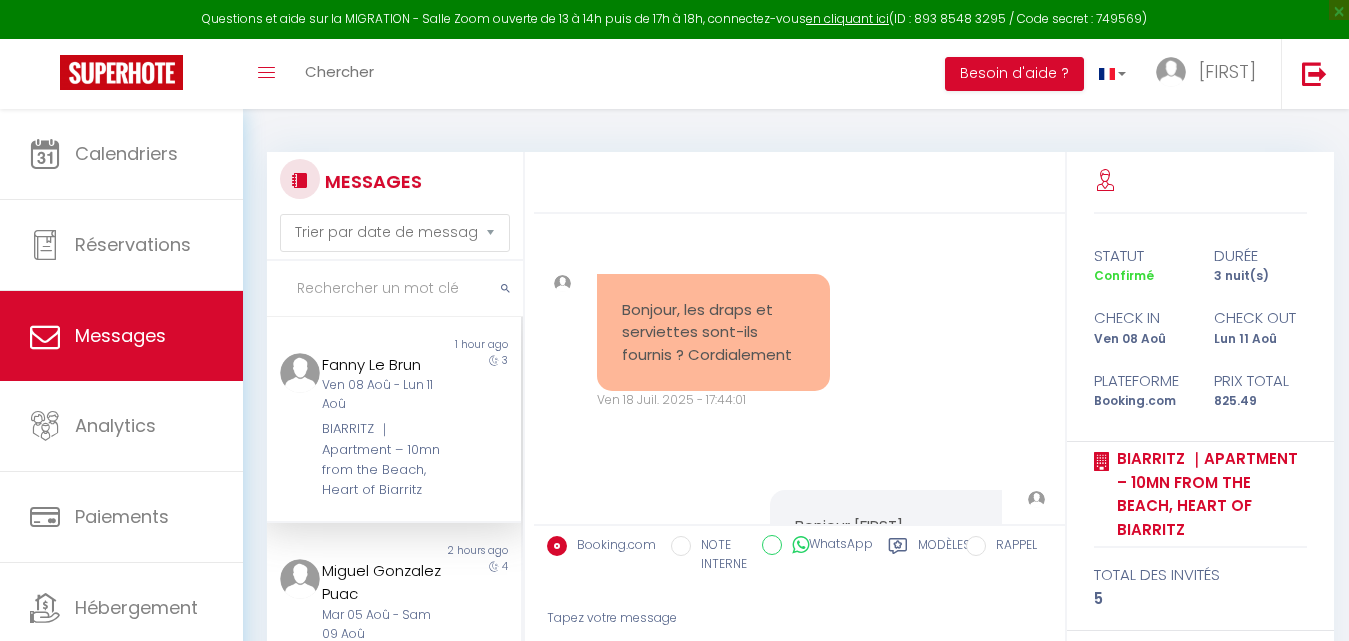 select on "message" 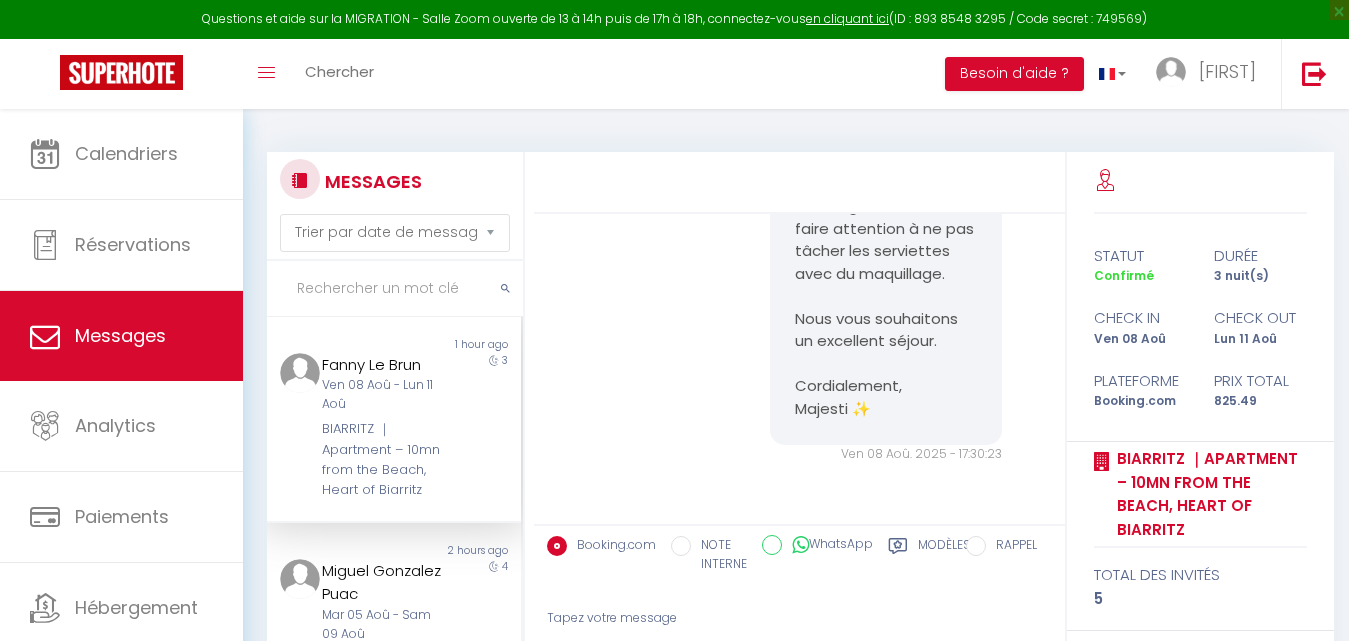 scroll, scrollTop: 4709, scrollLeft: 0, axis: vertical 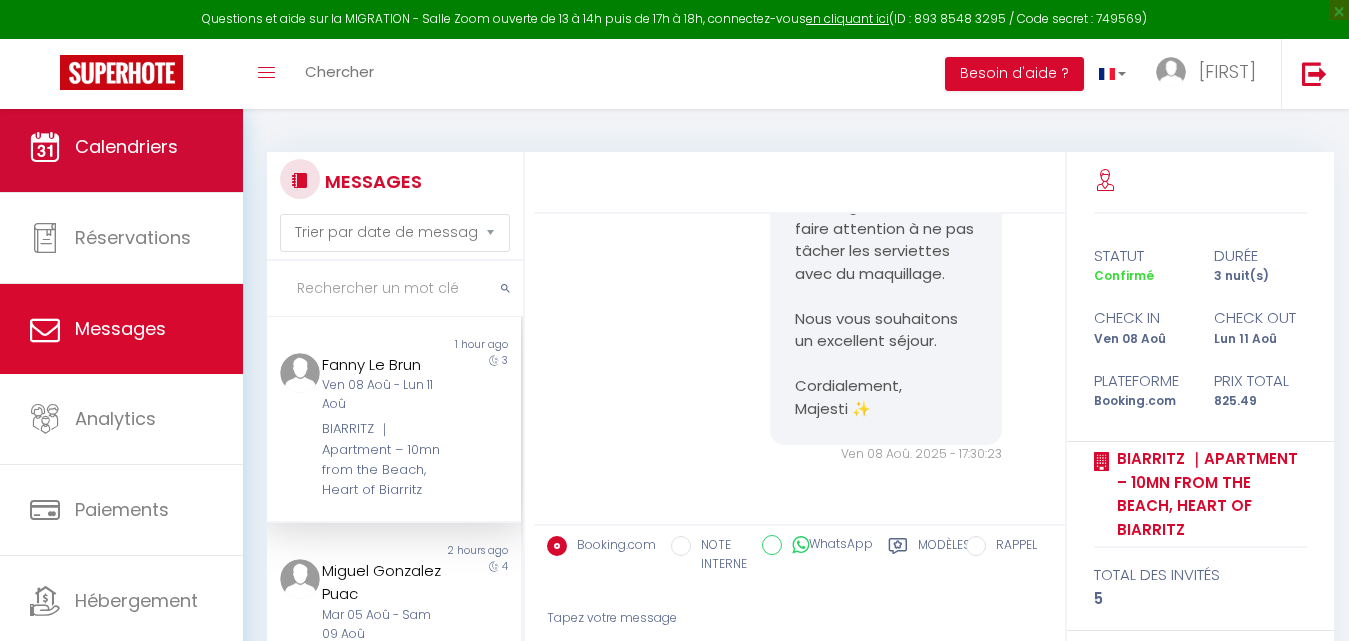 click on "Calendriers" at bounding box center [126, 146] 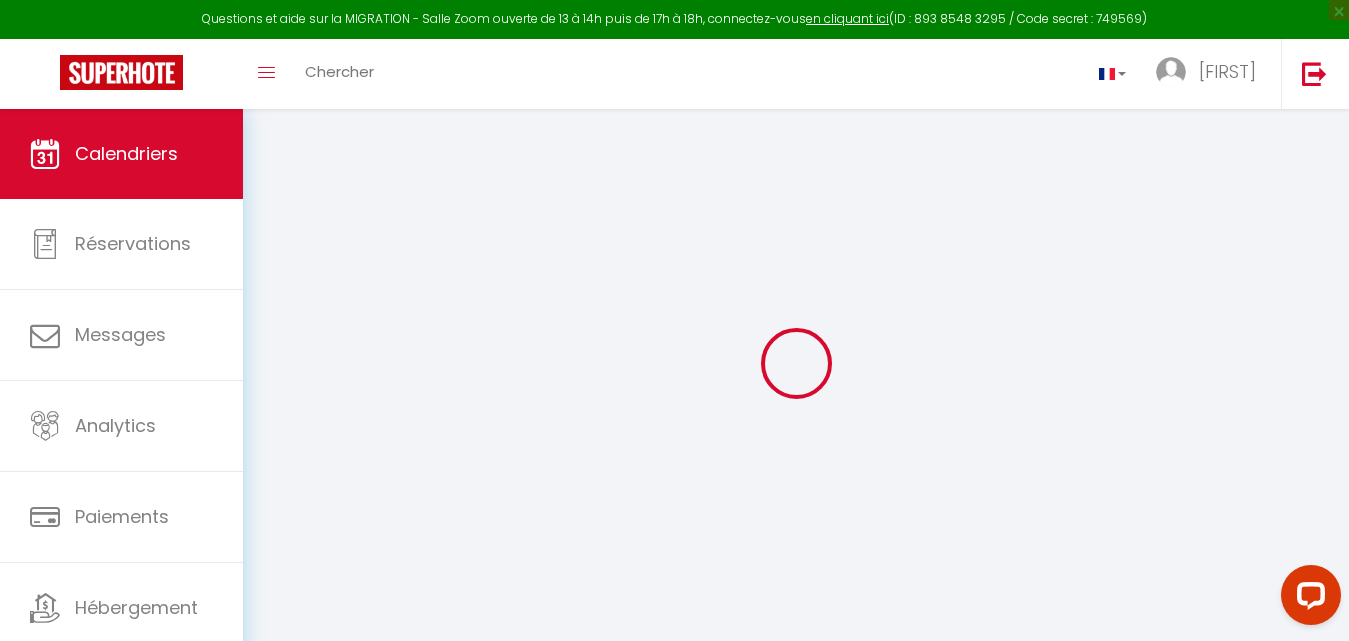 scroll, scrollTop: 0, scrollLeft: 0, axis: both 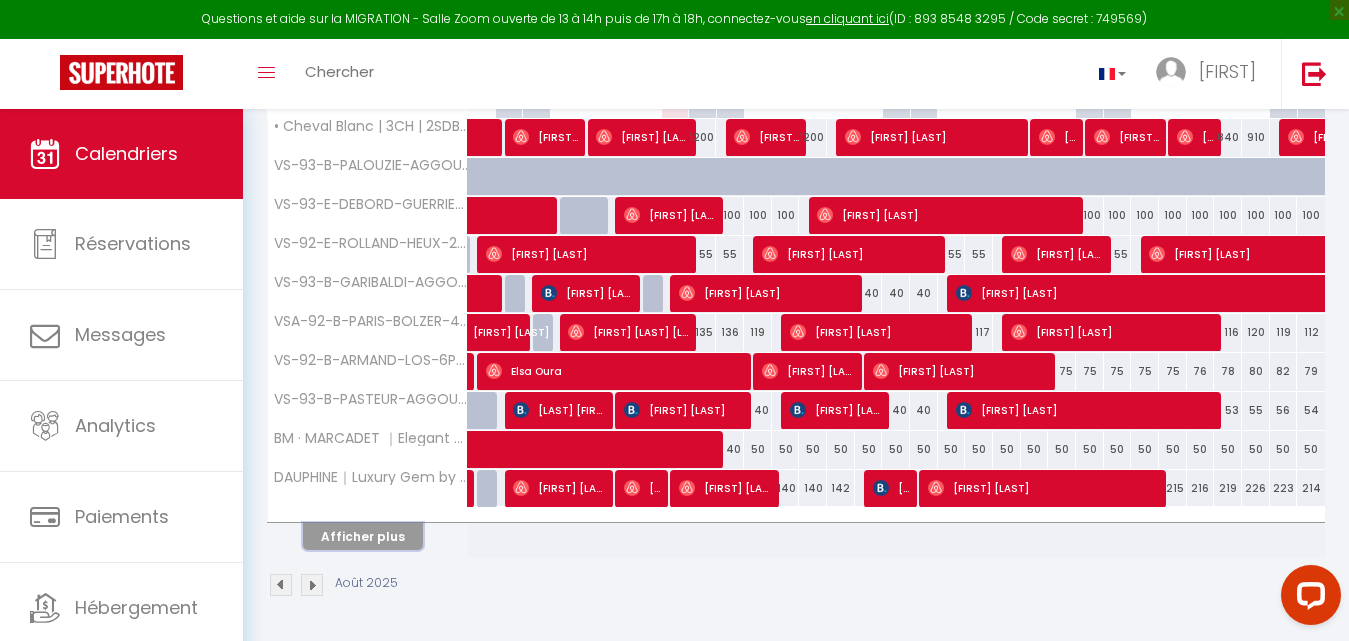 click on "Afficher plus" at bounding box center [363, 536] 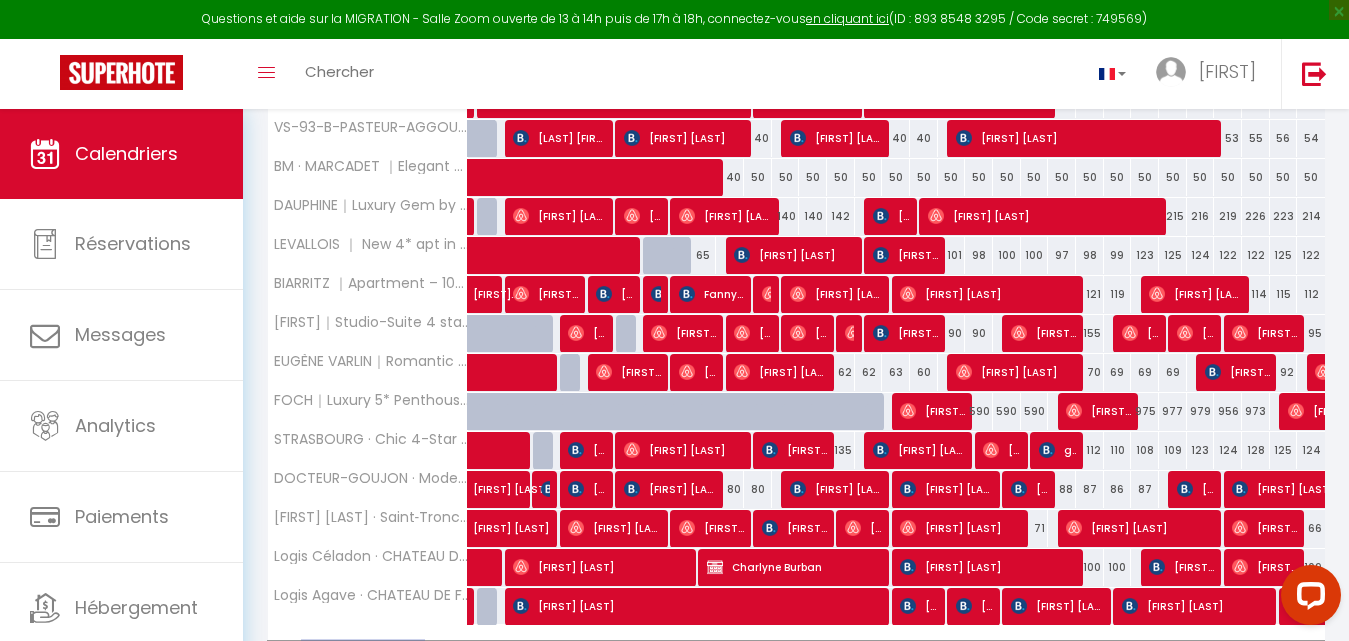scroll, scrollTop: 727, scrollLeft: 0, axis: vertical 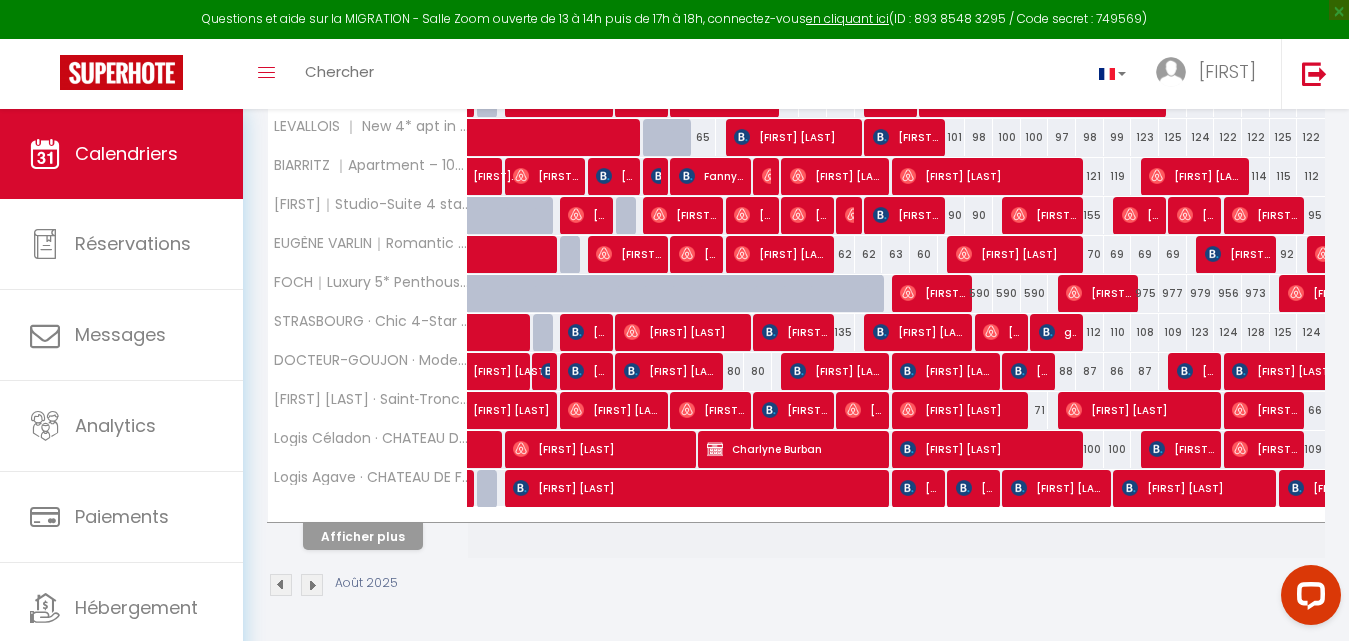 click at bounding box center [281, 585] 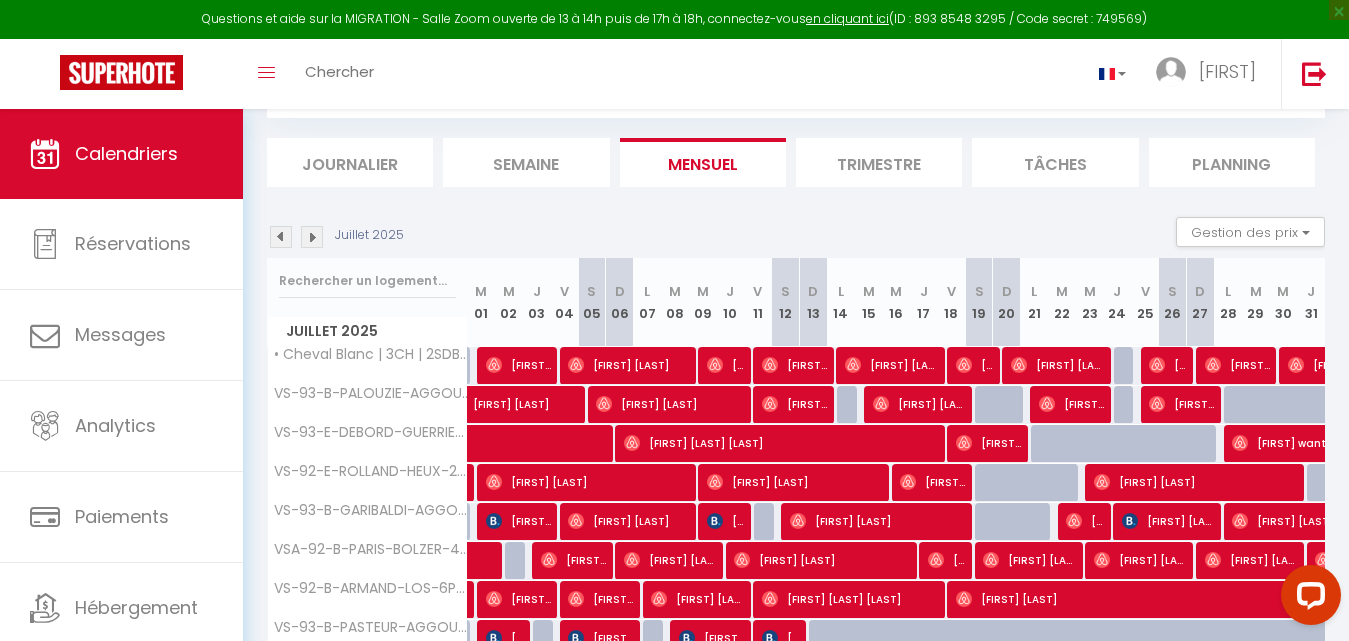 scroll, scrollTop: 337, scrollLeft: 0, axis: vertical 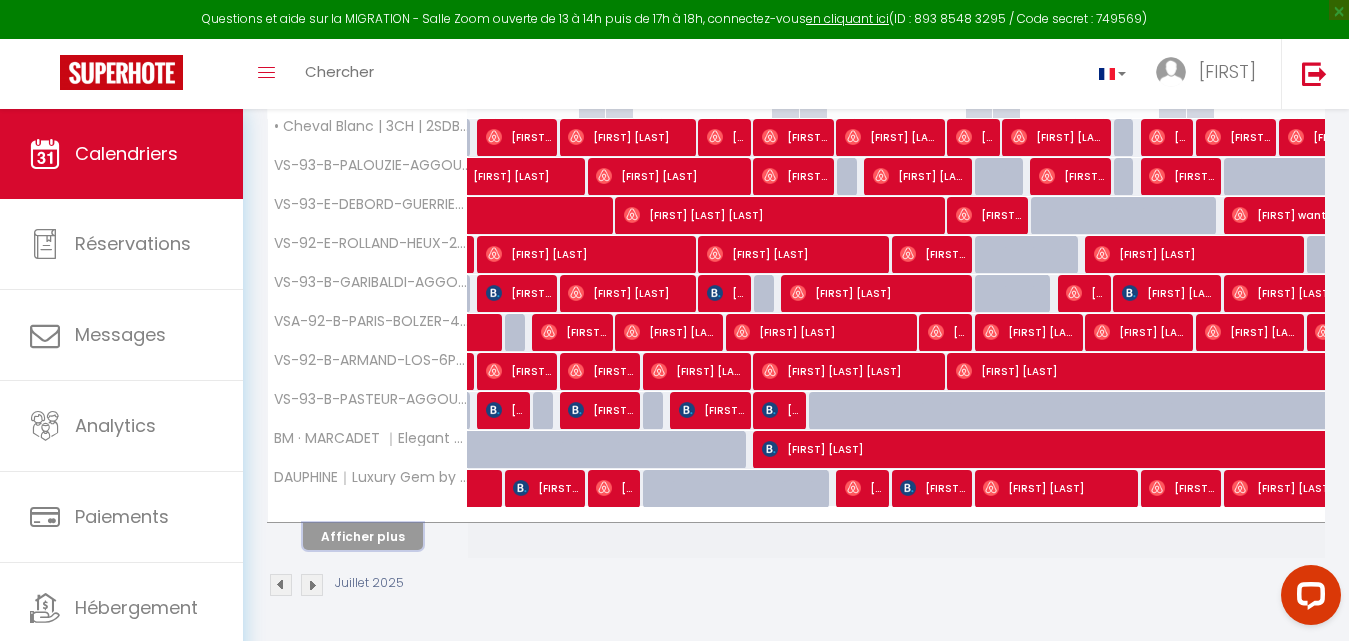 click on "Afficher plus" at bounding box center [363, 536] 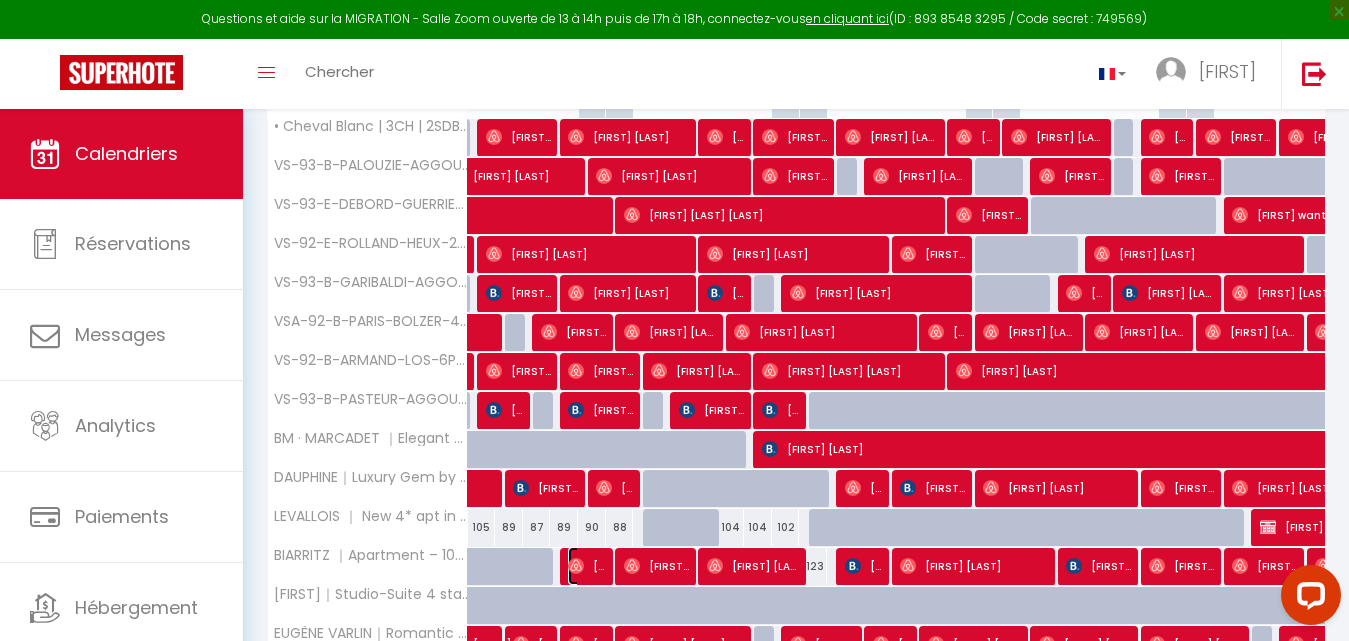 click on "Tetyana Porubova" at bounding box center (586, 566) 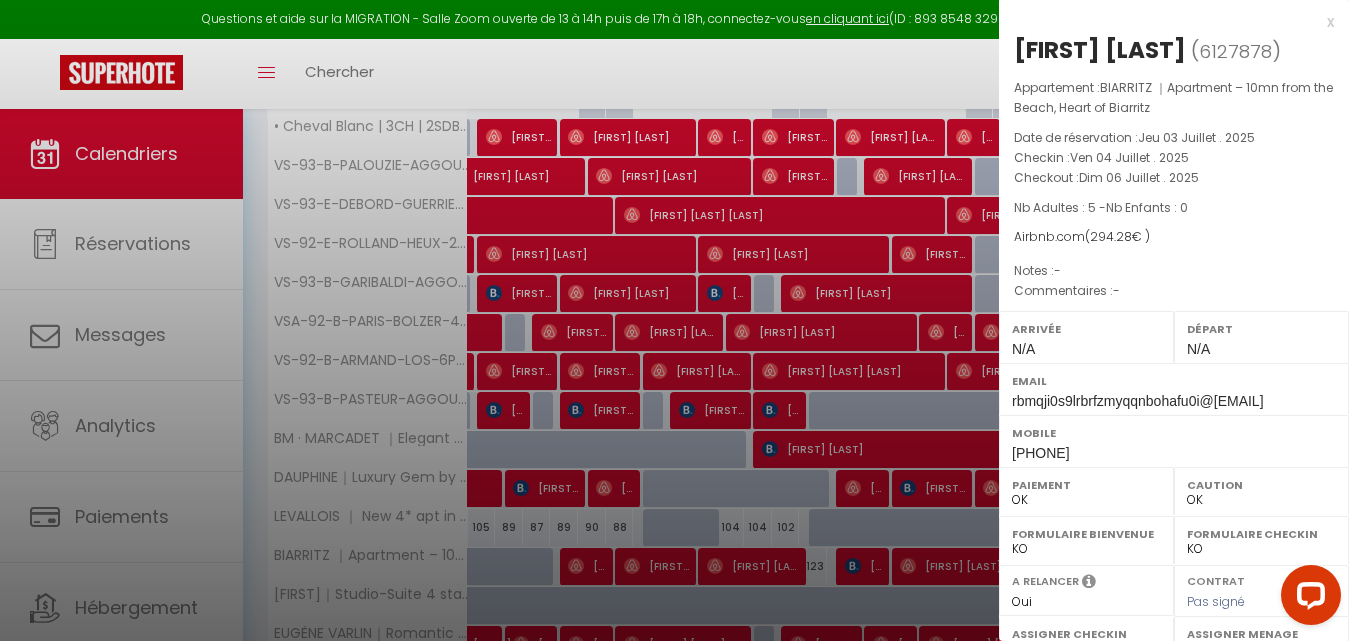 click at bounding box center [674, 320] 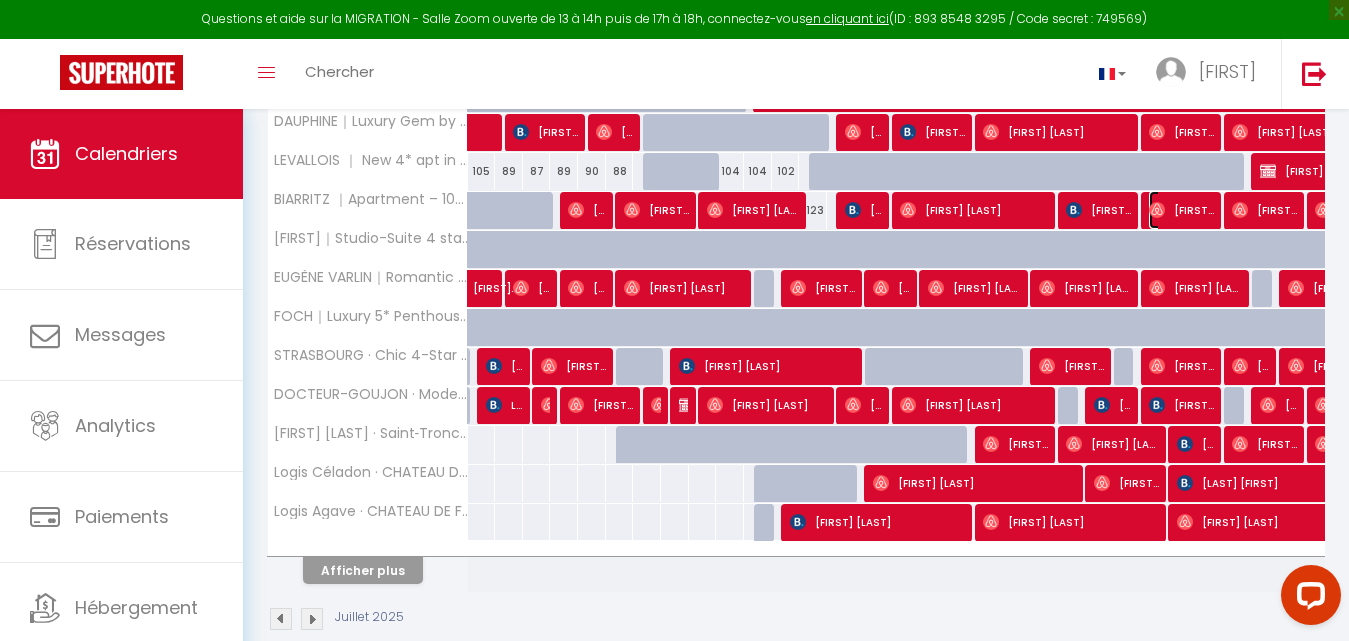 scroll, scrollTop: 727, scrollLeft: 0, axis: vertical 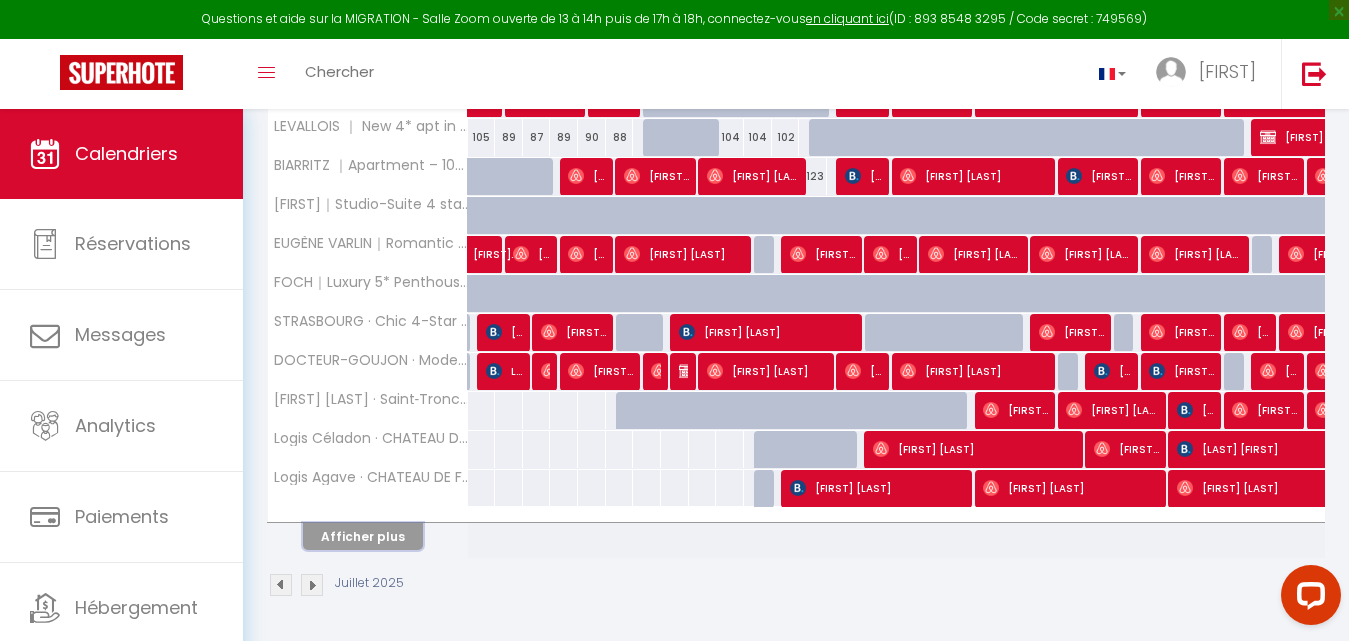 click on "Afficher plus" at bounding box center (363, 536) 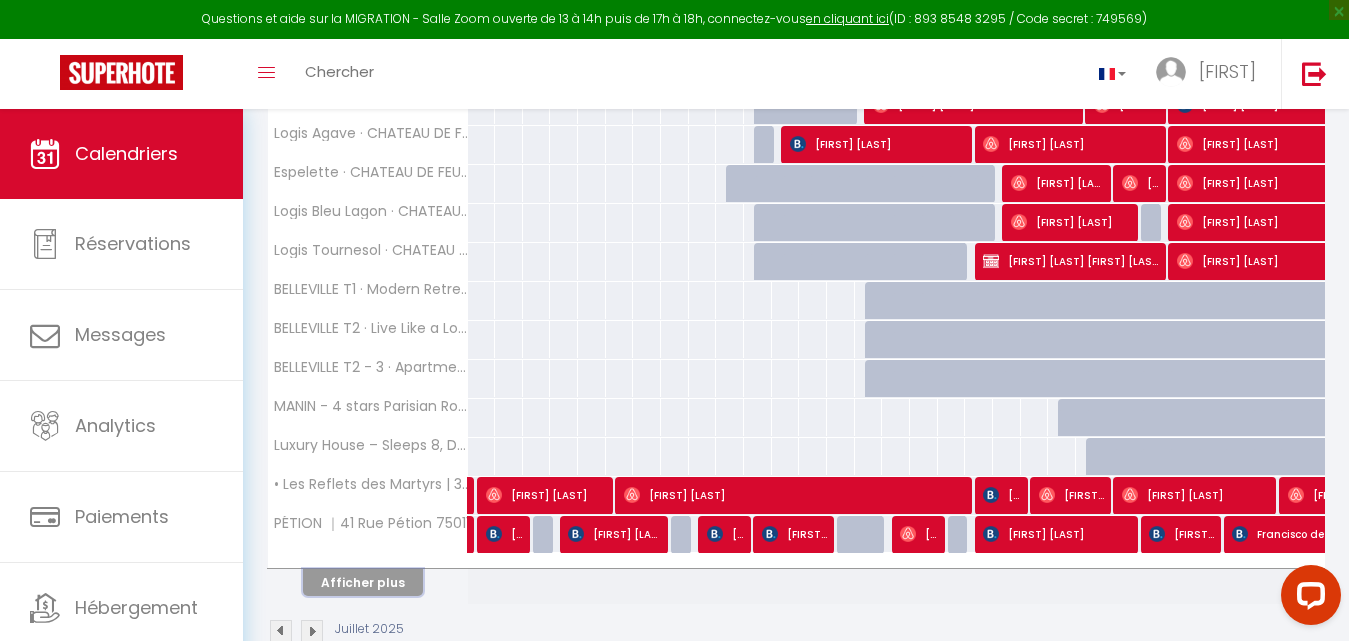 scroll, scrollTop: 1117, scrollLeft: 0, axis: vertical 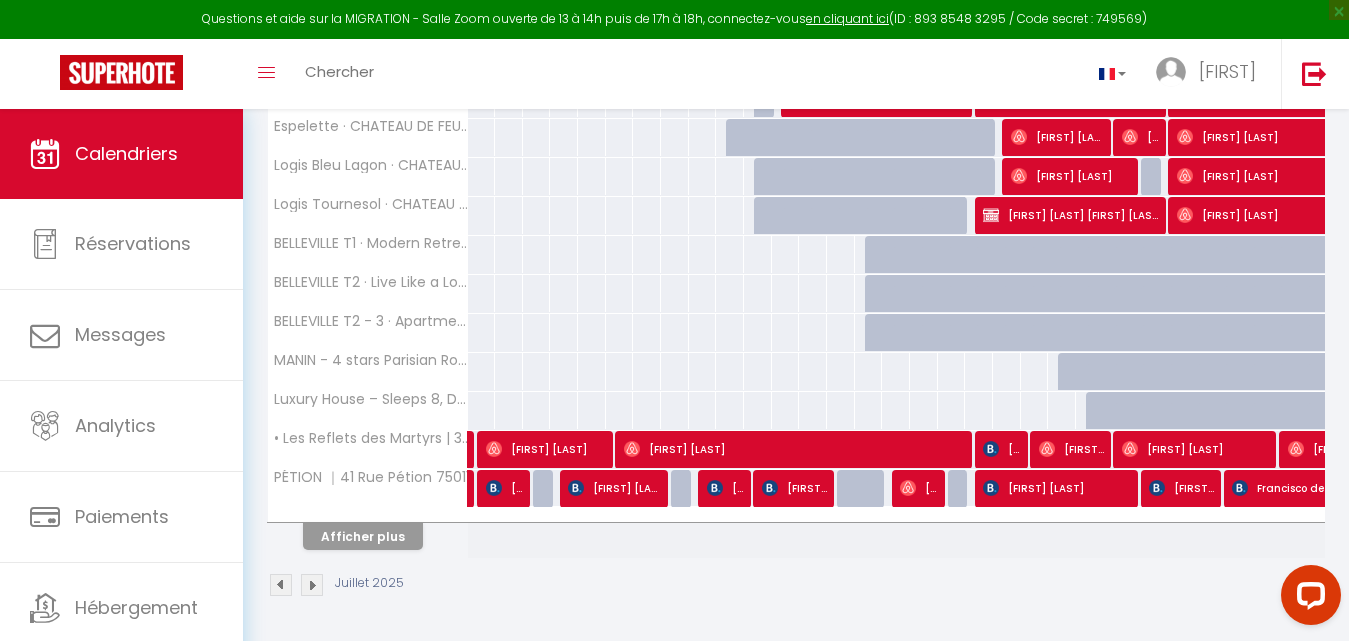 click at bounding box center [312, 585] 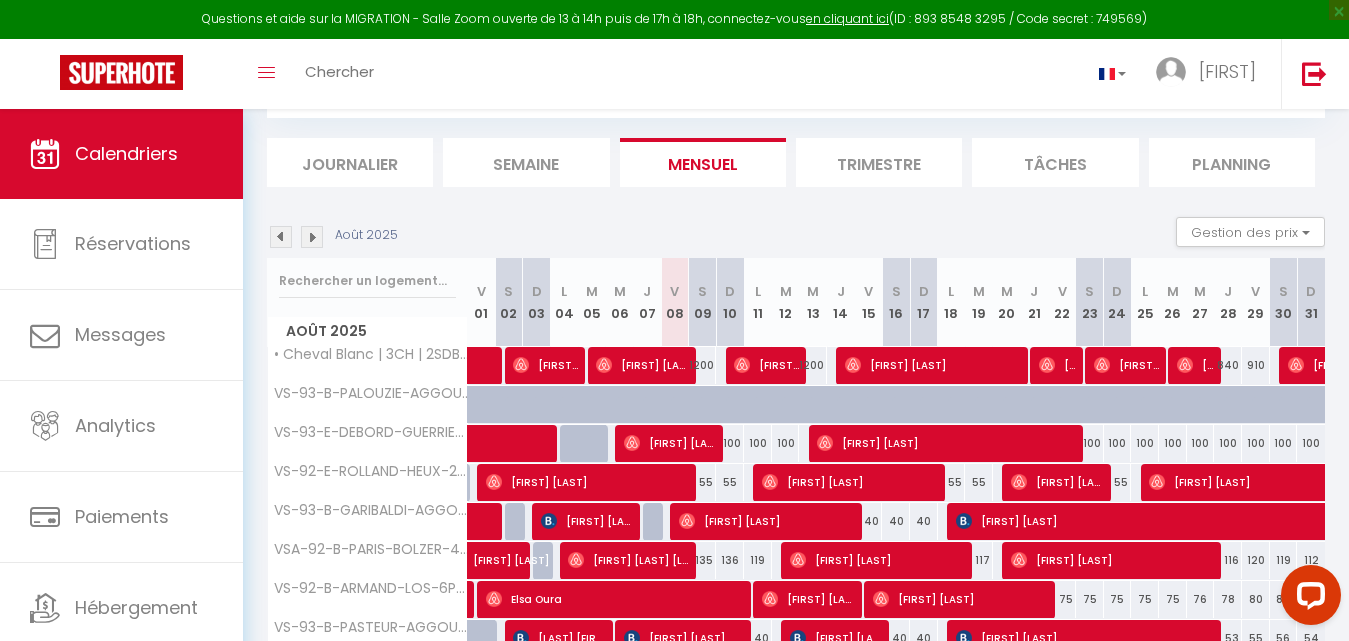 scroll, scrollTop: 337, scrollLeft: 0, axis: vertical 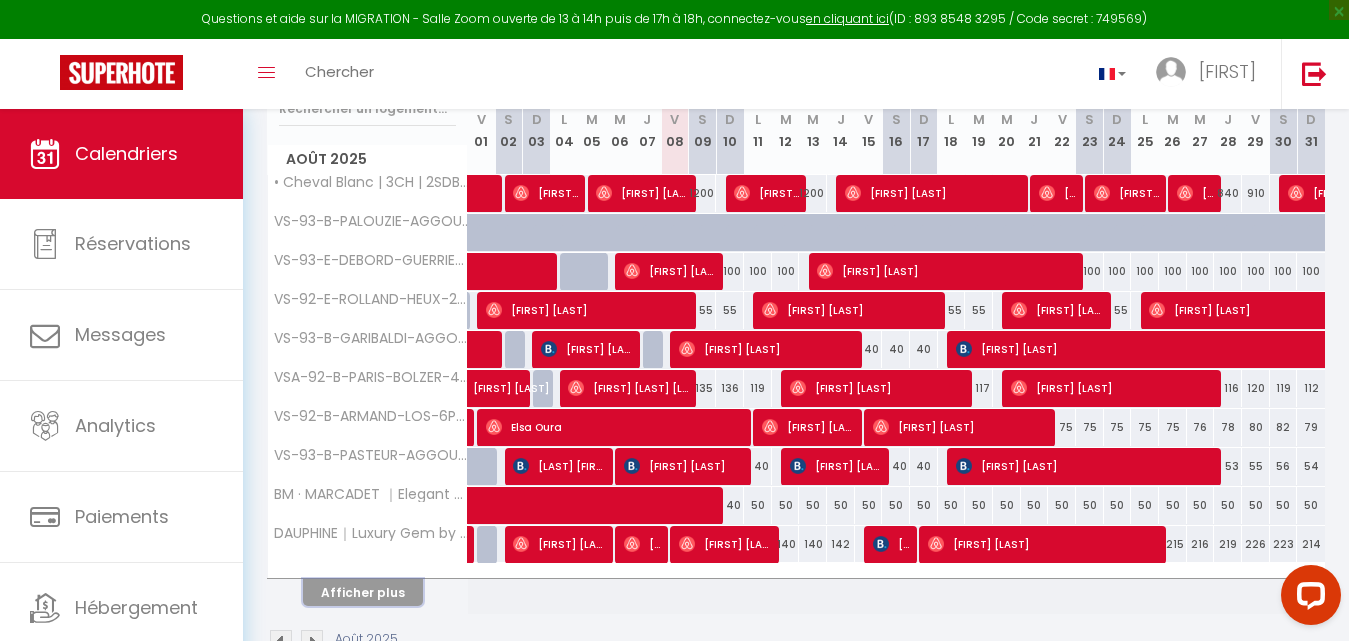 click on "Afficher plus" at bounding box center (363, 592) 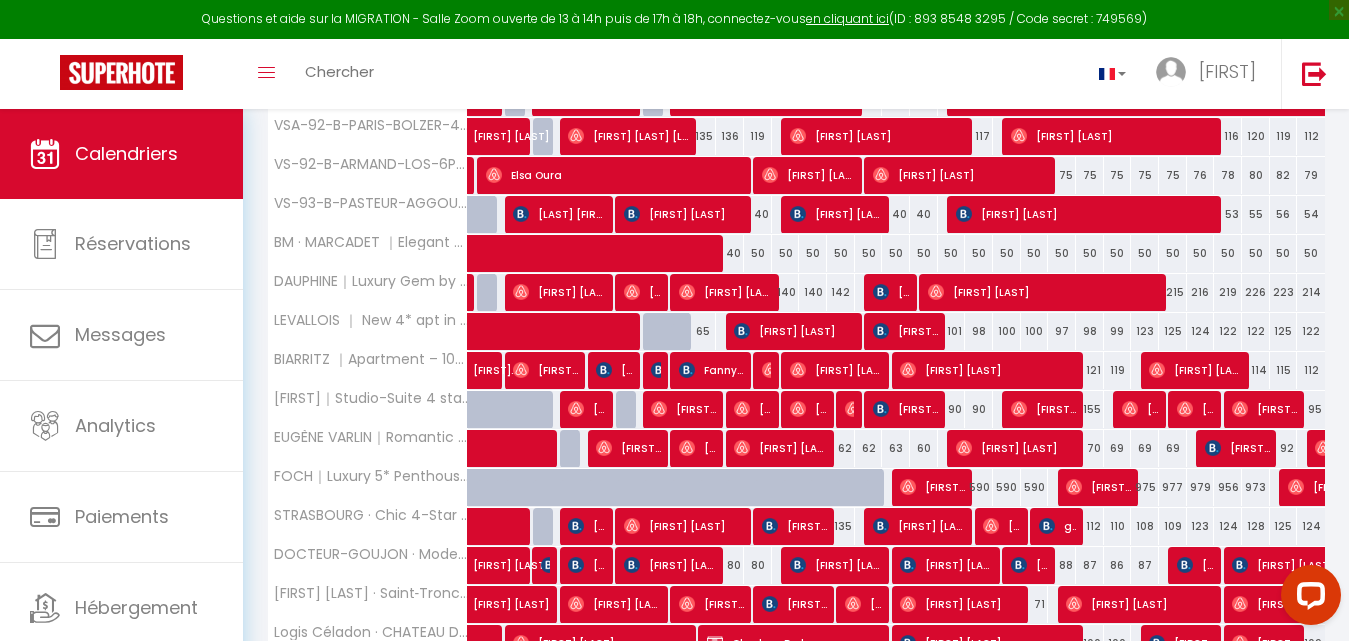 scroll, scrollTop: 535, scrollLeft: 0, axis: vertical 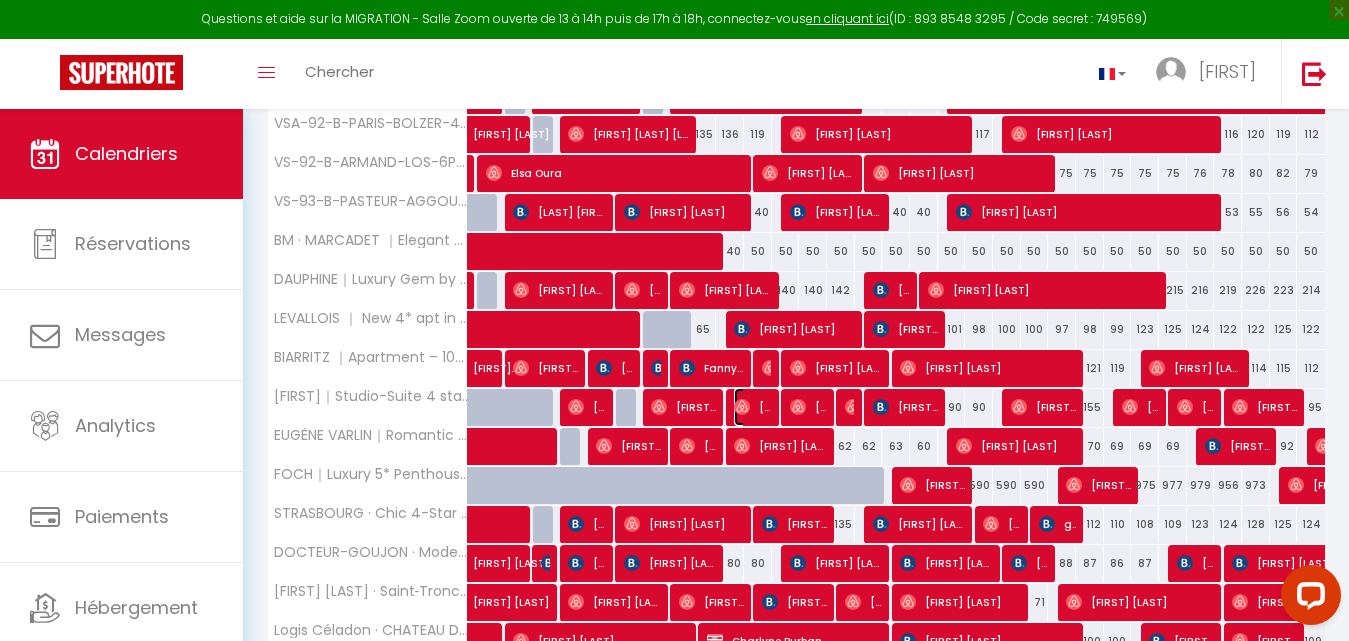 click on "Kseniia Hotsuliak" at bounding box center (752, 407) 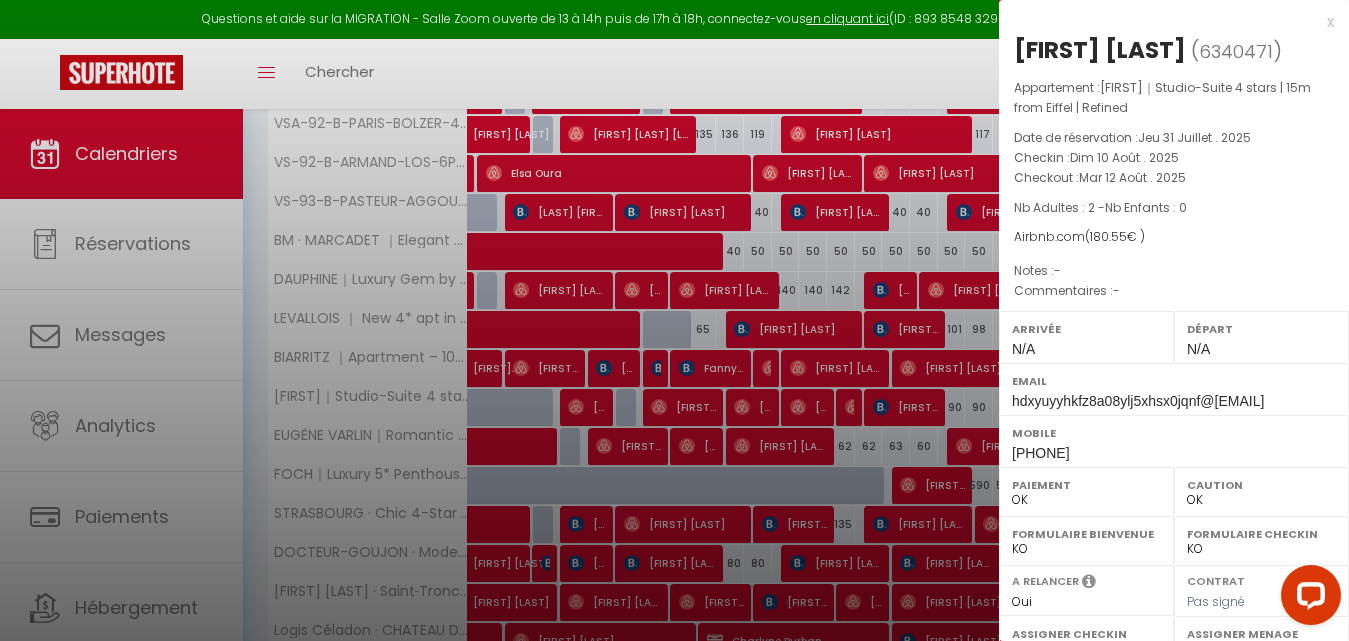 click at bounding box center [674, 320] 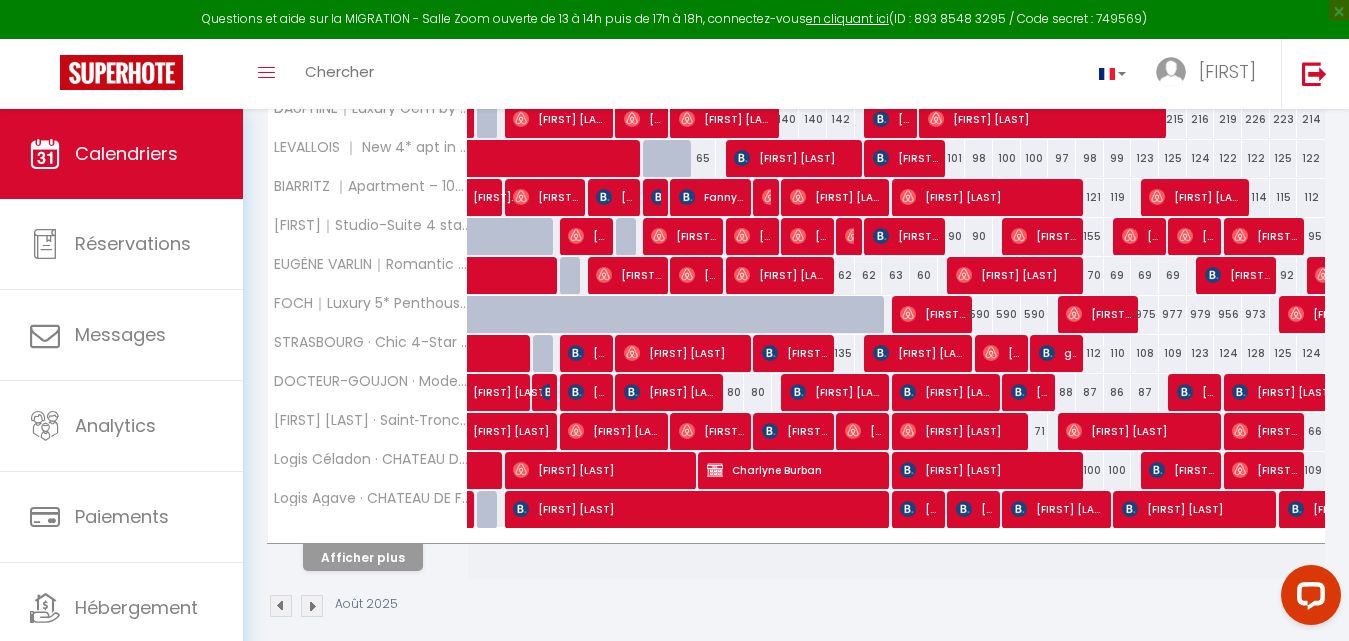 scroll, scrollTop: 727, scrollLeft: 0, axis: vertical 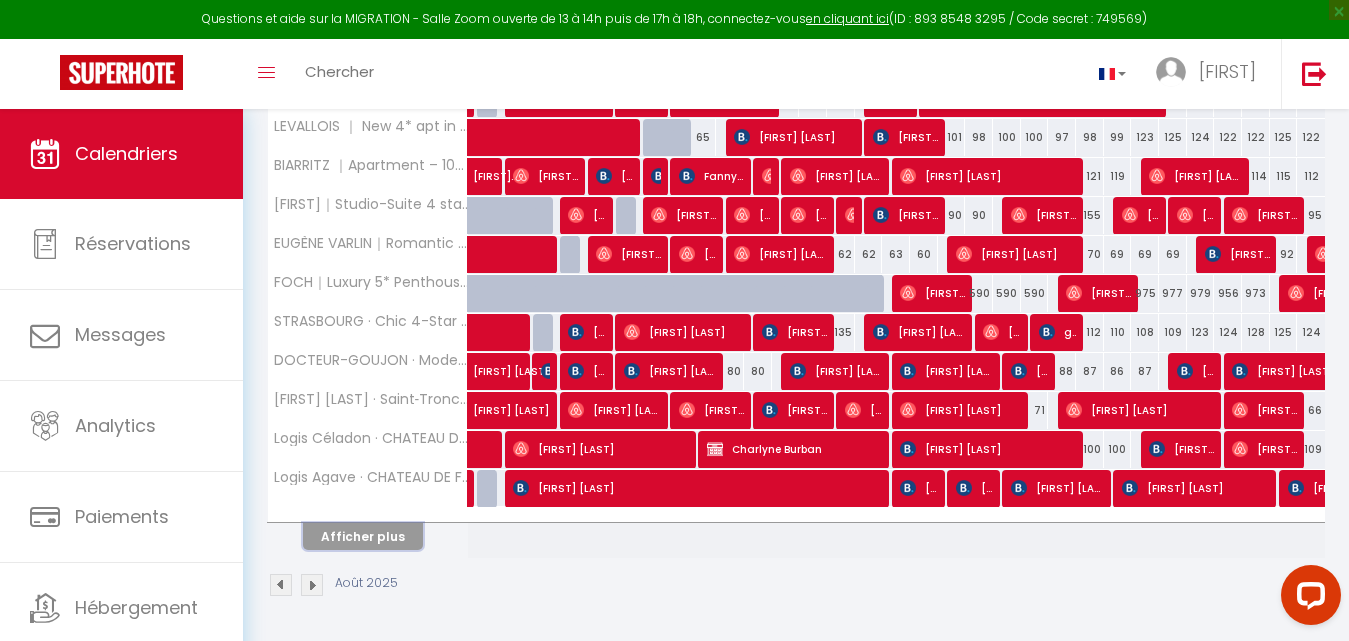 click on "Afficher plus" at bounding box center (363, 536) 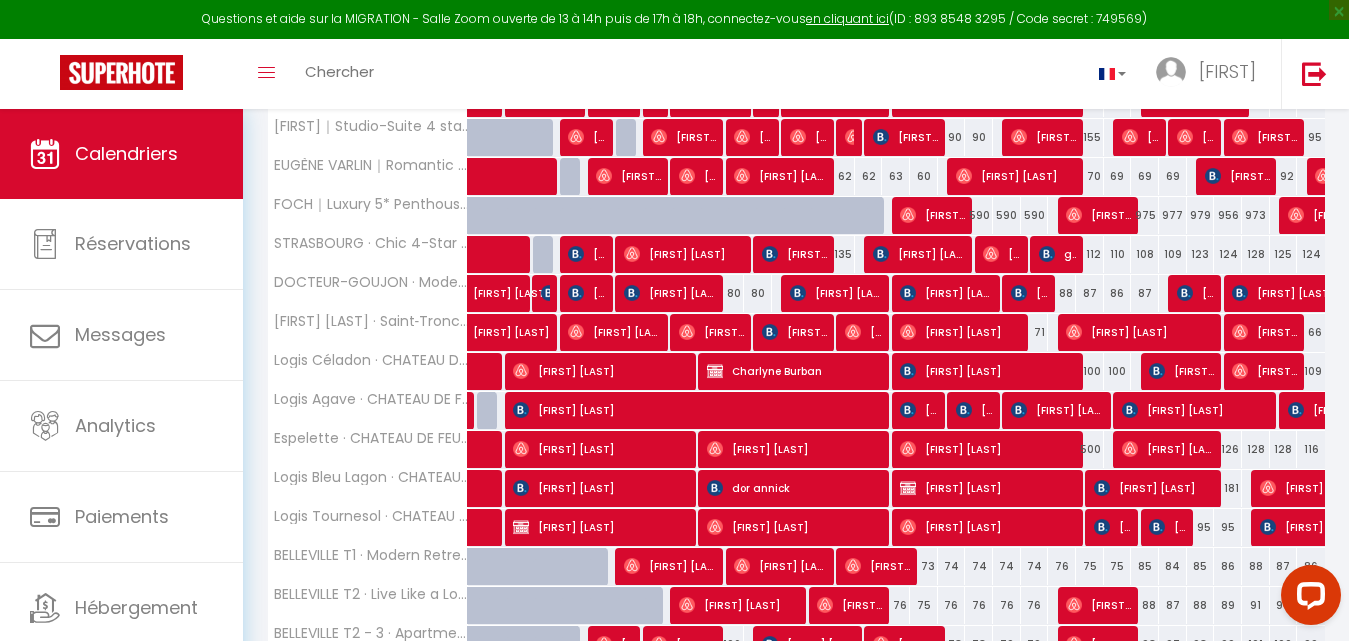 scroll, scrollTop: 820, scrollLeft: 0, axis: vertical 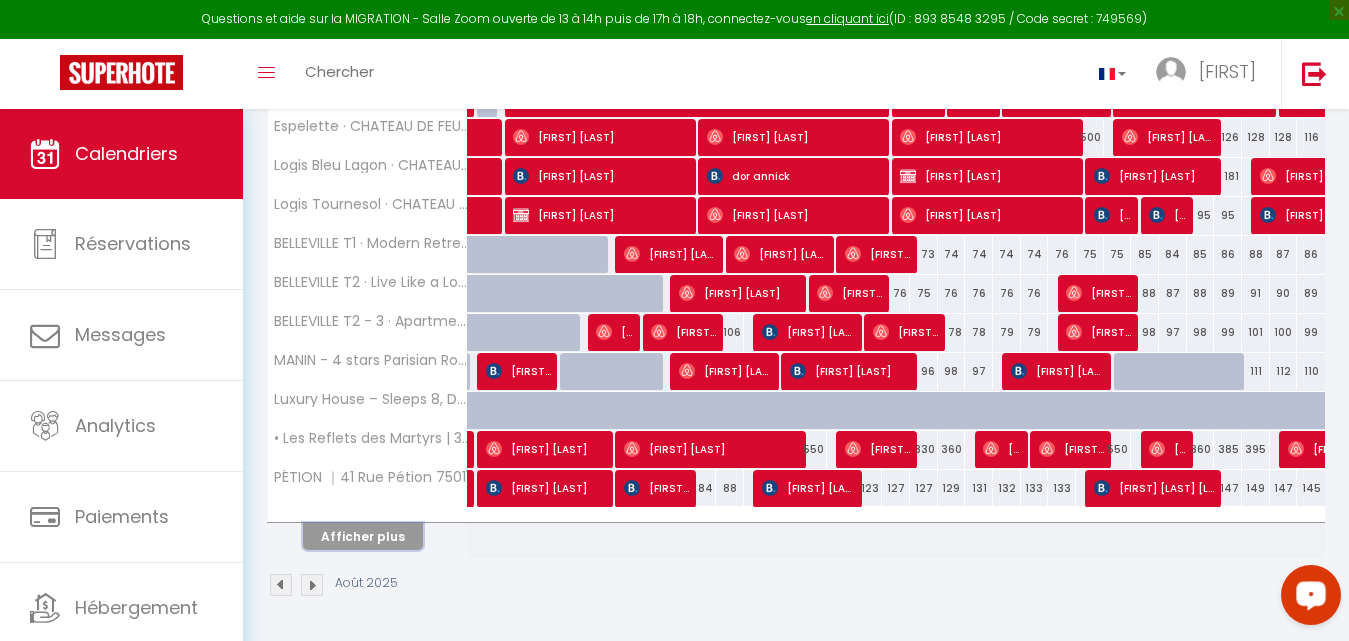 click on "Afficher plus" at bounding box center (363, 536) 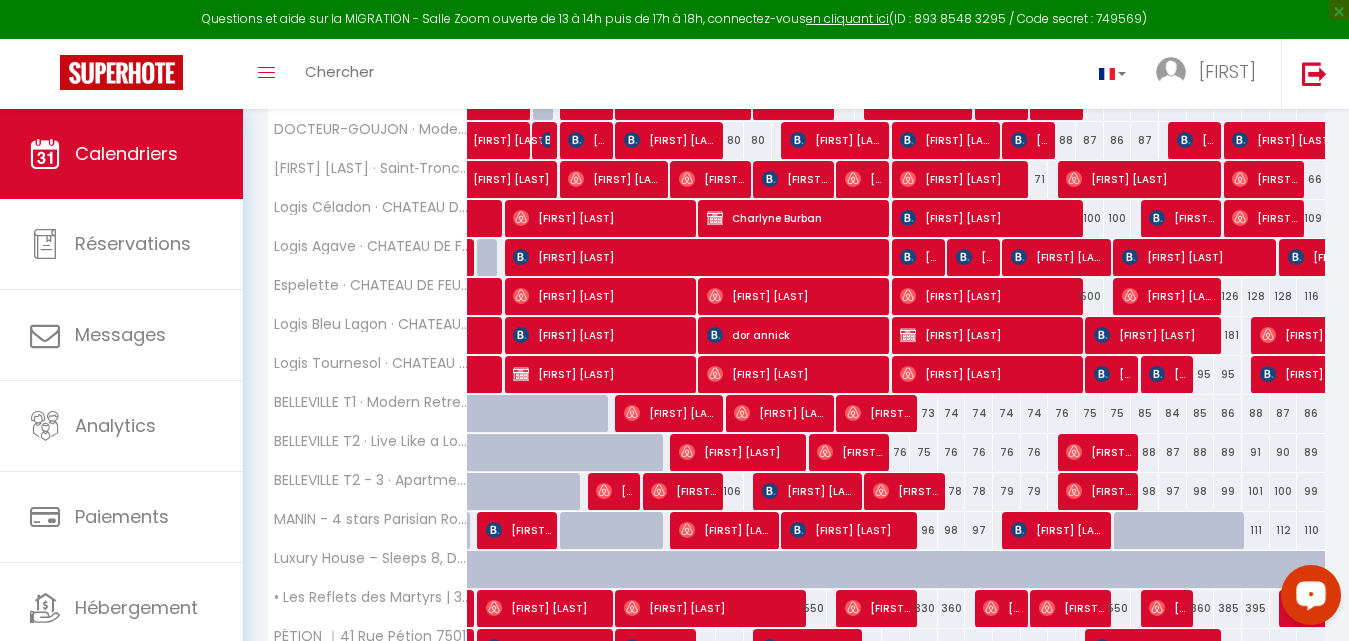 scroll, scrollTop: 954, scrollLeft: 0, axis: vertical 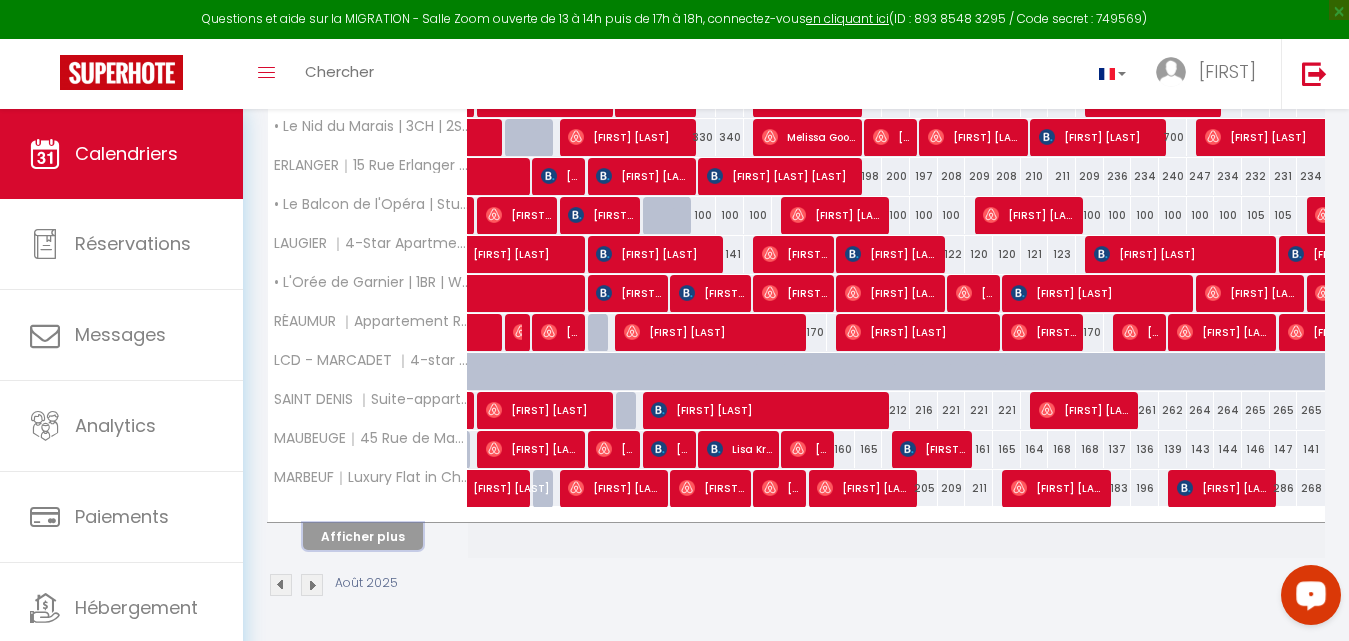 click on "Afficher plus" at bounding box center (363, 536) 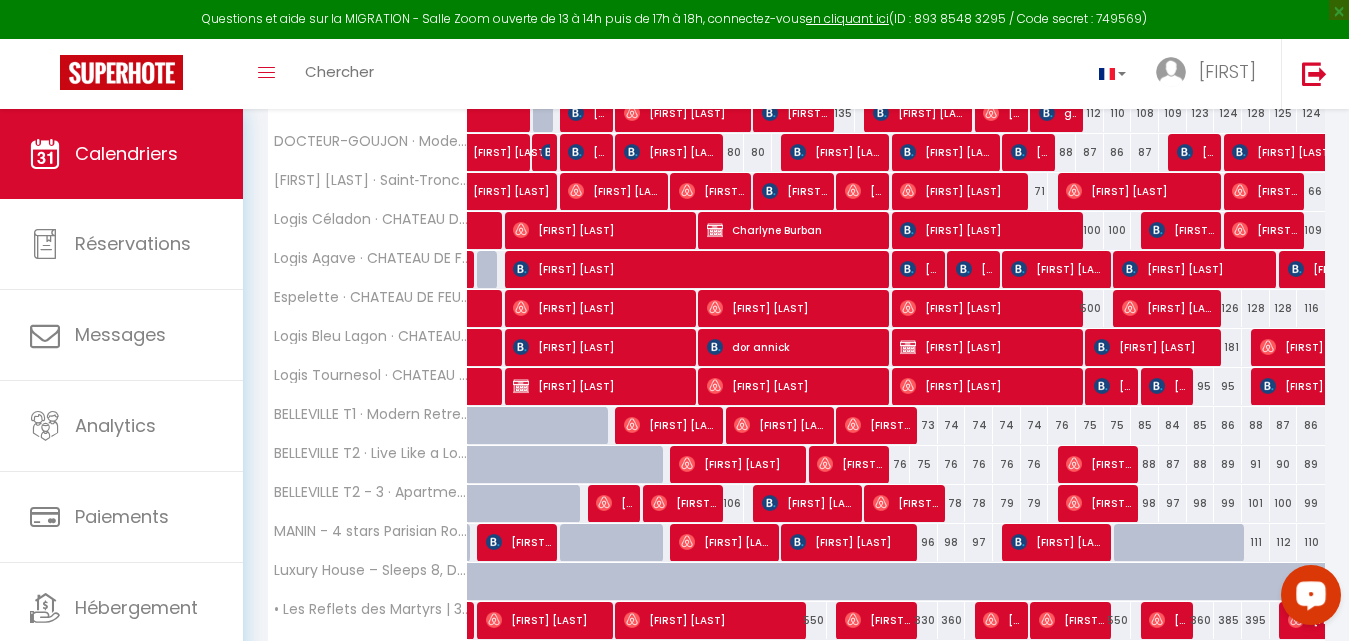 scroll, scrollTop: 385, scrollLeft: 0, axis: vertical 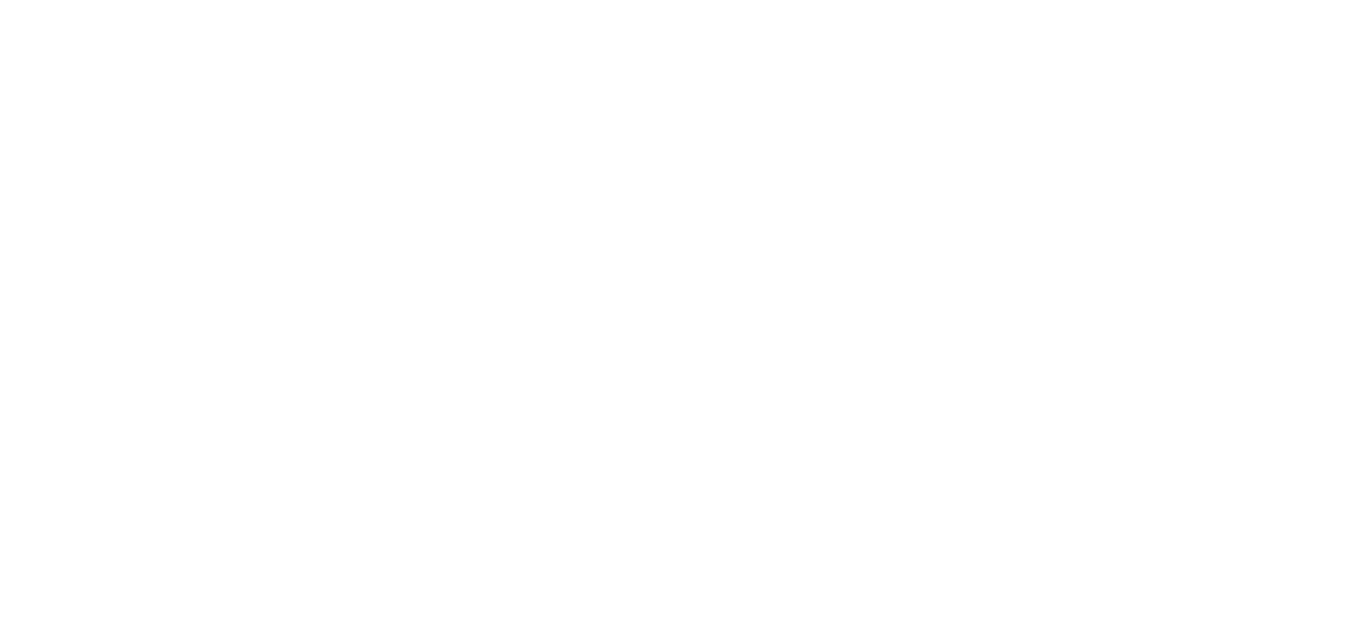 select on "message" 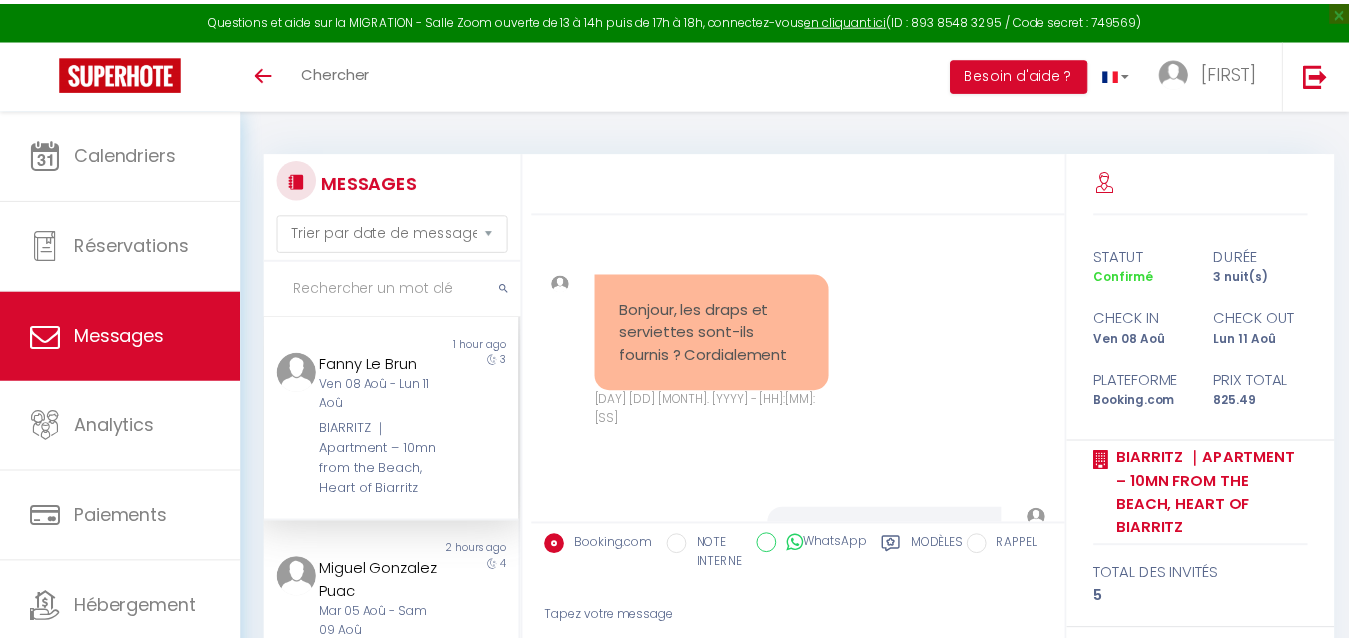 scroll, scrollTop: 0, scrollLeft: 0, axis: both 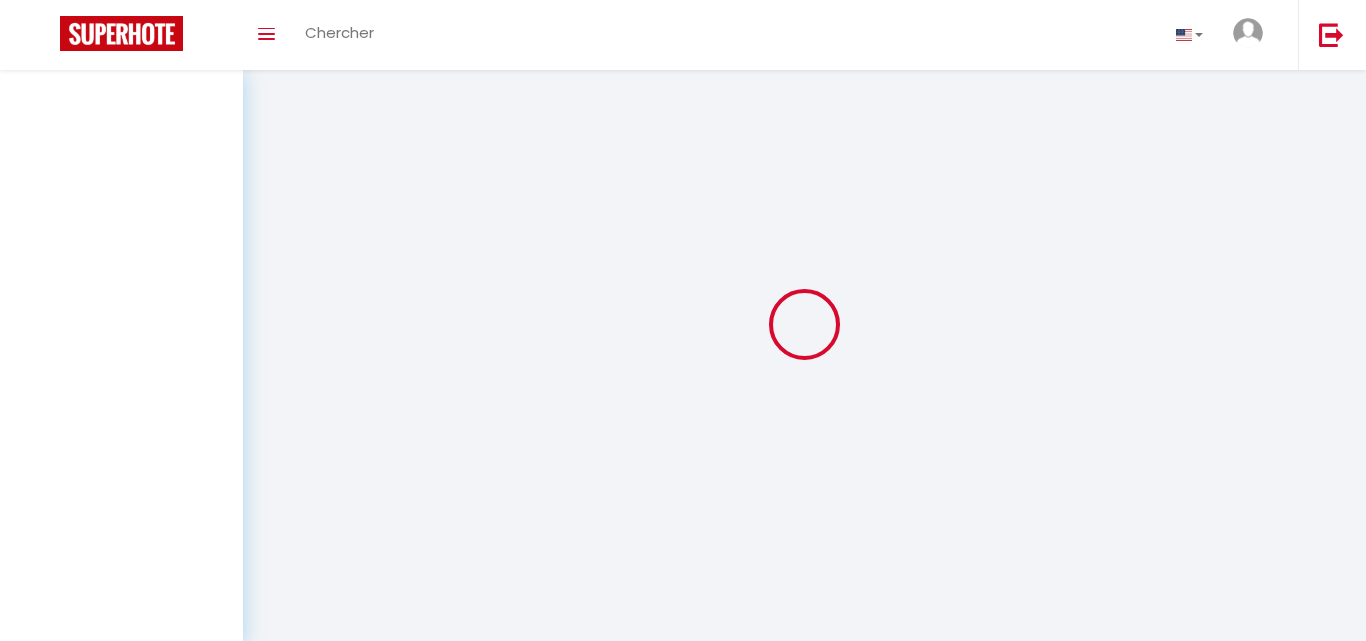 select on "message" 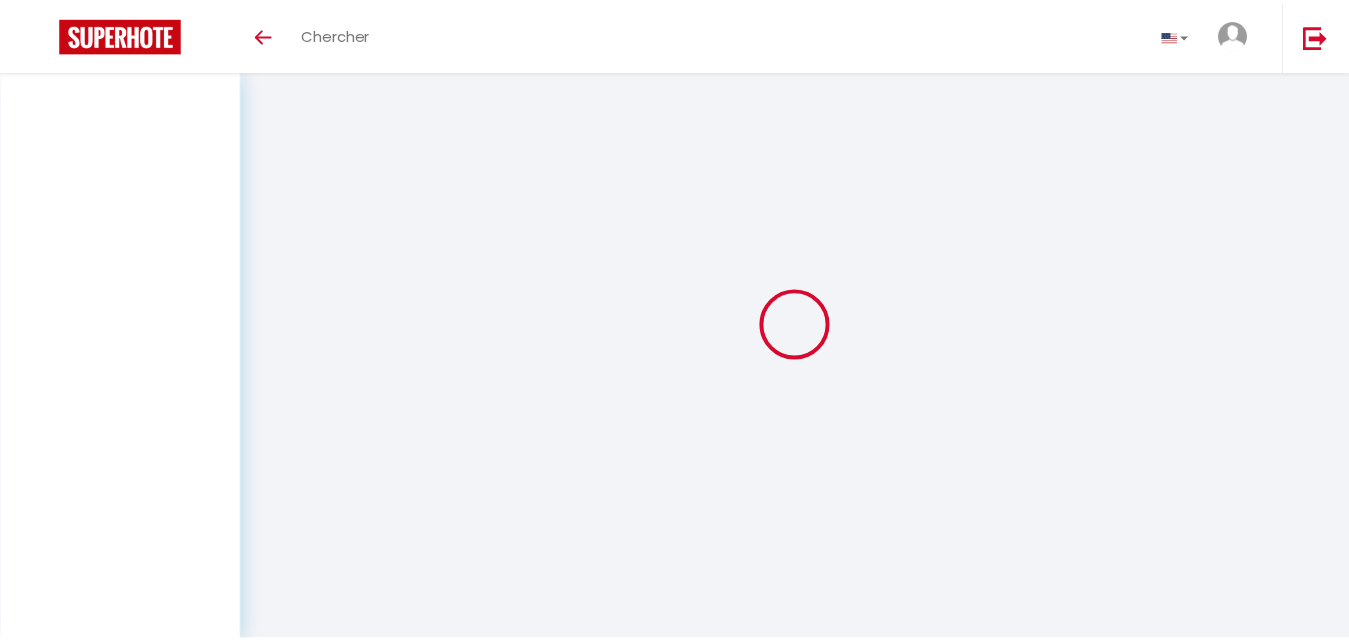 scroll, scrollTop: 0, scrollLeft: 0, axis: both 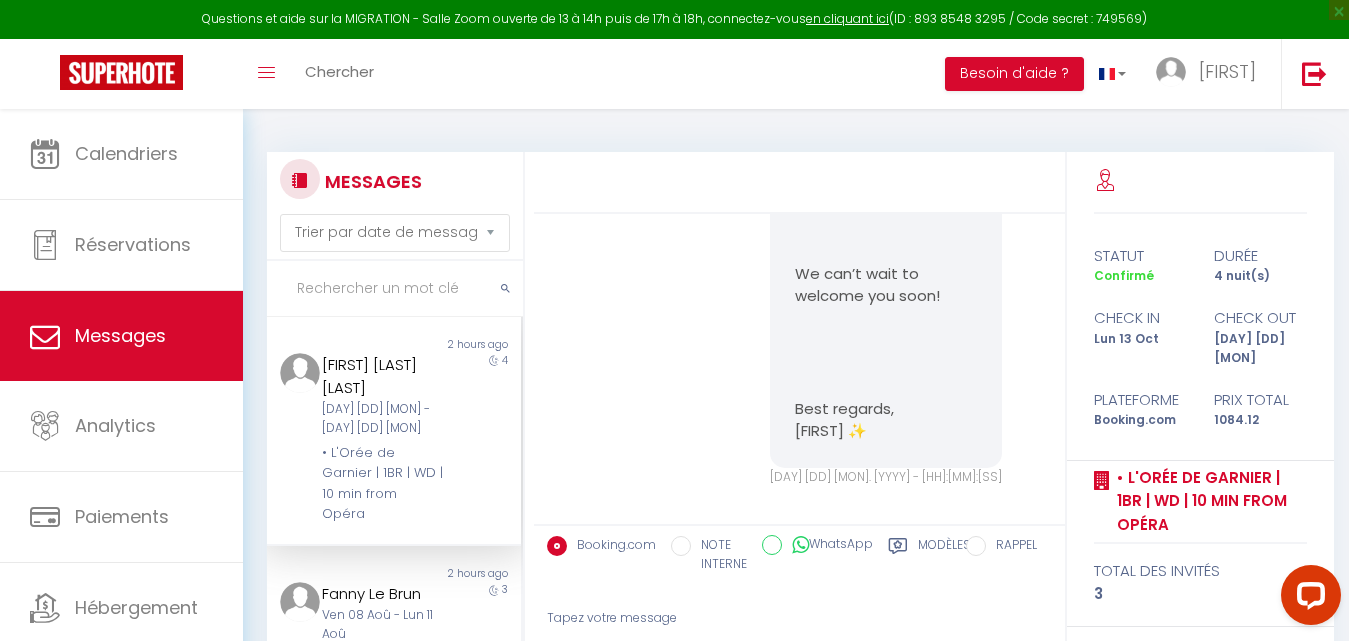 click at bounding box center (395, 289) 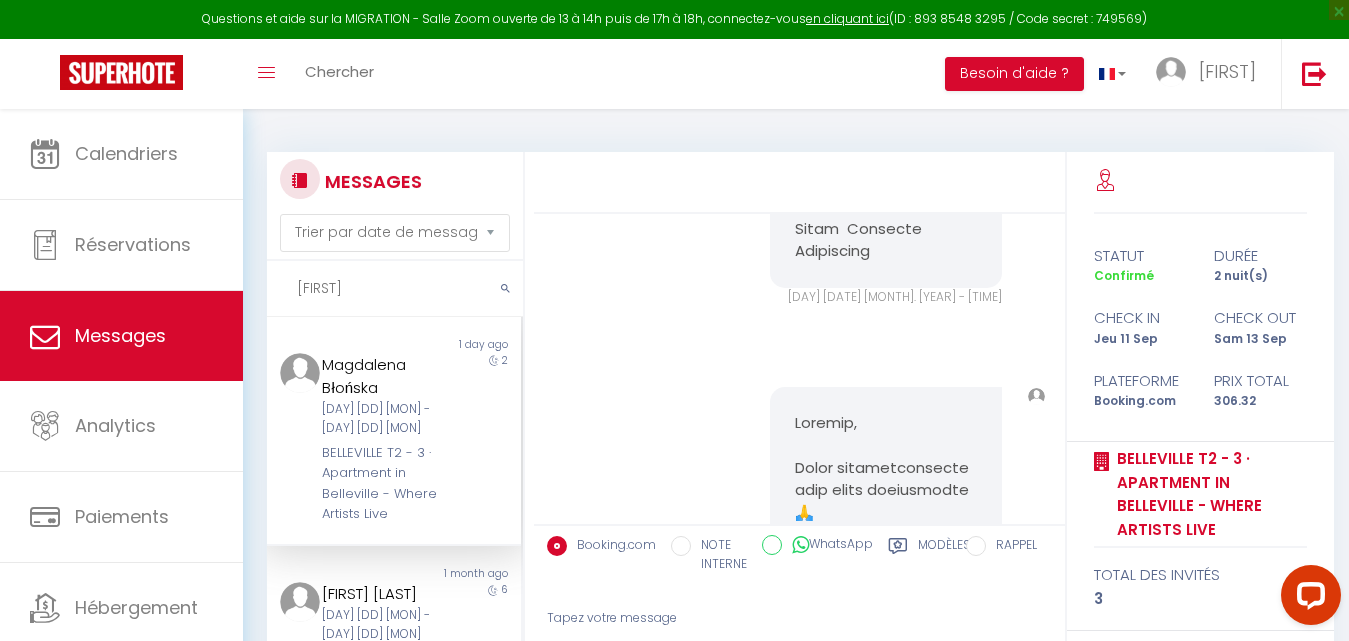 scroll, scrollTop: 15475, scrollLeft: 0, axis: vertical 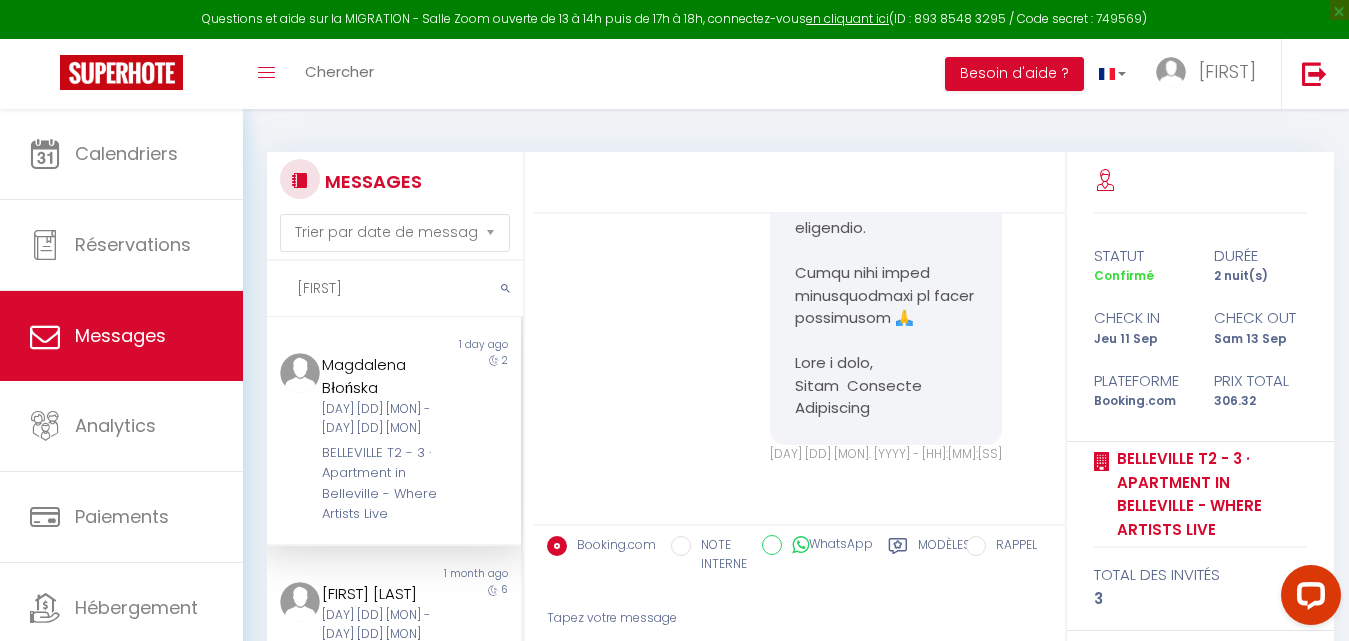 type on "Magd" 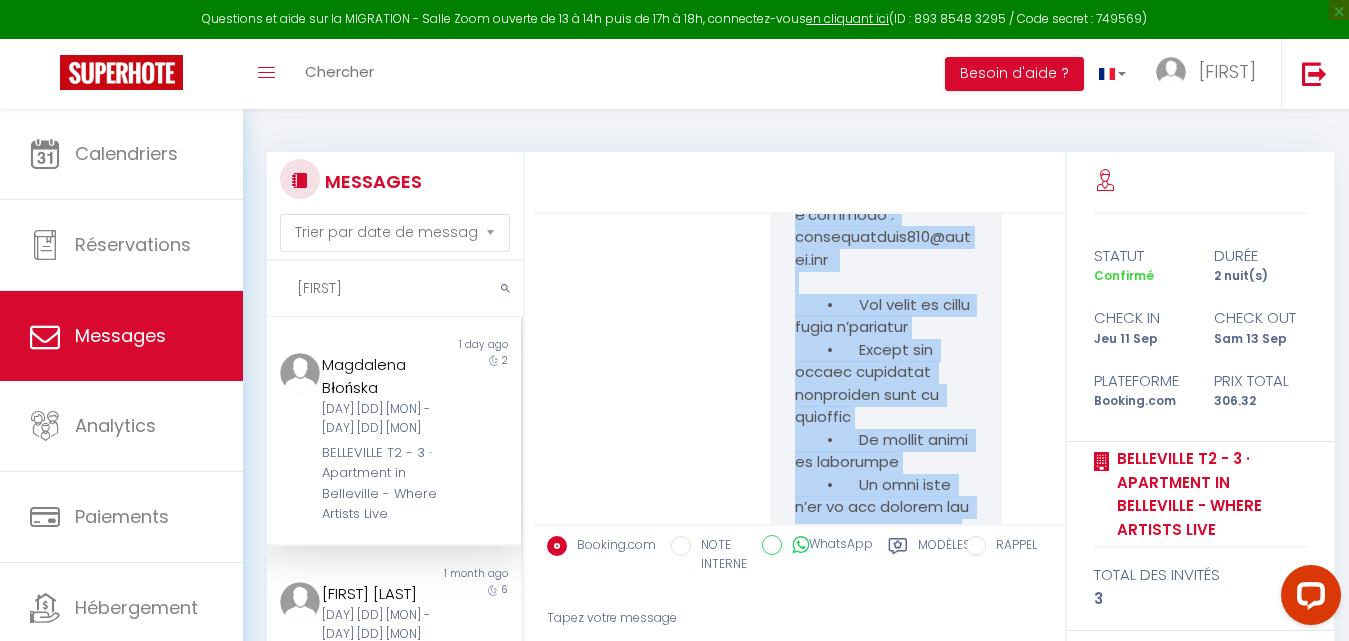 scroll, scrollTop: 14035, scrollLeft: 0, axis: vertical 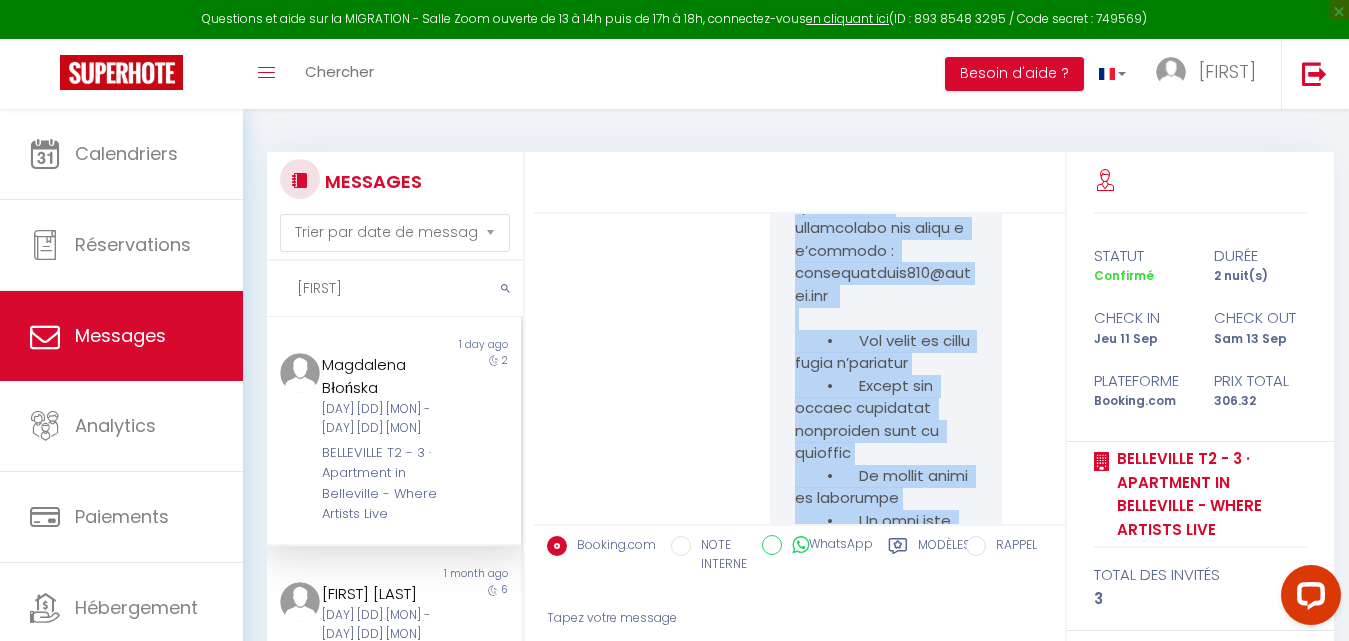 drag, startPoint x: 879, startPoint y: 407, endPoint x: 786, endPoint y: 379, distance: 97.123634 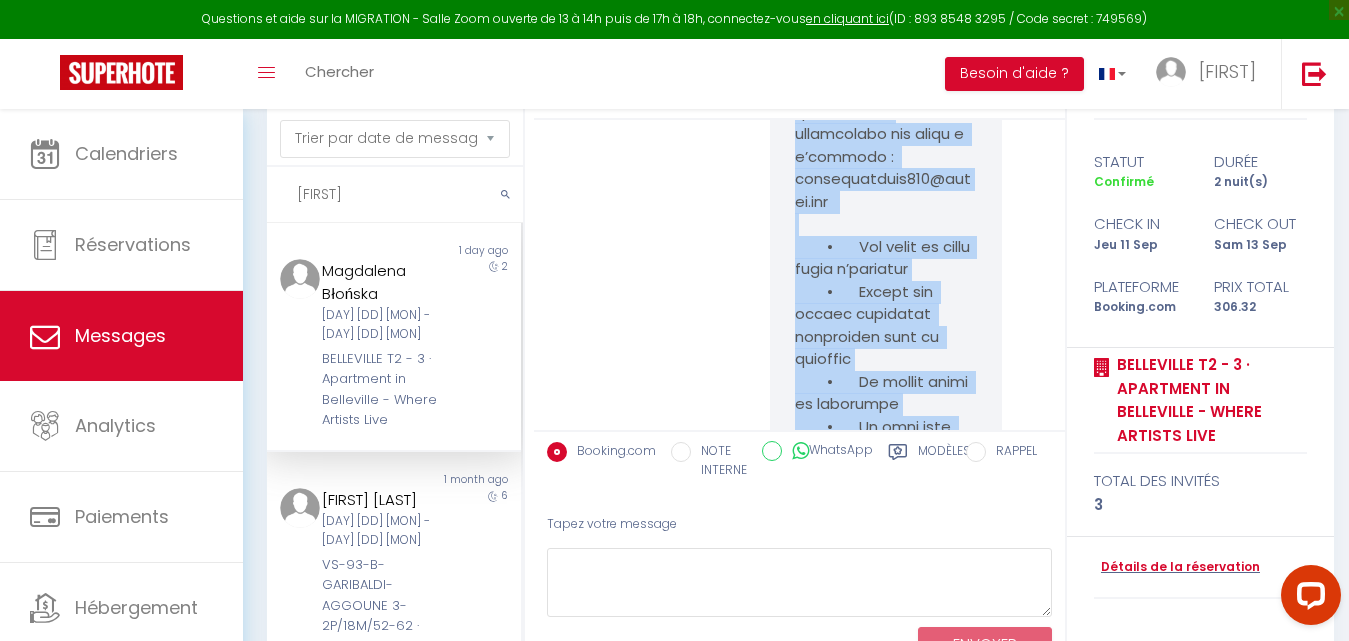 scroll, scrollTop: 166, scrollLeft: 0, axis: vertical 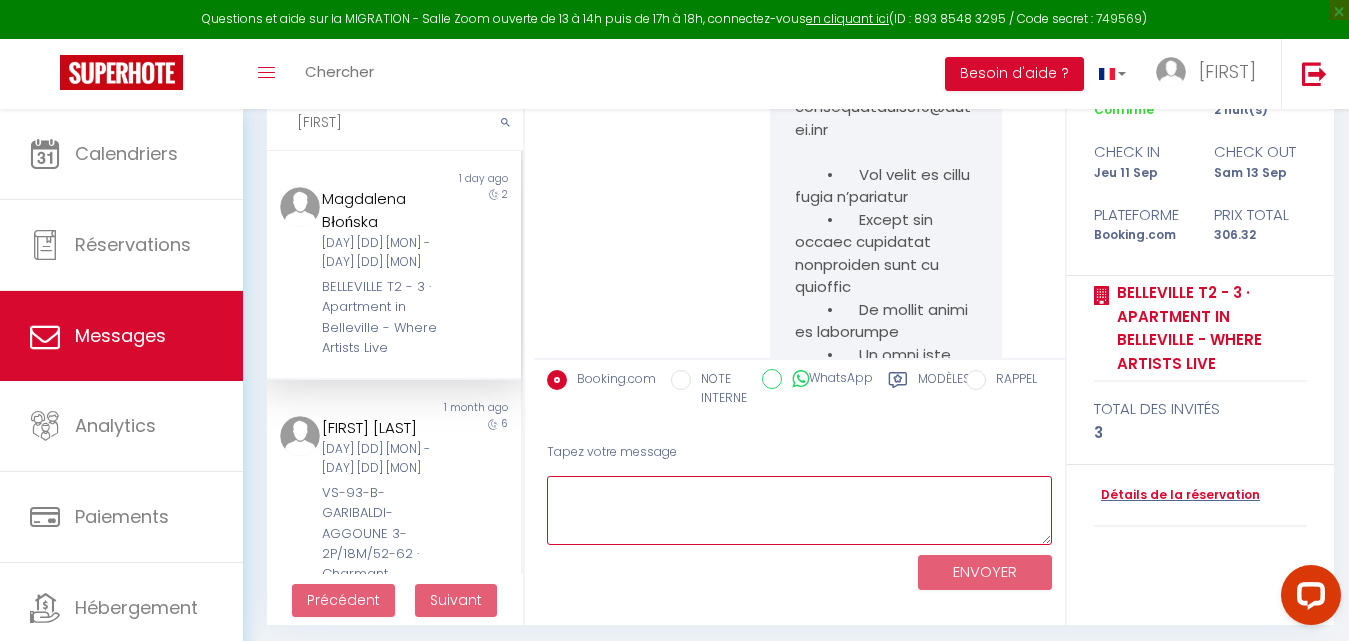 click at bounding box center (799, 510) 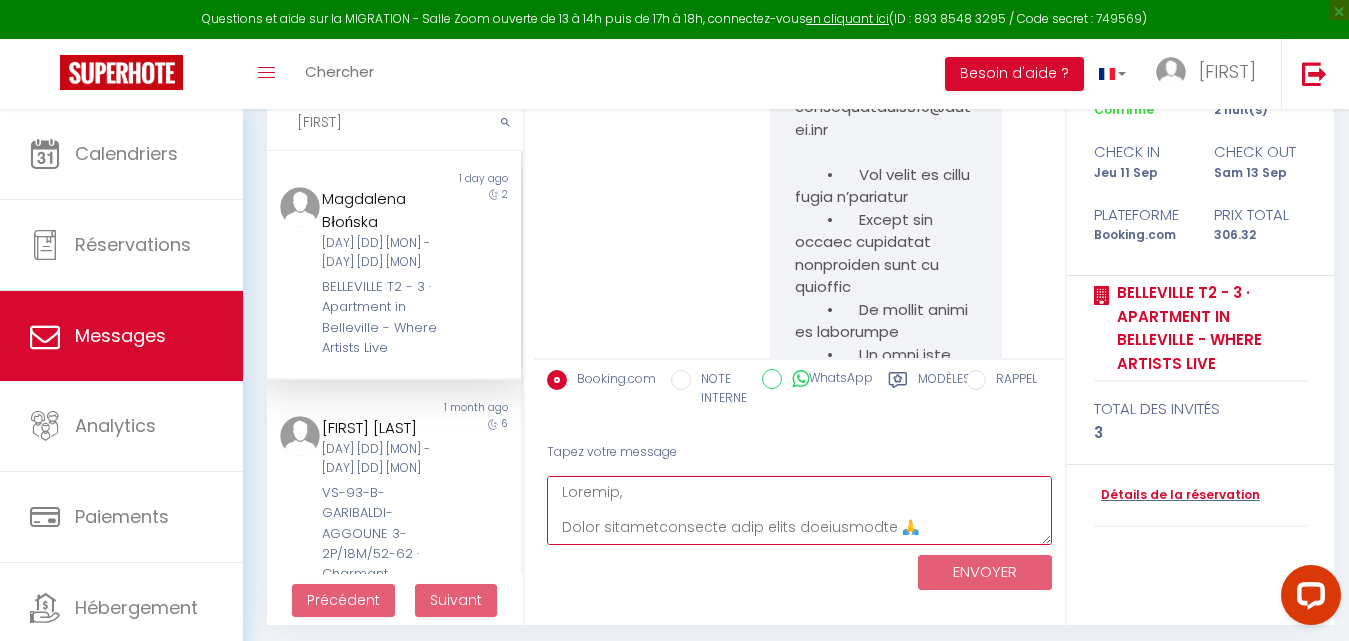 scroll, scrollTop: 467, scrollLeft: 0, axis: vertical 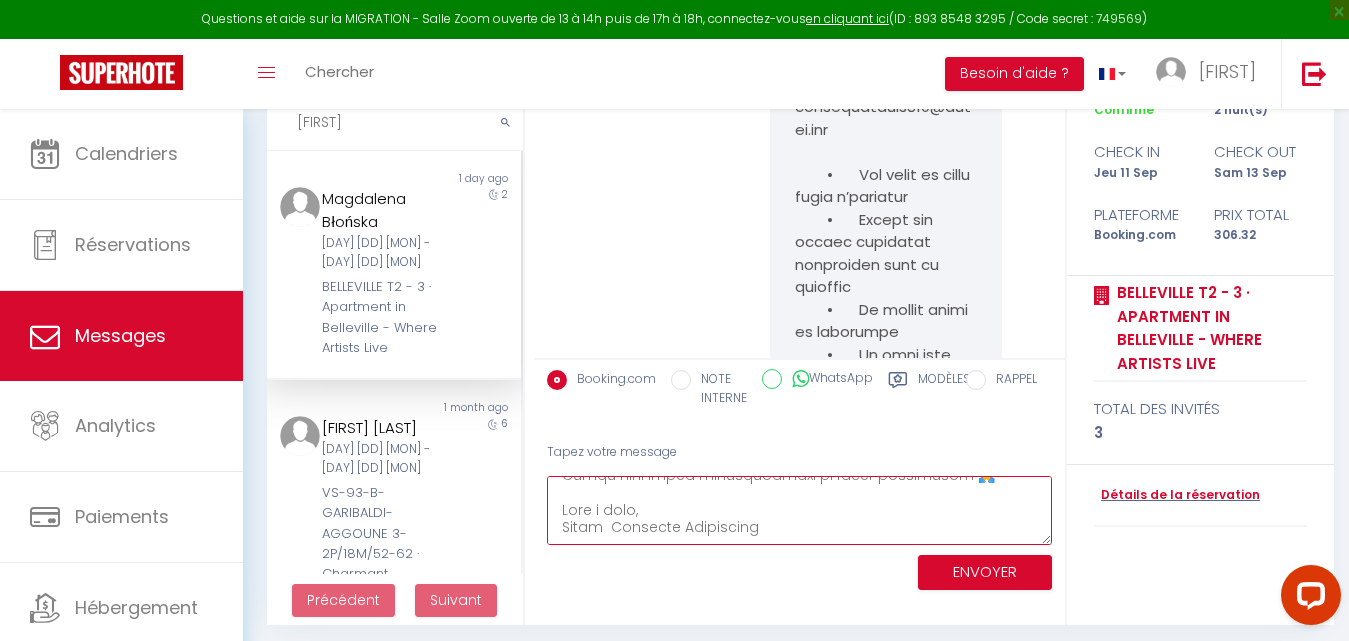 type on "Bonjour,
Merci chaleureusement pour votre réservation 🙏
Afin de la valider, nous vous prions de bien vouloir nous transmettre par email a l’adresse : miorasarobidy189@gmail.com
•	Une copie de votre pièce d’identité
•	Celles des autres personnes séjournant dans le logement
•	Le nombre total de voyageurs
•	Un lien vers l’un de vos profils sur les réseaux sociaux (LinkedIn, Instagram, Facebook, etc.)
✅ Ces éléments nous permettent d’assurer un environnement sécurisé et serein pour l’ensemble de nos hôtes.
Nous vous informons également que nous avons récemment repris la gestion des logements dans l’immeuble. Étant présents sur place, nous veillons au bon fonctionnement du logement et à ce que tout se passe parfaitement durant votre séjour ✨
Un gardien passe également régulièrement dans l’immeuble afin de s’assurer que tout est conforme et respectueux pour le bien-être de tous les résidents.
Merci pour votre compréhension et votre réactivité 🙏
Bien à vous,
Miora  Security Supervisor..." 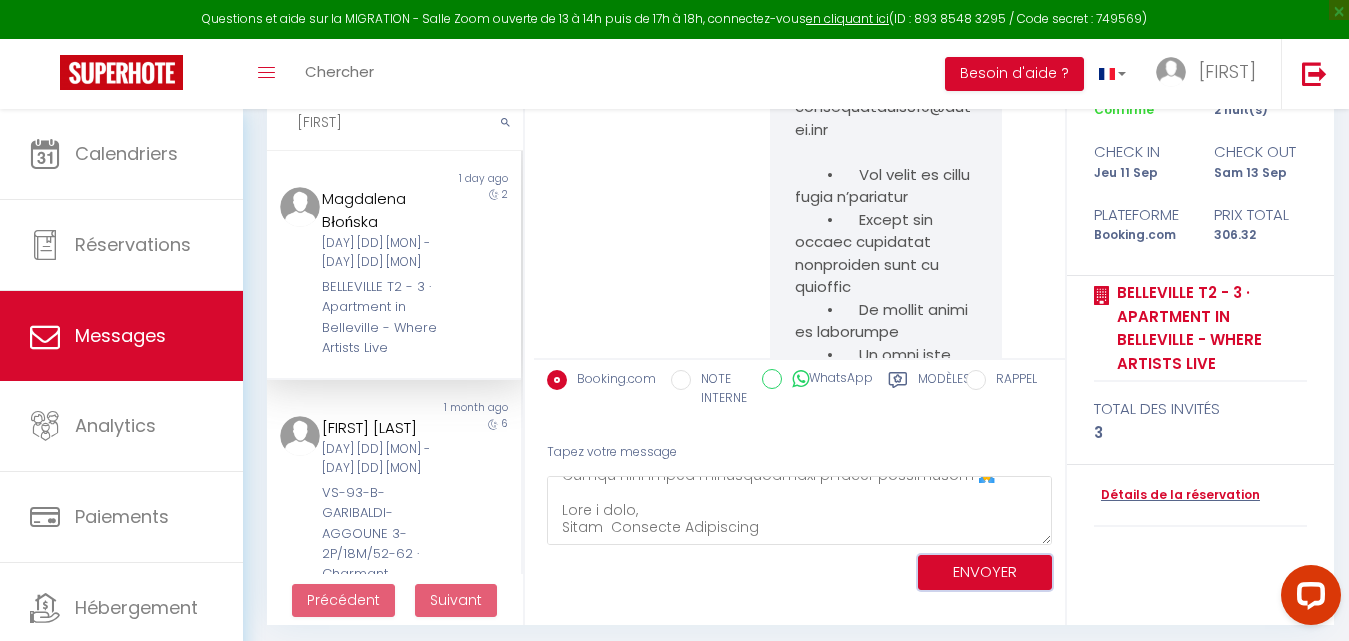 click on "ENVOYER" at bounding box center [985, 572] 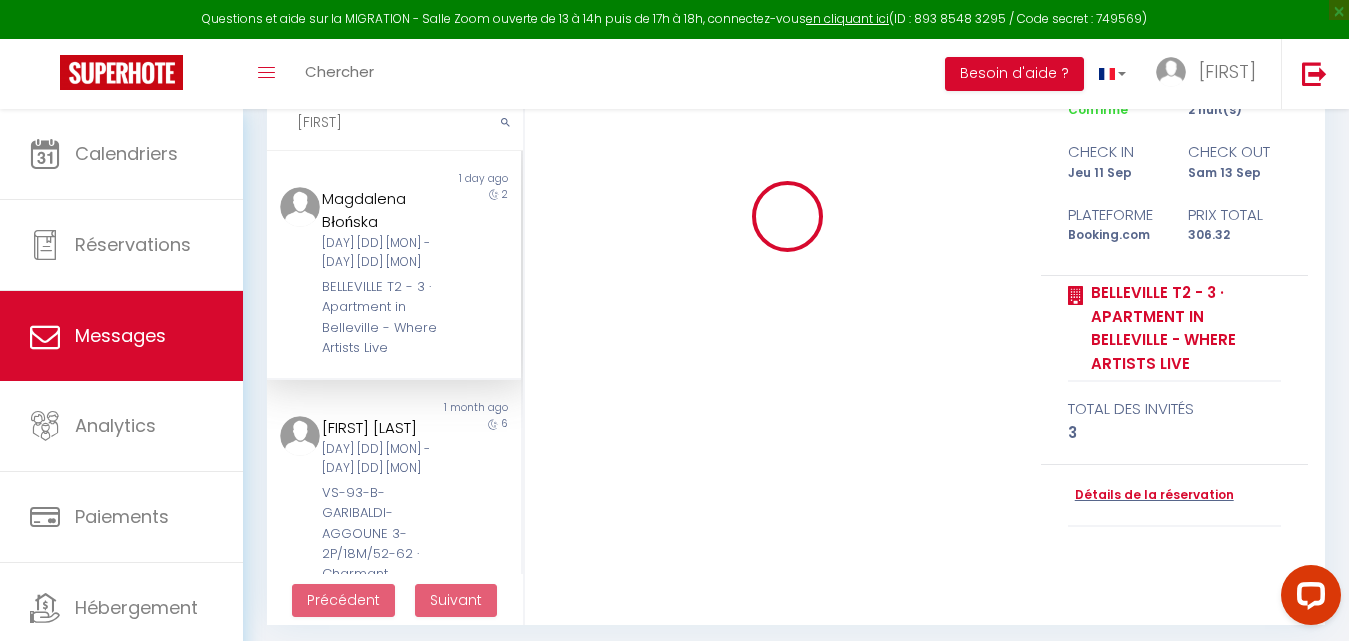 type 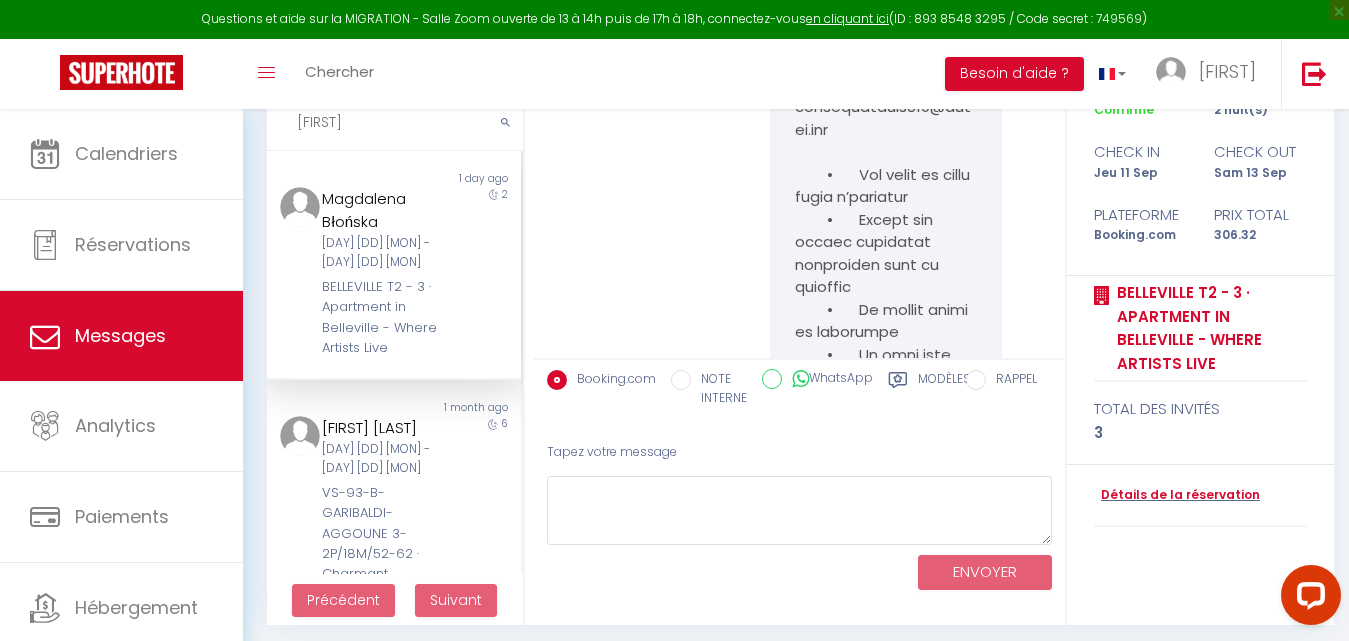 scroll, scrollTop: 0, scrollLeft: 0, axis: both 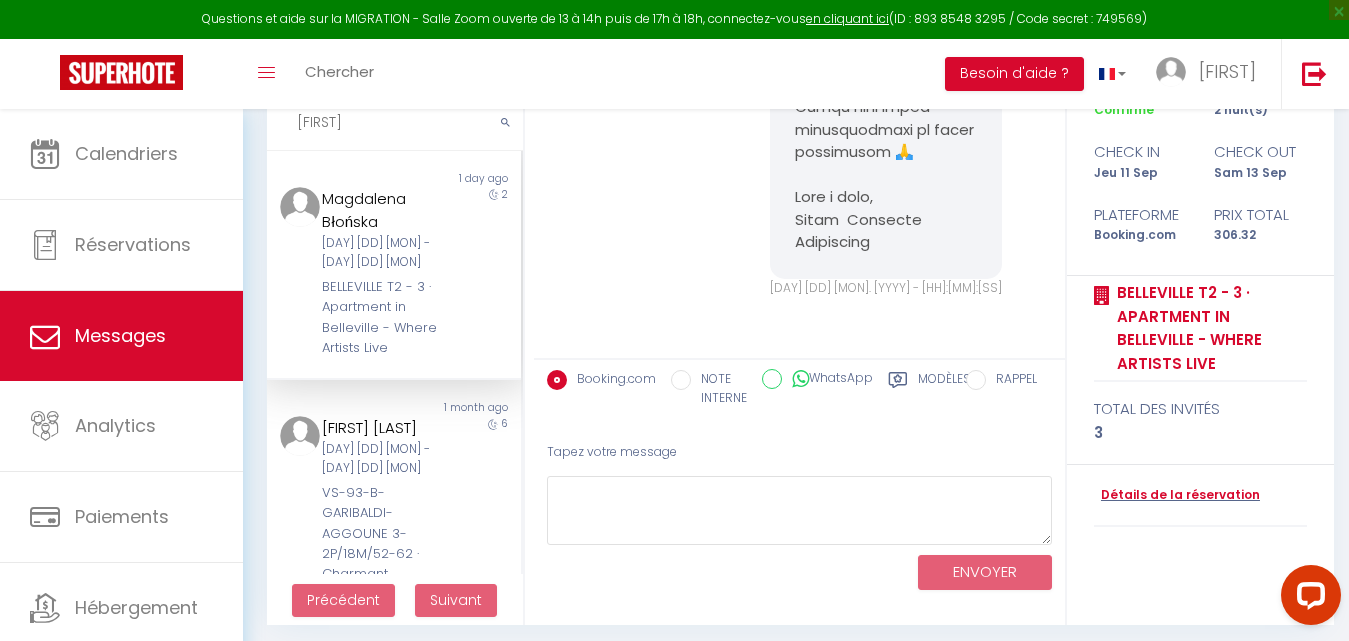 drag, startPoint x: 351, startPoint y: 122, endPoint x: 285, endPoint y: 132, distance: 66.75328 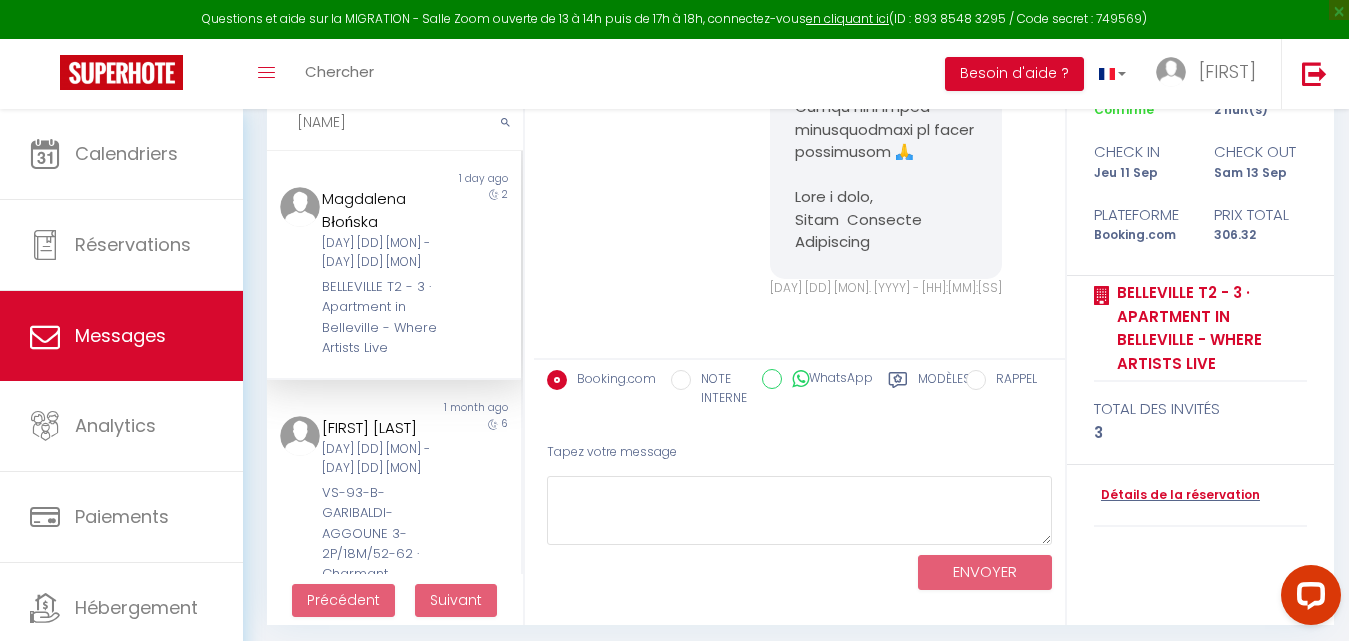 scroll, scrollTop: 19246, scrollLeft: 0, axis: vertical 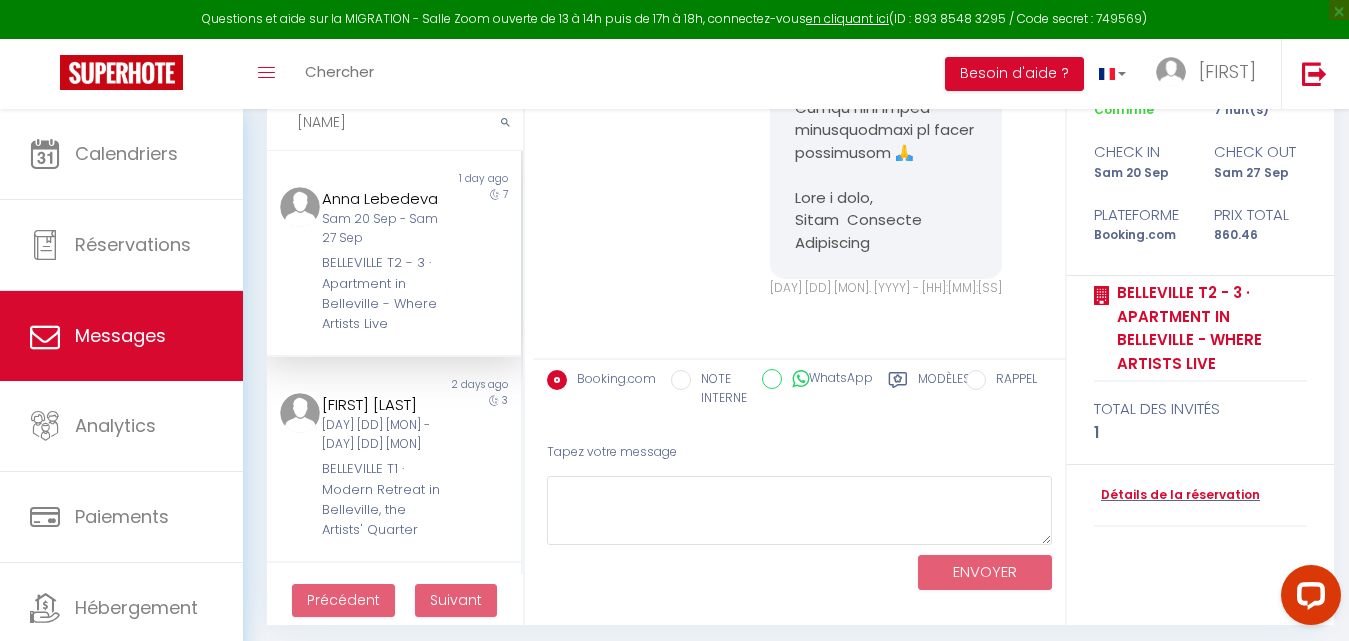 type on "Lebe" 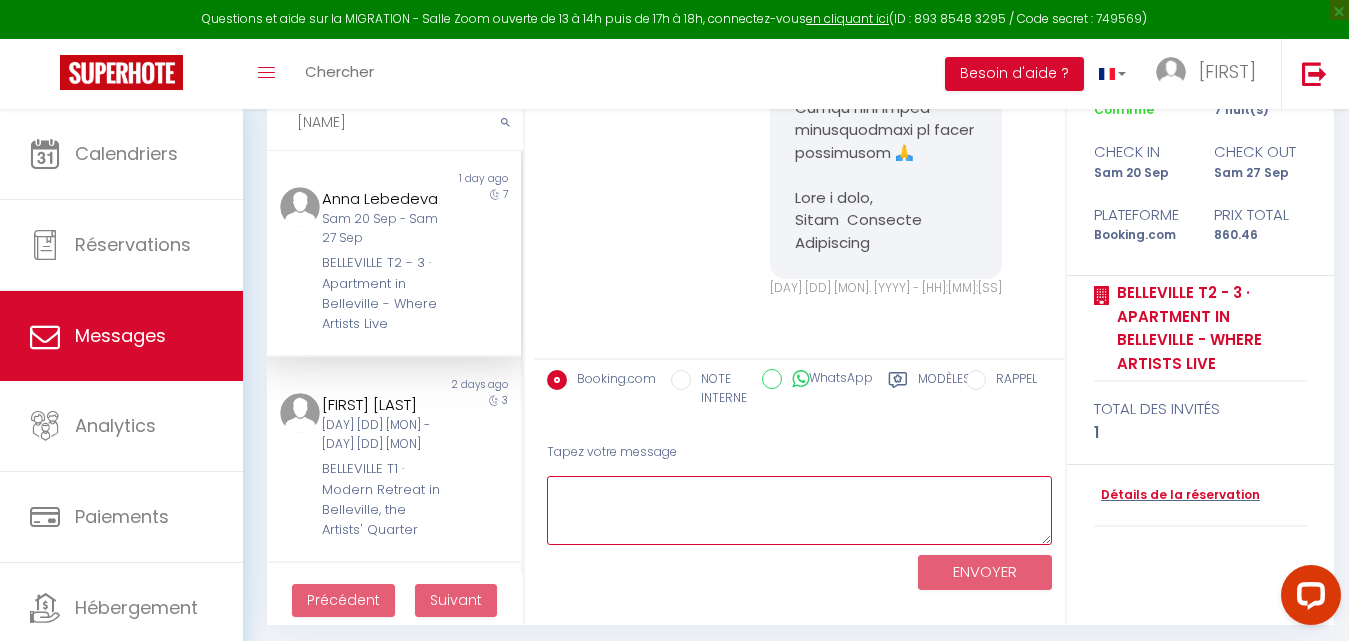 click at bounding box center [799, 510] 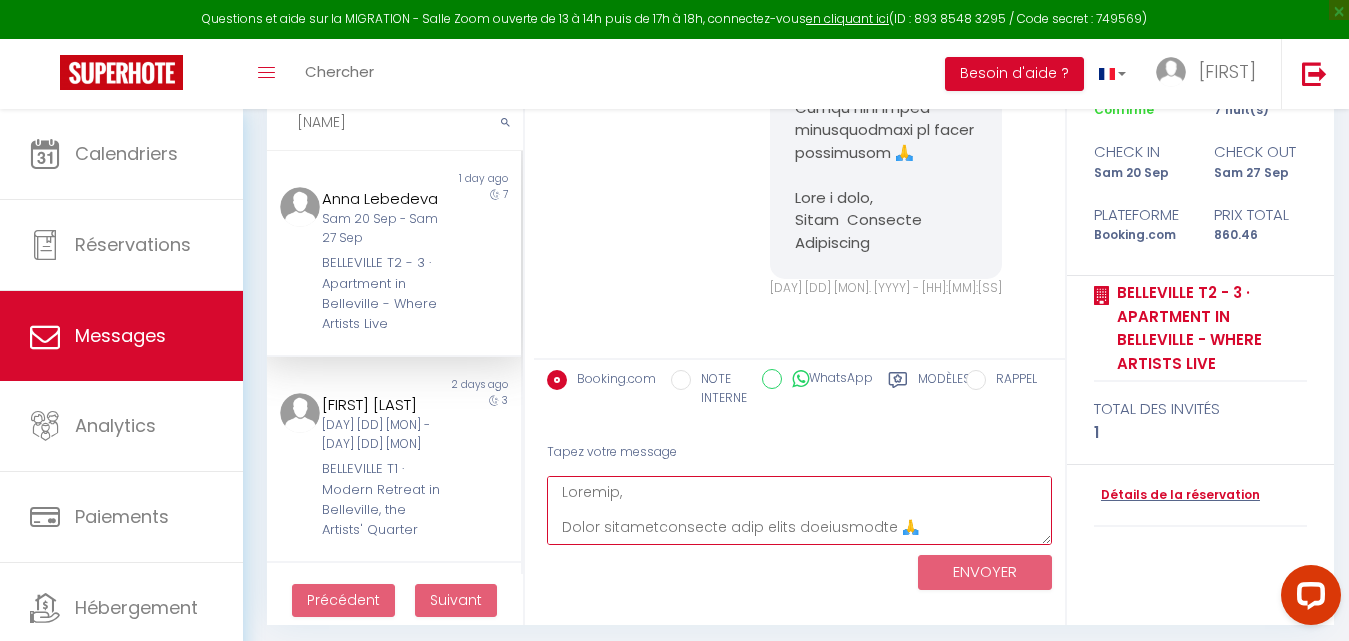 scroll, scrollTop: 467, scrollLeft: 0, axis: vertical 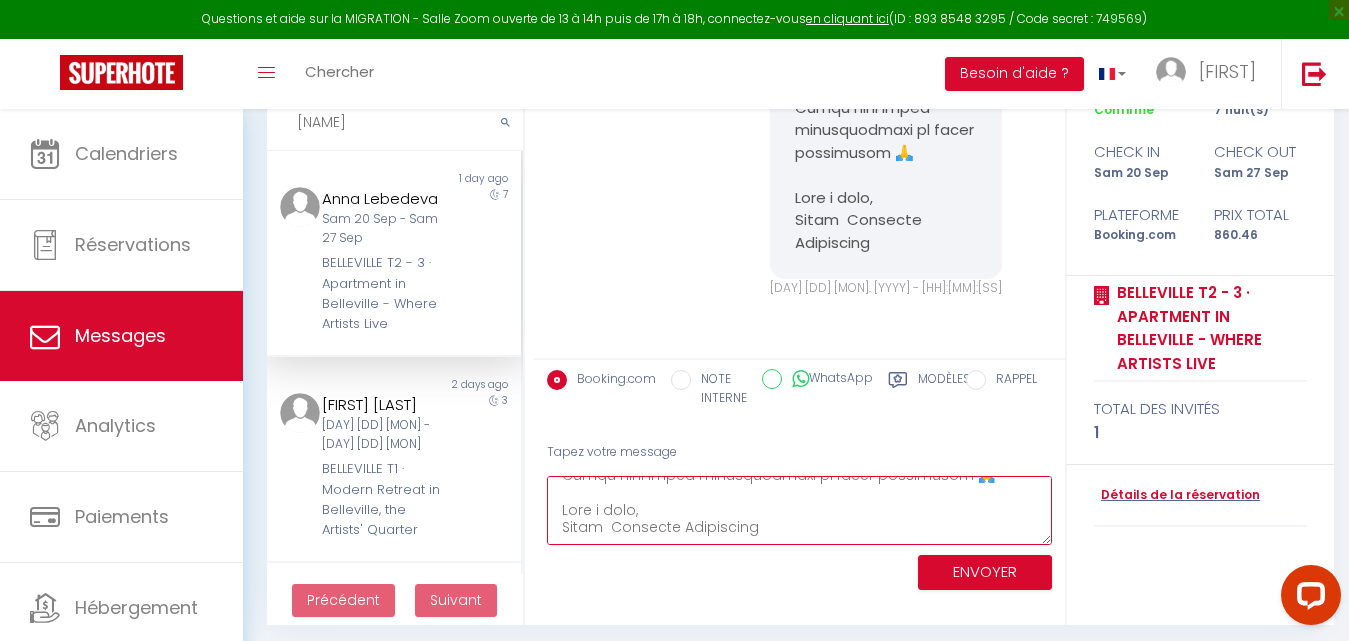 type on "Bonjour,
Merci chaleureusement pour votre réservation 🙏
Afin de la valider, nous vous prions de bien vouloir nous transmettre par email a l’adresse : miorasarobidy189@gmail.com
•	Une copie de votre pièce d’identité
•	Celles des autres personnes séjournant dans le logement
•	Le nombre total de voyageurs
•	Un lien vers l’un de vos profils sur les réseaux sociaux (LinkedIn, Instagram, Facebook, etc.)
✅ Ces éléments nous permettent d’assurer un environnement sécurisé et serein pour l’ensemble de nos hôtes.
Nous vous informons également que nous avons récemment repris la gestion des logements dans l’immeuble. Étant présents sur place, nous veillons au bon fonctionnement du logement et à ce que tout se passe parfaitement durant votre séjour ✨
Un gardien passe également régulièrement dans l’immeuble afin de s’assurer que tout est conforme et respectueux pour le bien-être de tous les résidents.
Merci pour votre compréhension et votre réactivité 🙏
Bien à vous,
Miora  Security Supervisor..." 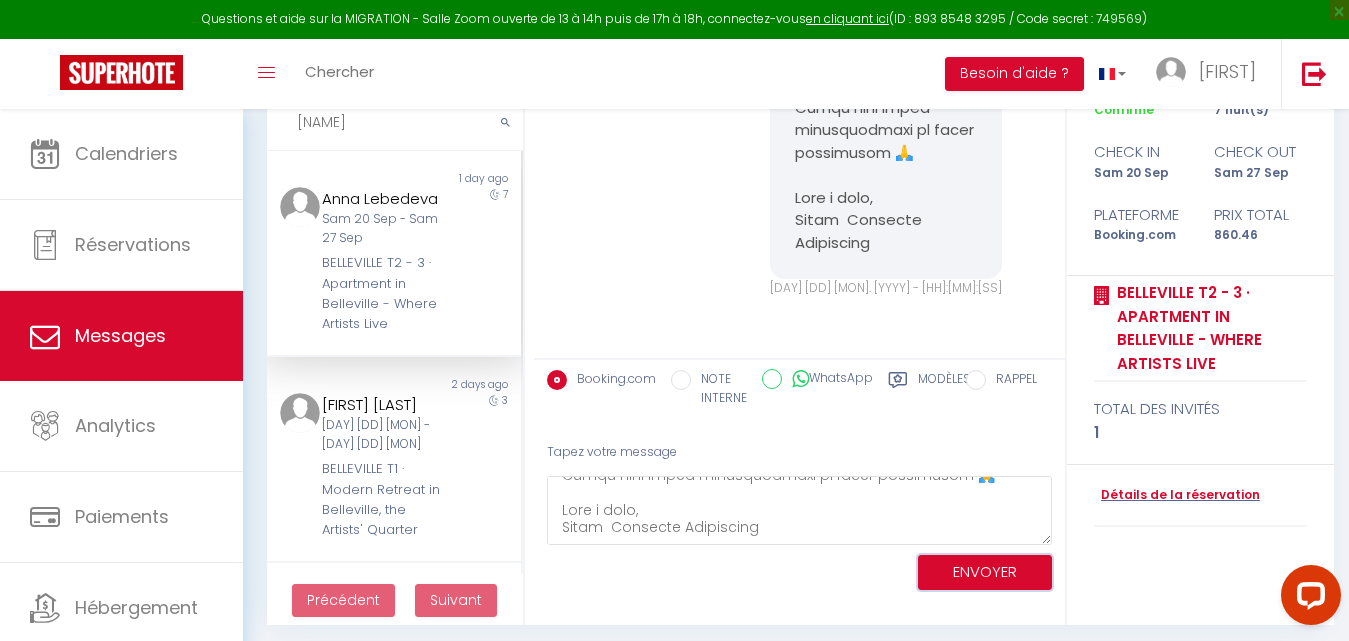 click on "ENVOYER" at bounding box center (985, 572) 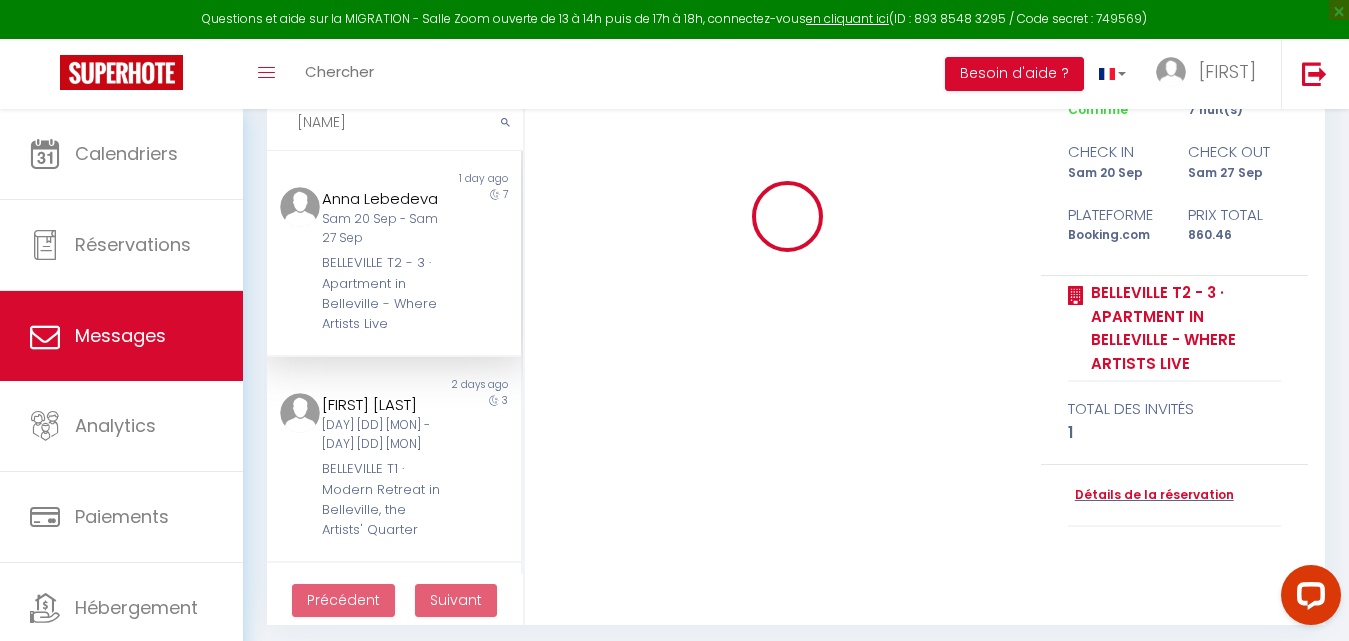 type 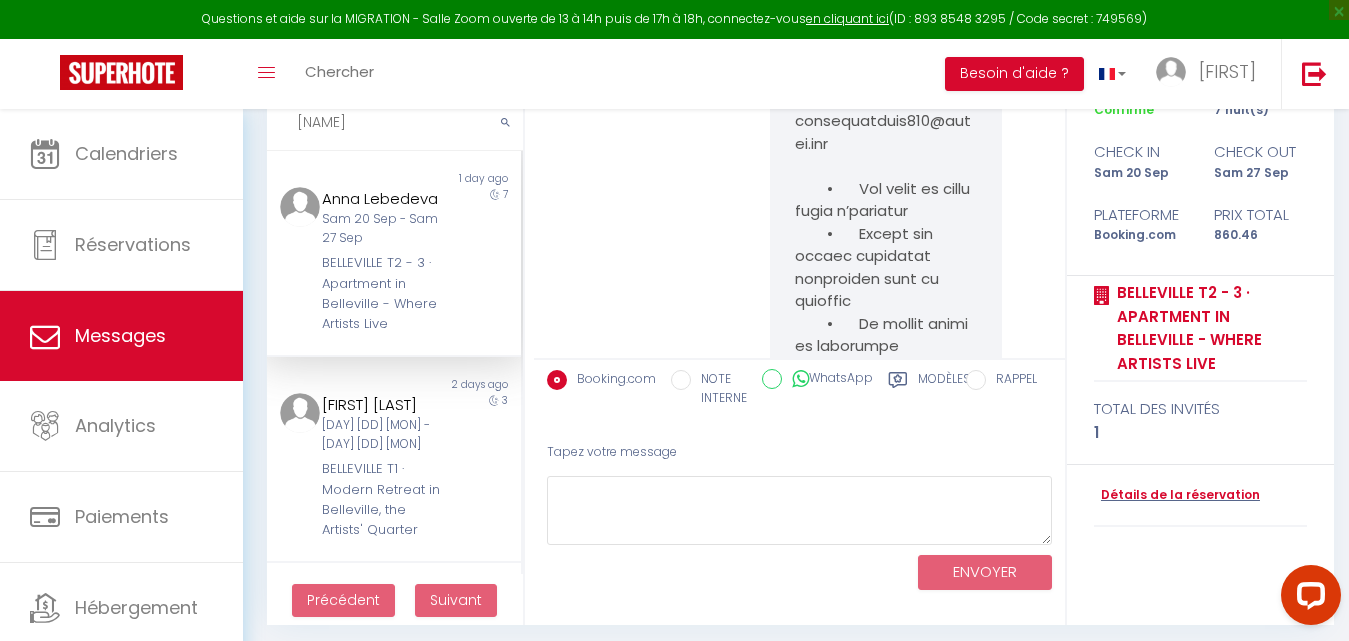 scroll, scrollTop: 20880, scrollLeft: 0, axis: vertical 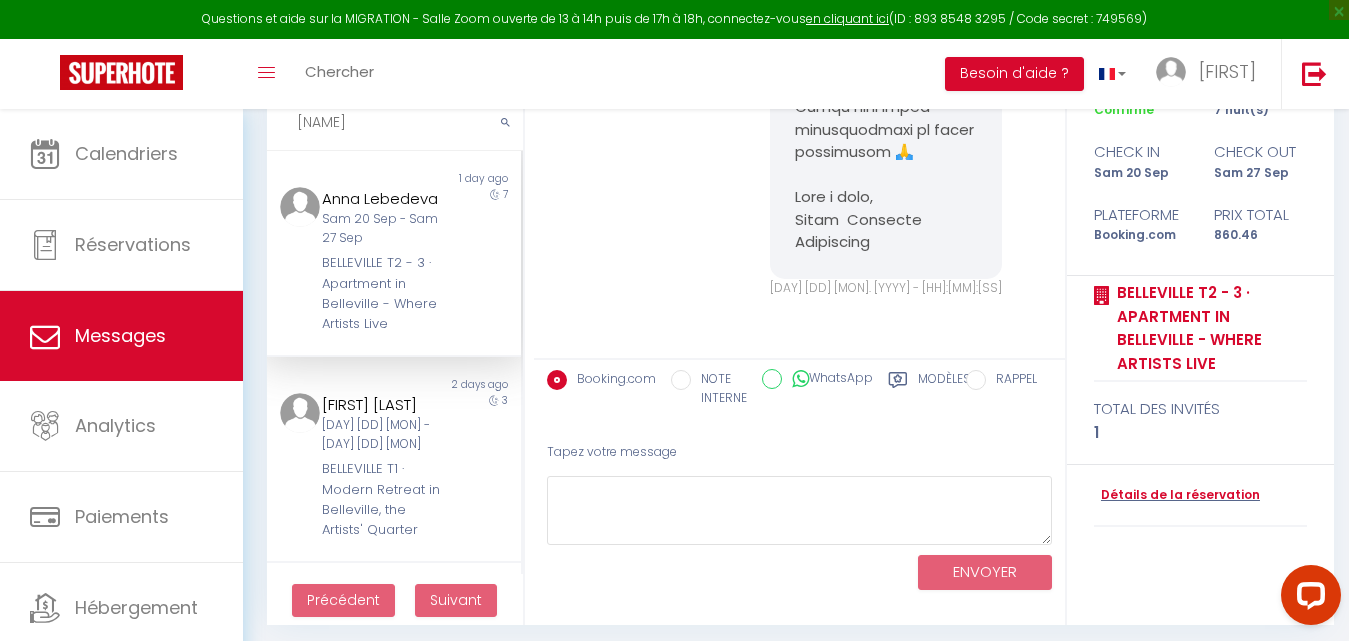 drag, startPoint x: 359, startPoint y: 132, endPoint x: 288, endPoint y: 131, distance: 71.00704 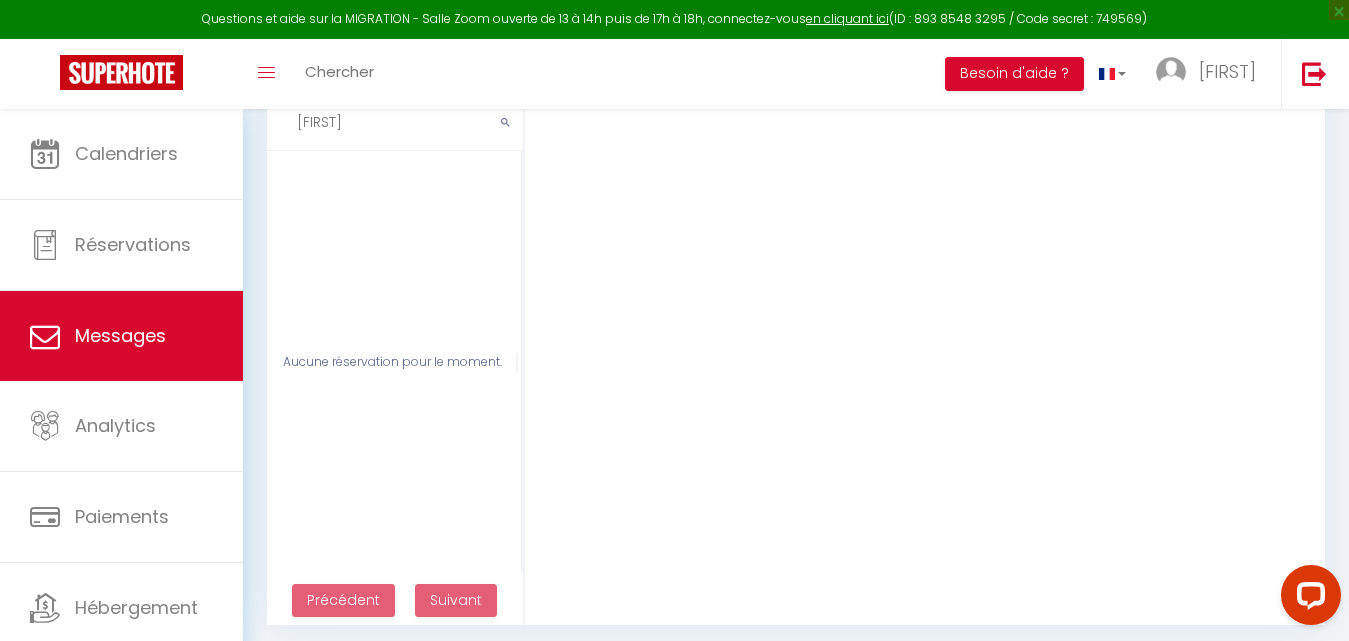 click on "Xalaa" at bounding box center (395, 123) 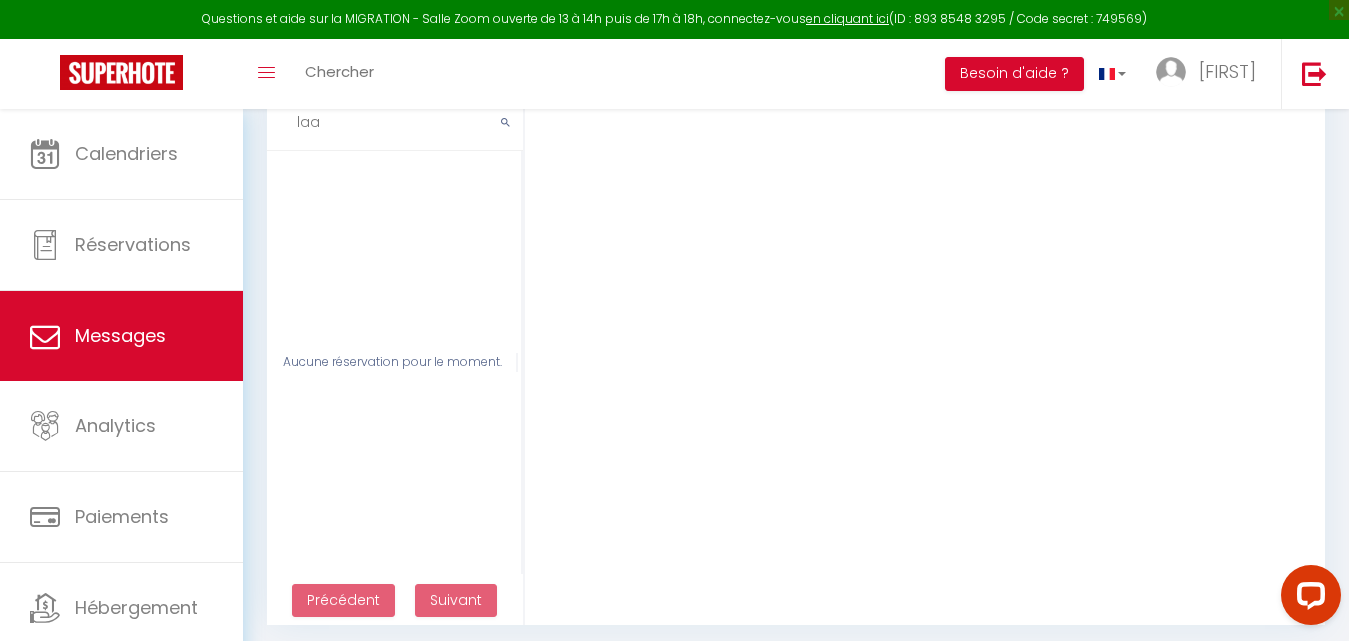 scroll, scrollTop: 19314, scrollLeft: 0, axis: vertical 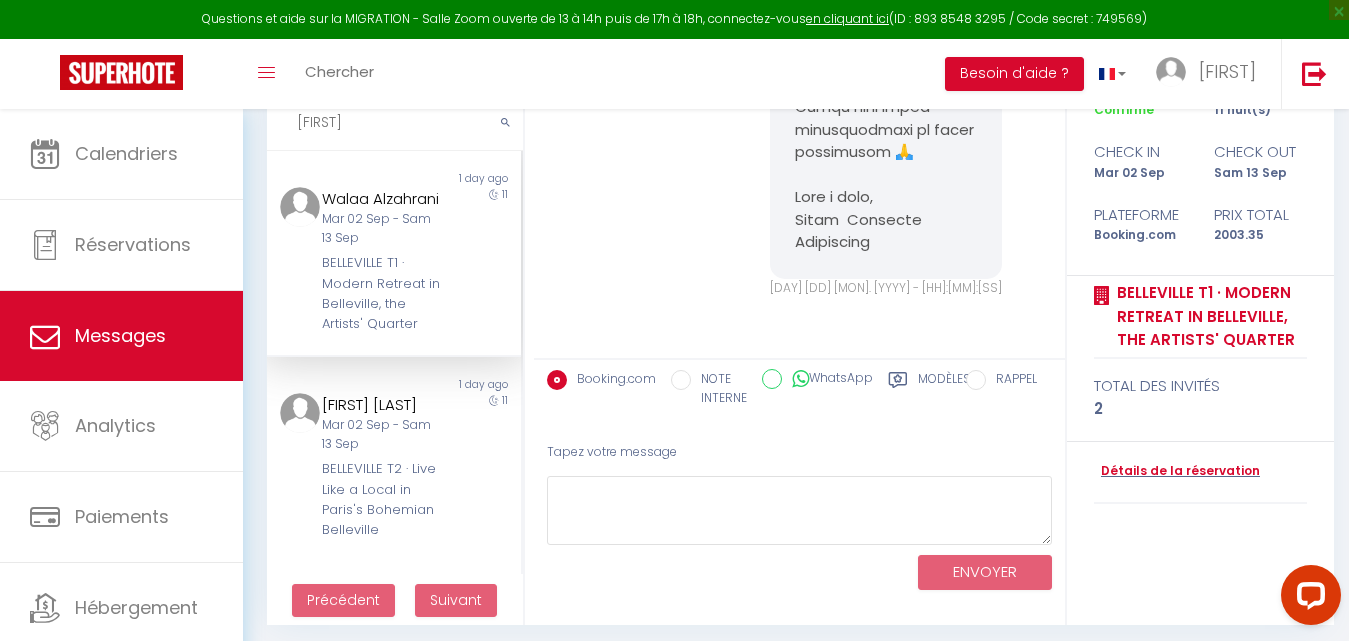 type on "walaa" 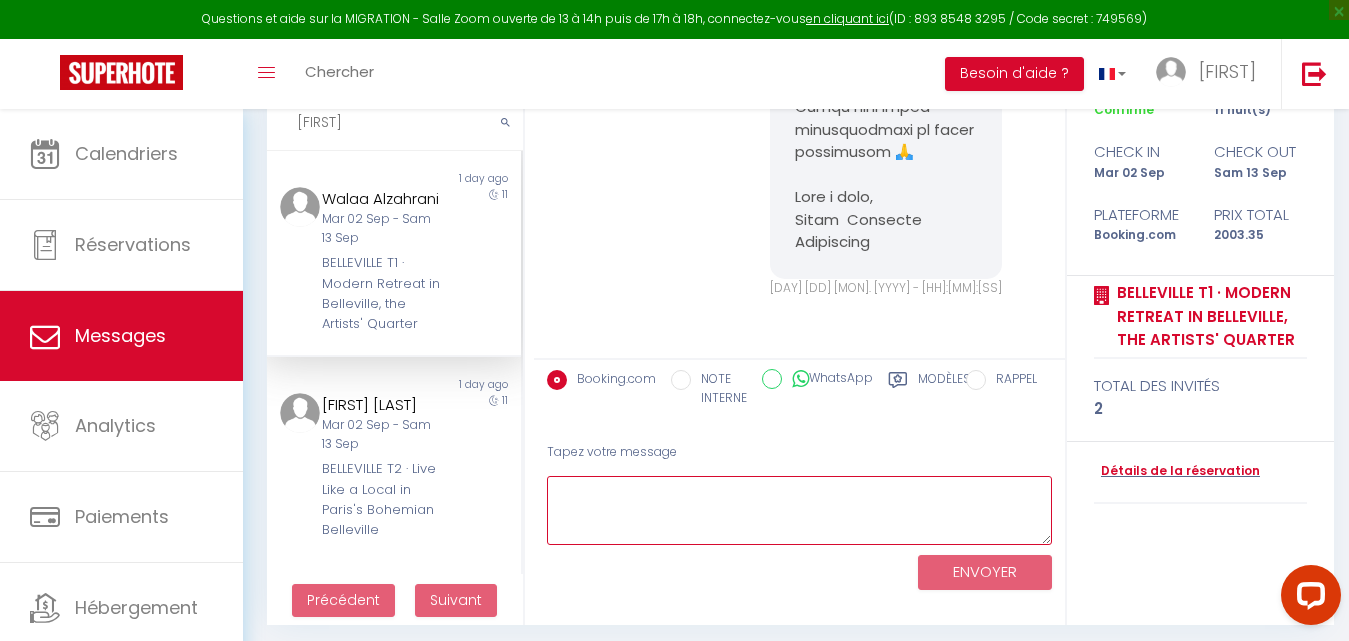 click at bounding box center (799, 510) 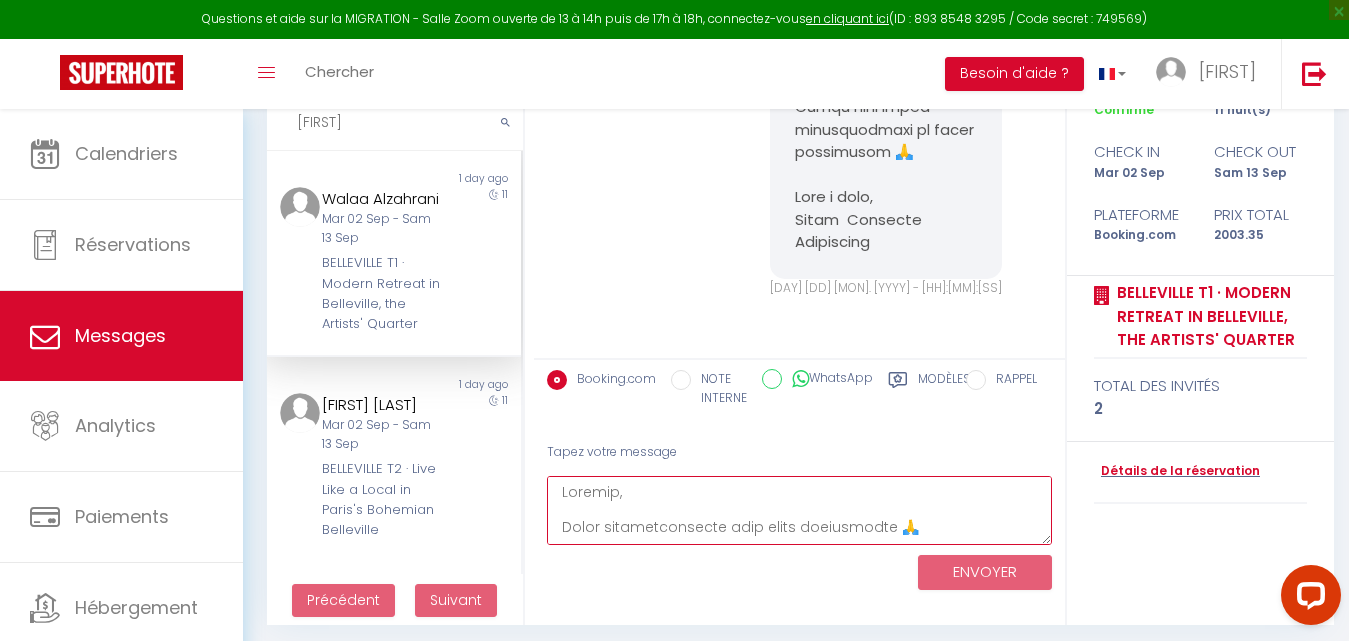 scroll, scrollTop: 467, scrollLeft: 0, axis: vertical 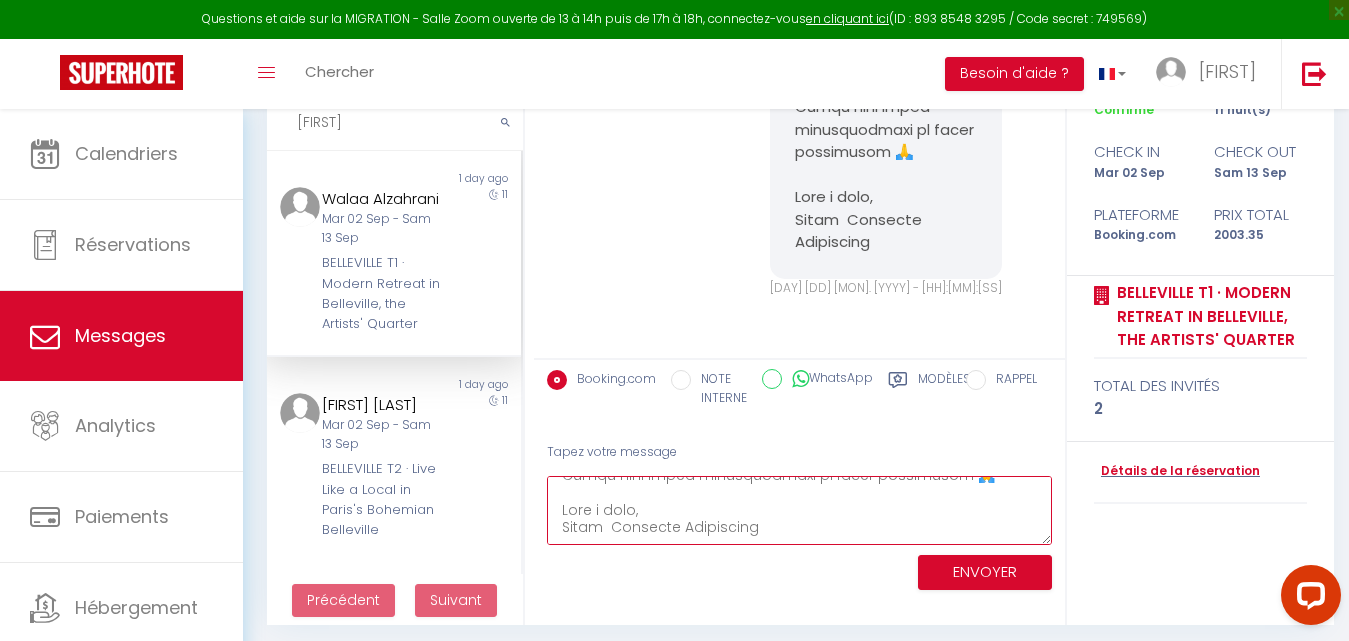 type on "Bonjour,
Merci chaleureusement pour votre réservation 🙏
Afin de la valider, nous vous prions de bien vouloir nous transmettre par email a l’adresse : miorasarobidy189@gmail.com
•	Une copie de votre pièce d’identité
•	Celles des autres personnes séjournant dans le logement
•	Le nombre total de voyageurs
•	Un lien vers l’un de vos profils sur les réseaux sociaux (LinkedIn, Instagram, Facebook, etc.)
✅ Ces éléments nous permettent d’assurer un environnement sécurisé et serein pour l’ensemble de nos hôtes.
Nous vous informons également que nous avons récemment repris la gestion des logements dans l’immeuble. Étant présents sur place, nous veillons au bon fonctionnement du logement et à ce que tout se passe parfaitement durant votre séjour ✨
Un gardien passe également régulièrement dans l’immeuble afin de s’assurer que tout est conforme et respectueux pour le bien-être de tous les résidents.
Merci pour votre compréhension et votre réactivité 🙏
Bien à vous,
Miora  Security Supervisor..." 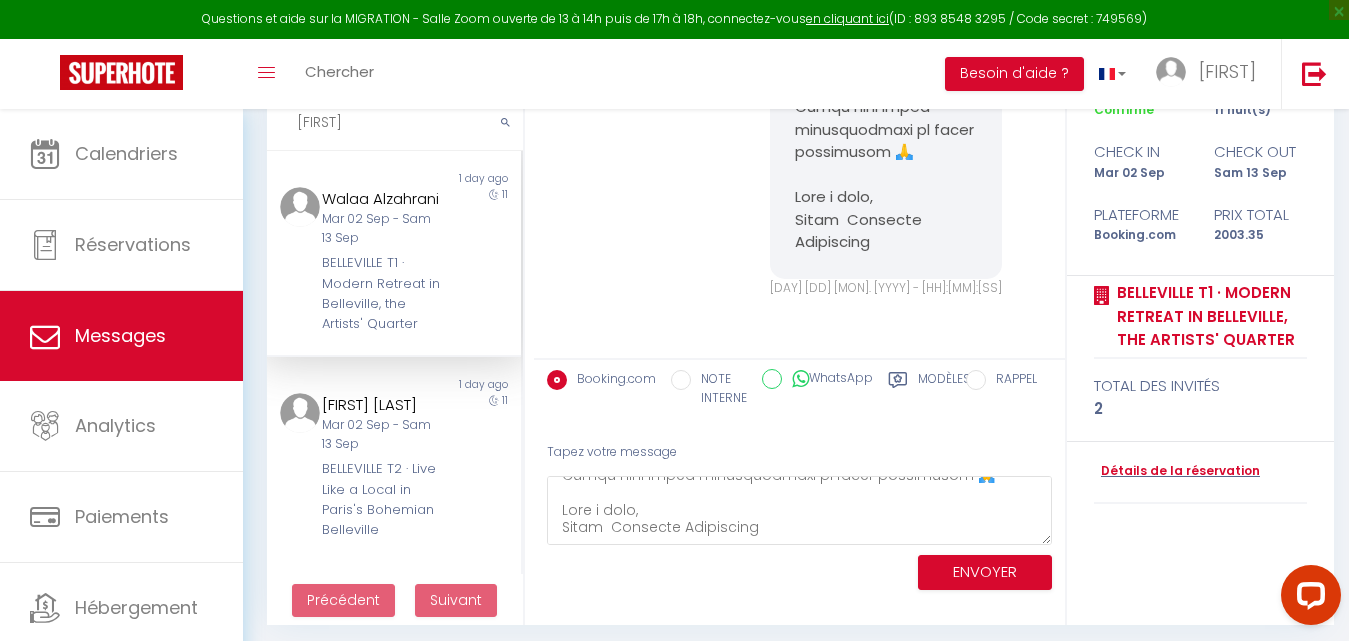 click on "Mer 23 Juil. 2025 - 20:15:09     Note Sms       Mer 23 Juil. 2025 - 20:15:09   Lun 28 Juil. 2025 - 18:52:36     Note Sms       Lun 28 Juil. 2025 - 18:52:36   Mar 29 Juil. 2025 - 18:19:41     Note Sms       Mar 29 Juil. 2025 - 18:19:41   Mer 30 Juil. 2025 - 18:57:20     Note Sms       Mer 30 Juil. 2025 - 18:57:20   Jeu 31 Juil. 2025 - 18:59:29     Note Sms       Jeu 31 Juil. 2025 - 18:59:29   Ven 01 Aoû. 2025 - 18:48:46     Note Sms       Ven 01 Aoû. 2025 - 18:48:46   Sam 02 Aoû. 2025 - 17:22:34     Note Sms       Sam 02 Aoû. 2025 - 17:22:34   Dim 03 Aoû. 2025 - 19:46:22     Note Sms       Dim 03 Aoû. 2025 - 19:46:22   Lun 04 Aoû. 2025 - 19:11:14     Note Sms       Lun 04 Aoû. 2025 - 19:11:14   Mar 05 Aoû. 2025 - 19:29:58     Note Sms       Mar 05 Aoû. 2025 - 19:29:58   Mer 06 Aoû. 2025 - 20:03:28     Note Sms       Mer 06 Aoû. 2025 - 20:03:28   Jeu 07 Aoû. 2025 - 18:36:33     Note Sms       Jeu 07 Aoû. 2025 - 18:36:33     Booking.com       NOTE INTERNE       WhatsApp     Modèles" at bounding box center [800, 306] 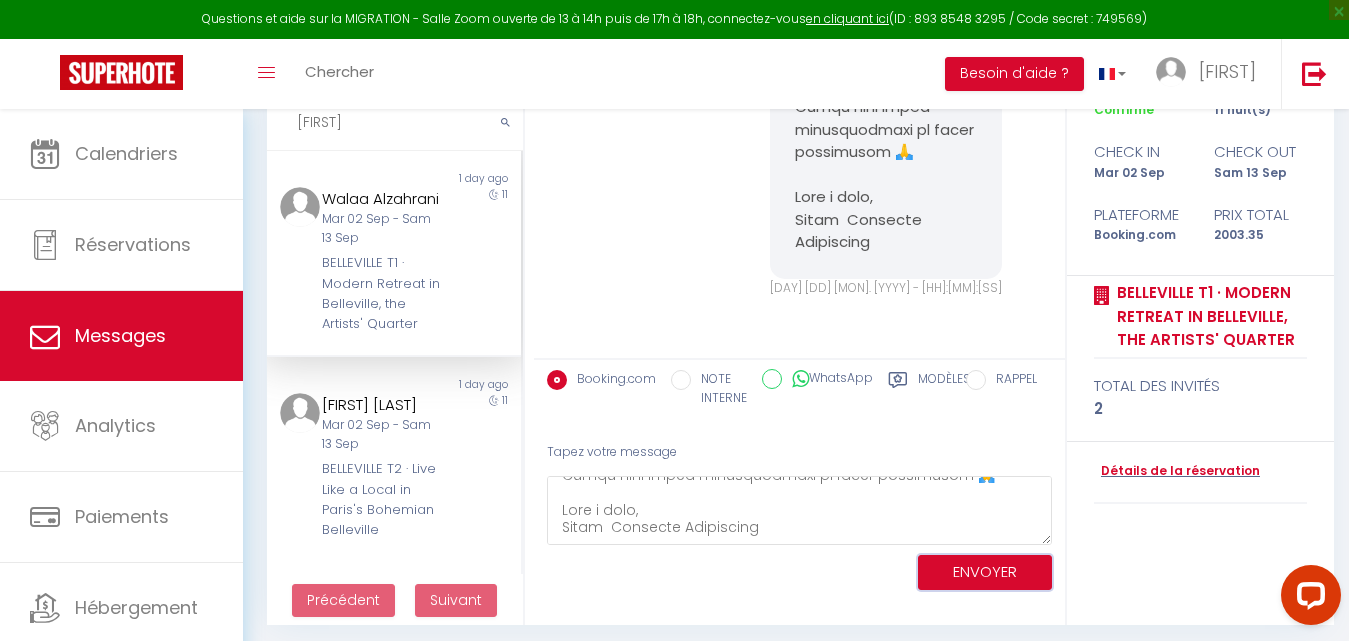 click on "ENVOYER" at bounding box center [985, 572] 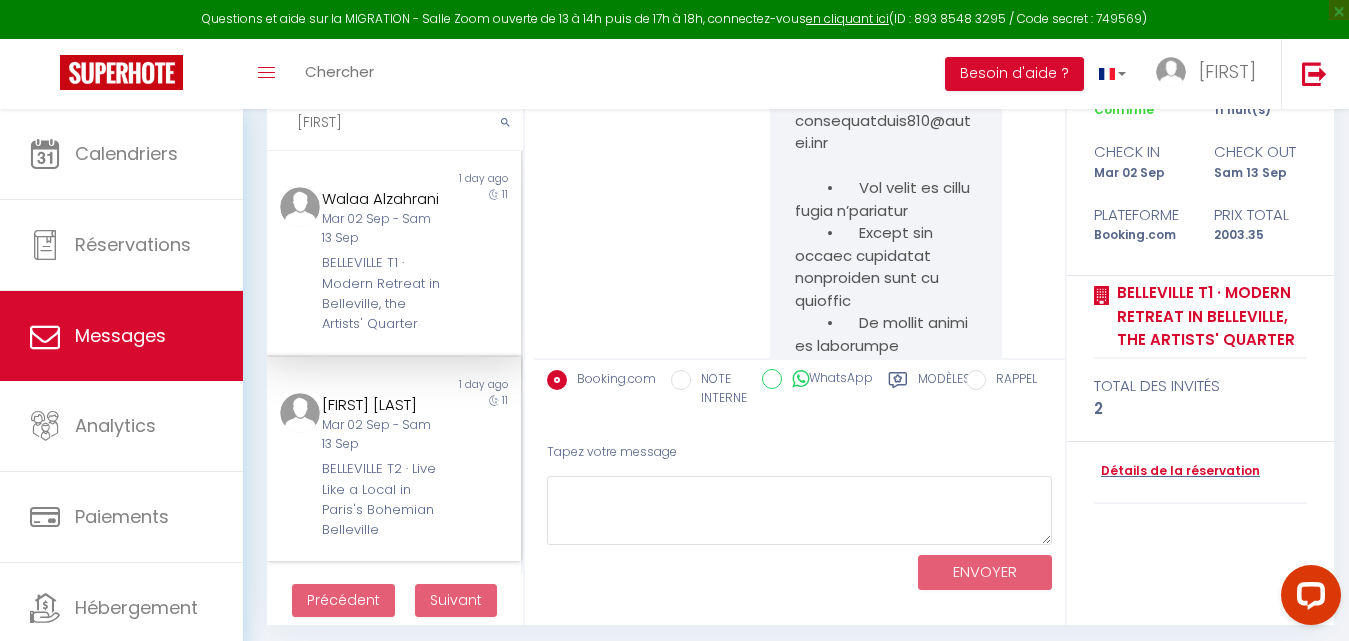 scroll, scrollTop: 0, scrollLeft: 0, axis: both 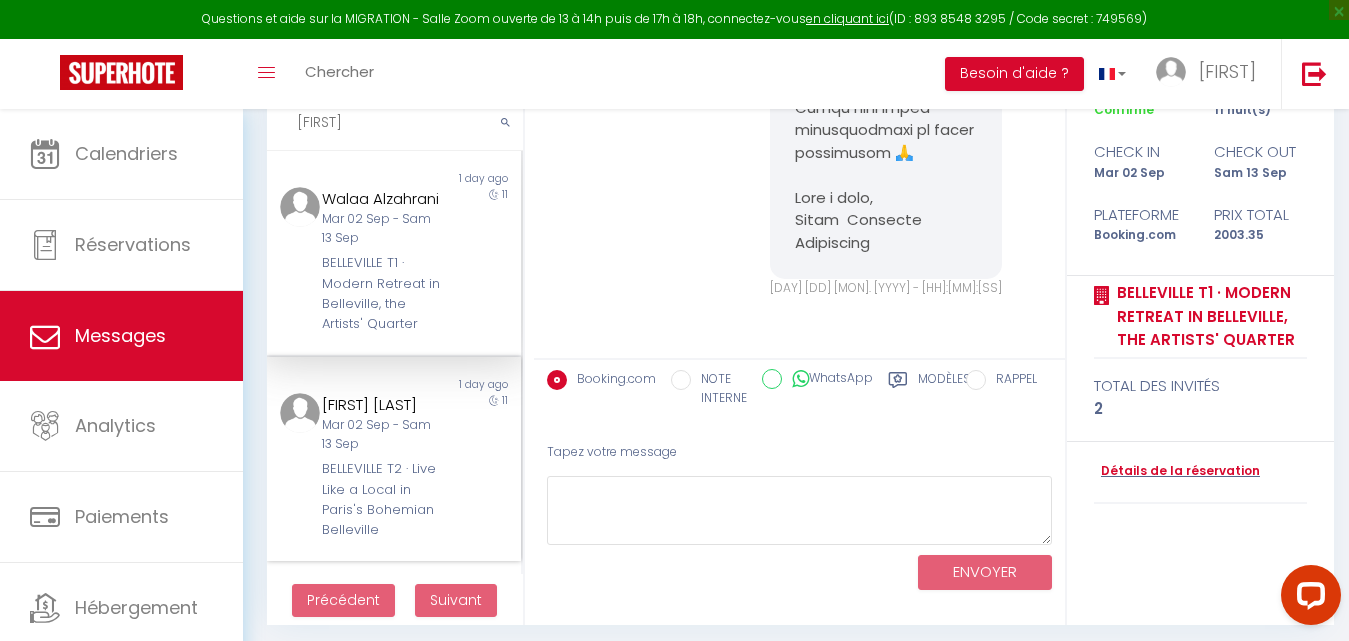 click on "WALAA ALZAHRANI" at bounding box center (383, 405) 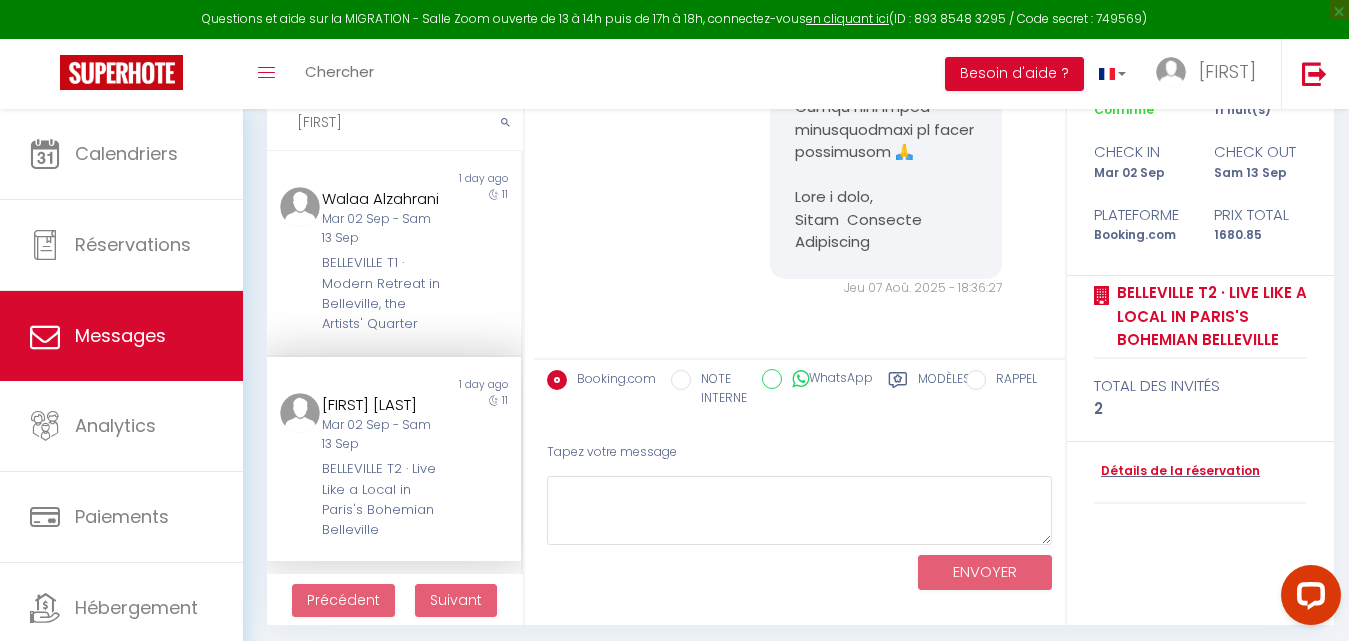 scroll, scrollTop: 19314, scrollLeft: 0, axis: vertical 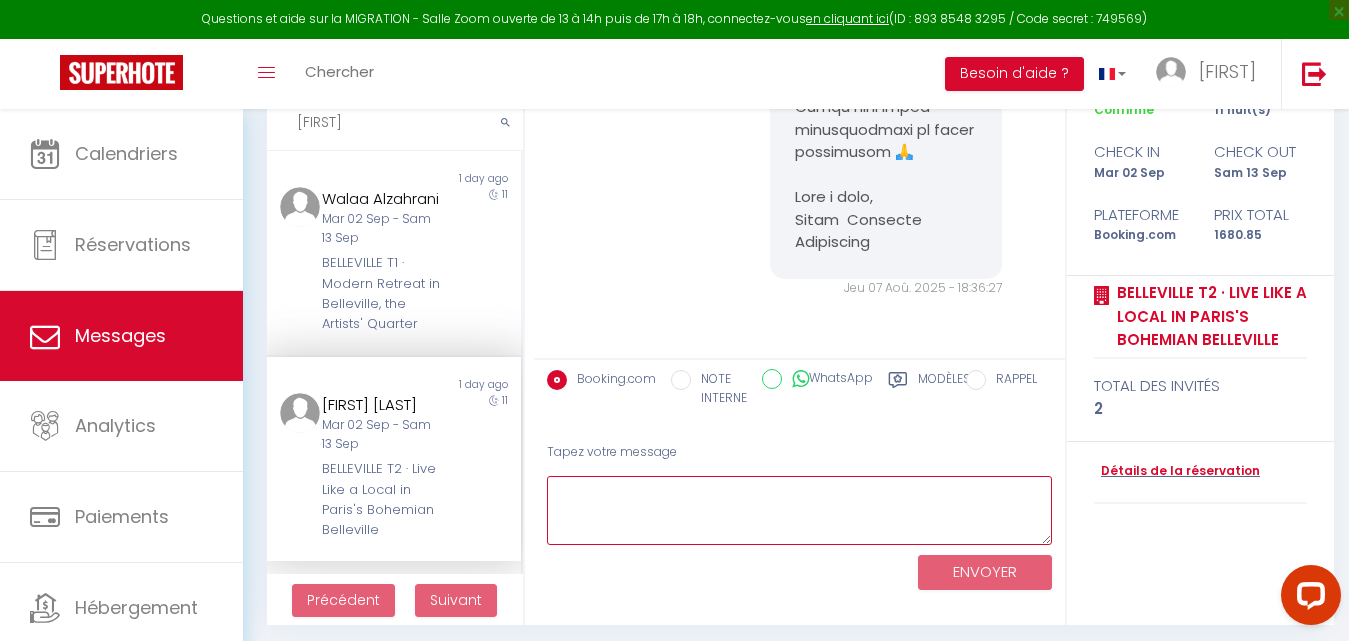 click at bounding box center [799, 510] 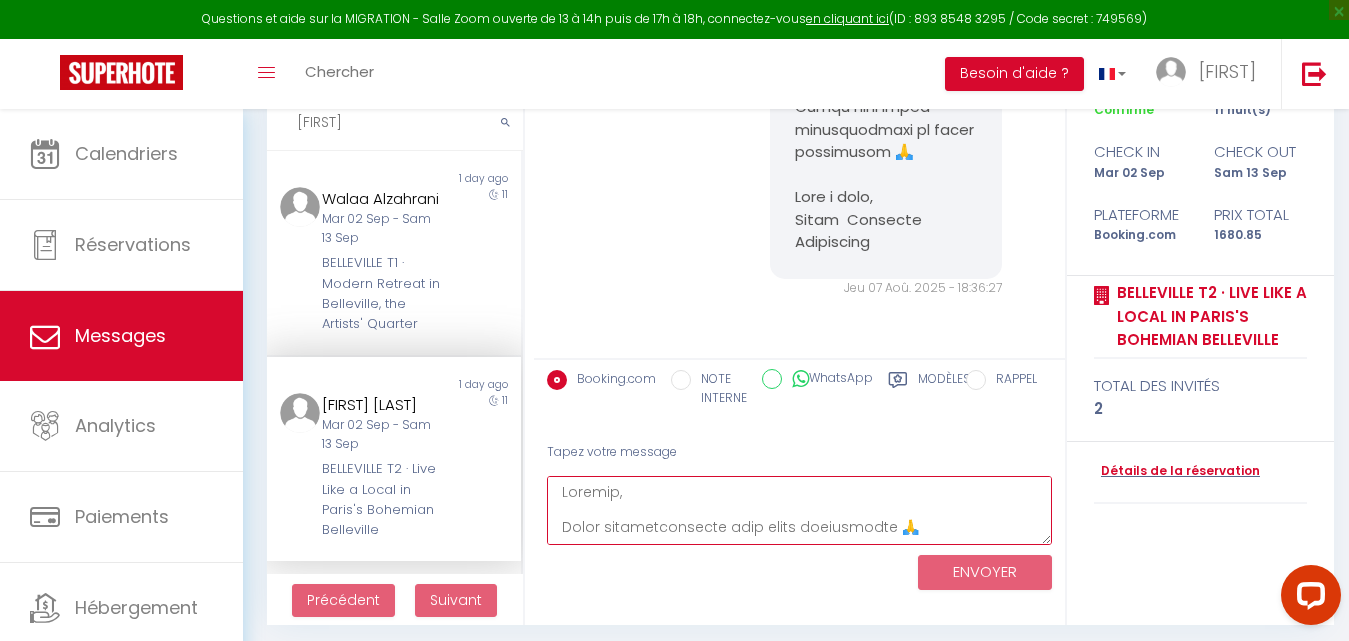 scroll, scrollTop: 467, scrollLeft: 0, axis: vertical 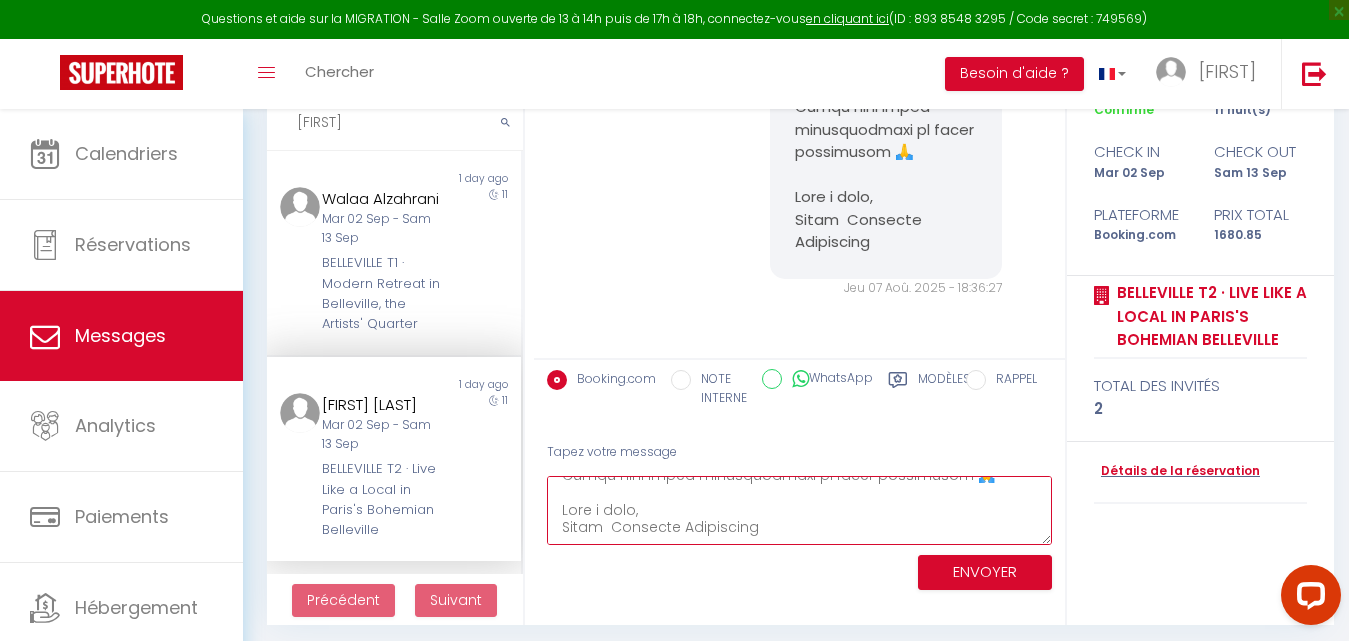 type on "Bonjour,
Merci chaleureusement pour votre réservation 🙏
Afin de la valider, nous vous prions de bien vouloir nous transmettre par email a l’adresse : miorasarobidy189@gmail.com
•	Une copie de votre pièce d’identité
•	Celles des autres personnes séjournant dans le logement
•	Le nombre total de voyageurs
•	Un lien vers l’un de vos profils sur les réseaux sociaux (LinkedIn, Instagram, Facebook, etc.)
✅ Ces éléments nous permettent d’assurer un environnement sécurisé et serein pour l’ensemble de nos hôtes.
Nous vous informons également que nous avons récemment repris la gestion des logements dans l’immeuble. Étant présents sur place, nous veillons au bon fonctionnement du logement et à ce que tout se passe parfaitement durant votre séjour ✨
Un gardien passe également régulièrement dans l’immeuble afin de s’assurer que tout est conforme et respectueux pour le bien-être de tous les résidents.
Merci pour votre compréhension et votre réactivité 🙏
Bien à vous,
Miora  Security Supervisor..." 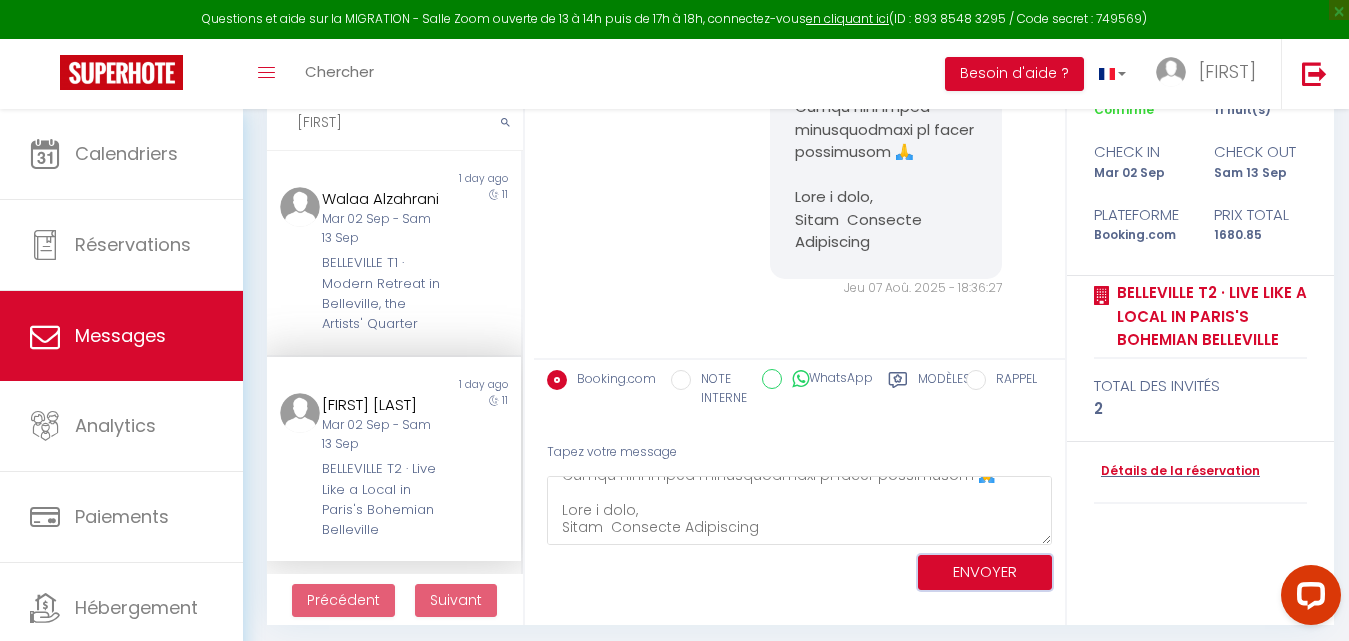 click on "ENVOYER" at bounding box center [985, 572] 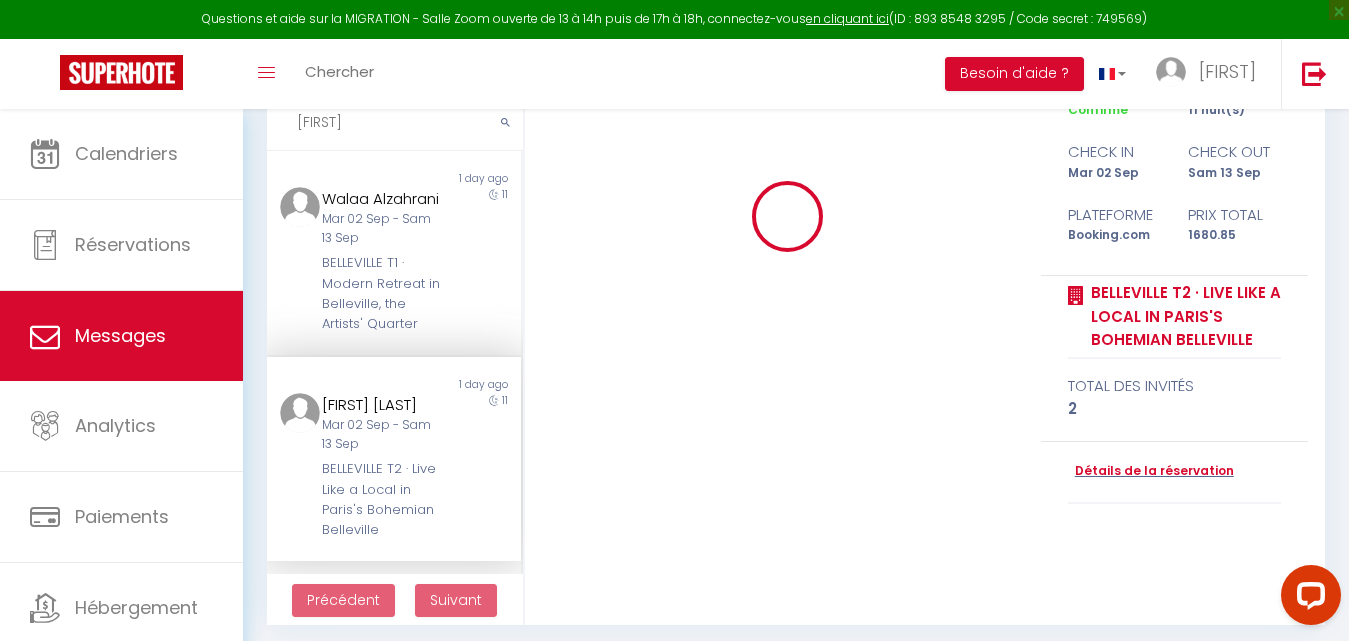 type 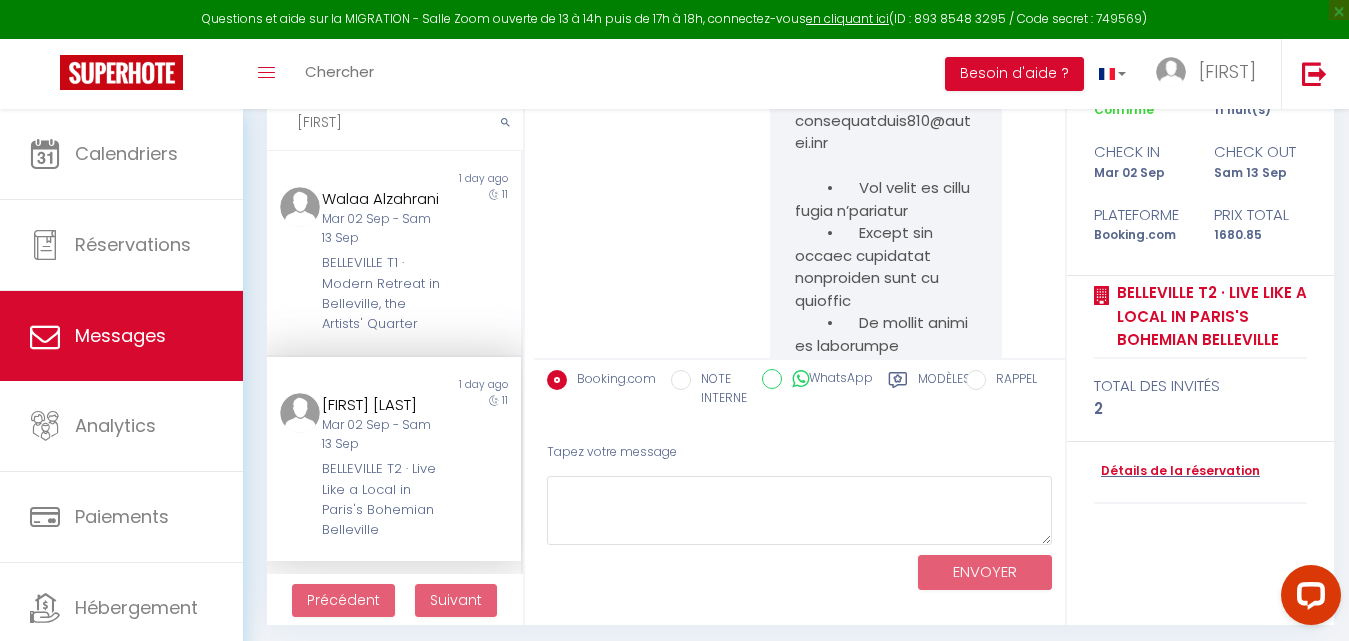 scroll, scrollTop: 20947, scrollLeft: 0, axis: vertical 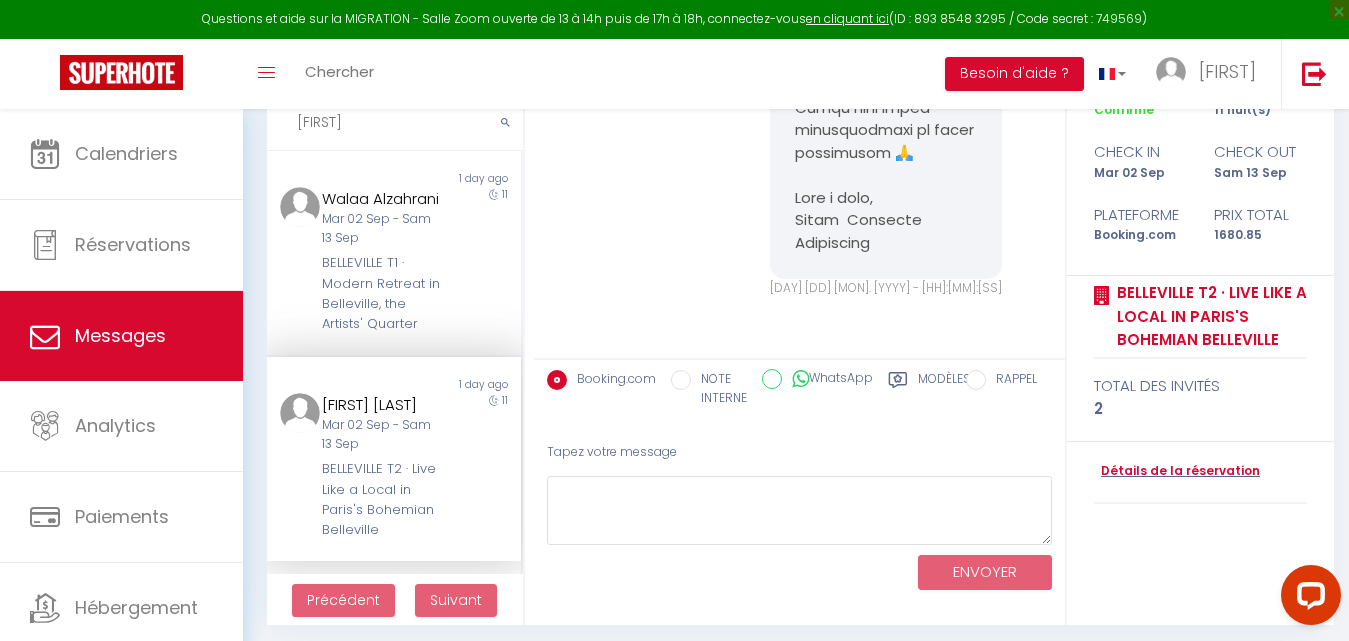 drag, startPoint x: 359, startPoint y: 122, endPoint x: 274, endPoint y: 127, distance: 85.146935 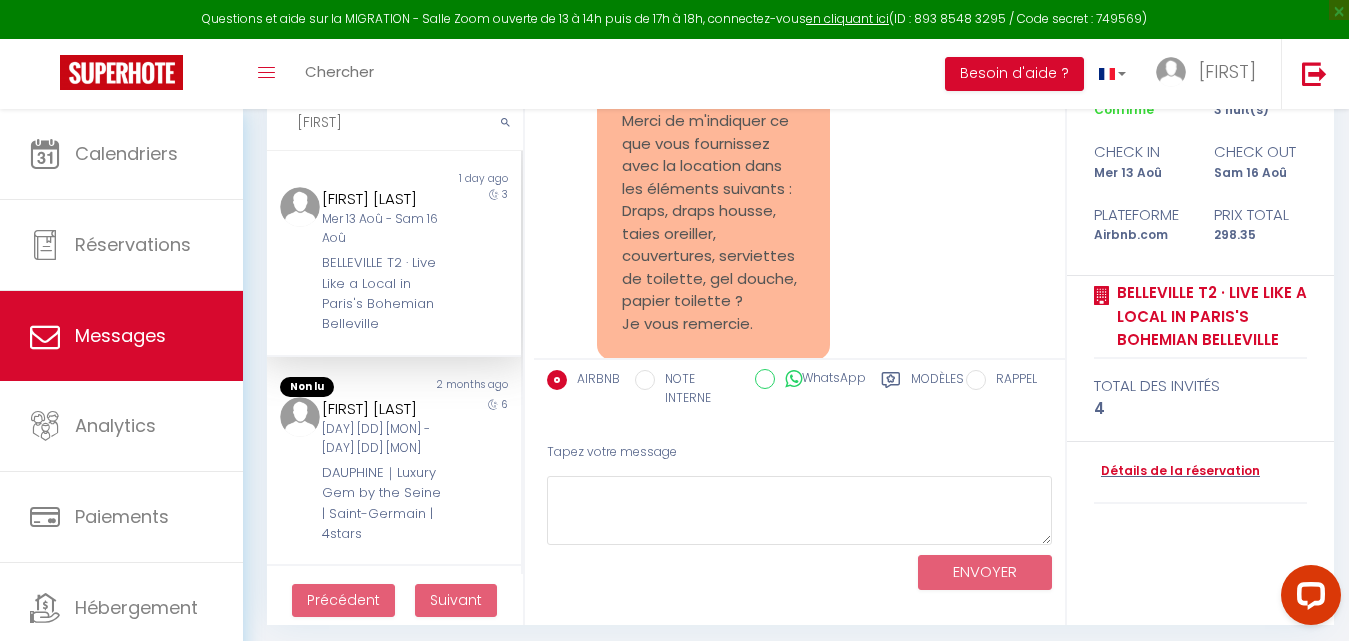 scroll, scrollTop: 11854, scrollLeft: 0, axis: vertical 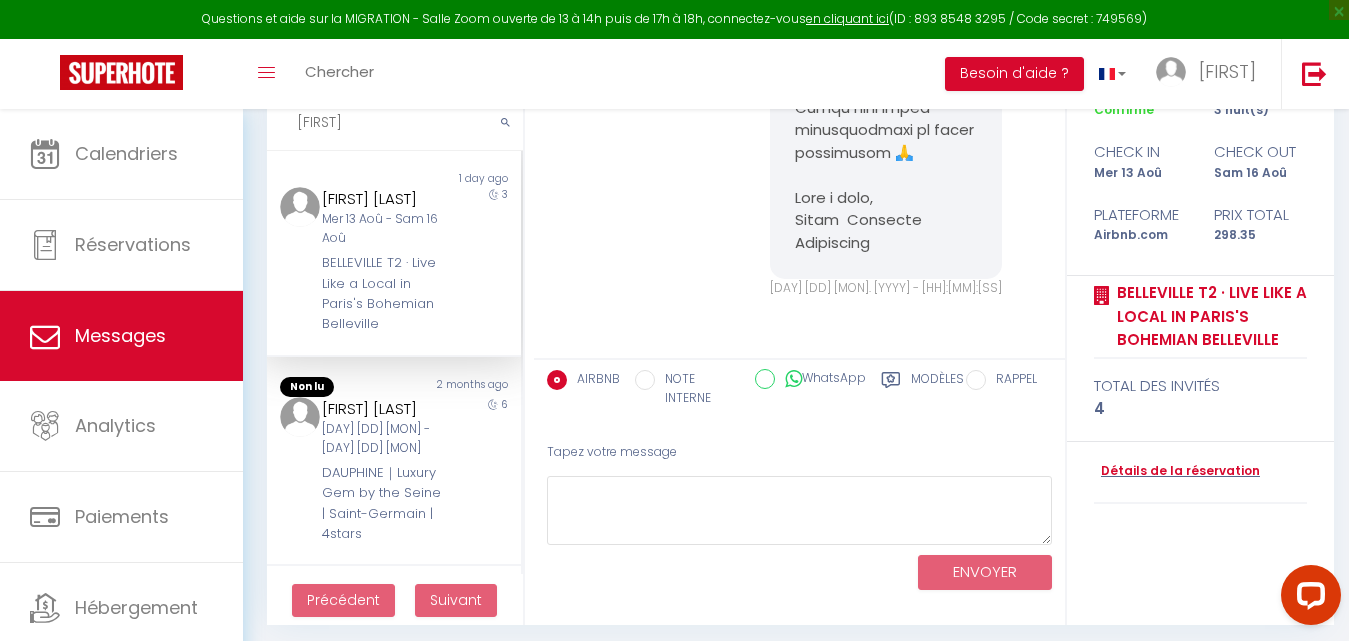 type on "Jacques" 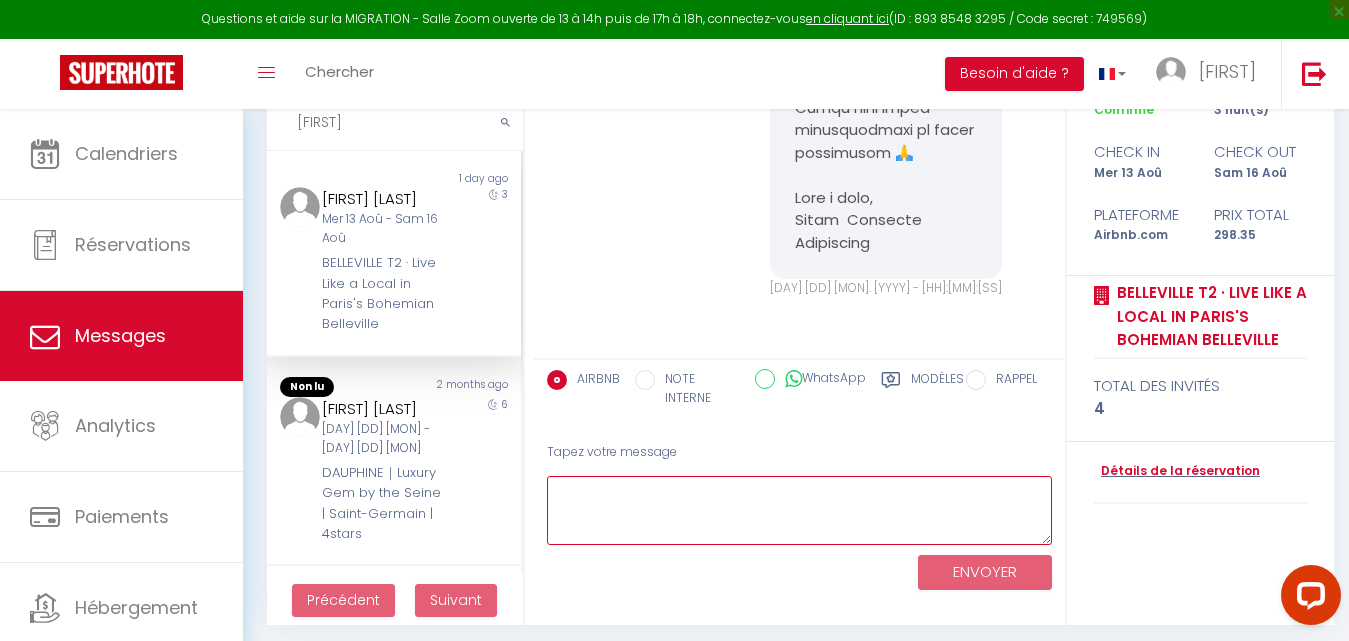 click at bounding box center (799, 510) 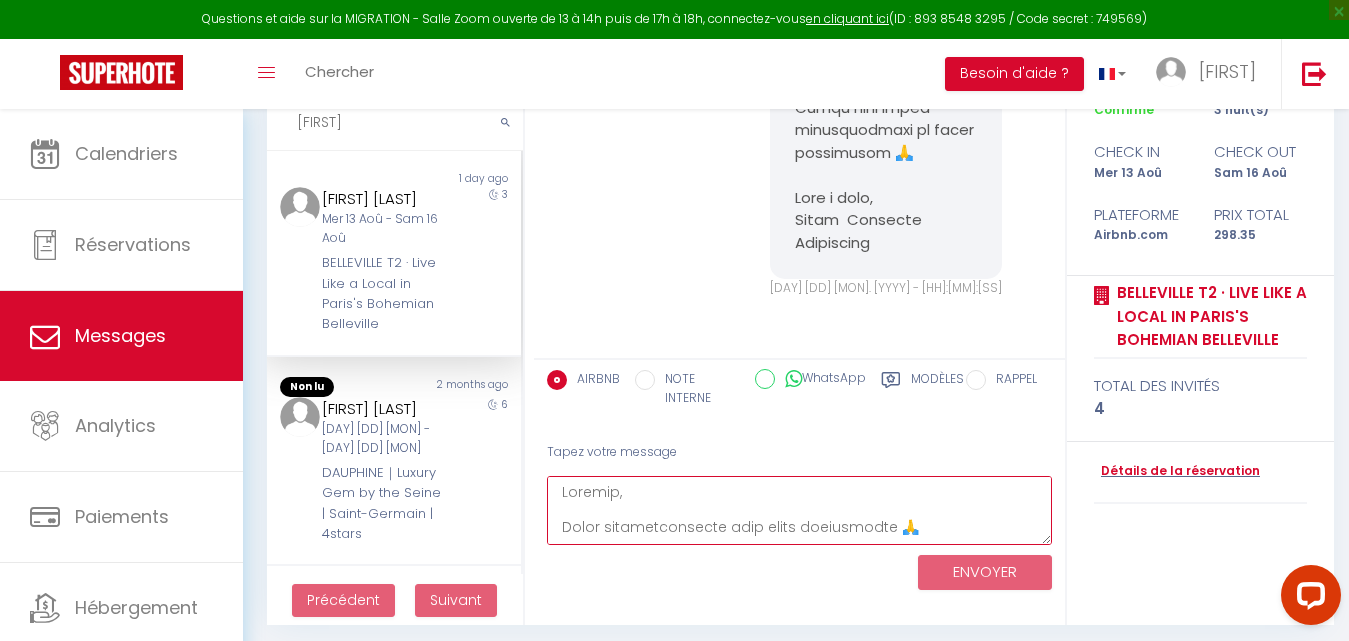 scroll, scrollTop: 467, scrollLeft: 0, axis: vertical 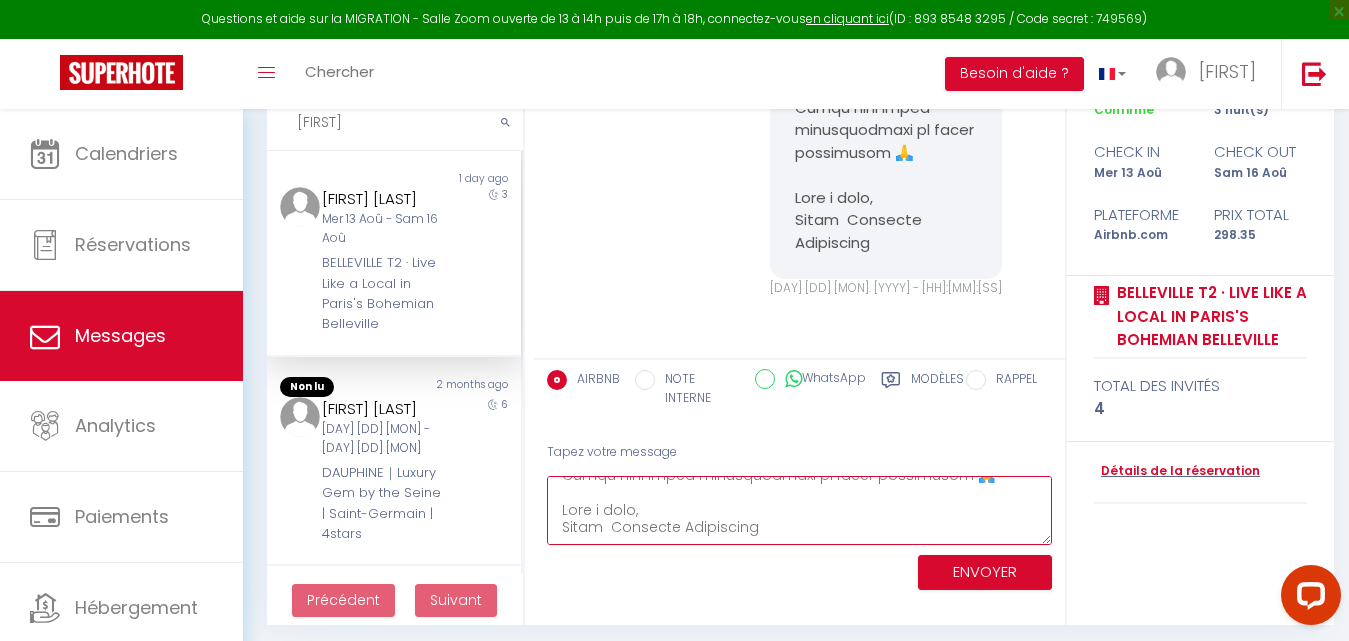 type on "Bonjour,
Merci chaleureusement pour votre réservation 🙏
Afin de la valider, nous vous prions de bien vouloir nous transmettre par email a l’adresse : miorasarobidy189@gmail.com
•	Une copie de votre pièce d’identité
•	Celles des autres personnes séjournant dans le logement
•	Le nombre total de voyageurs
•	Un lien vers l’un de vos profils sur les réseaux sociaux (LinkedIn, Instagram, Facebook, etc.)
✅ Ces éléments nous permettent d’assurer un environnement sécurisé et serein pour l’ensemble de nos hôtes.
Nous vous informons également que nous avons récemment repris la gestion des logements dans l’immeuble. Étant présents sur place, nous veillons au bon fonctionnement du logement et à ce que tout se passe parfaitement durant votre séjour ✨
Un gardien passe également régulièrement dans l’immeuble afin de s’assurer que tout est conforme et respectueux pour le bien-être de tous les résidents.
Merci pour votre compréhension et votre réactivité 🙏
Bien à vous,
Miora  Security Supervisor..." 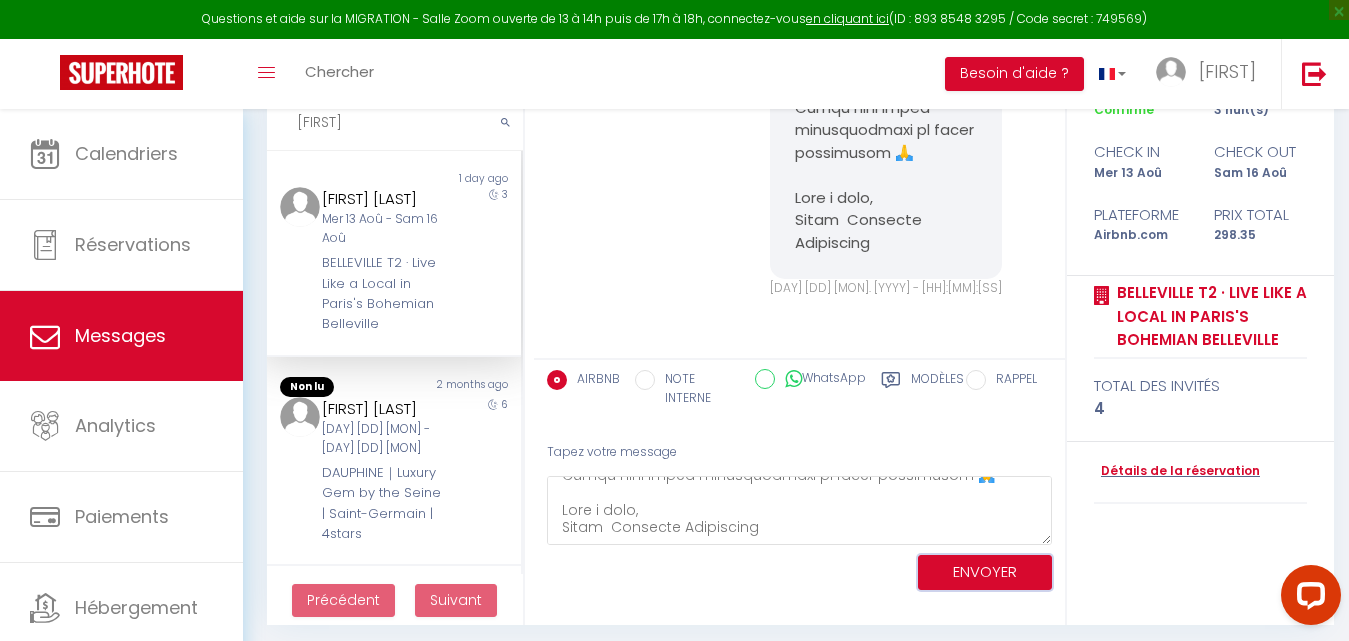 click on "ENVOYER" at bounding box center [985, 572] 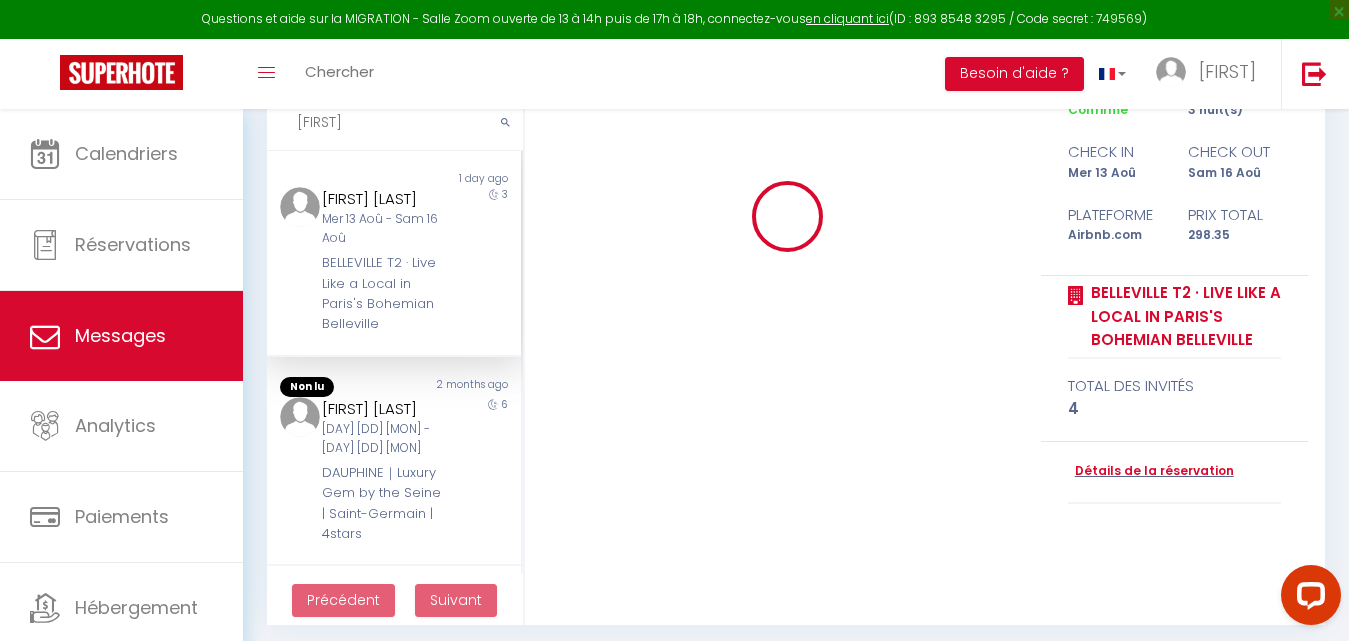 type 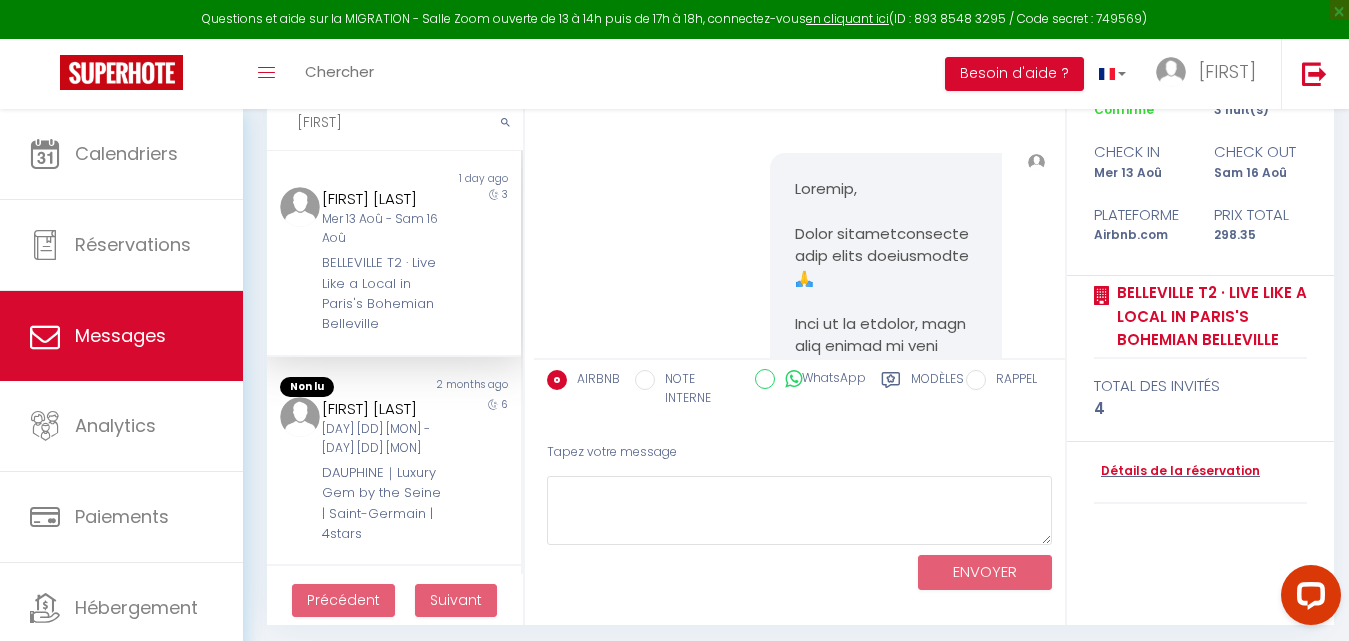 scroll, scrollTop: 0, scrollLeft: 0, axis: both 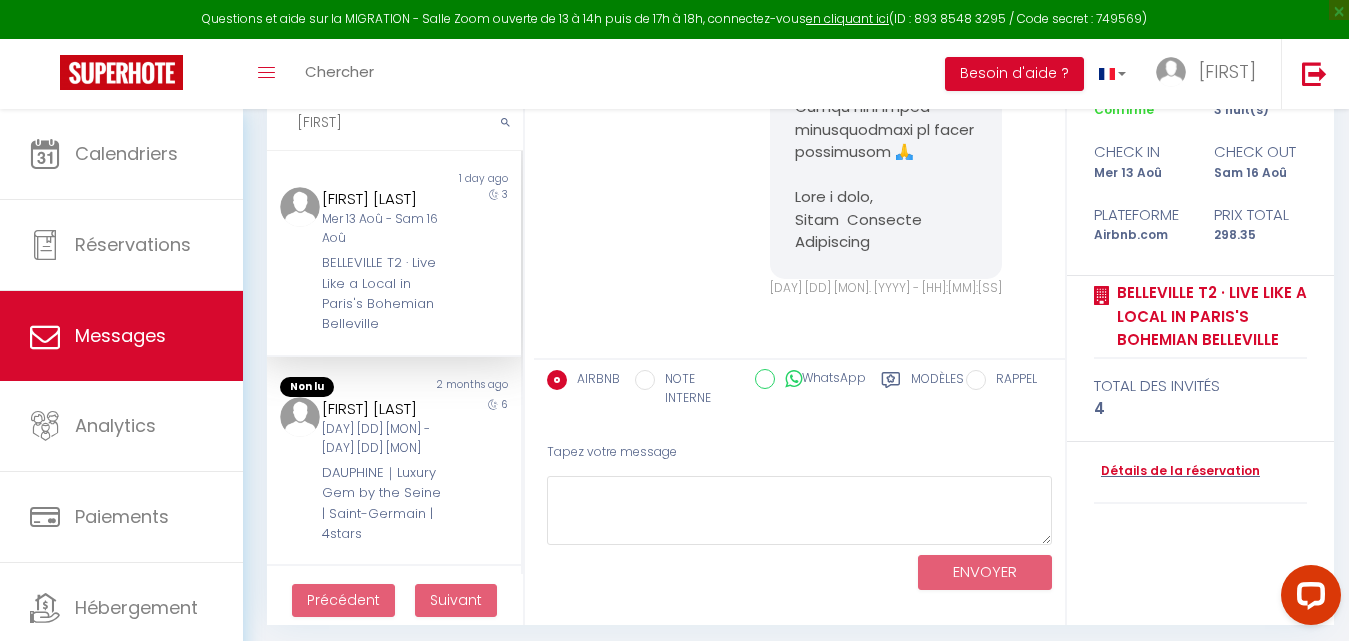 drag, startPoint x: 369, startPoint y: 126, endPoint x: 281, endPoint y: 124, distance: 88.02273 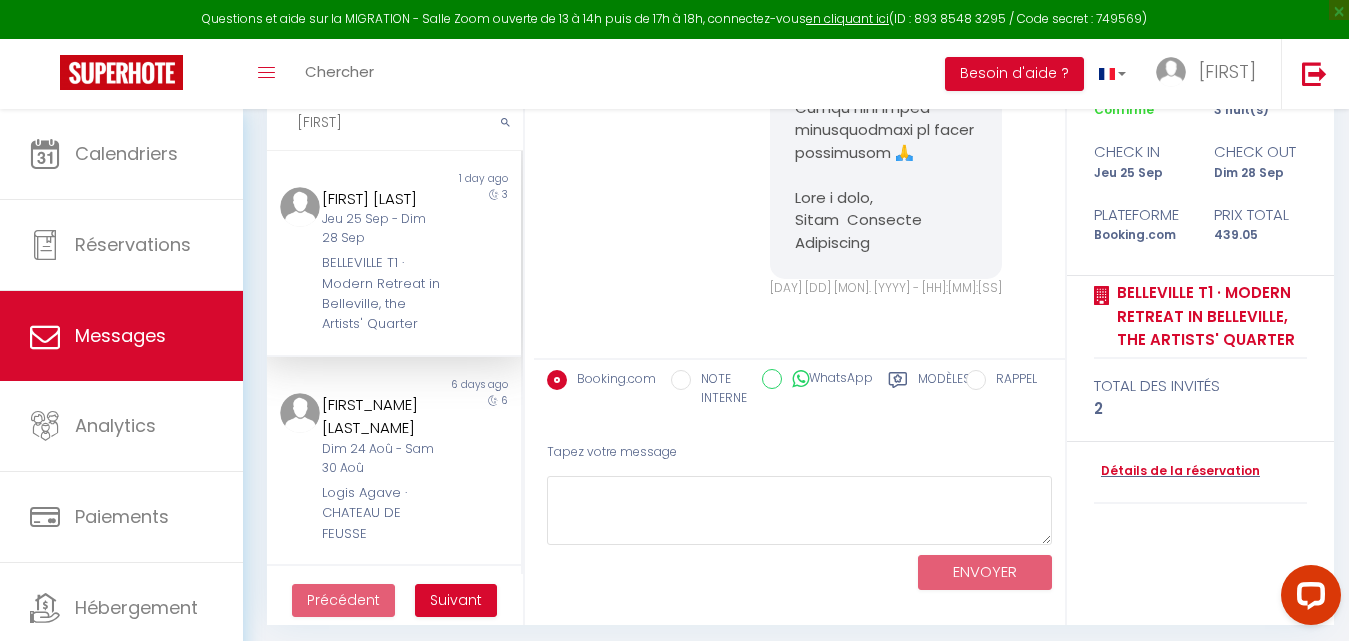 scroll, scrollTop: 5928, scrollLeft: 0, axis: vertical 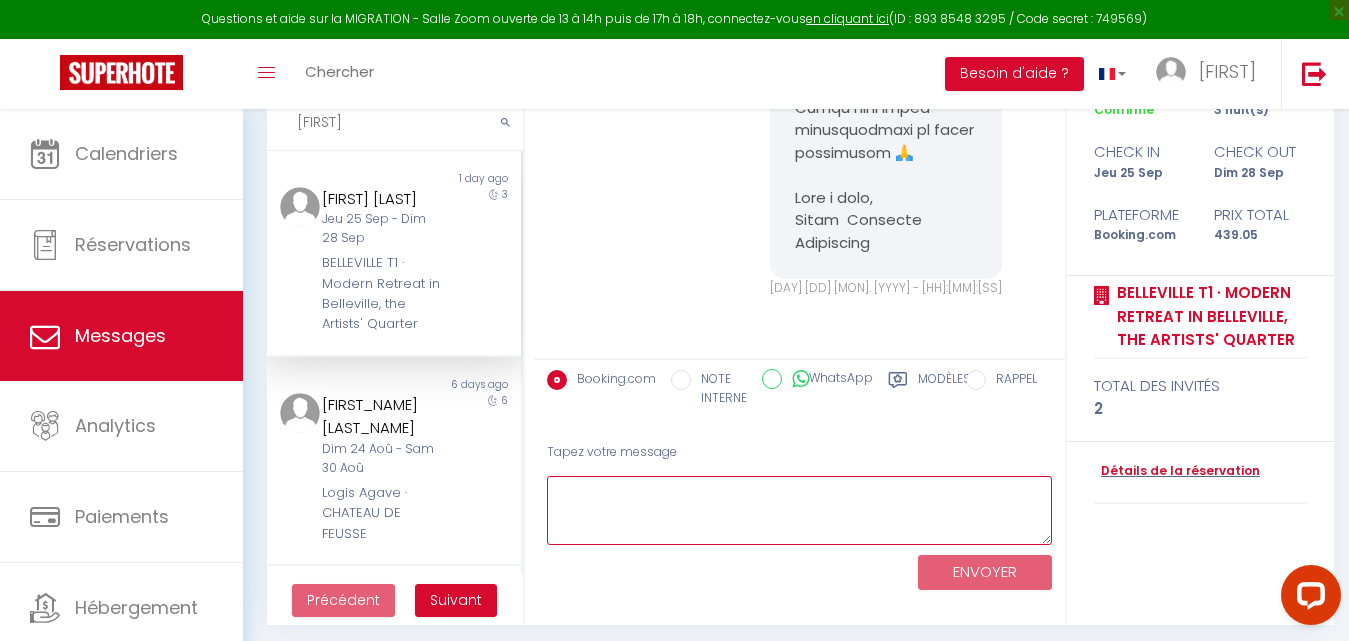 click at bounding box center (799, 510) 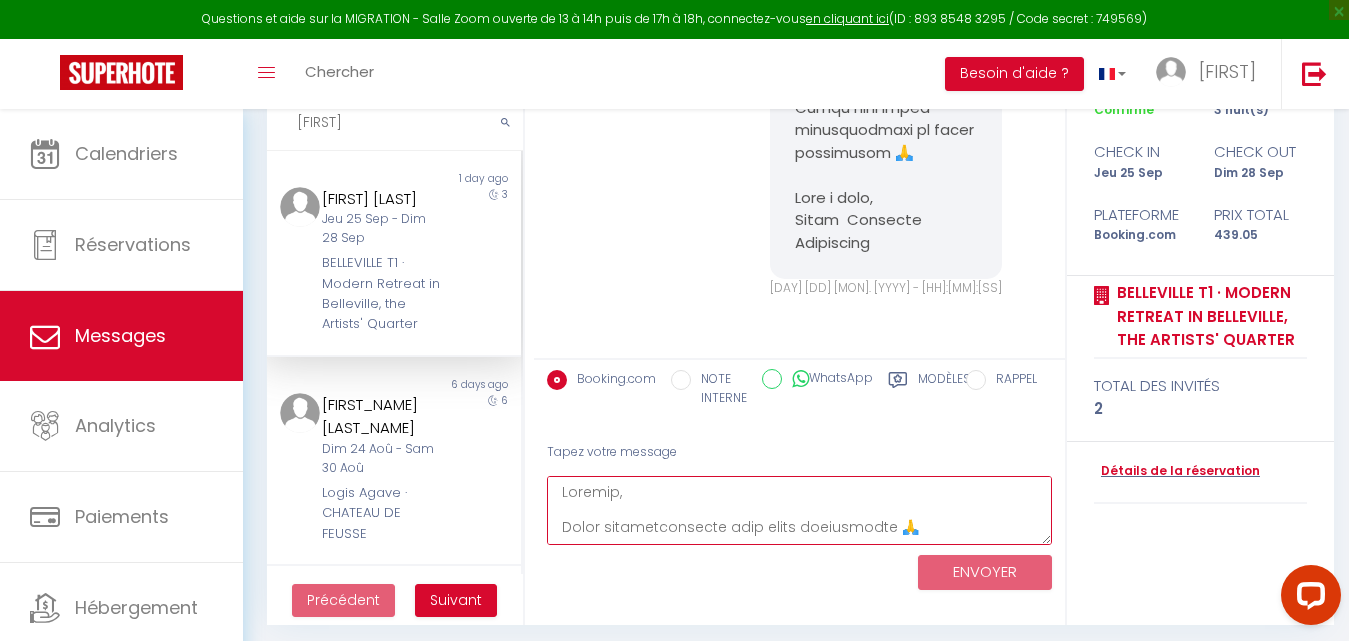scroll, scrollTop: 467, scrollLeft: 0, axis: vertical 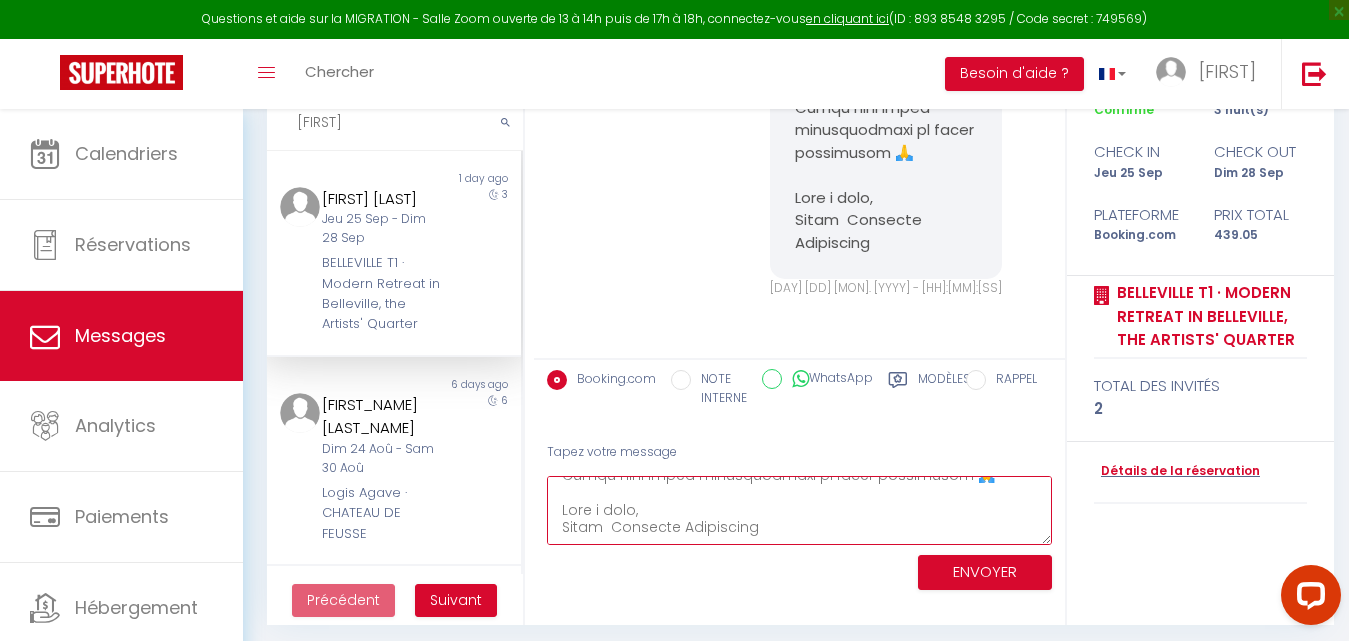 type on "Bonjour,
Merci chaleureusement pour votre réservation 🙏
Afin de la valider, nous vous prions de bien vouloir nous transmettre par email a l’adresse : miorasarobidy189@gmail.com
•	Une copie de votre pièce d’identité
•	Celles des autres personnes séjournant dans le logement
•	Le nombre total de voyageurs
•	Un lien vers l’un de vos profils sur les réseaux sociaux (LinkedIn, Instagram, Facebook, etc.)
✅ Ces éléments nous permettent d’assurer un environnement sécurisé et serein pour l’ensemble de nos hôtes.
Nous vous informons également que nous avons récemment repris la gestion des logements dans l’immeuble. Étant présents sur place, nous veillons au bon fonctionnement du logement et à ce que tout se passe parfaitement durant votre séjour ✨
Un gardien passe également régulièrement dans l’immeuble afin de s’assurer que tout est conforme et respectueux pour le bien-être de tous les résidents.
Merci pour votre compréhension et votre réactivité 🙏
Bien à vous,
Miora  Security Supervisor..." 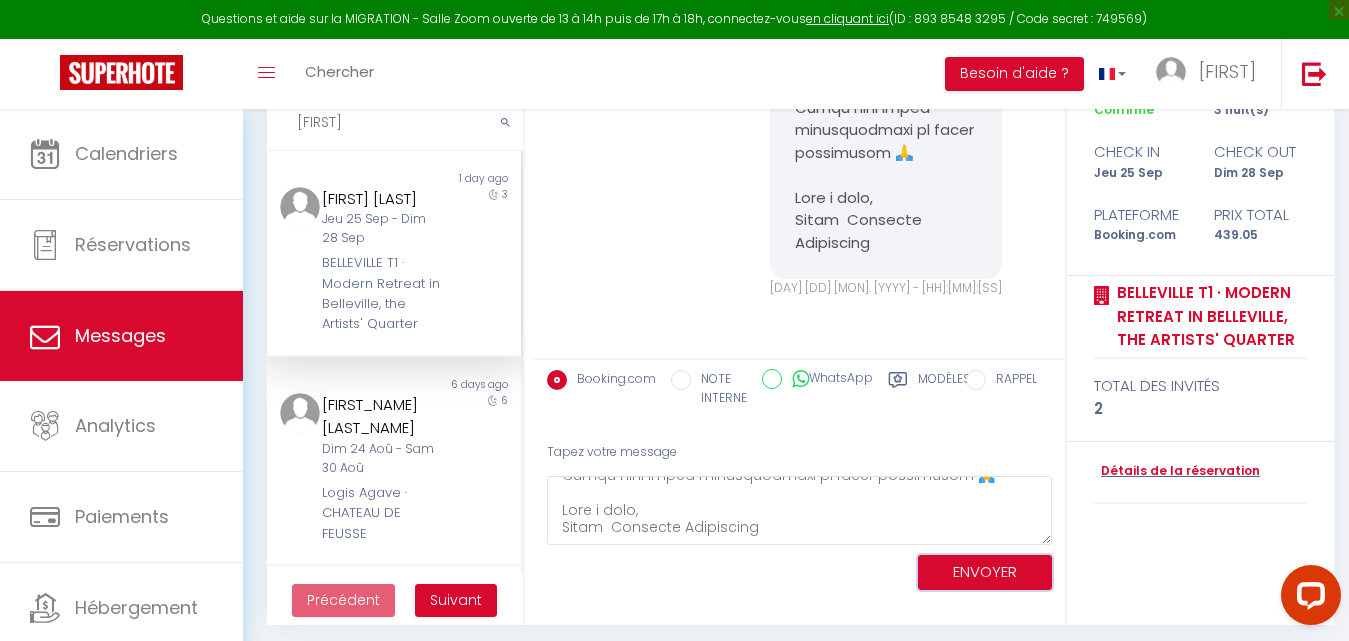 click on "ENVOYER" at bounding box center (985, 572) 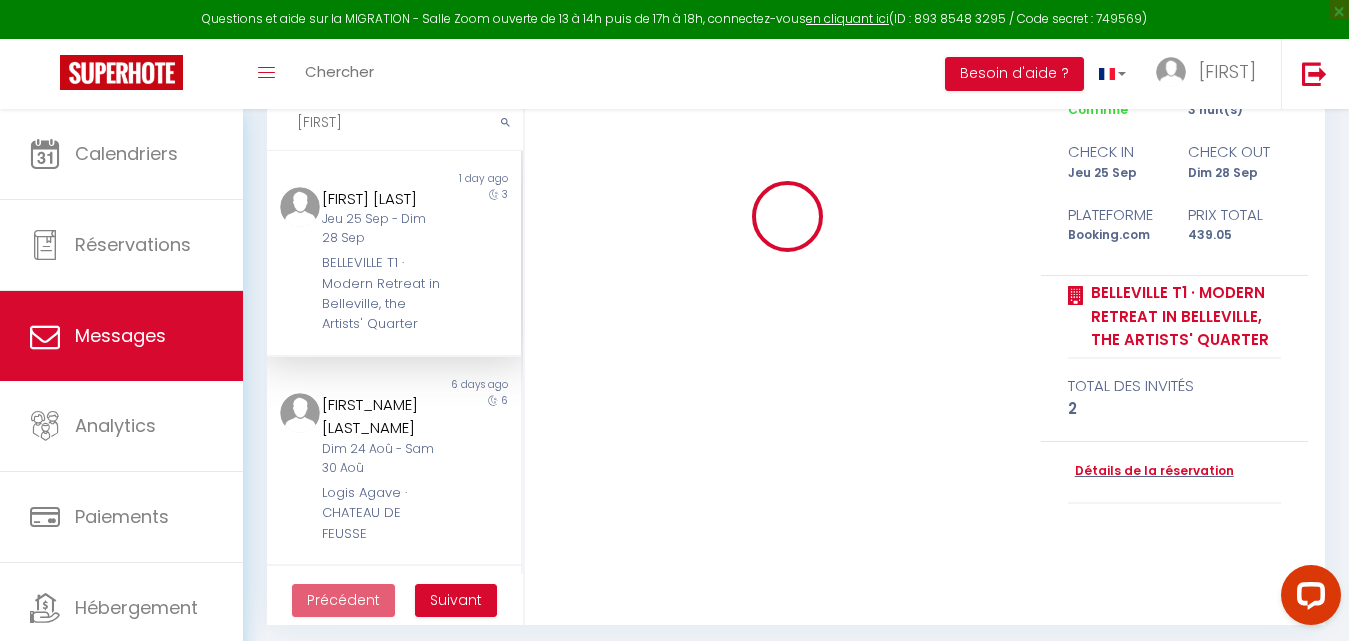 type 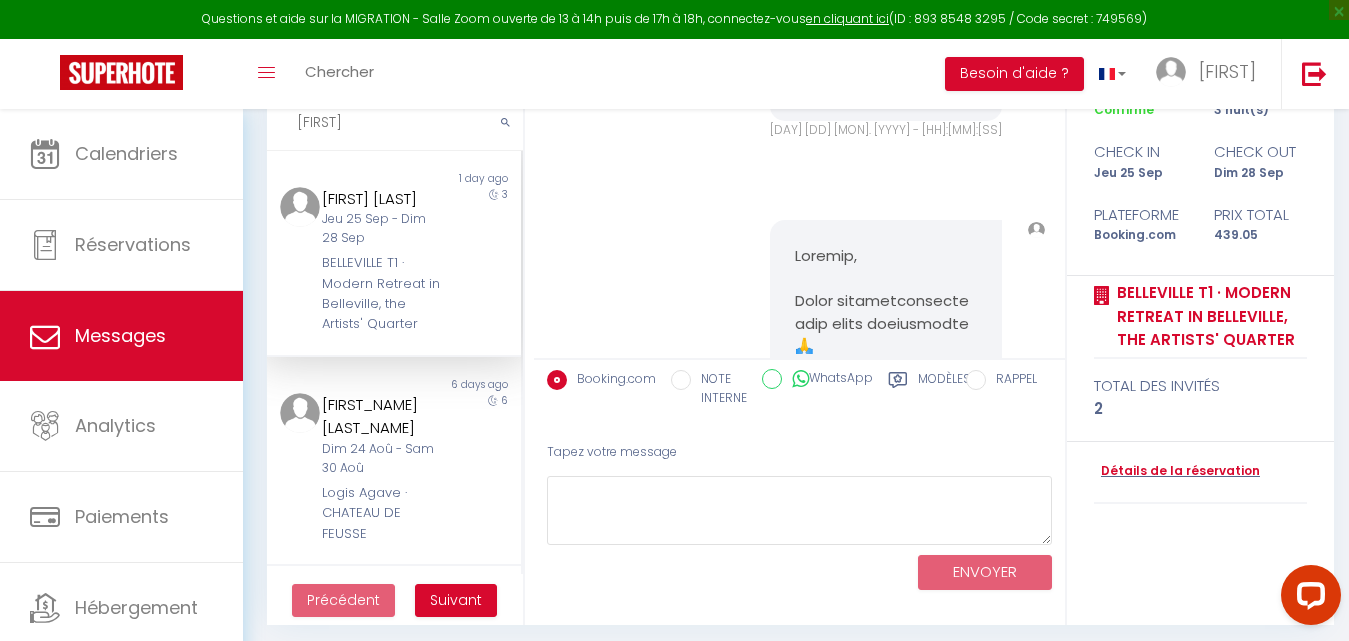 scroll, scrollTop: 7562, scrollLeft: 0, axis: vertical 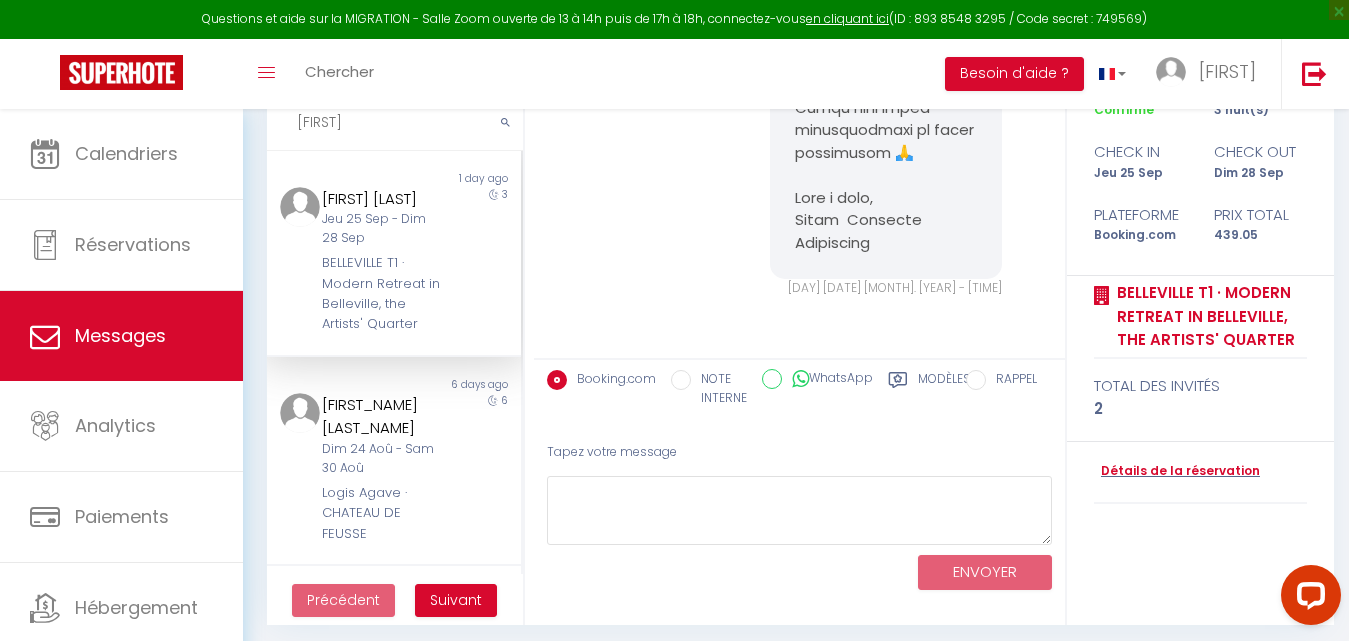 drag, startPoint x: 359, startPoint y: 124, endPoint x: 296, endPoint y: 125, distance: 63.007935 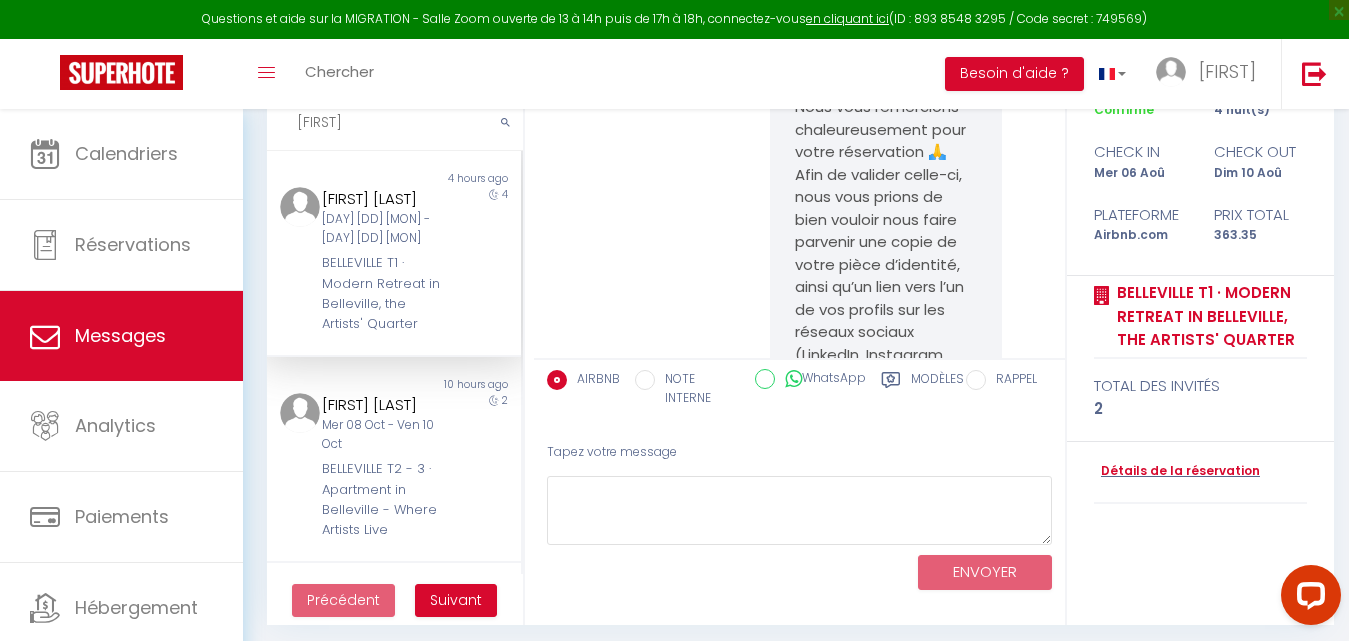 type on "Hanane" 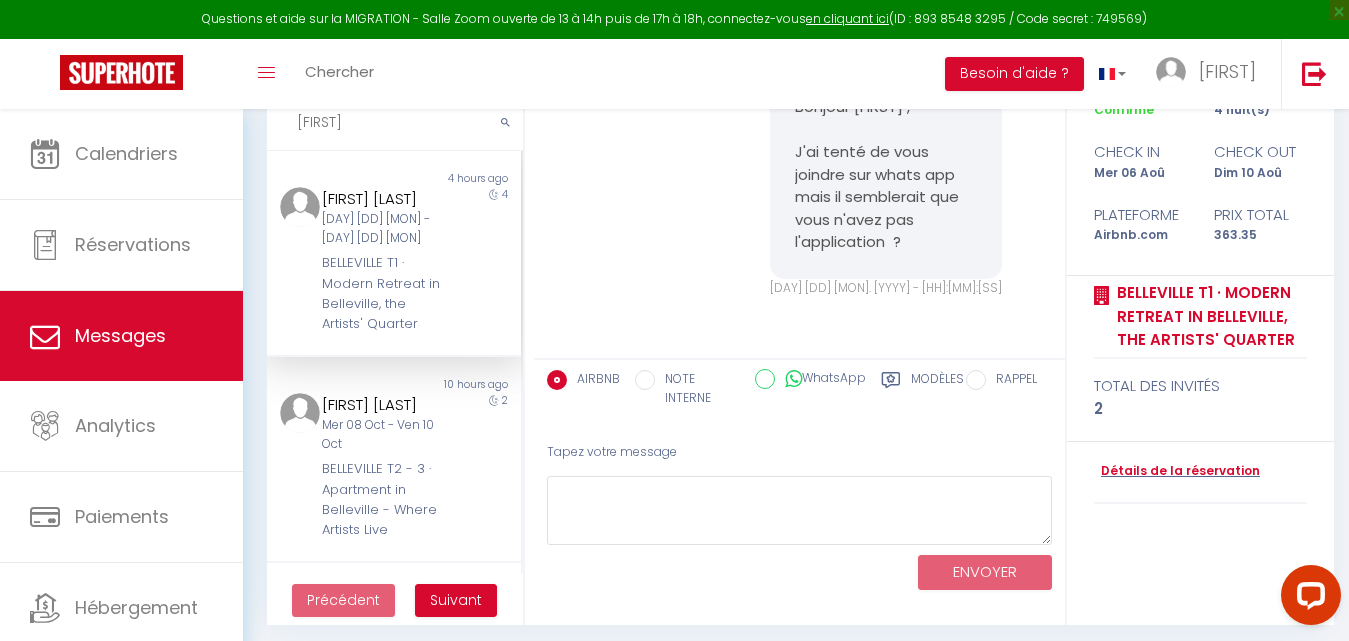 click on "Mer 06 Aoû - Dim 10 Aoû" at bounding box center [383, 229] 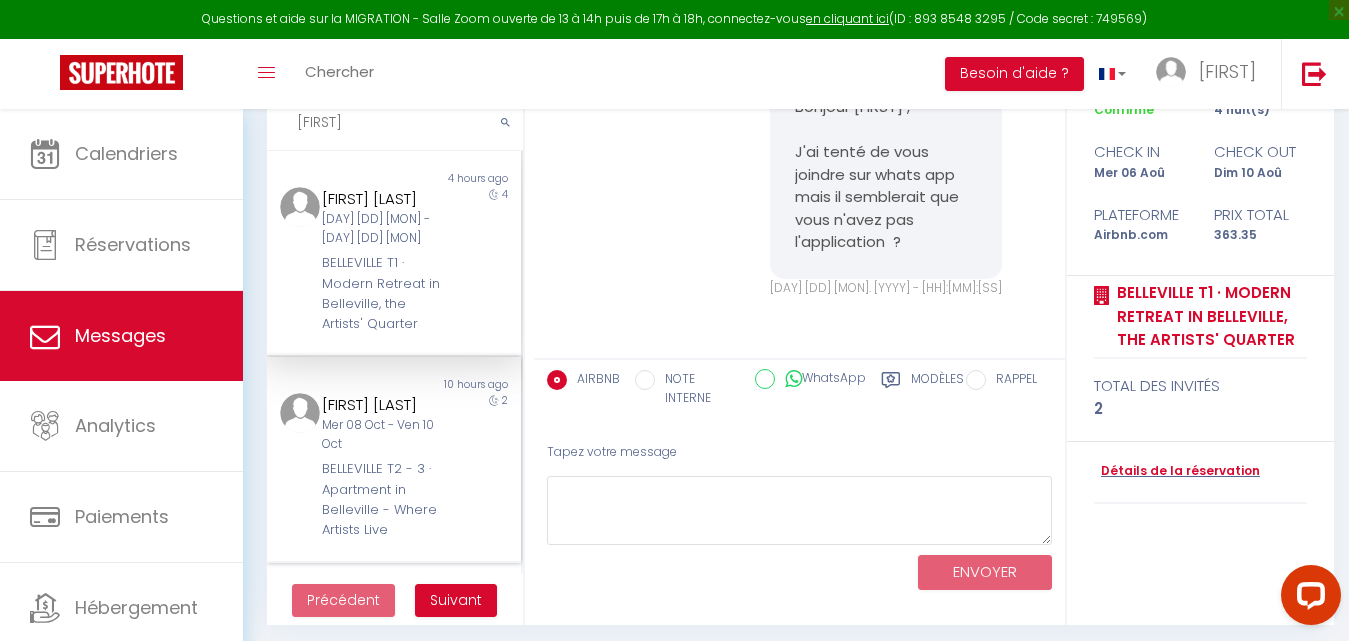 click on "BELLEVILLE T2 - 3   · Apartment in Belleville  - Where Artists Live" at bounding box center (383, 500) 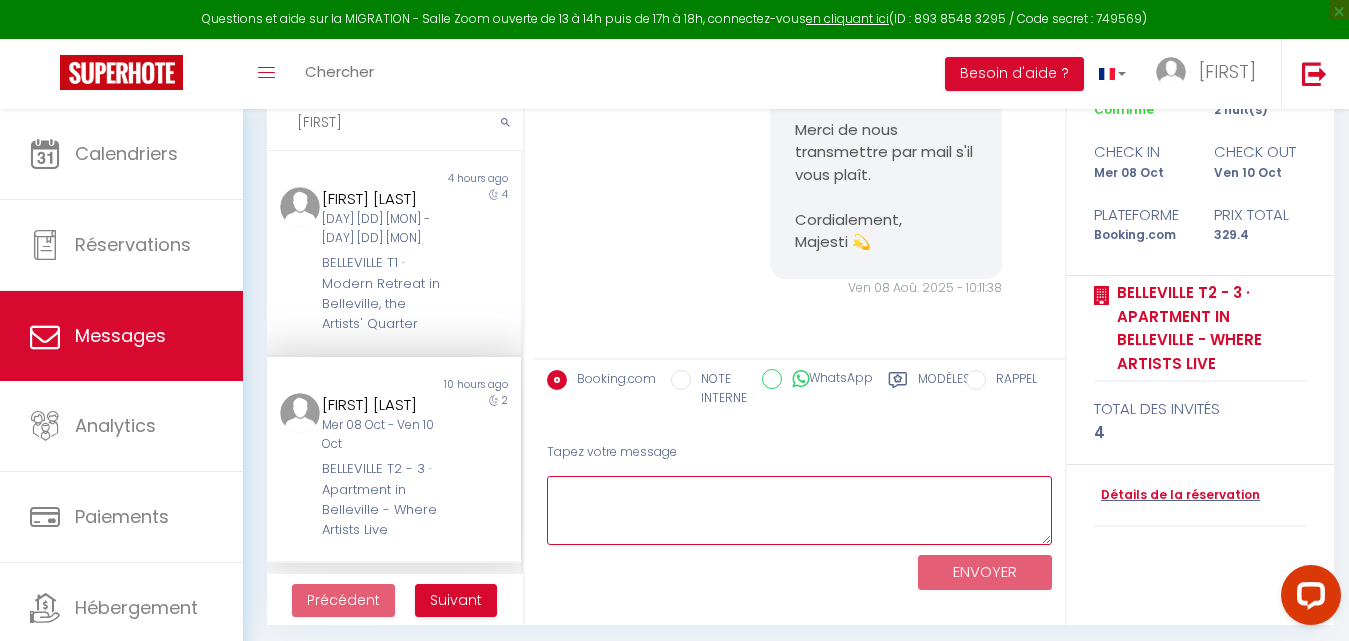 click at bounding box center (799, 510) 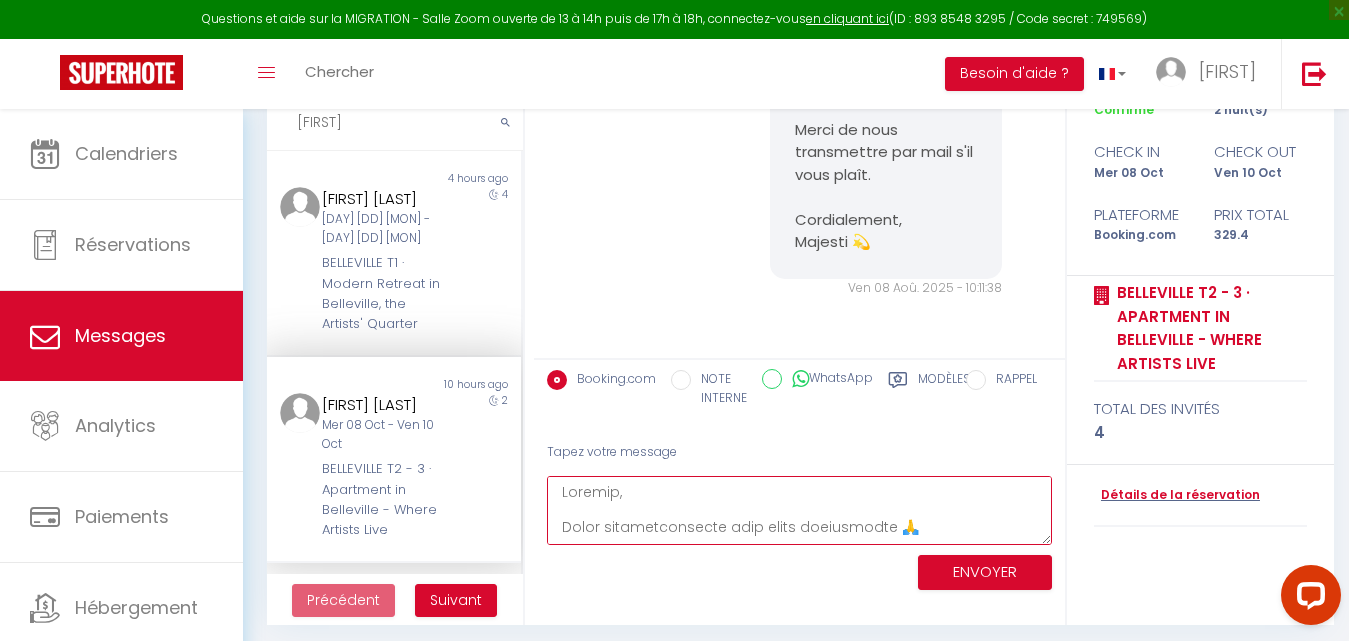 scroll, scrollTop: 467, scrollLeft: 0, axis: vertical 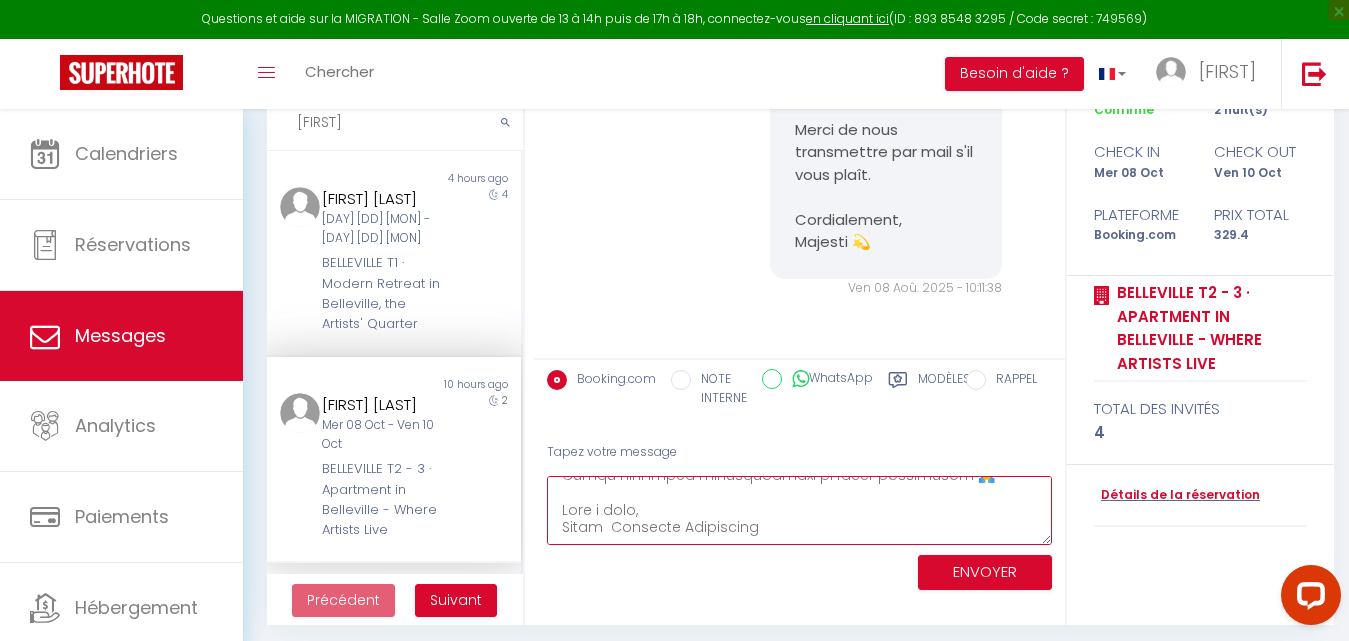 type on "Bonjour,
Merci chaleureusement pour votre réservation 🙏
Afin de la valider, nous vous prions de bien vouloir nous transmettre par email a l’adresse : miorasarobidy189@gmail.com
•	Une copie de votre pièce d’identité
•	Celles des autres personnes séjournant dans le logement
•	Le nombre total de voyageurs
•	Un lien vers l’un de vos profils sur les réseaux sociaux (LinkedIn, Instagram, Facebook, etc.)
✅ Ces éléments nous permettent d’assurer un environnement sécurisé et serein pour l’ensemble de nos hôtes.
Nous vous informons également que nous avons récemment repris la gestion des logements dans l’immeuble. Étant présents sur place, nous veillons au bon fonctionnement du logement et à ce que tout se passe parfaitement durant votre séjour ✨
Un gardien passe également régulièrement dans l’immeuble afin de s’assurer que tout est conforme et respectueux pour le bien-être de tous les résidents.
Merci pour votre compréhension et votre réactivité 🙏
Bien à vous,
Miora  Security Supervisor..." 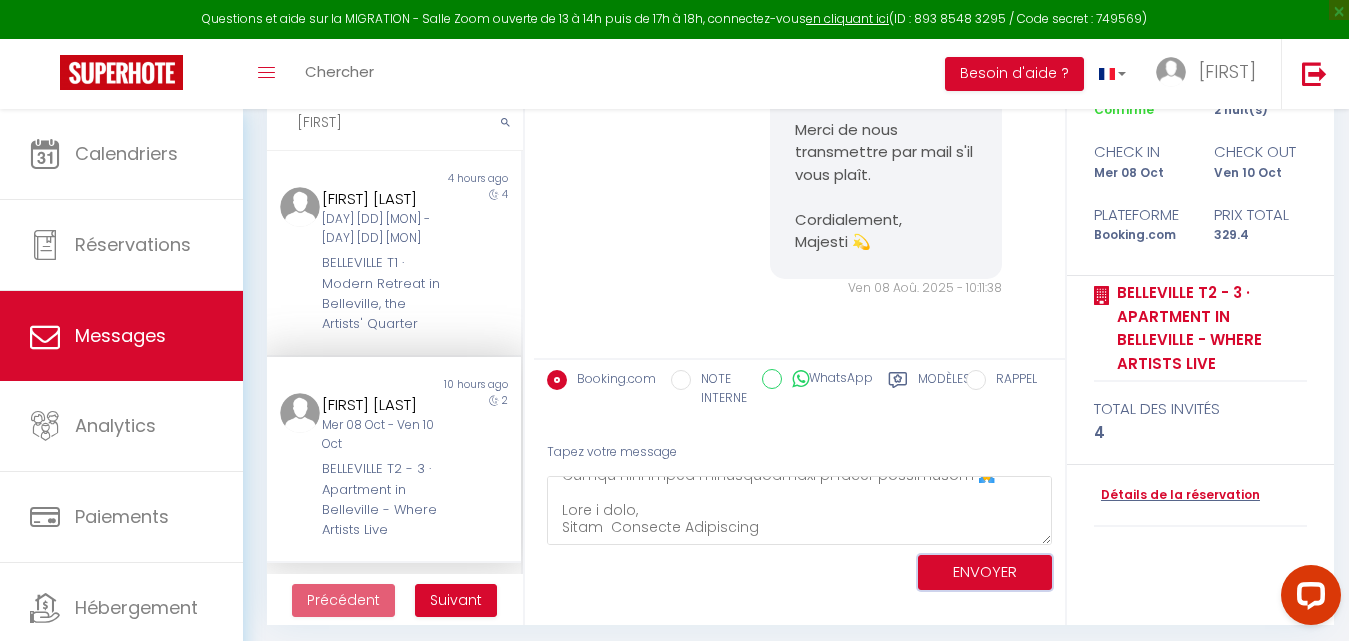 click on "ENVOYER" at bounding box center (985, 572) 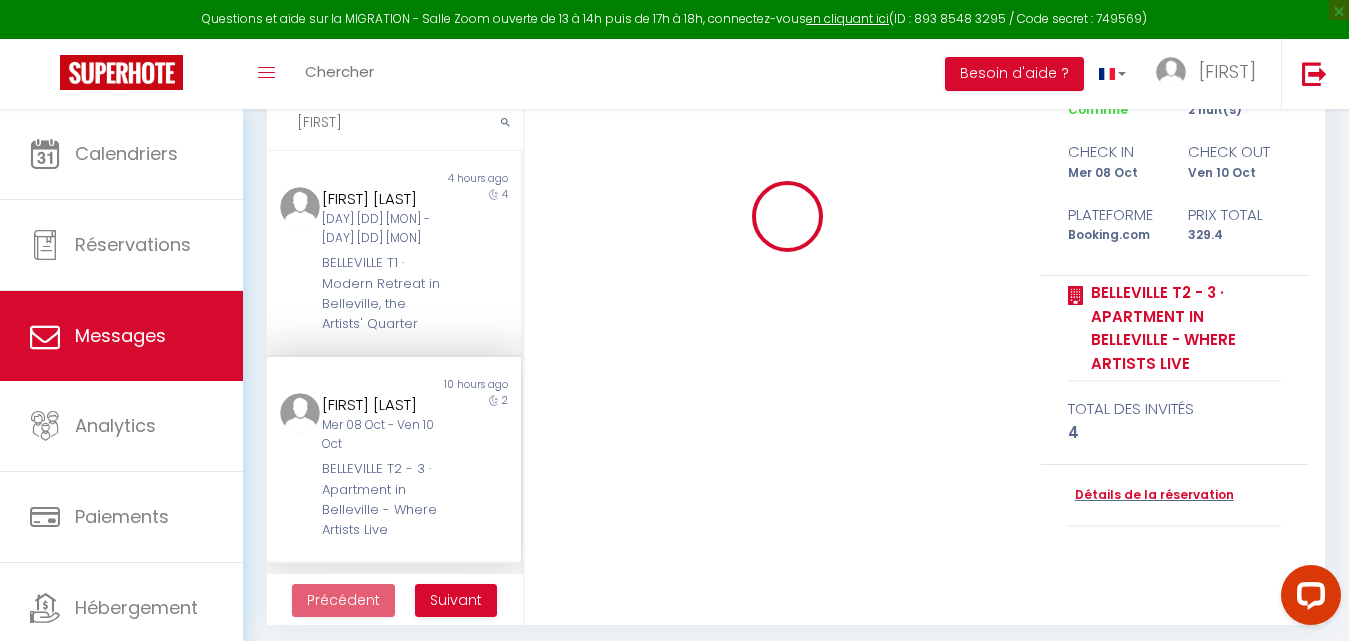 type 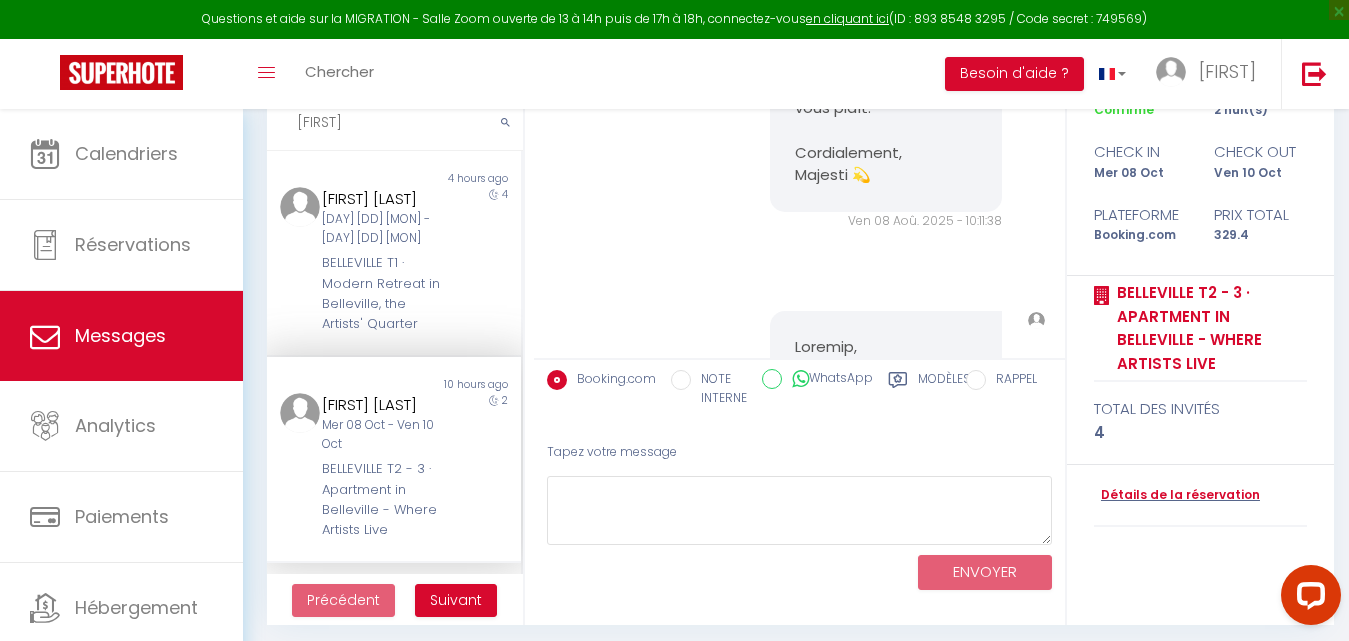 scroll, scrollTop: 4974, scrollLeft: 0, axis: vertical 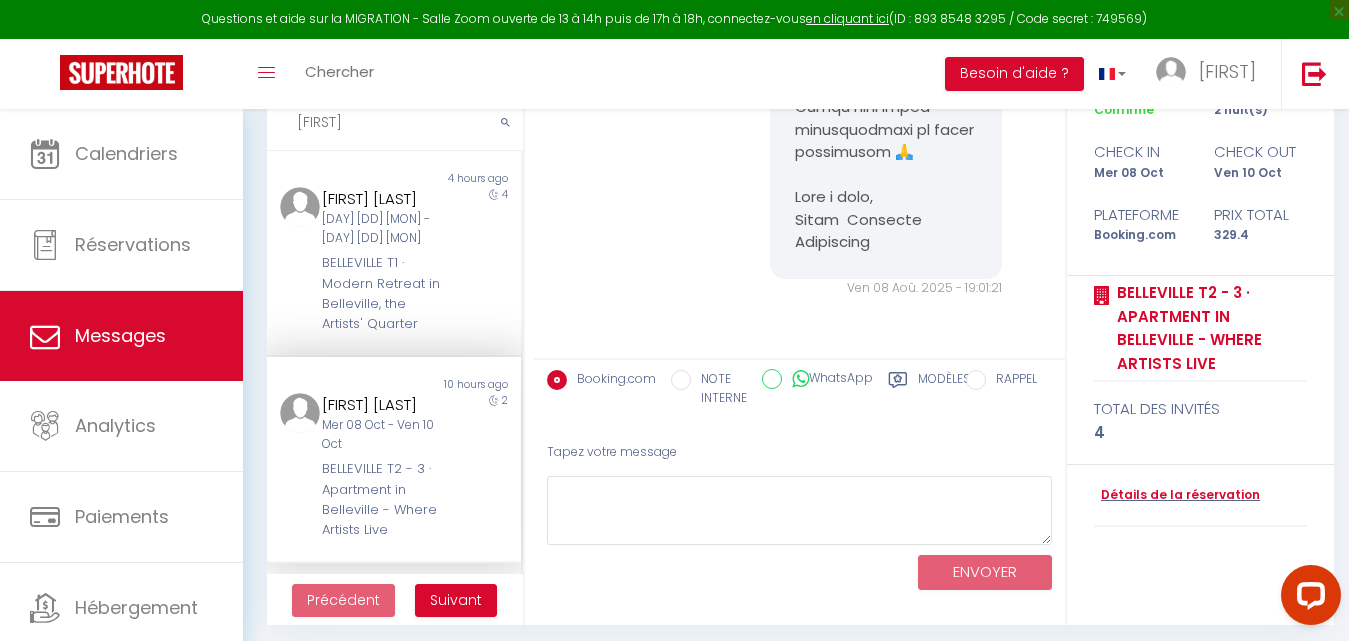 drag, startPoint x: 356, startPoint y: 126, endPoint x: 292, endPoint y: 117, distance: 64.629715 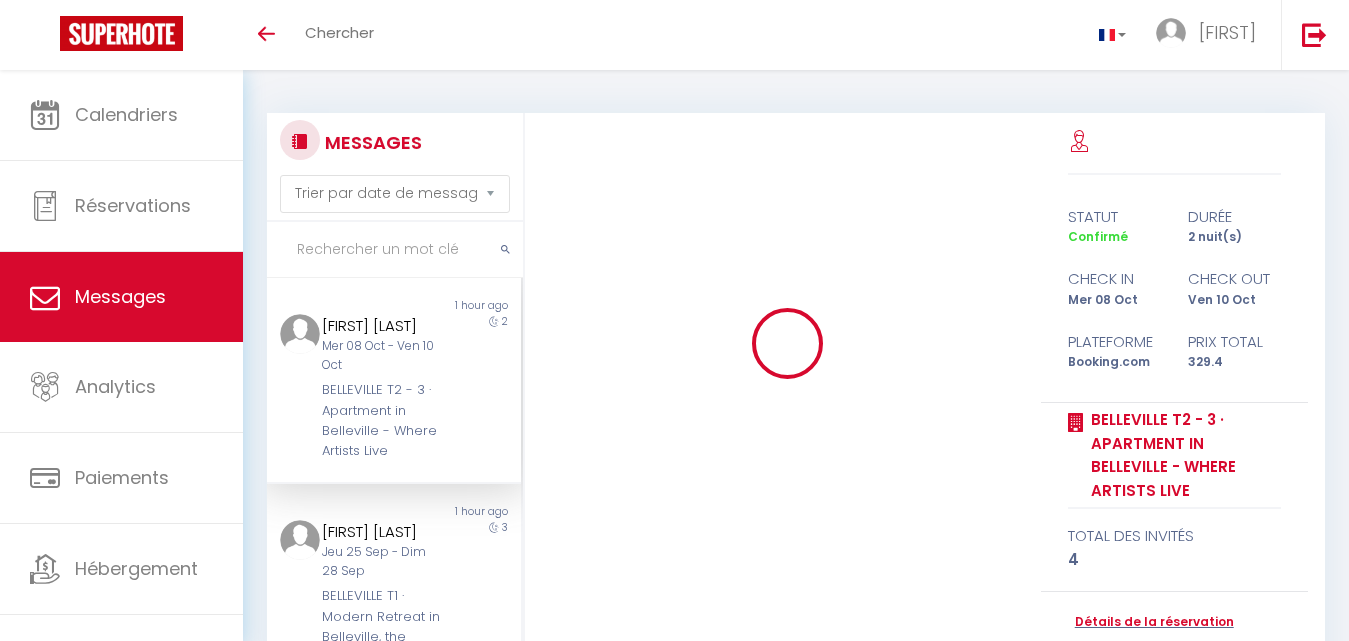 select on "message" 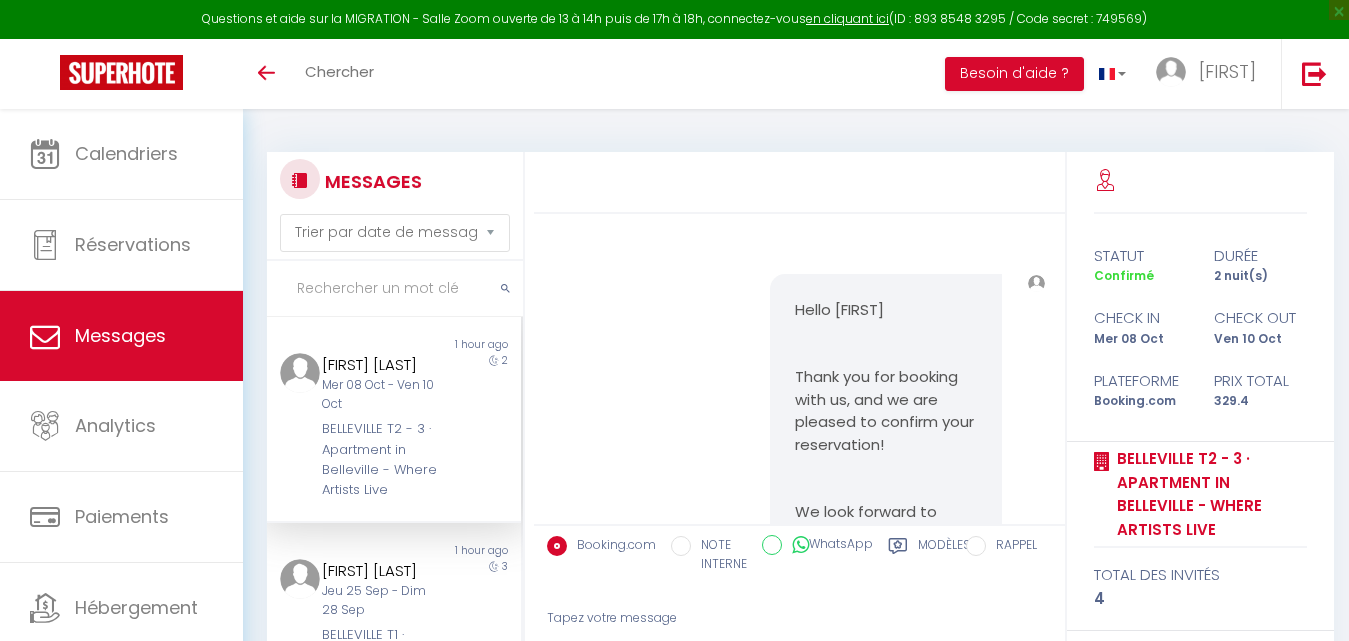 scroll, scrollTop: 127, scrollLeft: 0, axis: vertical 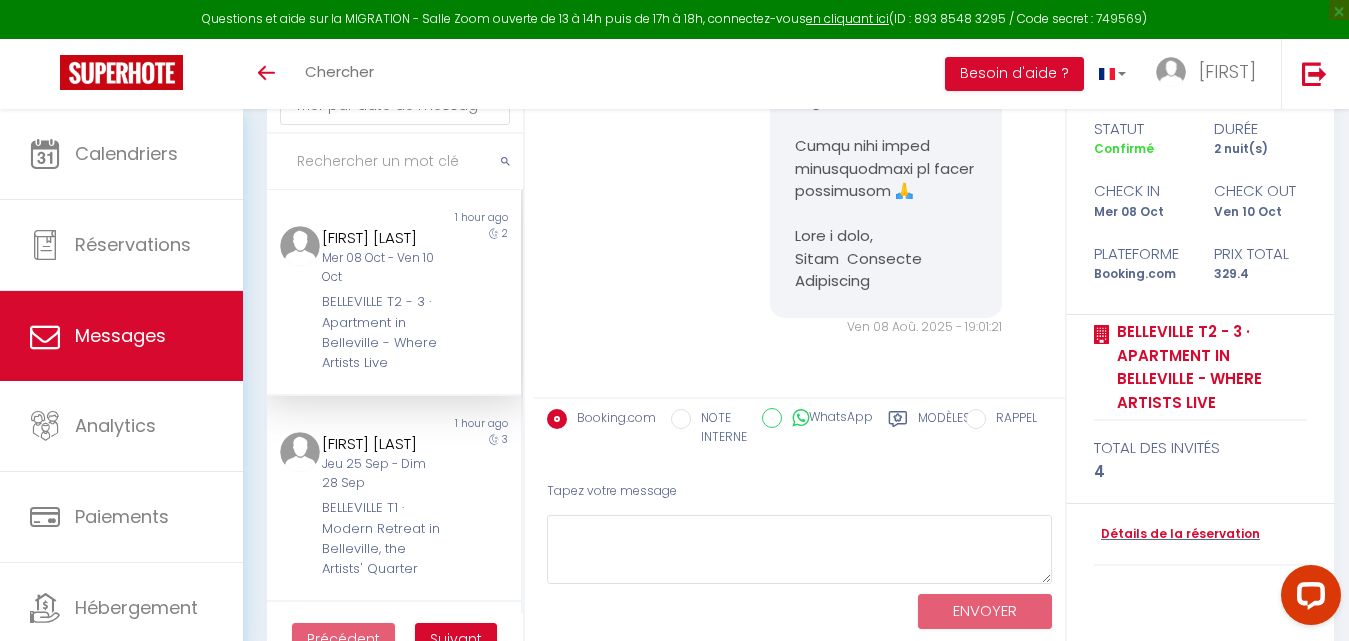 click at bounding box center [395, 162] 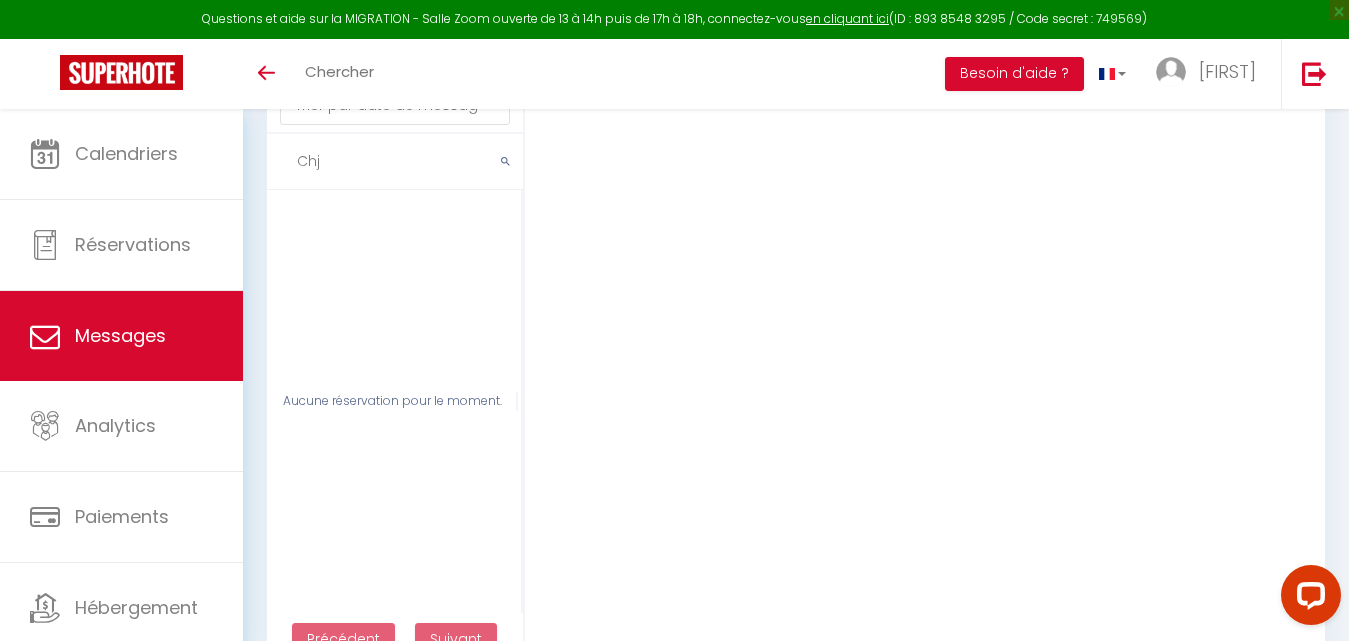 type on "Ch" 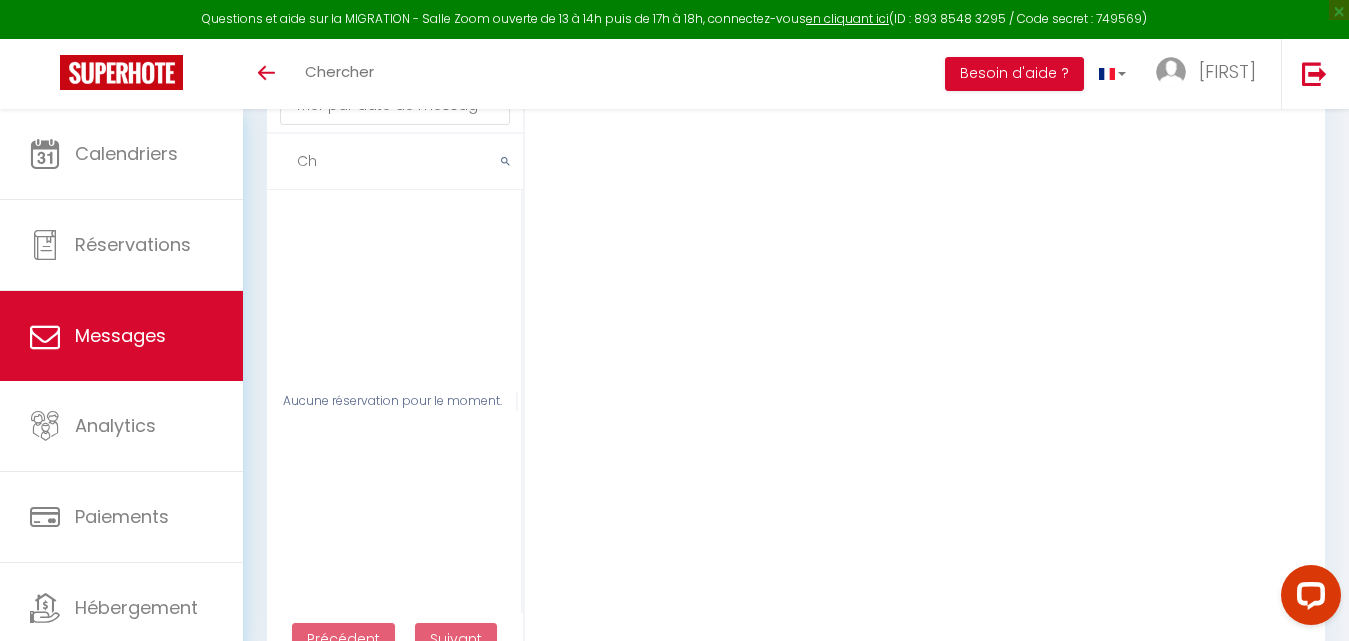 type 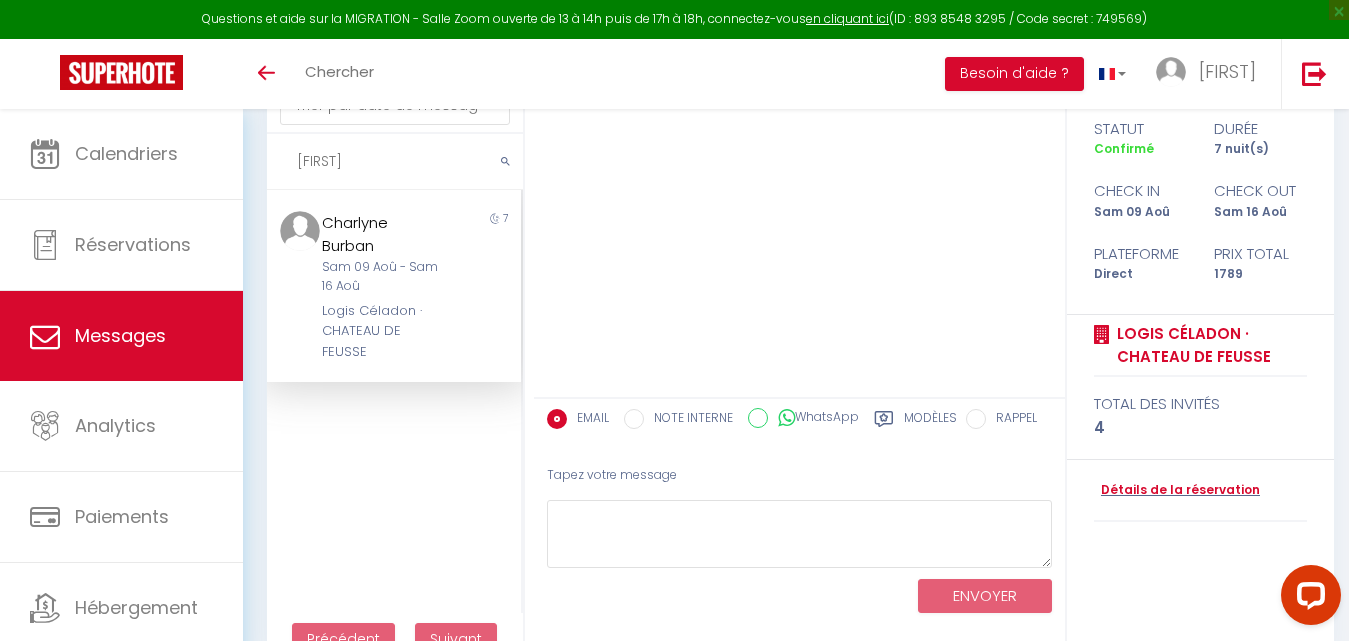 scroll, scrollTop: 0, scrollLeft: 0, axis: both 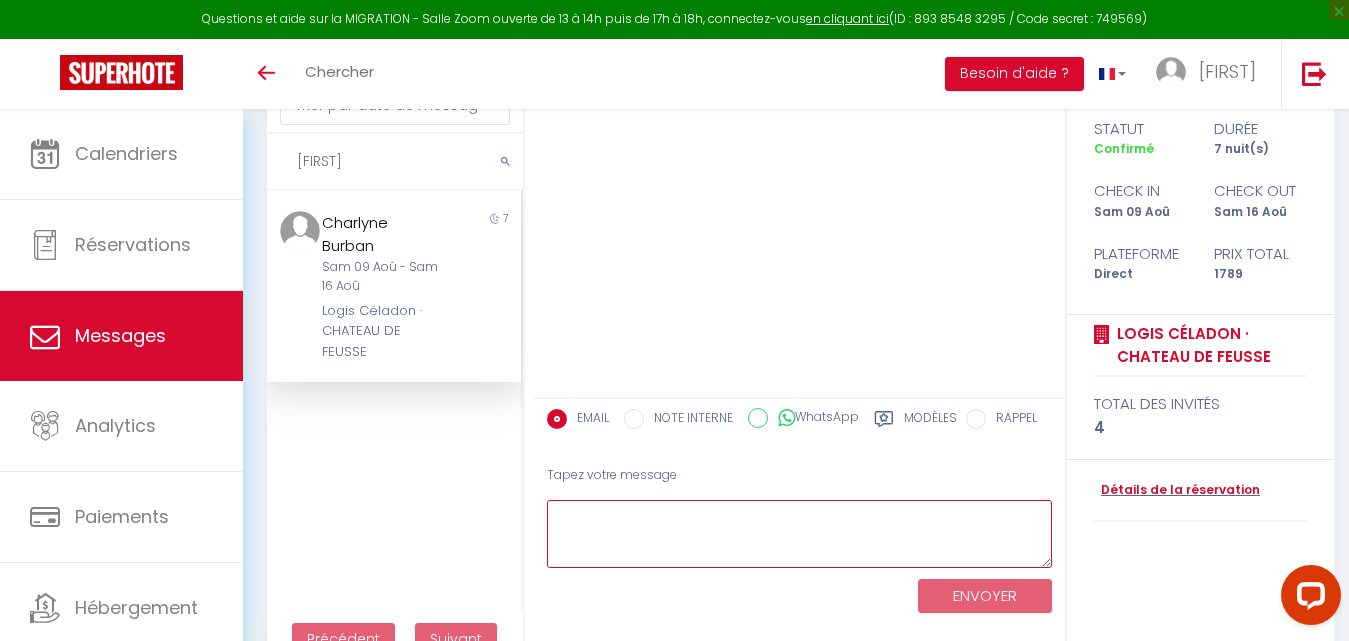 click at bounding box center (799, 534) 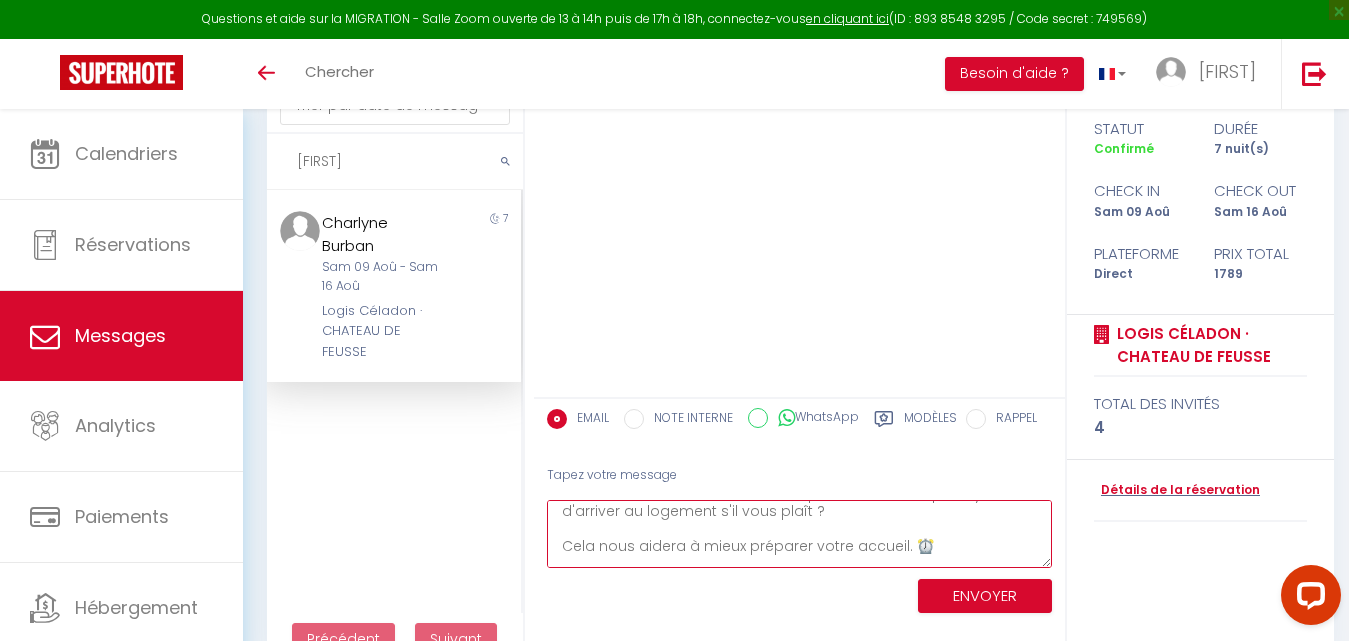 scroll, scrollTop: 4, scrollLeft: 0, axis: vertical 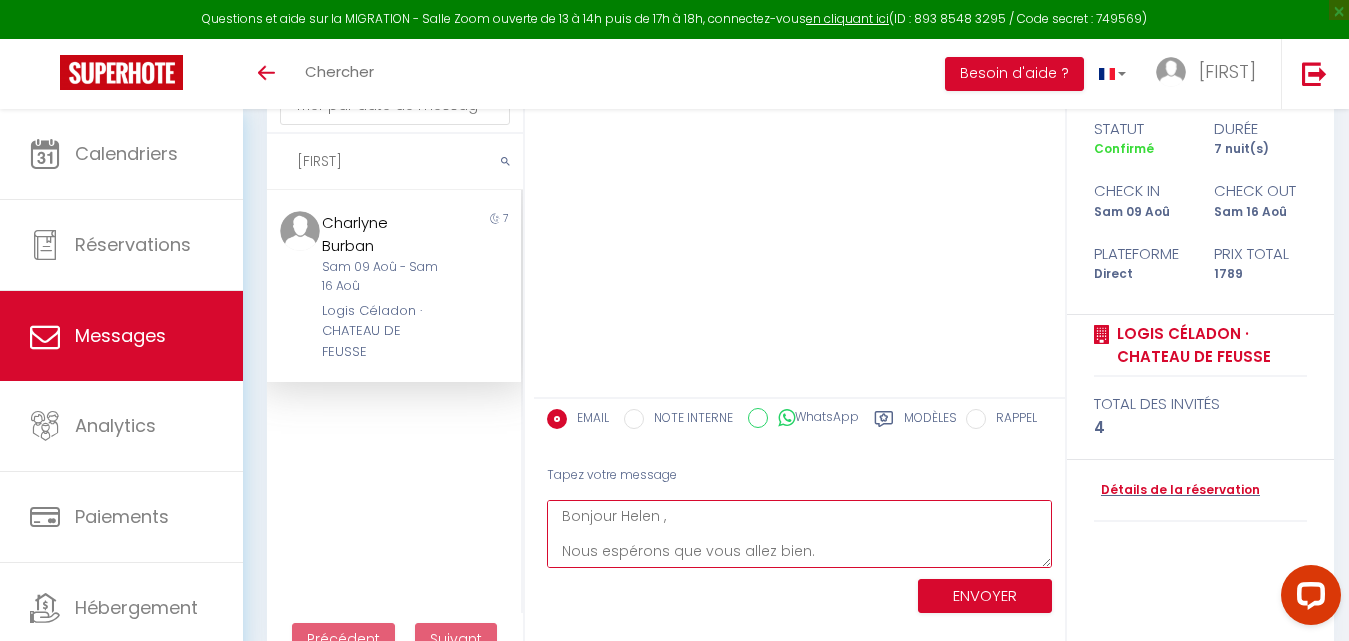 drag, startPoint x: 661, startPoint y: 513, endPoint x: 622, endPoint y: 515, distance: 39.051247 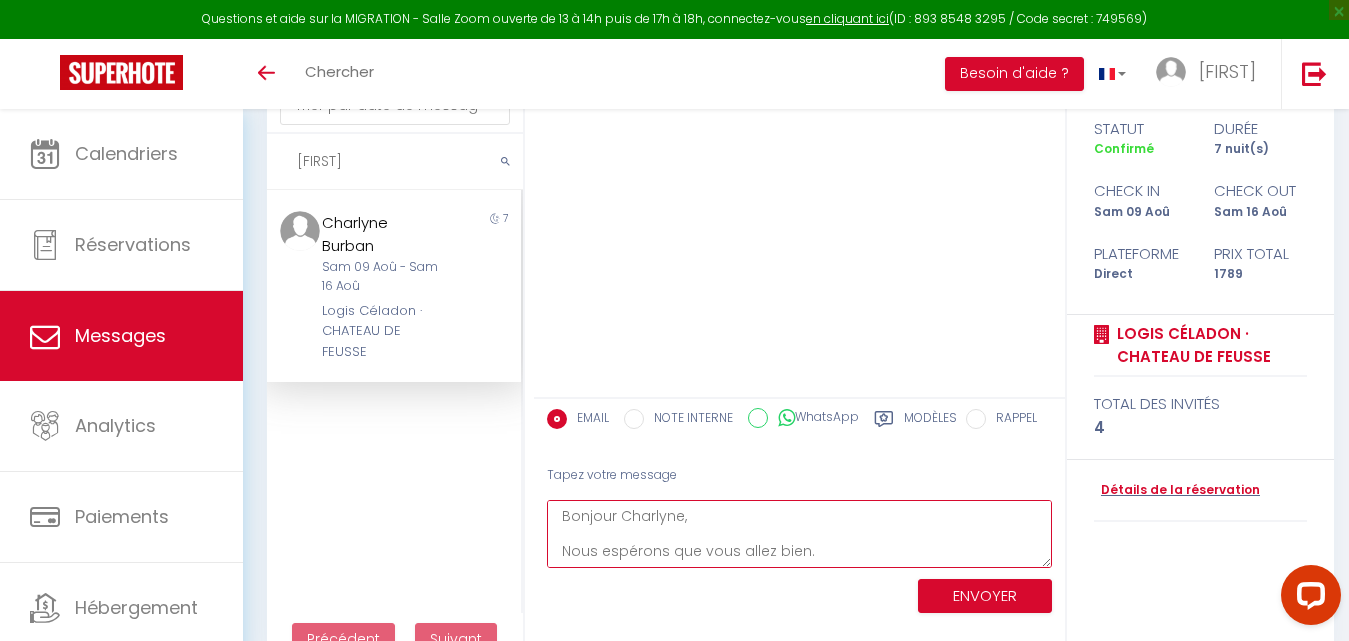 type on "Bonjour Charlyne,
Nous espérons que vous allez bien.
Pourriez-vous nous faire savoir à quelle heure vous prévoyez d'arriver au logement s'il vous plaît ?
Cela nous aidera à mieux préparer votre accueil. ⏰
🚨 Nous vous informons que les instructions pour accéder à l'appartement vous seront envoyées le matin de votre arrivée via le chat Airbnb.🚨
Merci pour votre collaboration et à bientôt.
Cordialement,
Majesti ✨" 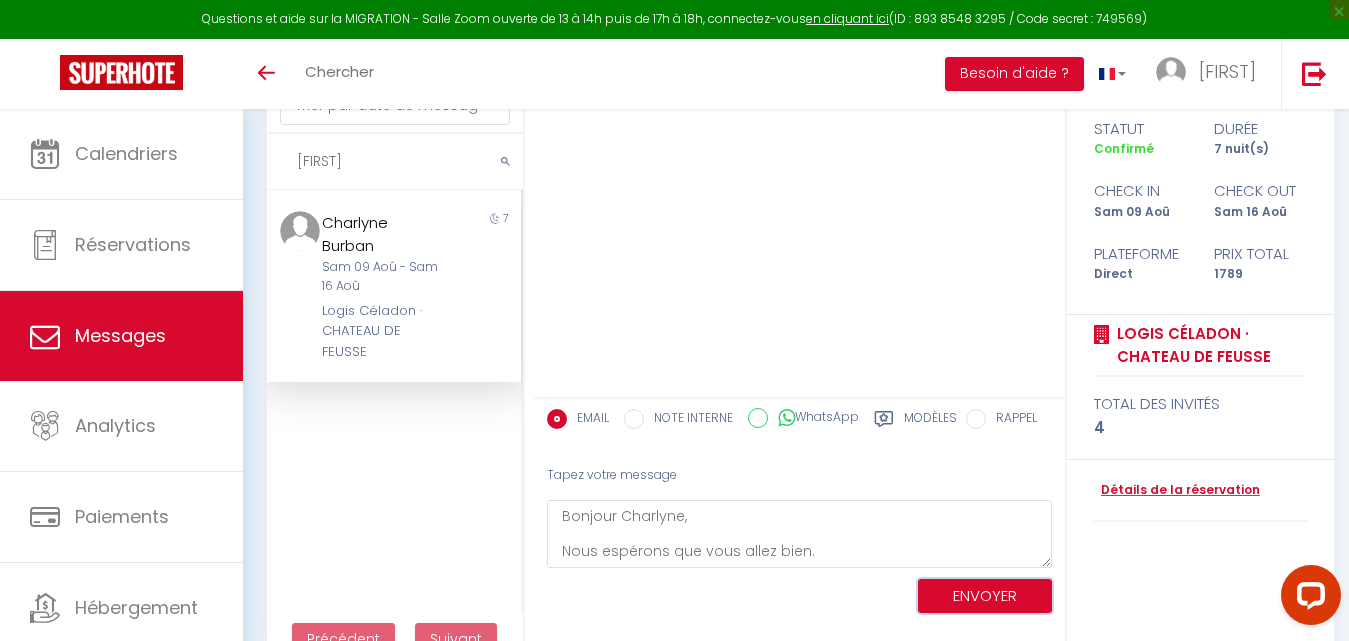 click on "ENVOYER" at bounding box center [985, 596] 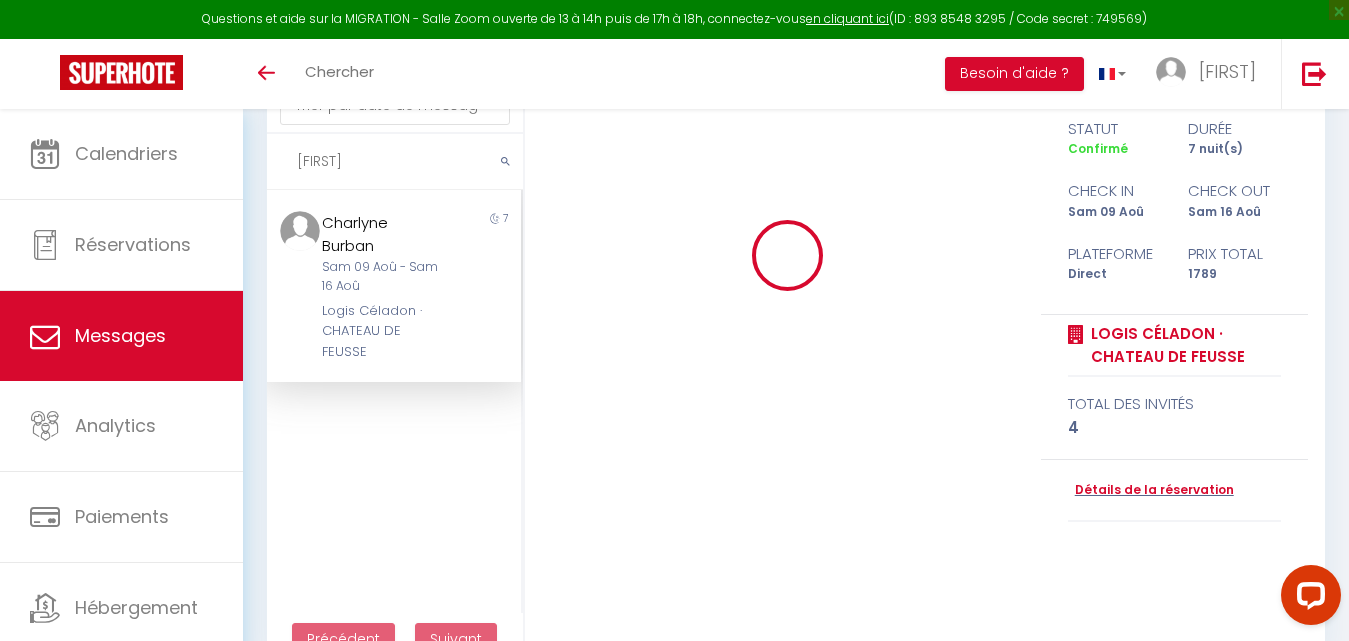 type 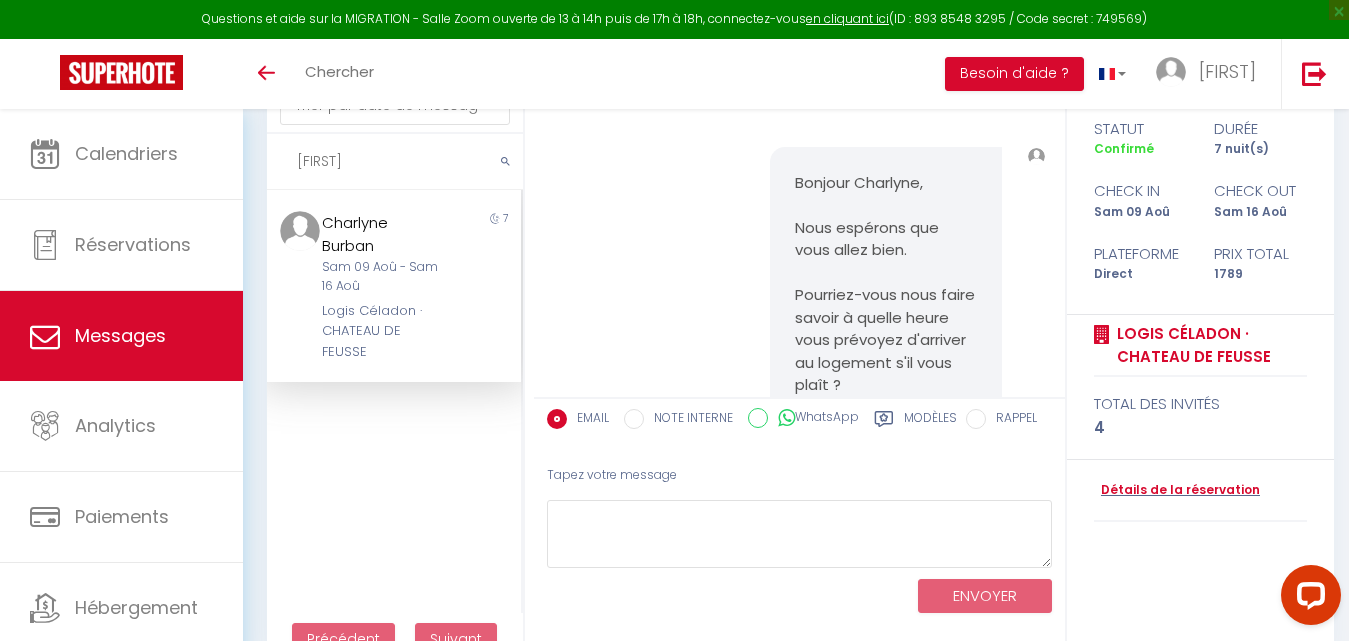 scroll, scrollTop: 554, scrollLeft: 0, axis: vertical 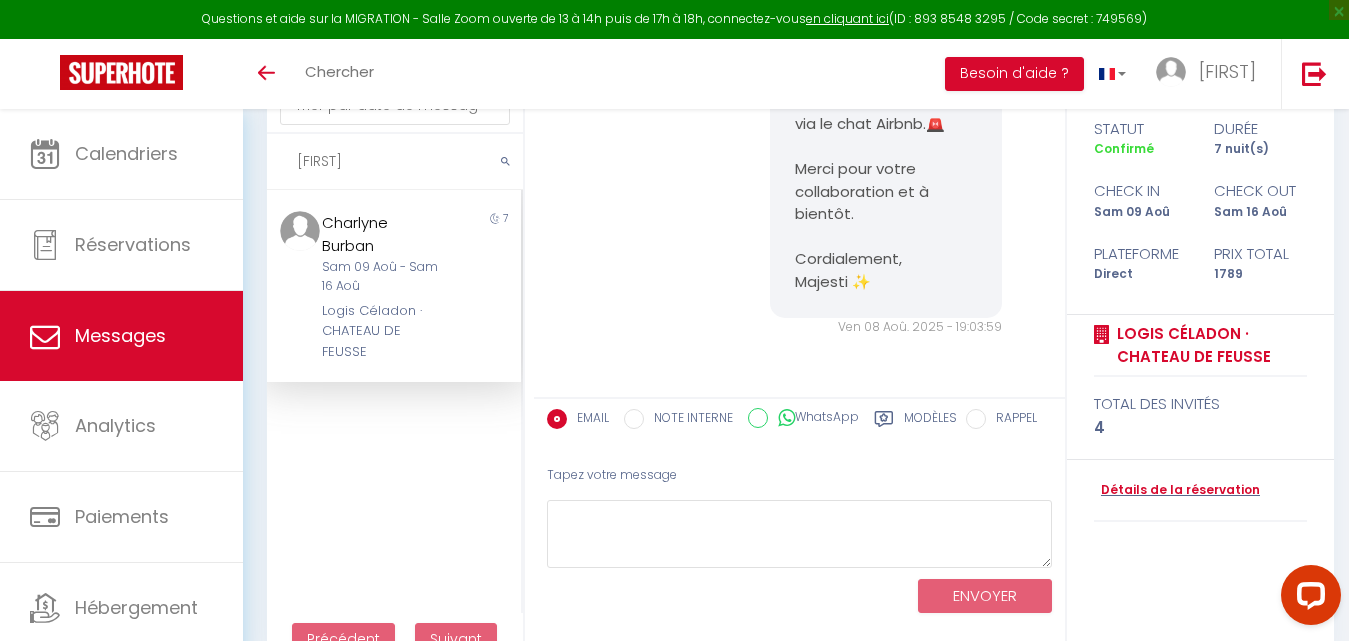 drag, startPoint x: 373, startPoint y: 174, endPoint x: 292, endPoint y: 164, distance: 81.61495 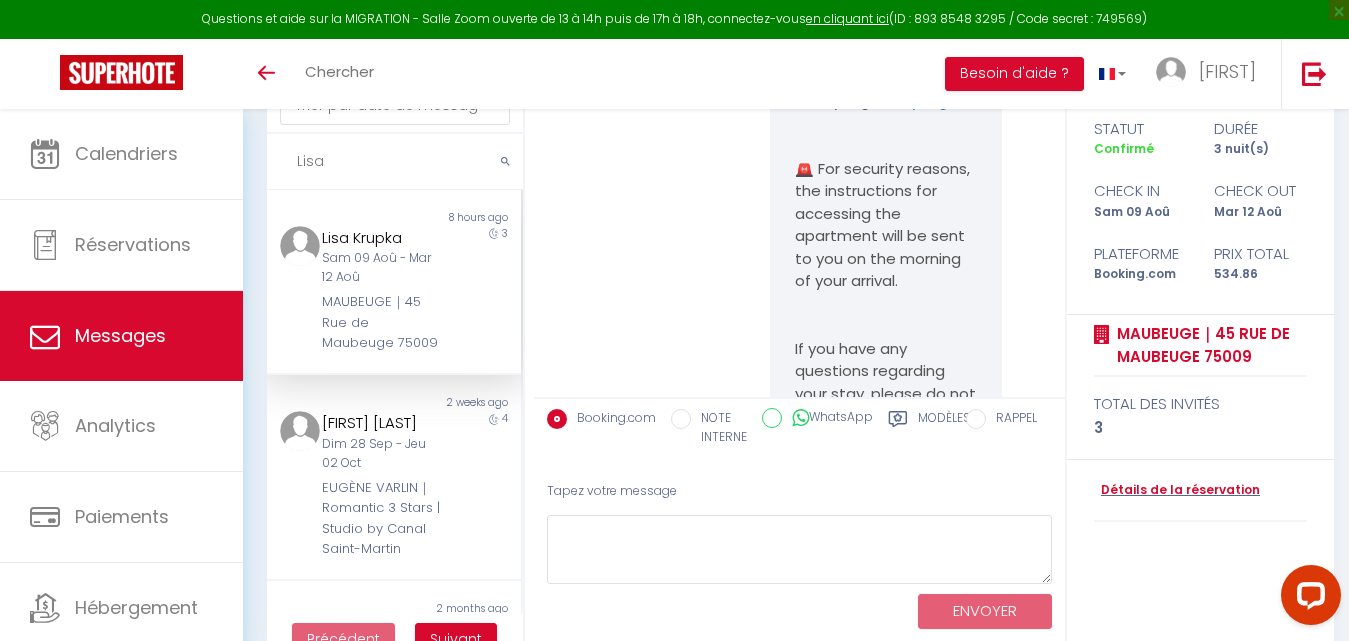 scroll, scrollTop: 3539, scrollLeft: 0, axis: vertical 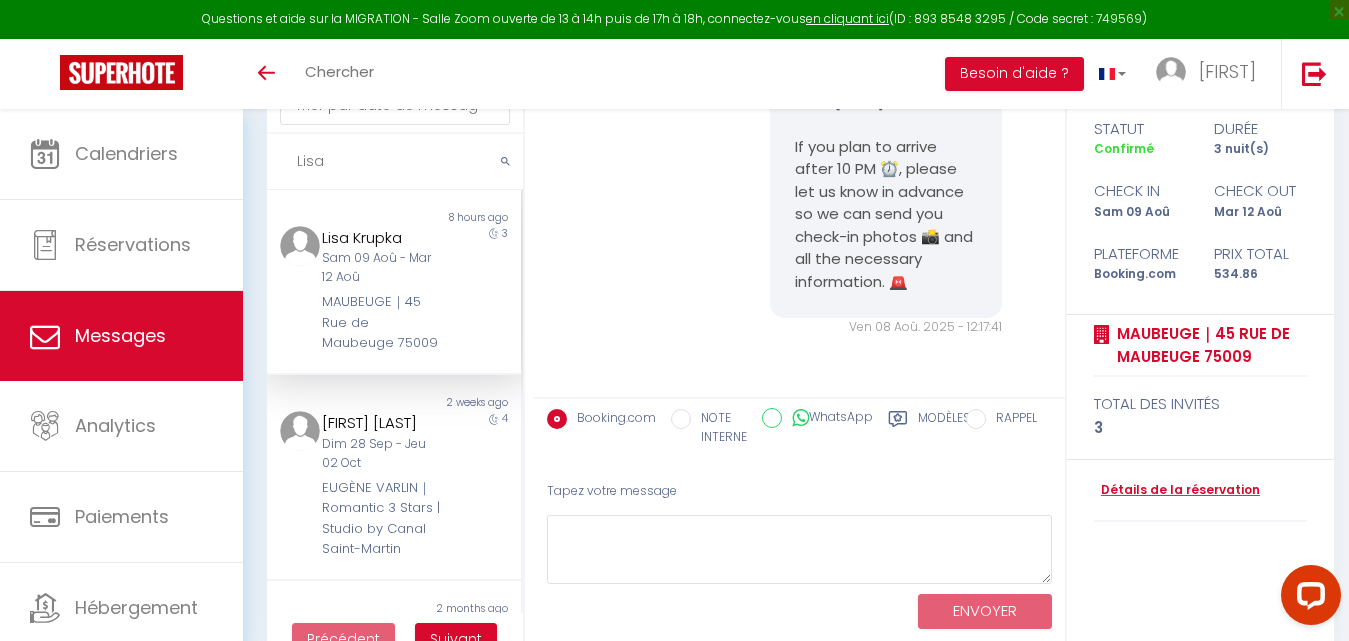 type on "Lisa" 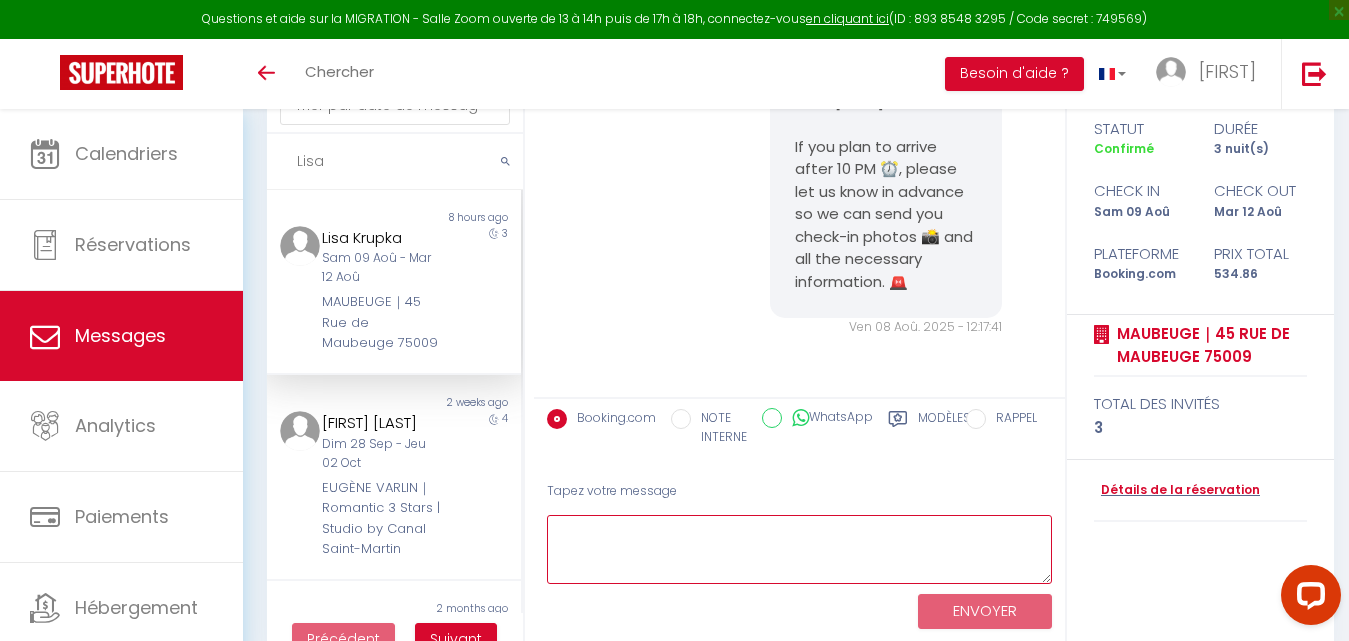click at bounding box center [799, 549] 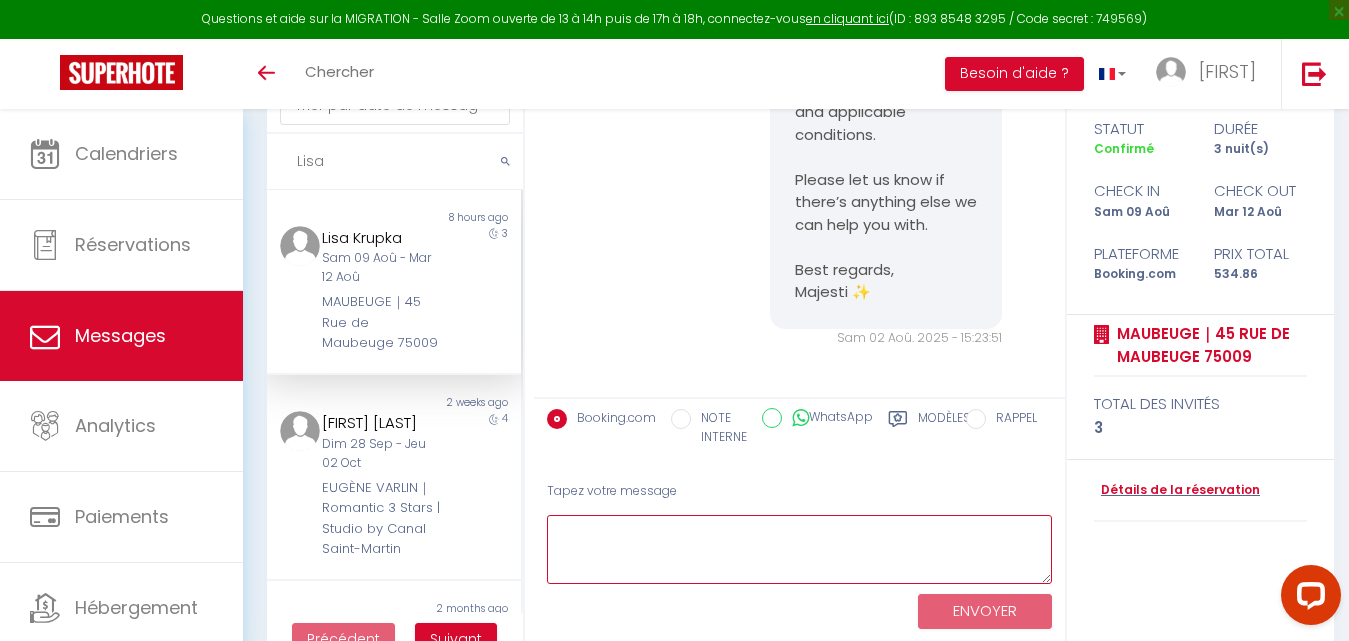 scroll, scrollTop: 3539, scrollLeft: 0, axis: vertical 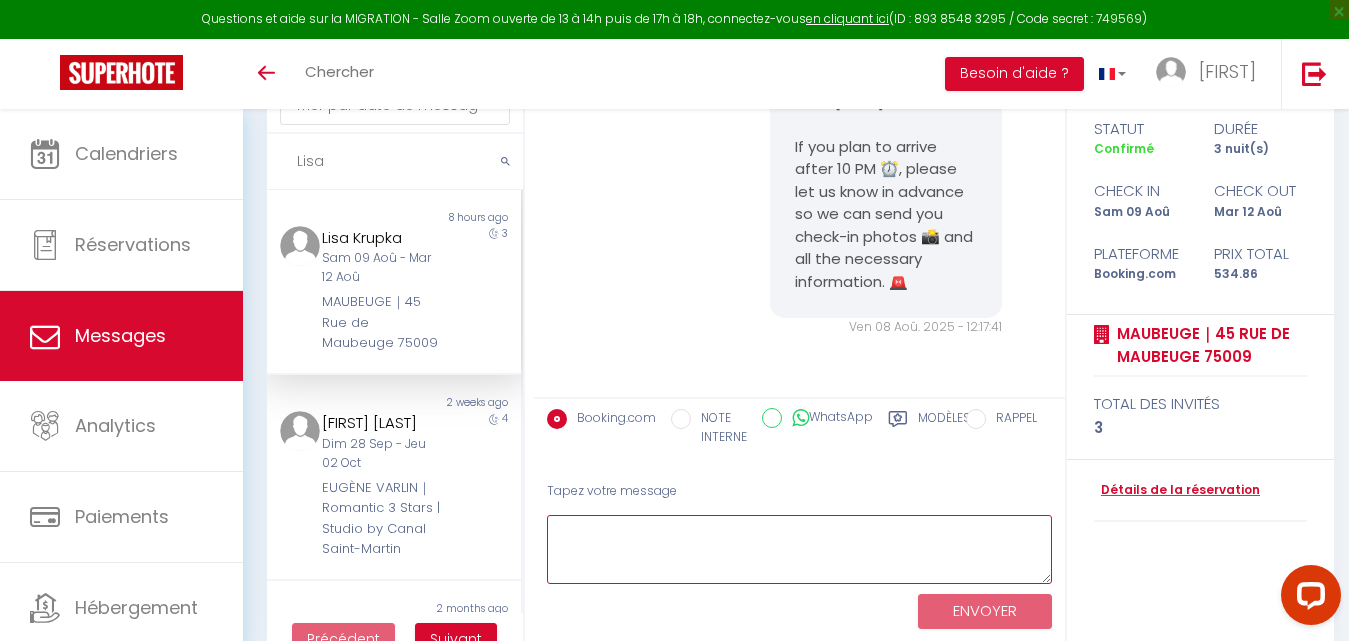 click at bounding box center (799, 549) 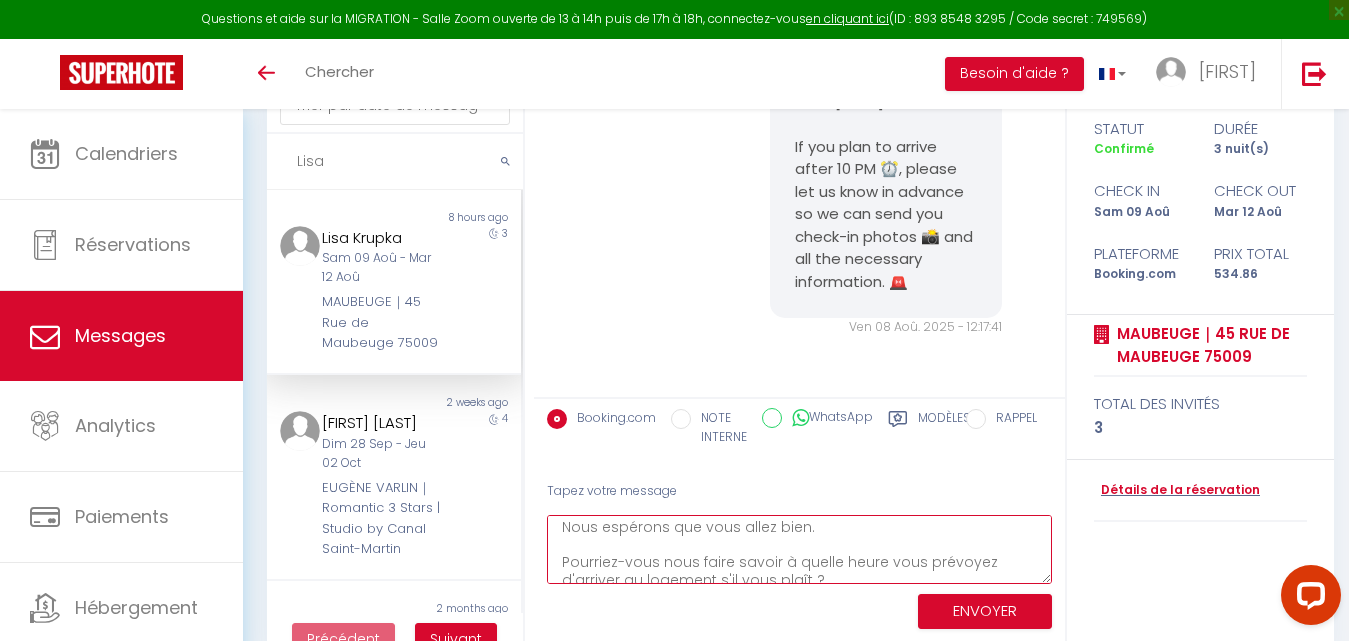scroll, scrollTop: 4, scrollLeft: 0, axis: vertical 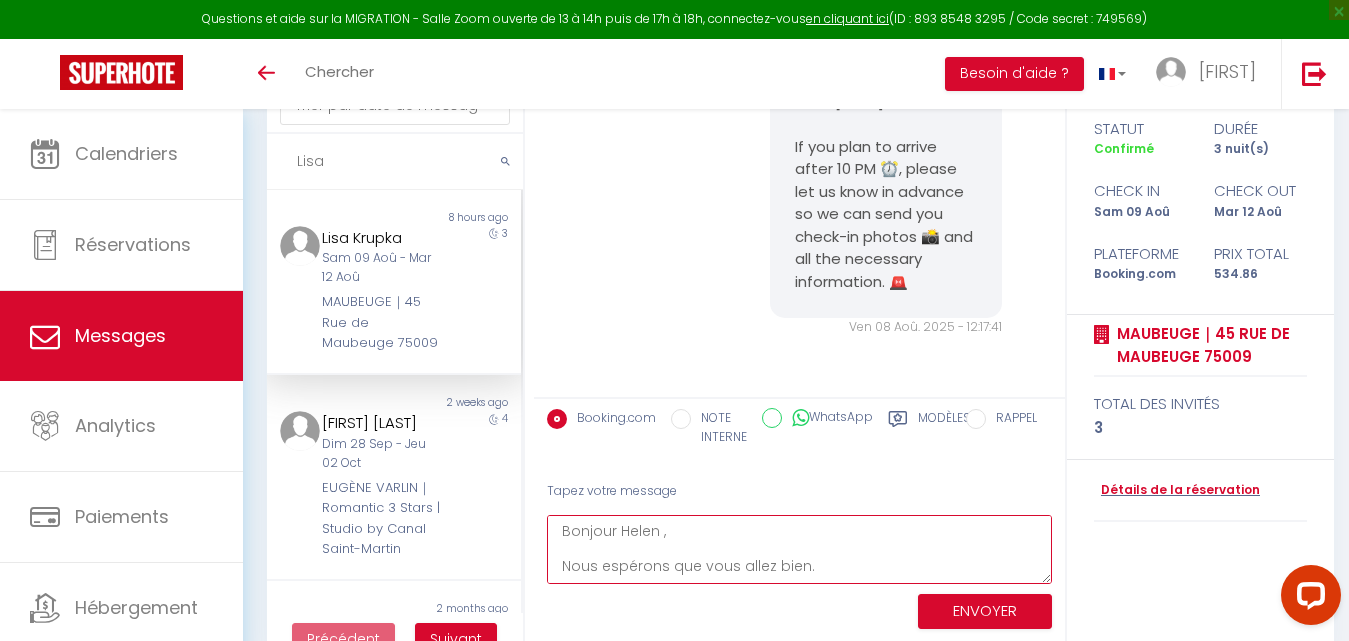 drag, startPoint x: 660, startPoint y: 526, endPoint x: 622, endPoint y: 526, distance: 38 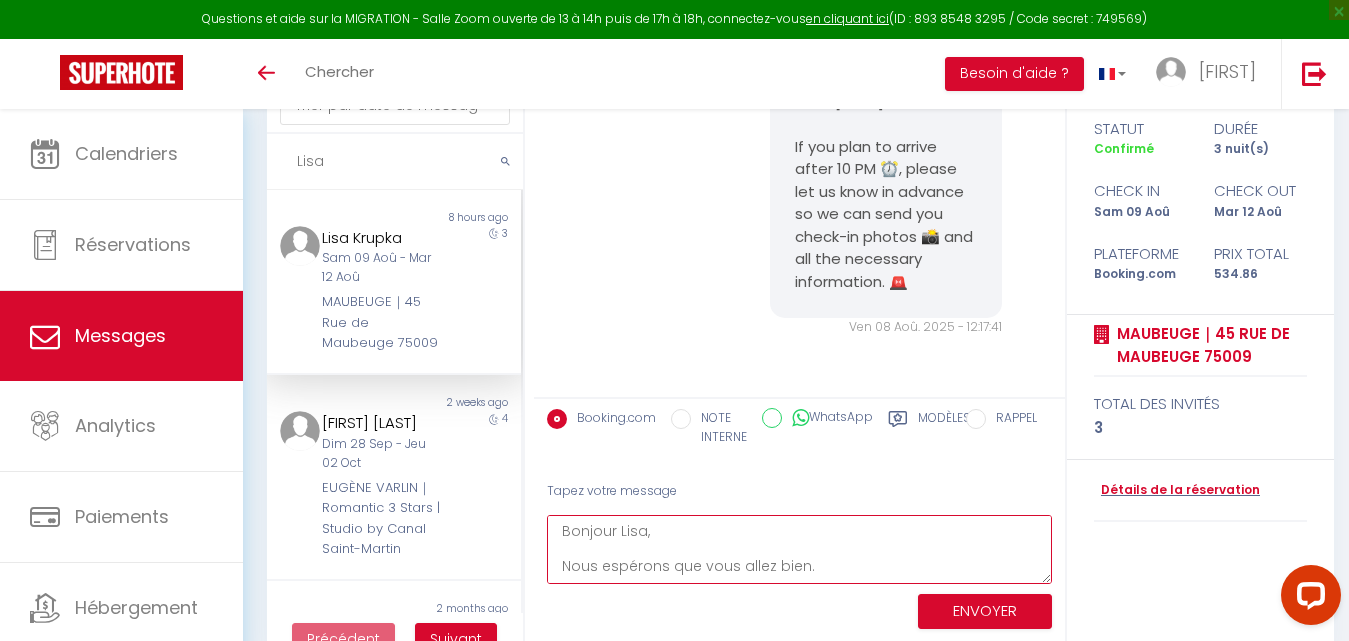 type on "Bonjour Lisa,
Nous espérons que vous allez bien.
Pourriez-vous nous faire savoir à quelle heure vous prévoyez d'arriver au logement s'il vous plaît ?
Cela nous aidera à mieux préparer votre accueil. ⏰
🚨 Nous vous informons que les instructions pour accéder à l'appartement vous seront envoyées le matin de votre arrivée via le chat Airbnb.🚨
Merci pour votre collaboration et à bientôt.
Cordialement,
Majesti ✨" 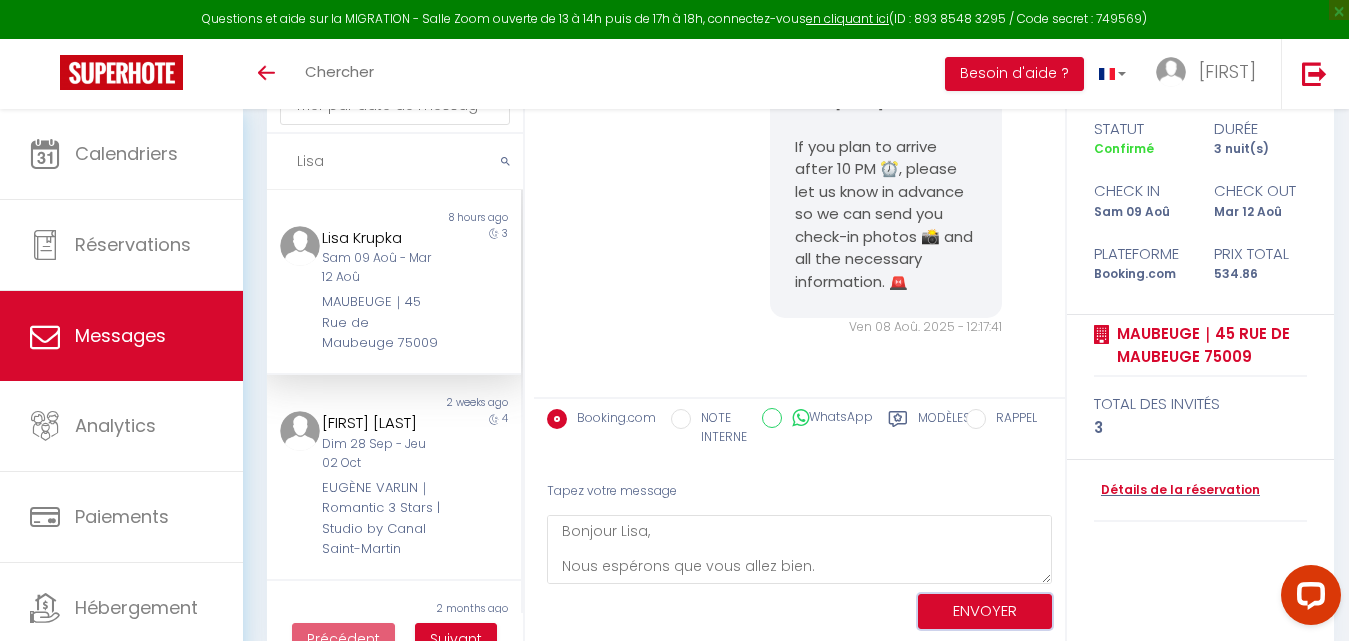 click on "ENVOYER" at bounding box center (985, 611) 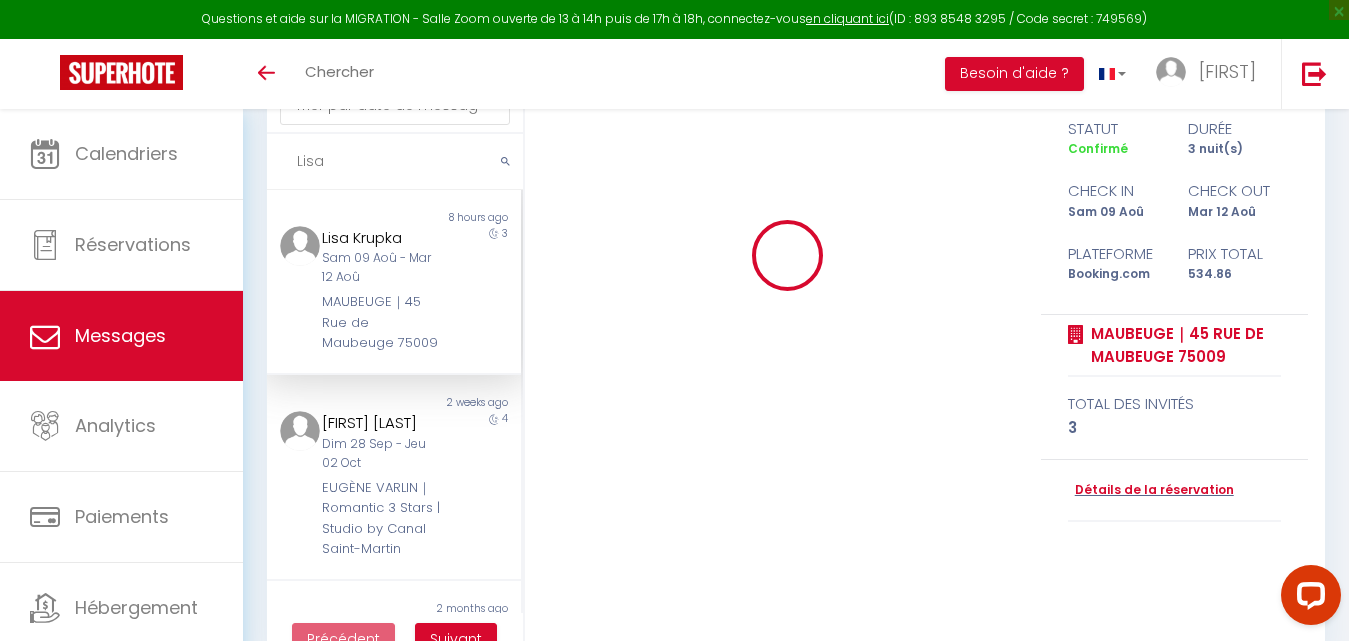 type 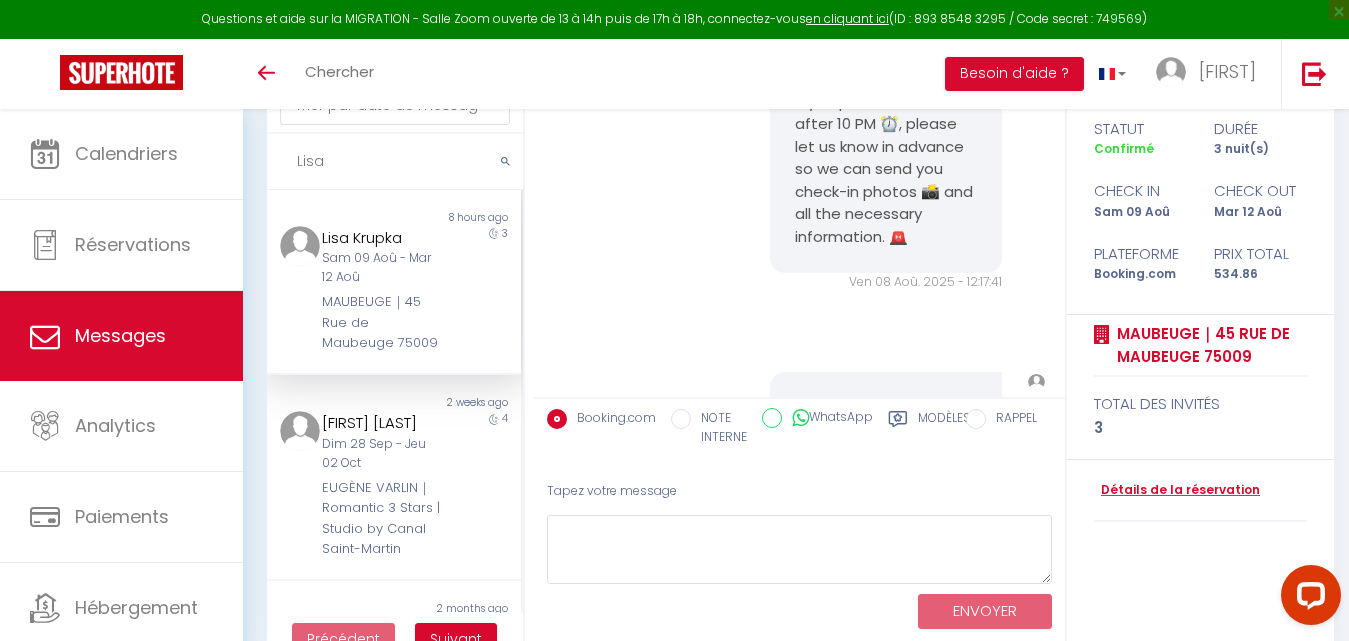 scroll, scrollTop: 4363, scrollLeft: 0, axis: vertical 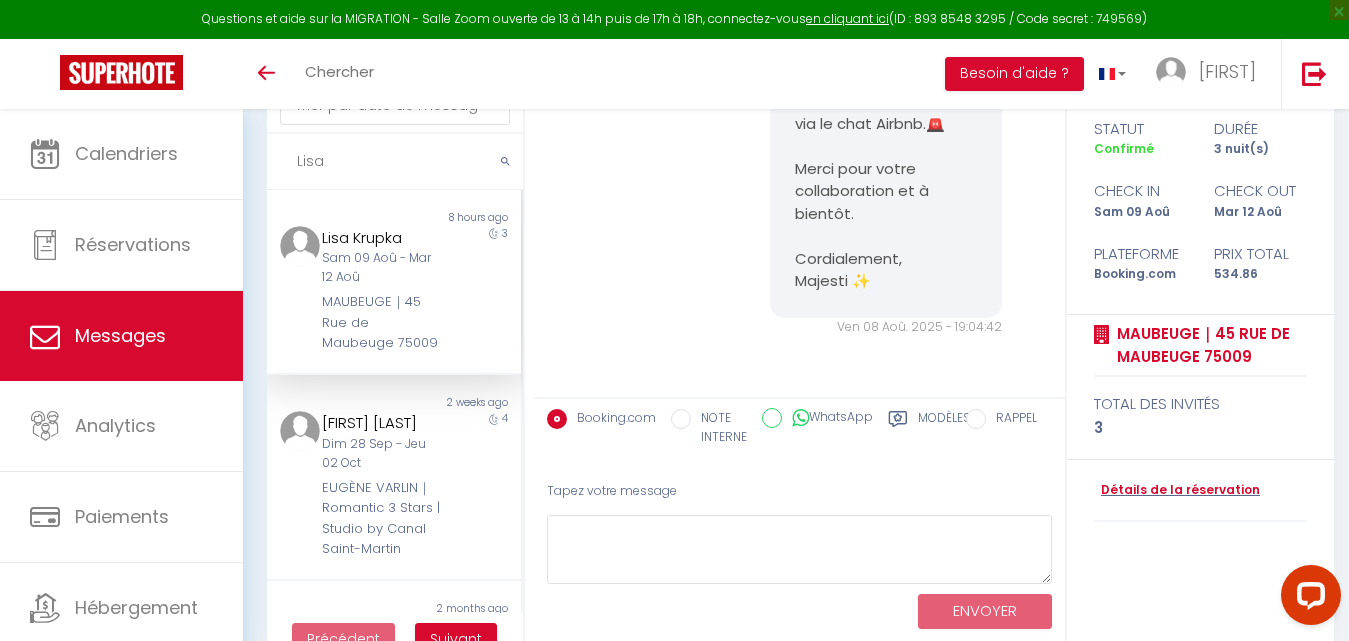 drag, startPoint x: 333, startPoint y: 168, endPoint x: 283, endPoint y: 167, distance: 50.01 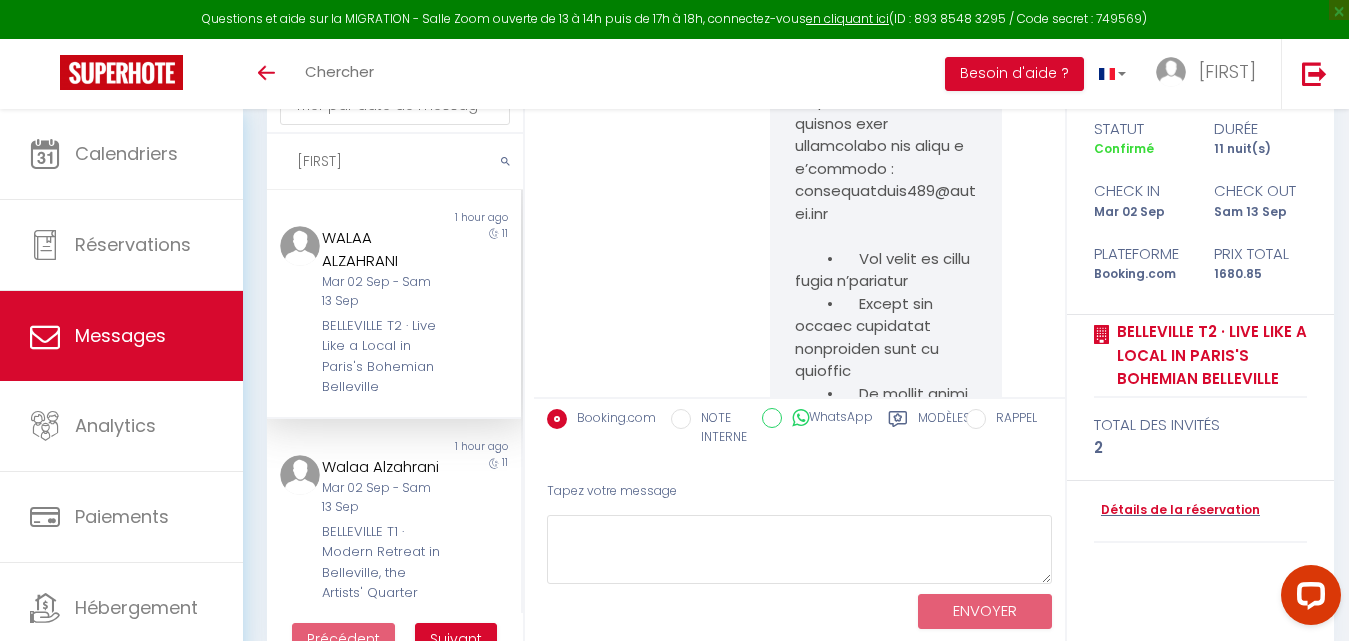 scroll, scrollTop: 20947, scrollLeft: 0, axis: vertical 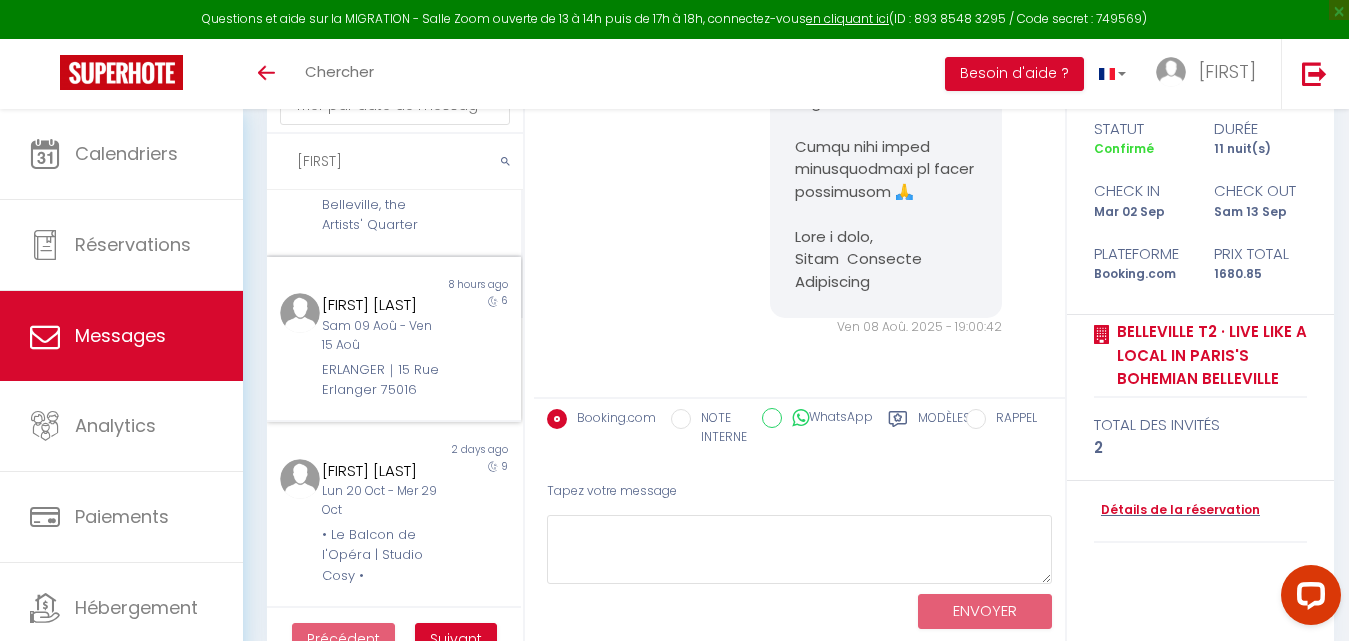 type on "Randolph" 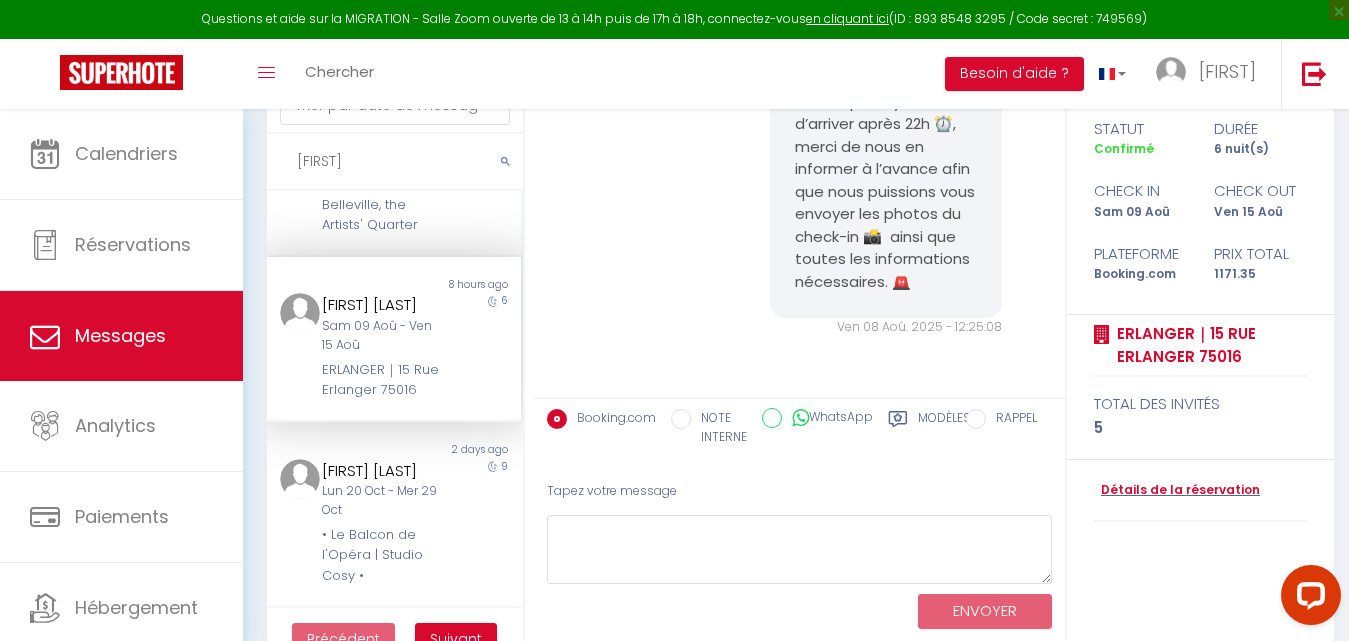 scroll, scrollTop: 1932, scrollLeft: 0, axis: vertical 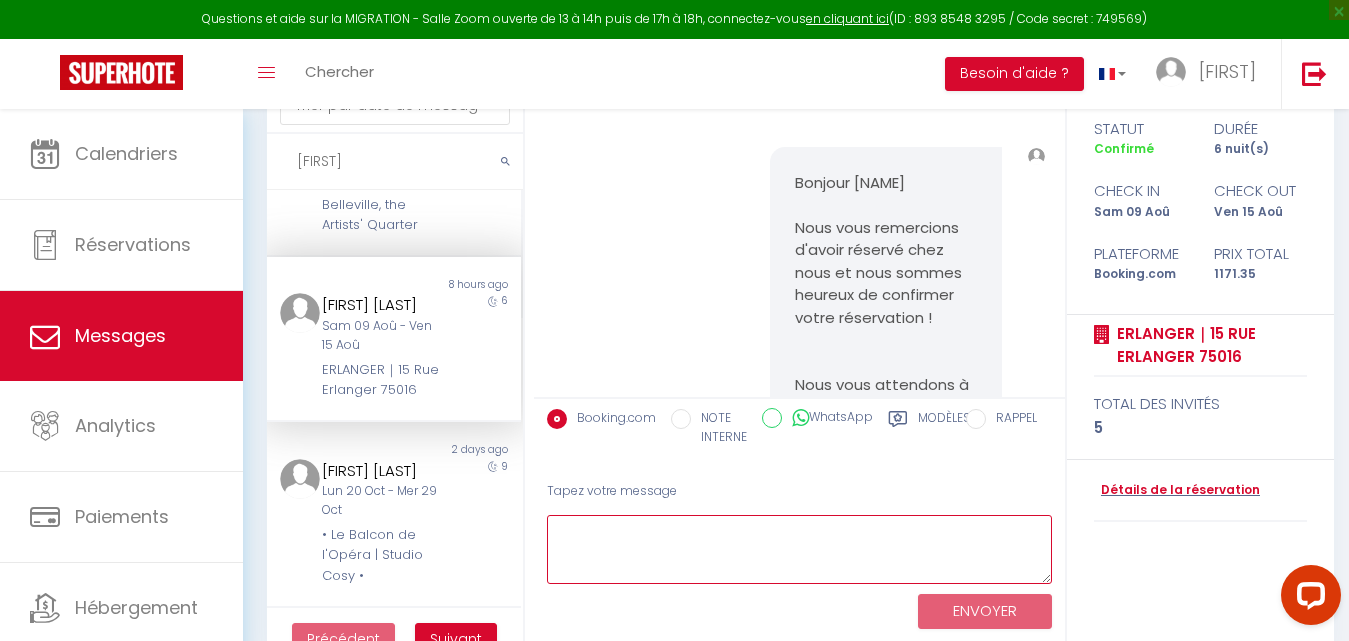 click at bounding box center [799, 549] 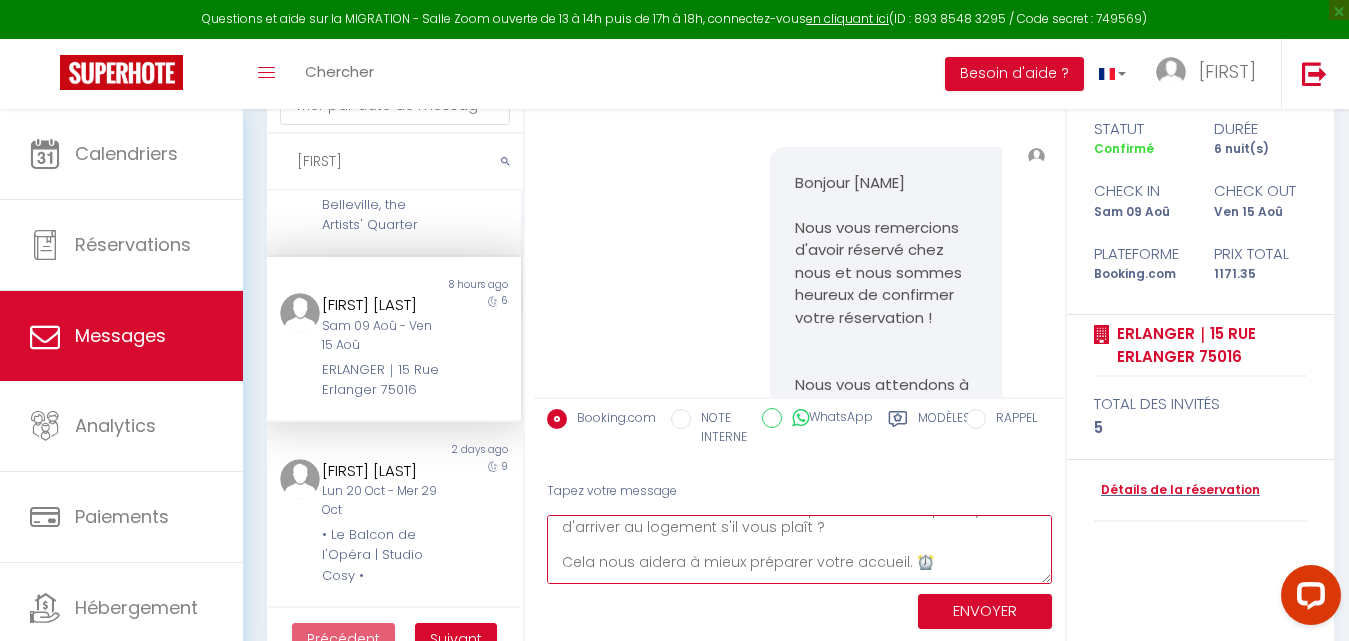scroll, scrollTop: 4, scrollLeft: 0, axis: vertical 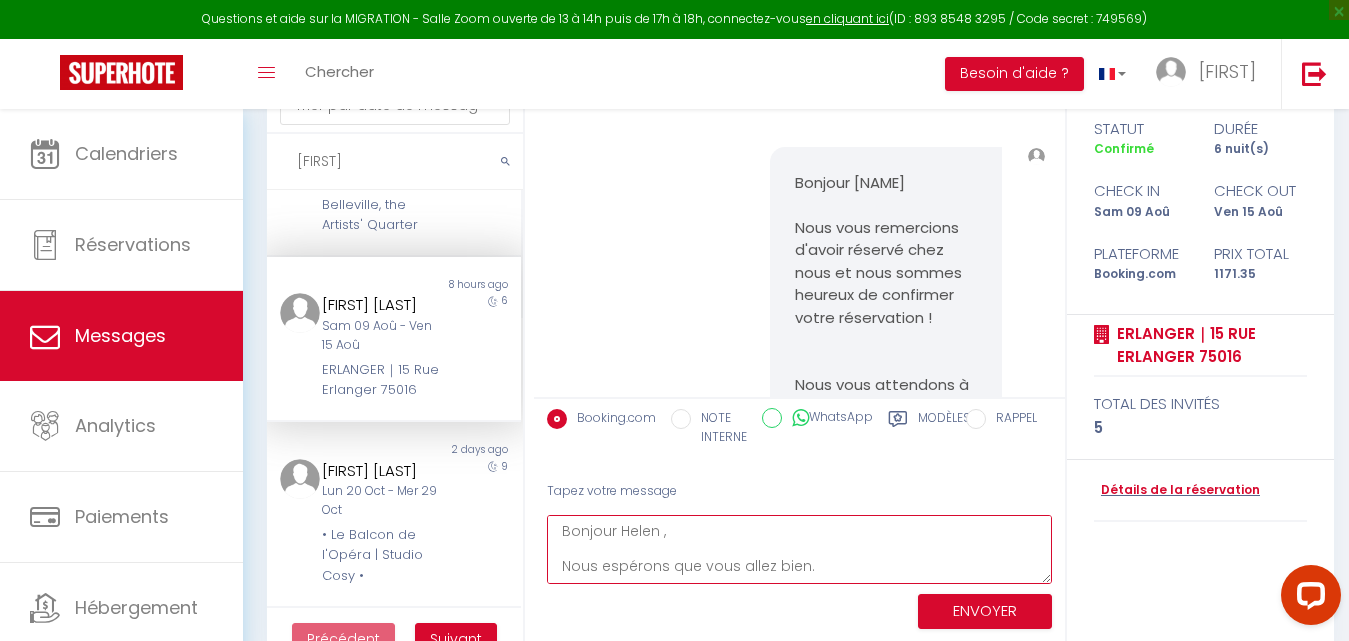 drag, startPoint x: 657, startPoint y: 527, endPoint x: 620, endPoint y: 528, distance: 37.01351 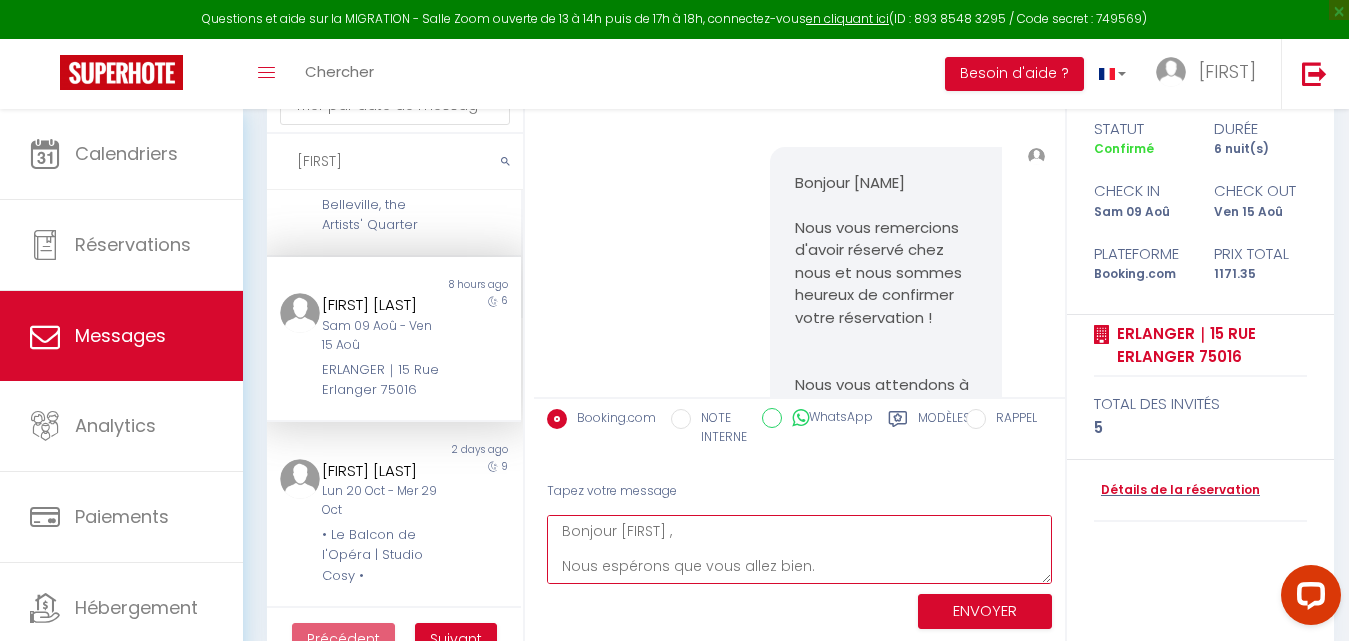 type on "Bonjour Randolph ,
Nous espérons que vous allez bien.
Pourriez-vous nous faire savoir à quelle heure vous prévoyez d'arriver au logement s'il vous plaît ?
Cela nous aidera à mieux préparer votre accueil. ⏰
🚨 Nous vous informons que les instructions pour accéder à l'appartement vous seront envoyées le matin de votre arrivée via le chat Airbnb.🚨
Merci pour votre collaboration et à bientôt.
Cordialement,
Majesti ✨" 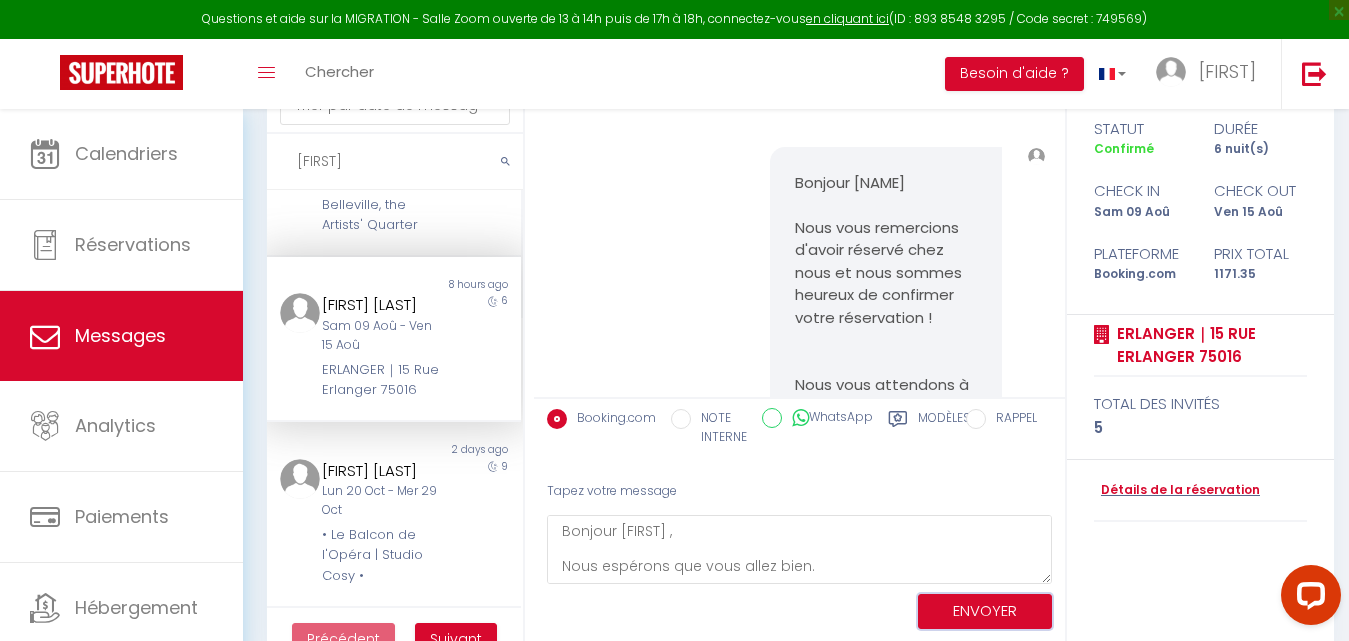 click on "ENVOYER" at bounding box center (985, 611) 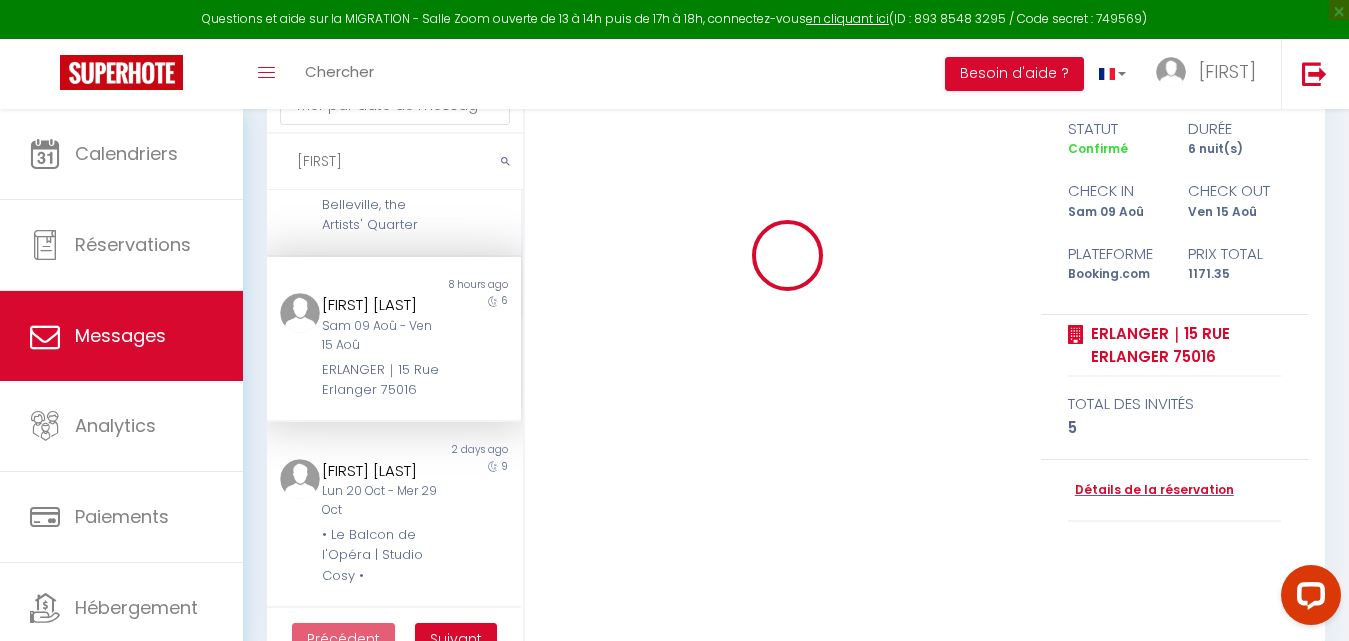 type 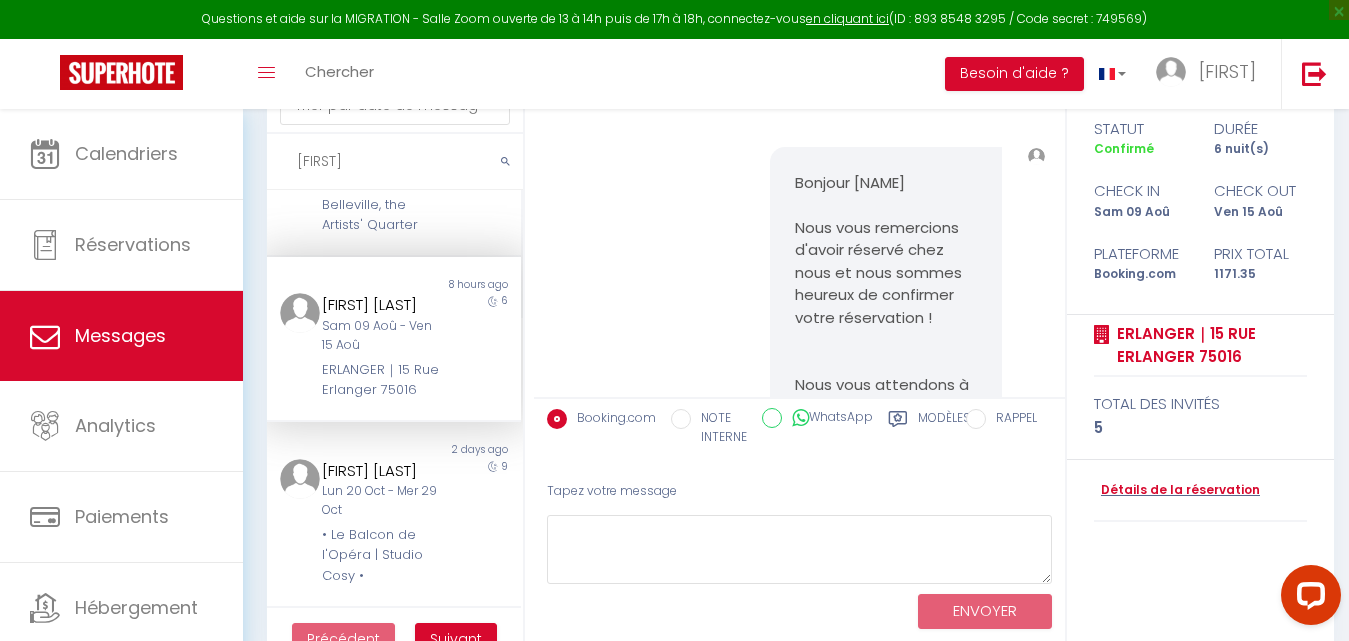 scroll, scrollTop: 2755, scrollLeft: 0, axis: vertical 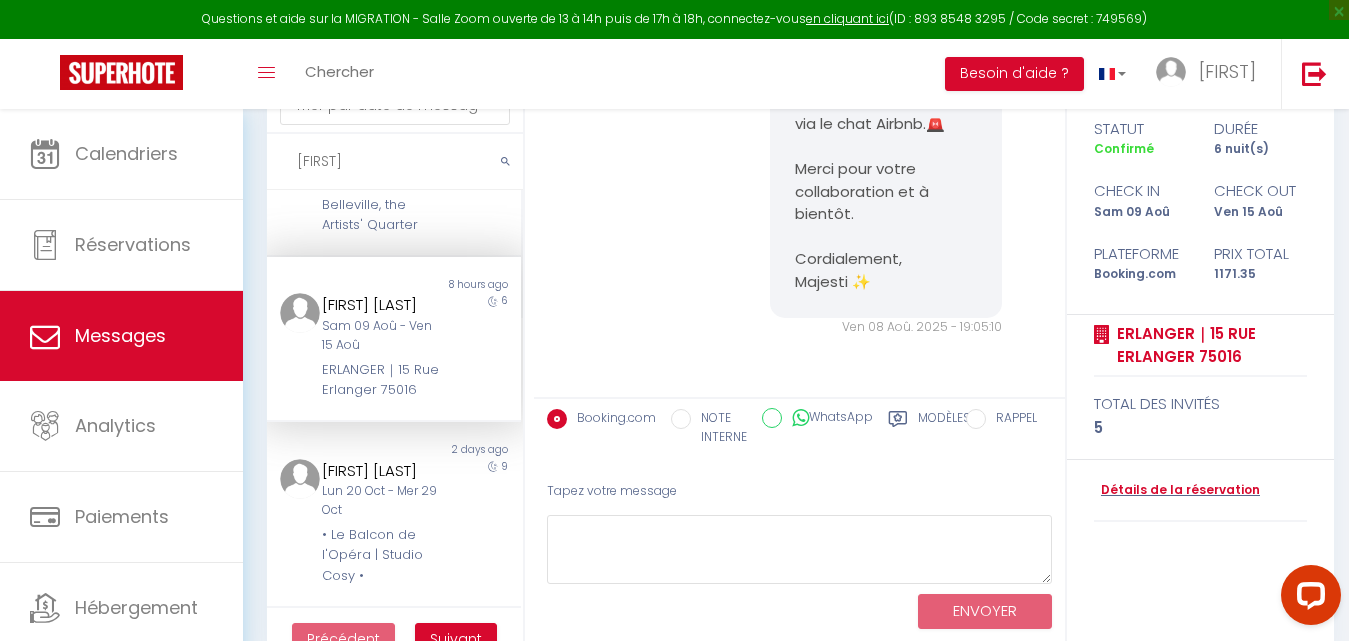 drag, startPoint x: 398, startPoint y: 162, endPoint x: 297, endPoint y: 169, distance: 101.24229 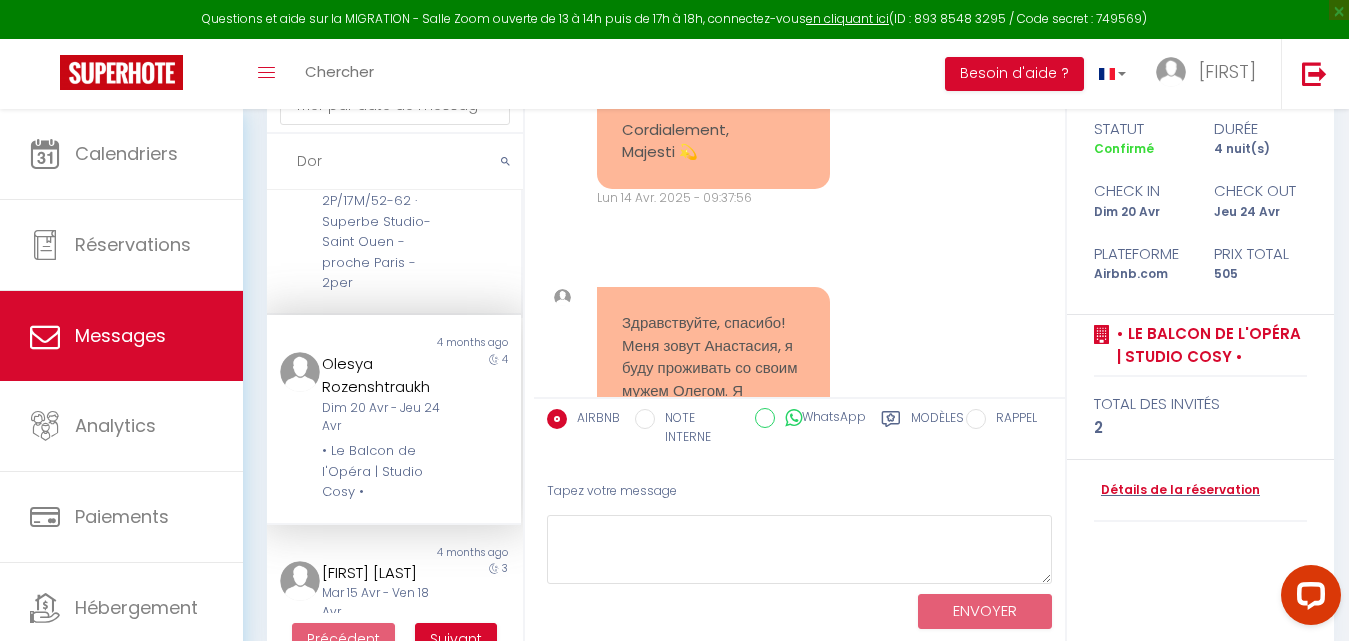 scroll, scrollTop: 0, scrollLeft: 0, axis: both 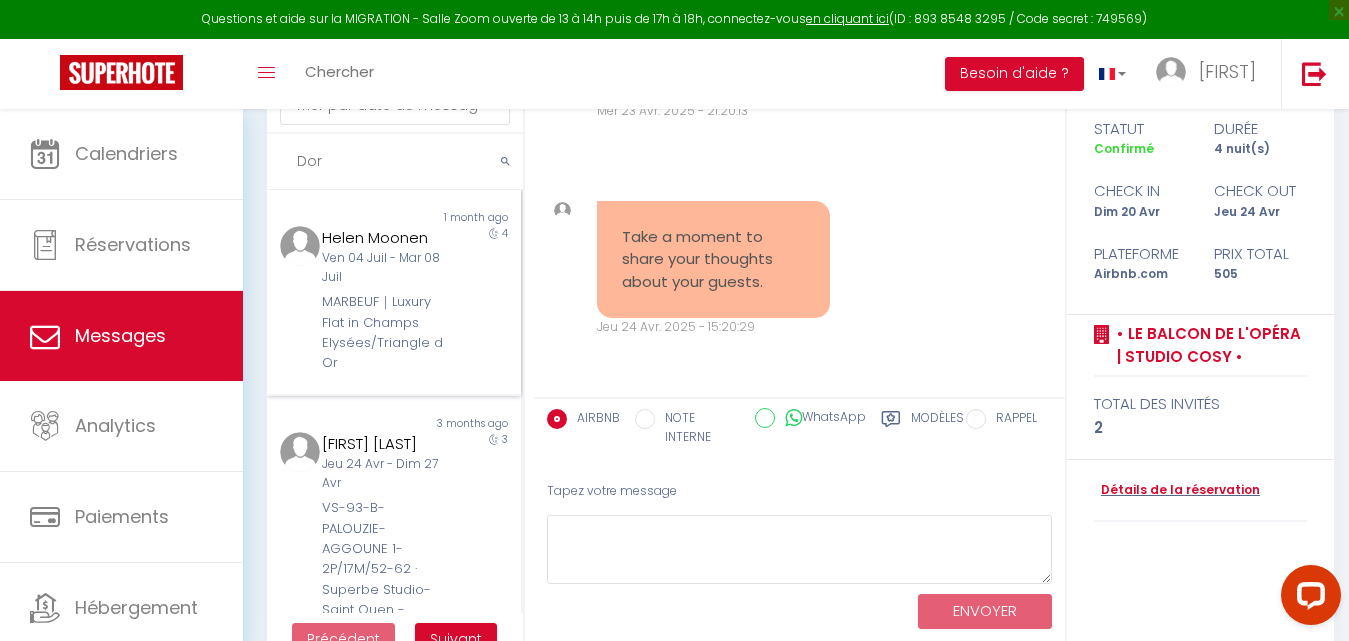 type on "Dor" 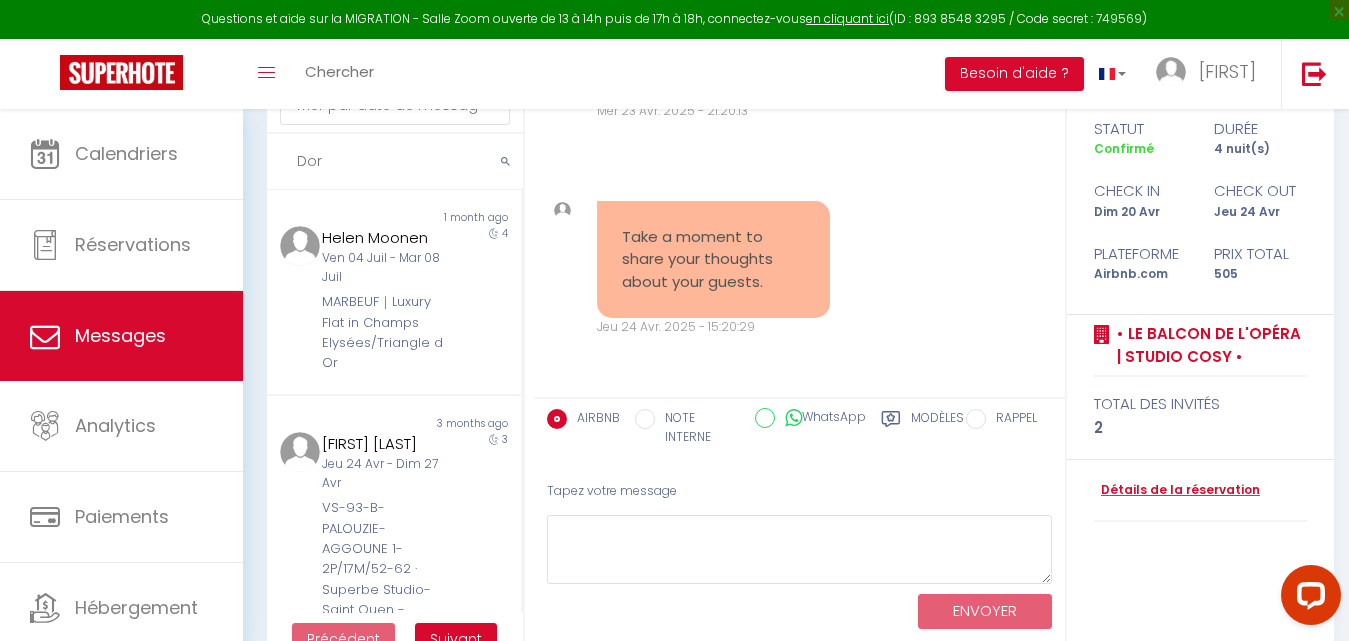 click on "Non lu
1 month ago
Helen Moonen   Ven 04 Juil - Mar 08 Juil   MARBEUF｜Luxury Flat in Champs Elysées/Triangle d Or     4 Non lu
3 months ago
Dorine Attard   Jeu 24 Avr - Dim 27 Avr   VS-93-B-PALOUZIE-AGGOUNE 1-2P/17M/52-62 · Superbe Studio-  Saint Ouen - proche Paris - 2per     3 Non lu
4 months ago
Olesya Rozenshtraukh   Dim 20 Avr - Jeu 24 Avr   • Le Balcon de l'Opéra | Studio Cosy •     4 Non lu
4 months ago
Torben Ottendörfer   Mar 15 Avr - Ven 18 Avr   SAUSSURE ｜ Luxury Flat in Parc Monceau / Batignolles     3 Non lu
5 months ago
Deniz Dorbek   Mer 05 Mar - Sam 08 Mar   RÉAUMUR ｜Appartement Réaumur 2ème étage · New apartment in central Paris     3 Non lu" at bounding box center (395, 438) 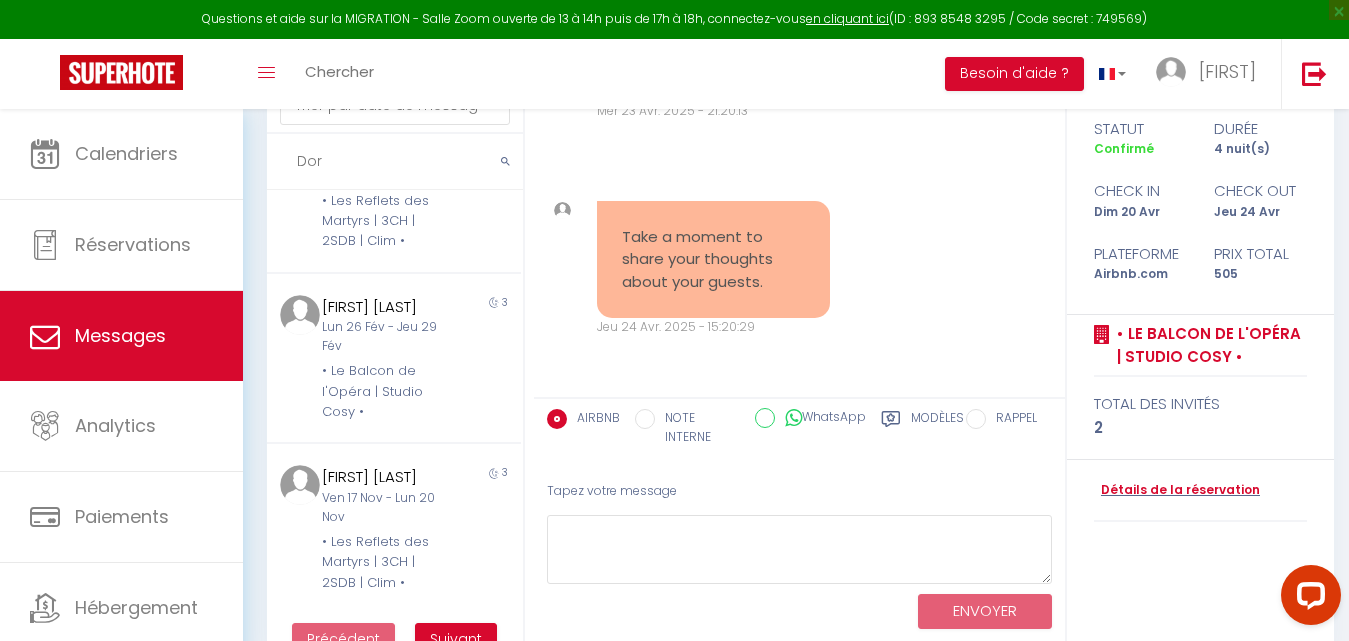 scroll, scrollTop: 1757, scrollLeft: 0, axis: vertical 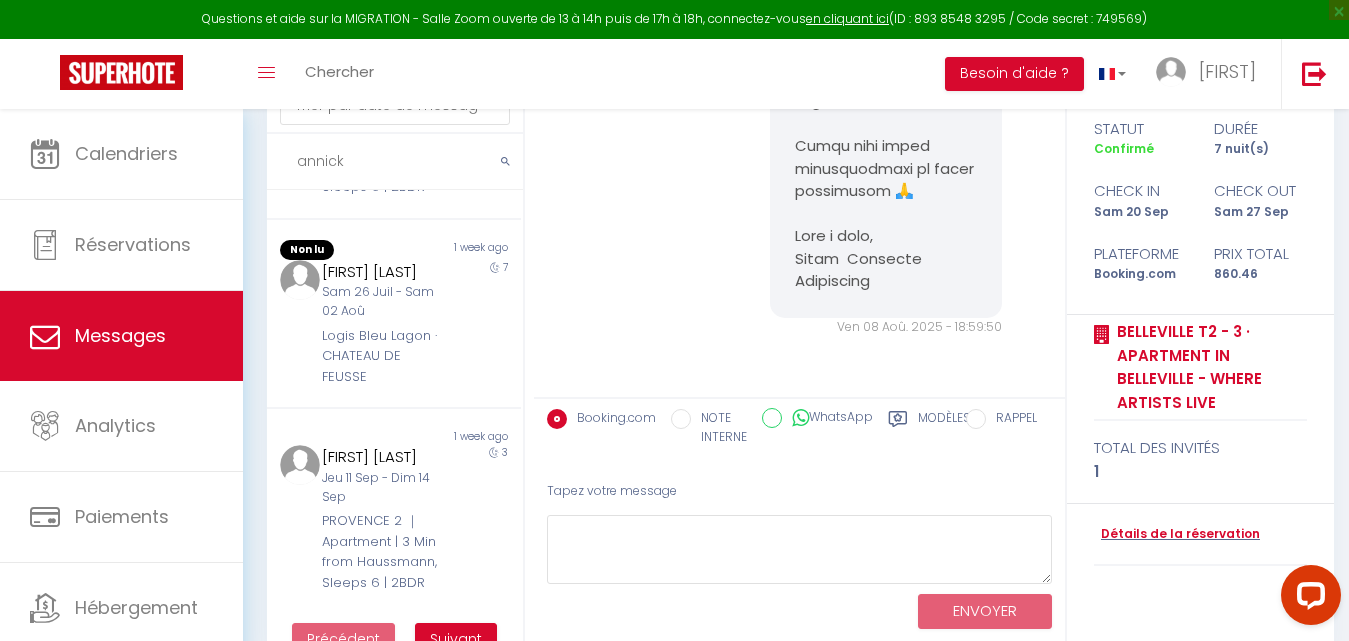 click on "annick" at bounding box center [395, 162] 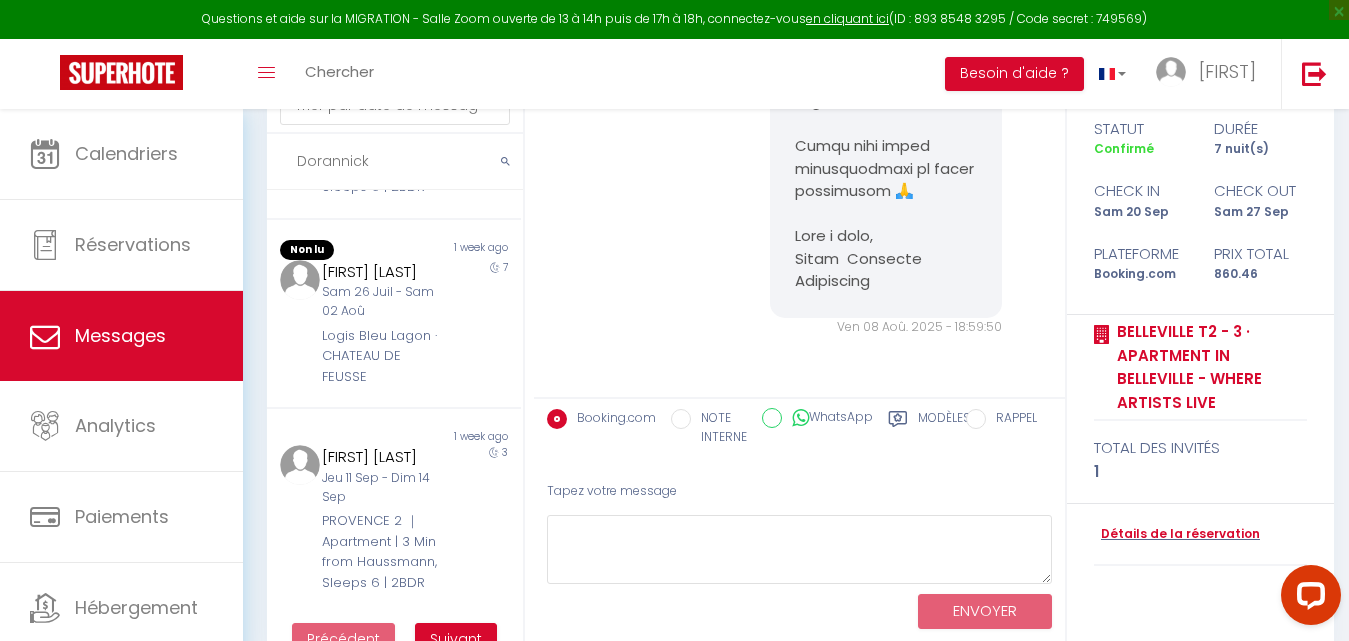 type on "Dor annick" 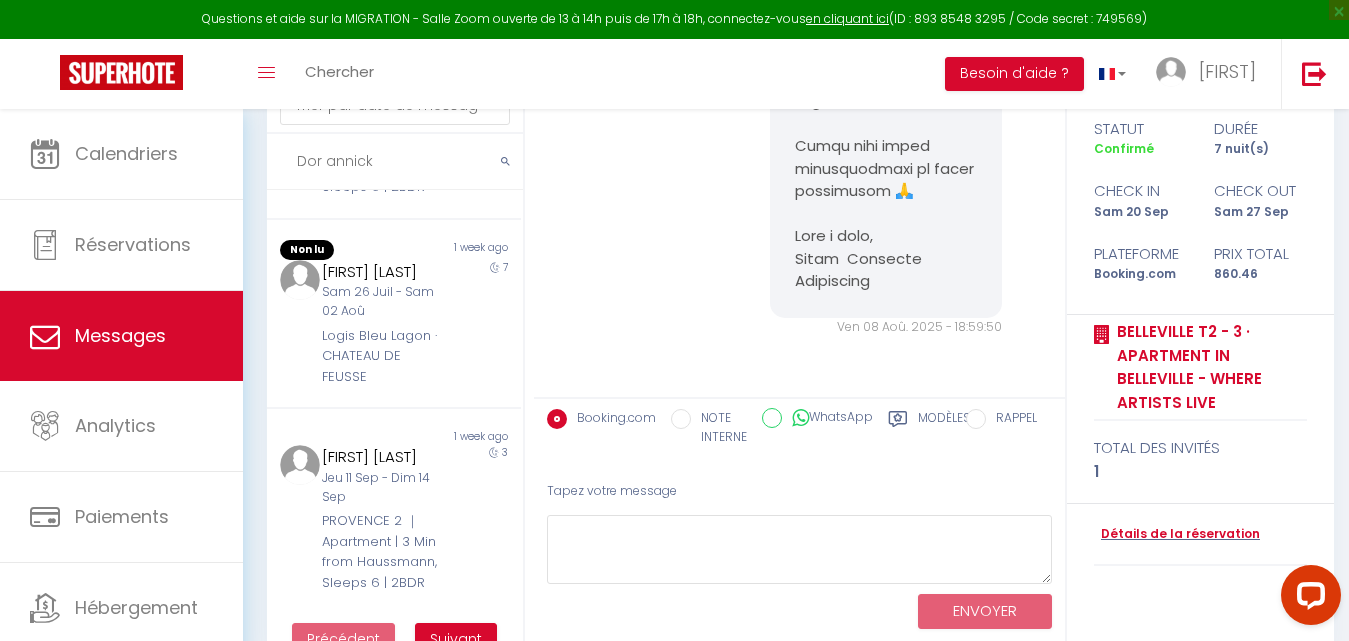 scroll, scrollTop: 0, scrollLeft: 0, axis: both 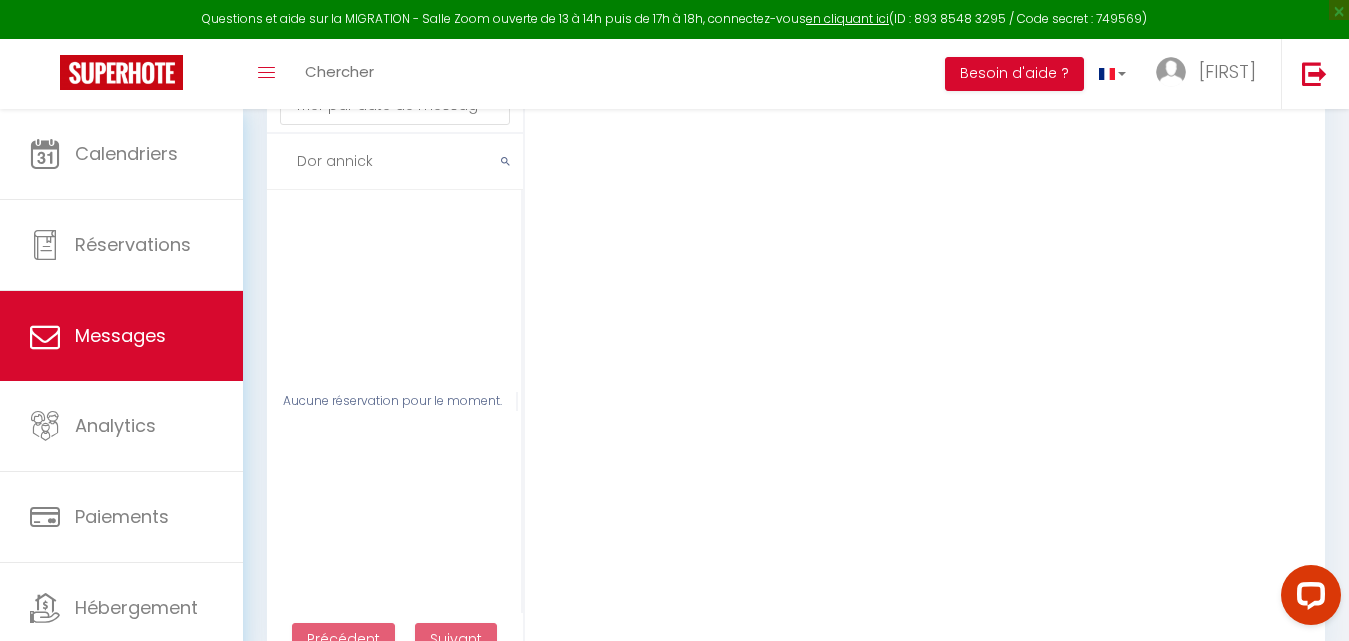 drag, startPoint x: 379, startPoint y: 160, endPoint x: 291, endPoint y: 165, distance: 88.14193 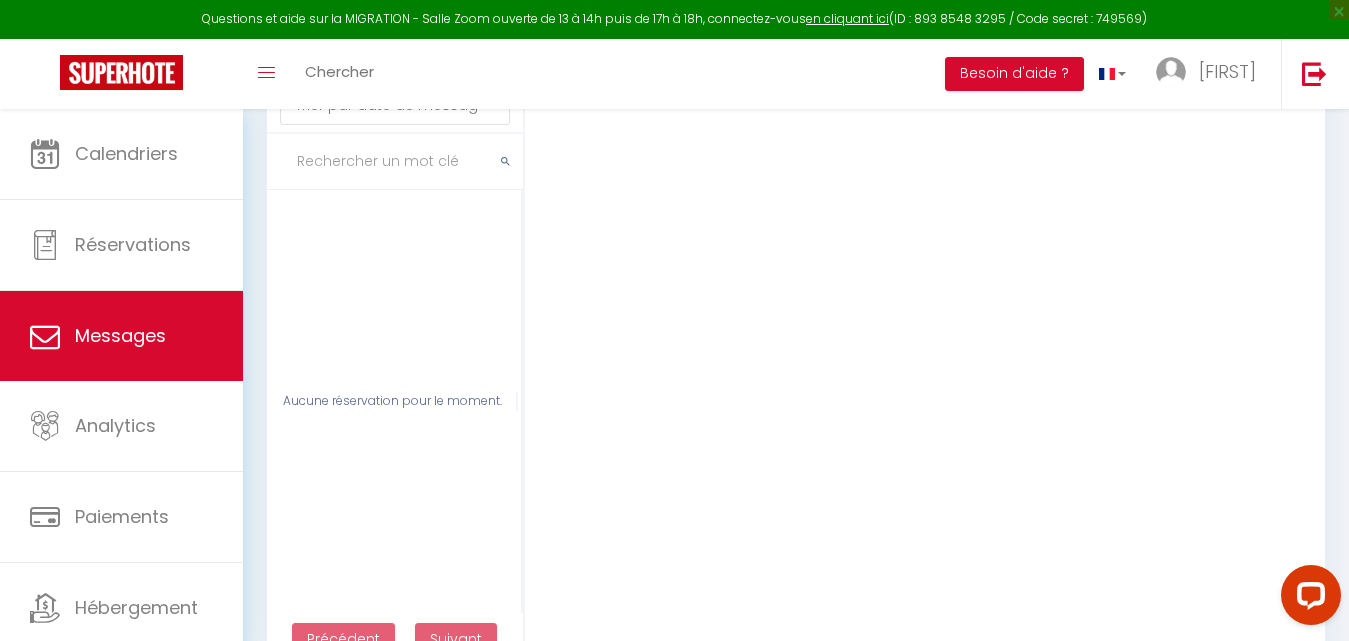 paste on "dor annick" 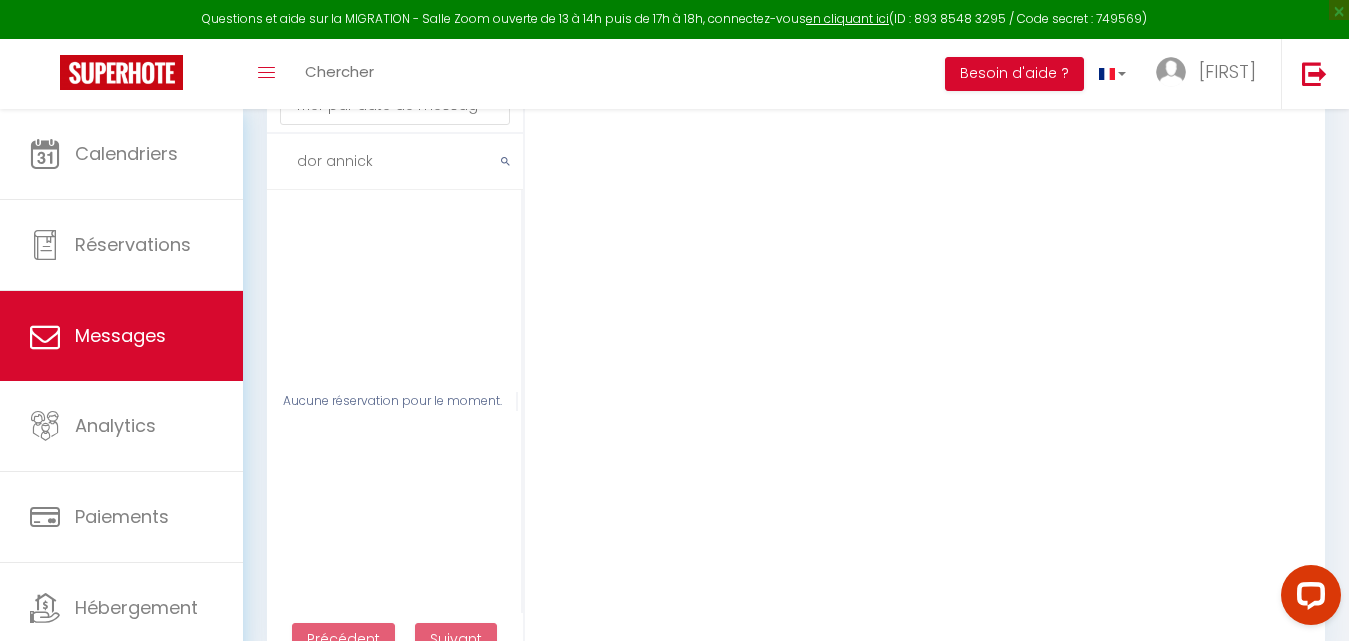 drag, startPoint x: 385, startPoint y: 170, endPoint x: 289, endPoint y: 166, distance: 96.0833 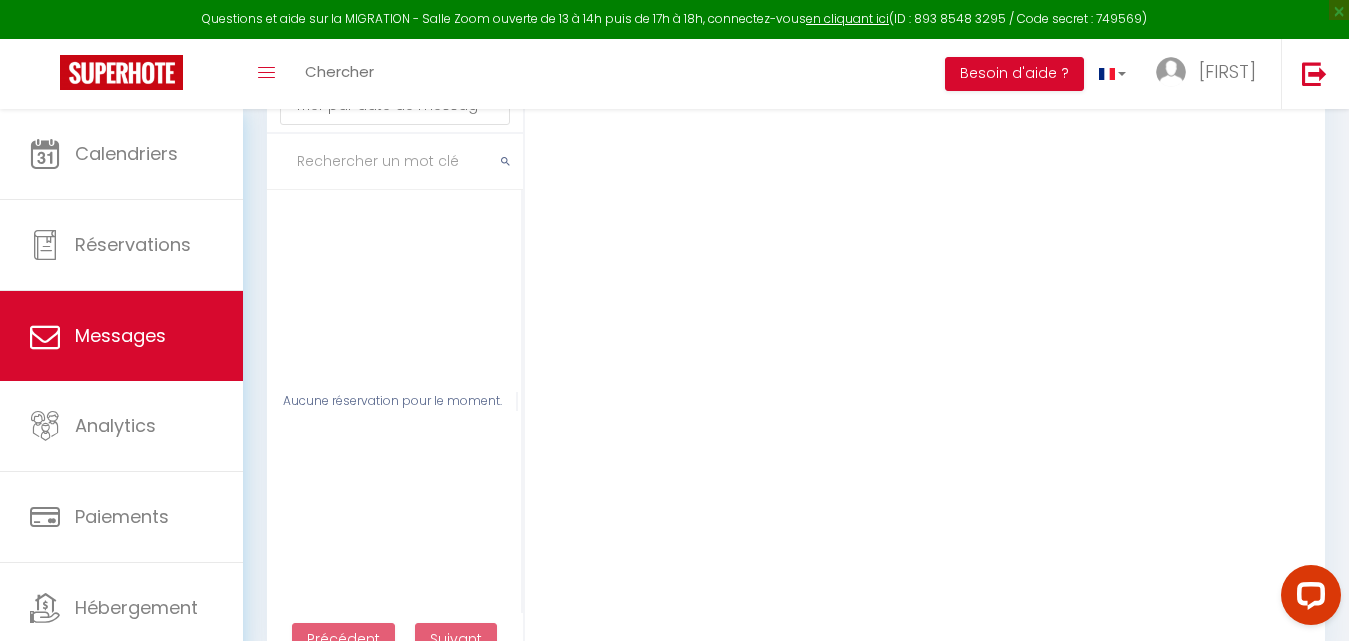 click at bounding box center [395, 162] 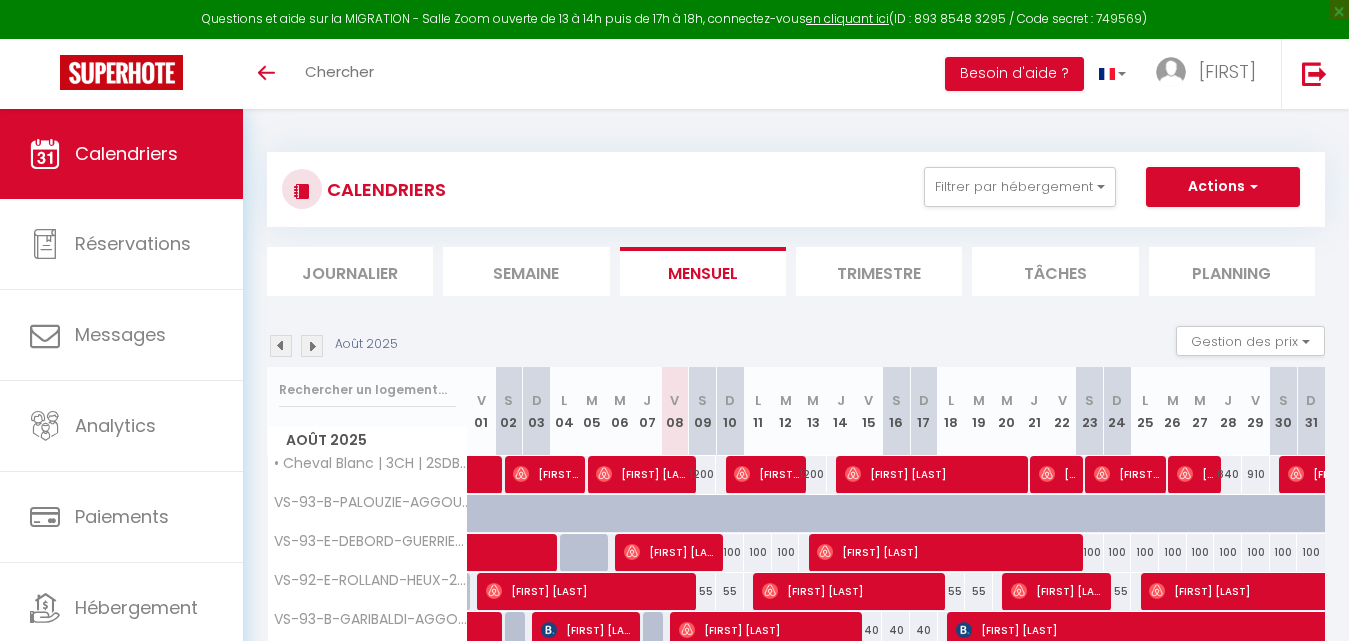 scroll, scrollTop: 337, scrollLeft: 0, axis: vertical 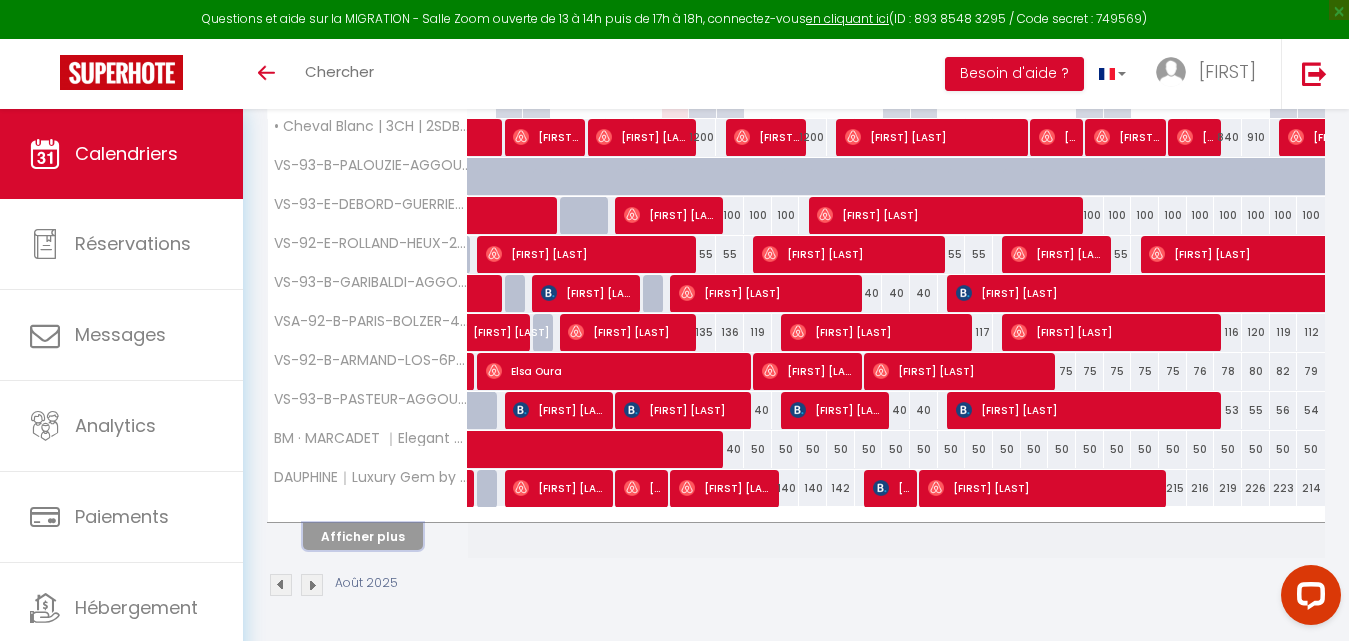 click on "Afficher plus" at bounding box center [363, 536] 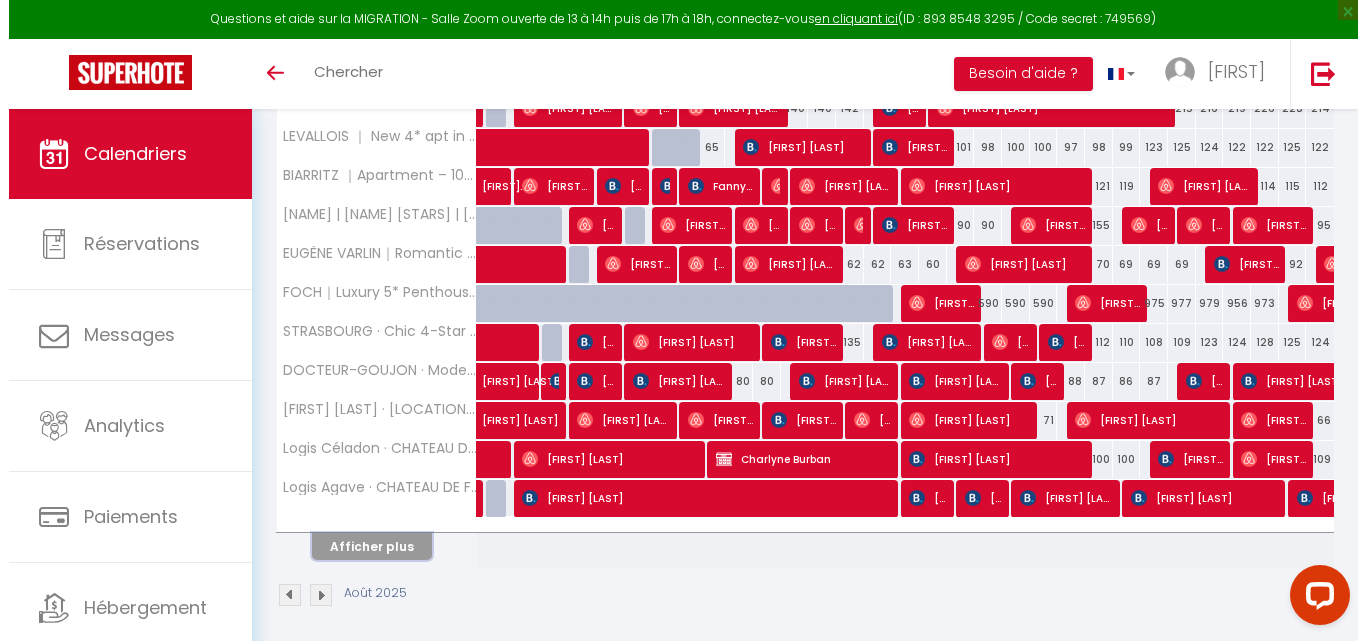 scroll, scrollTop: 720, scrollLeft: 0, axis: vertical 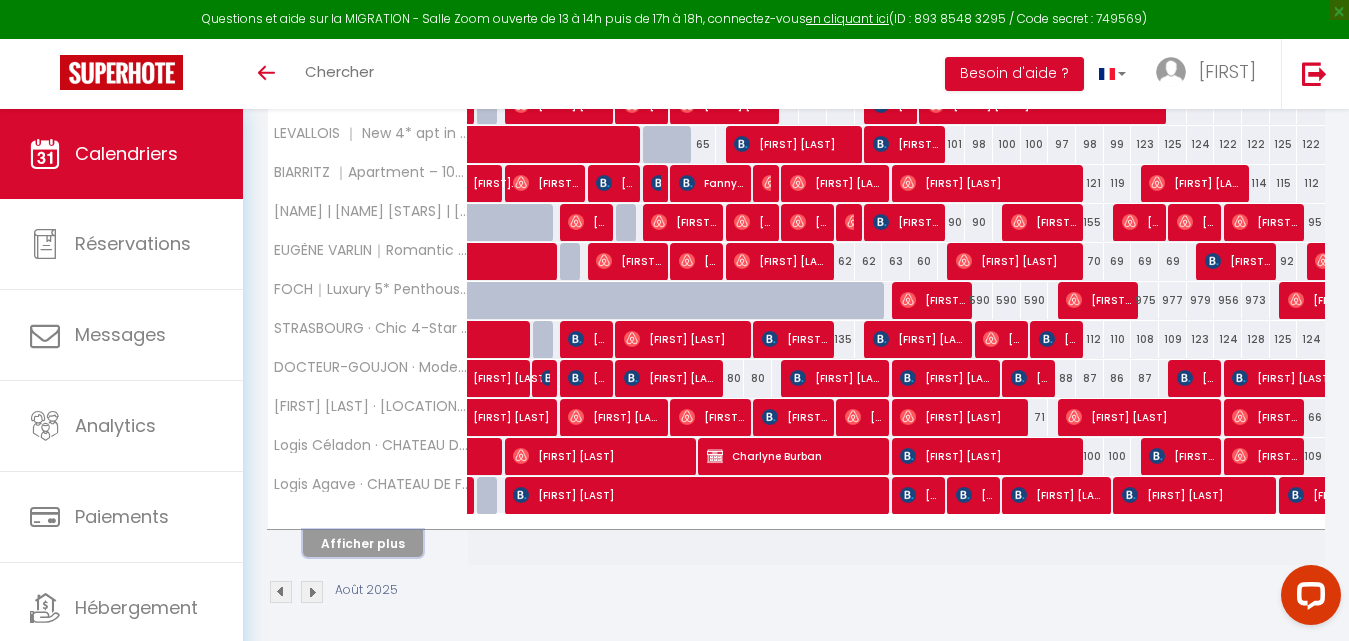 click on "Afficher plus" at bounding box center (363, 543) 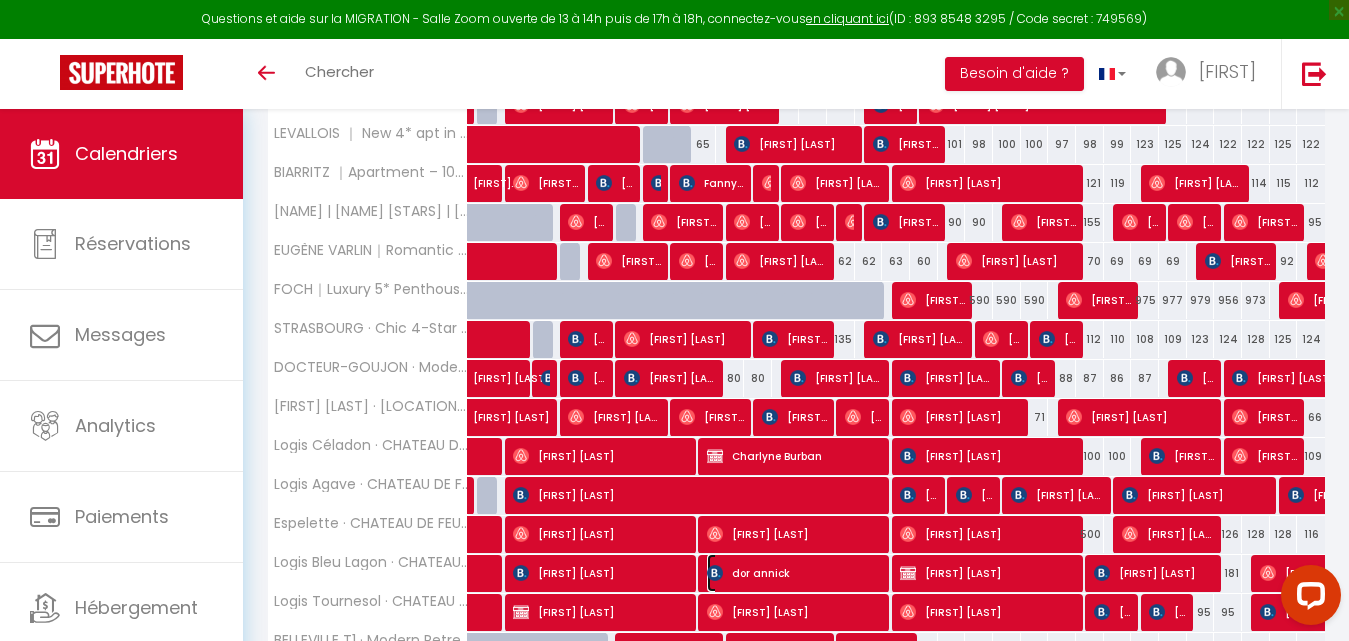click on "dor annick" at bounding box center [795, 573] 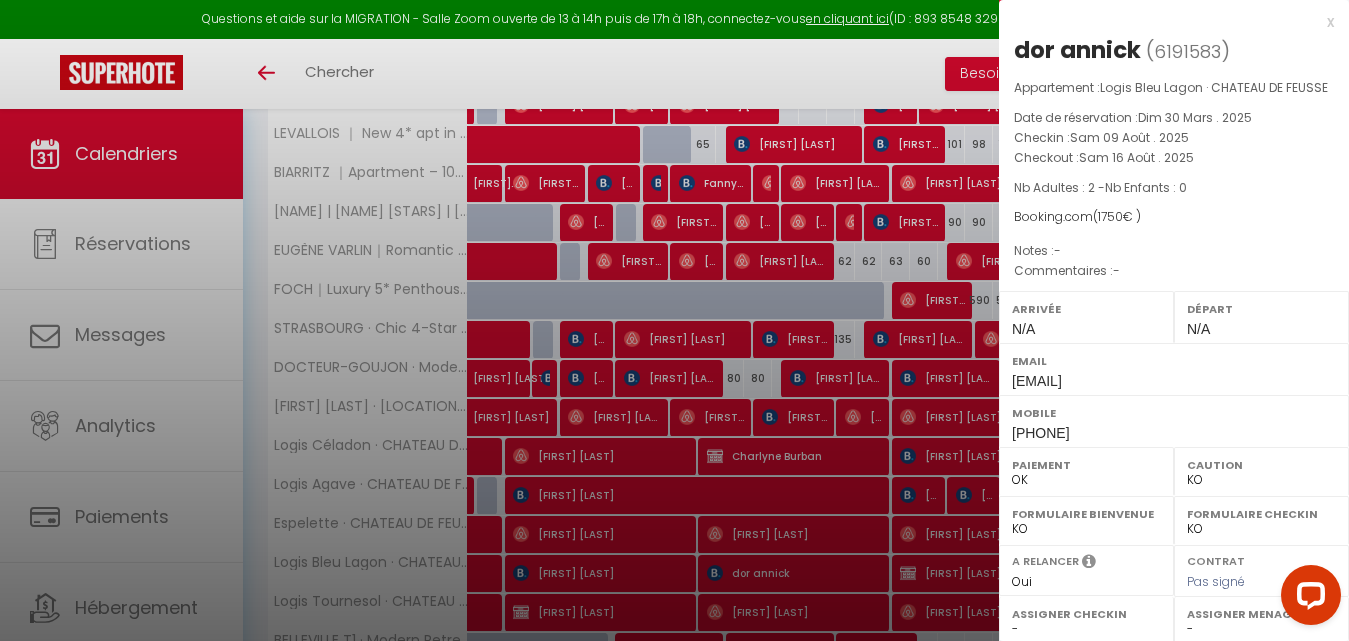 drag, startPoint x: 1142, startPoint y: 51, endPoint x: 1011, endPoint y: 55, distance: 131.06105 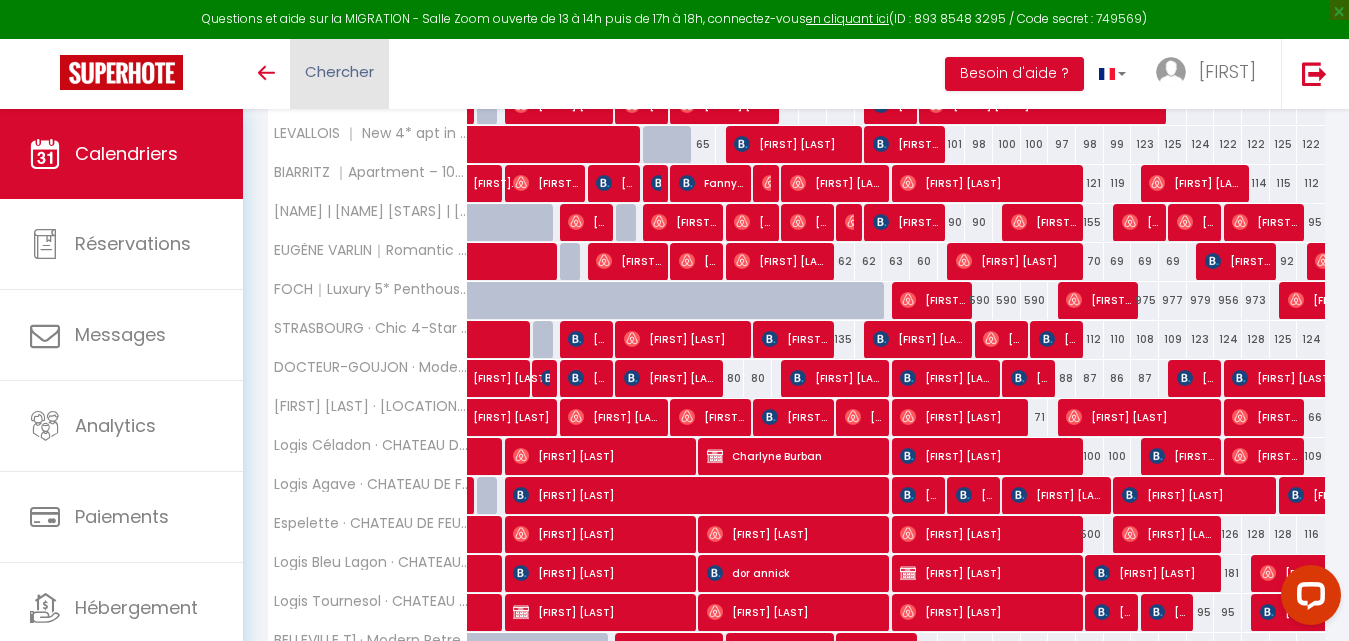 click on "Chercher" at bounding box center (339, 74) 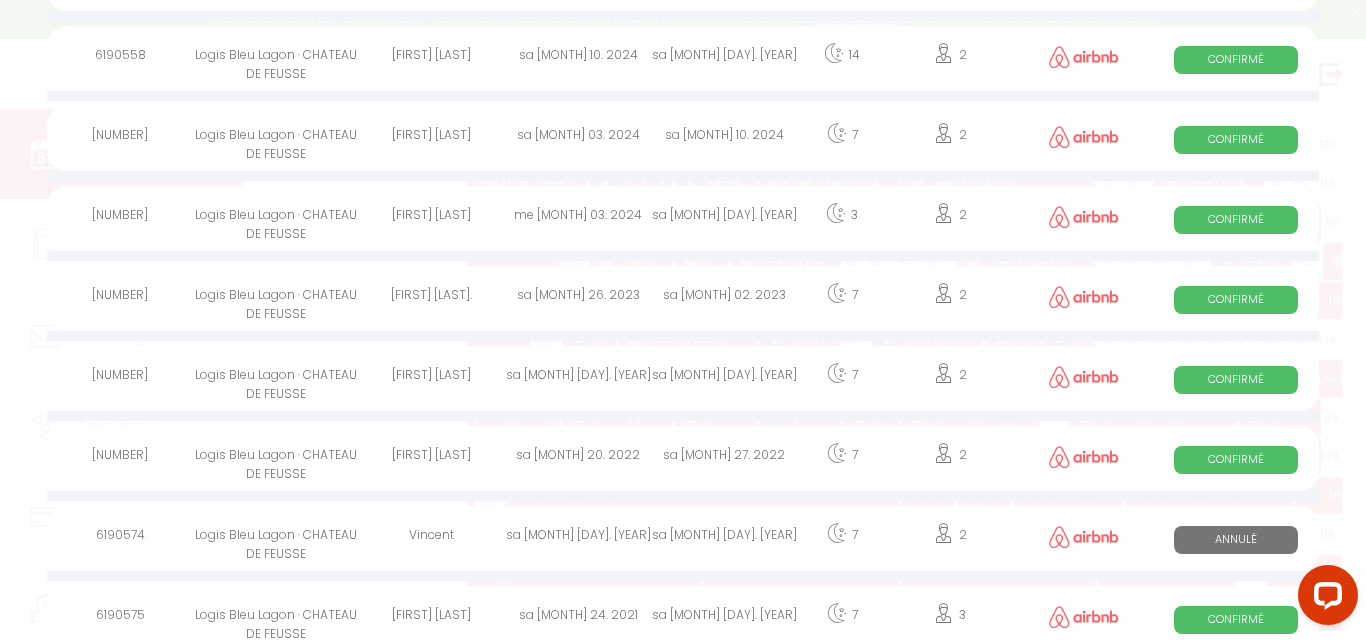 scroll, scrollTop: 909, scrollLeft: 0, axis: vertical 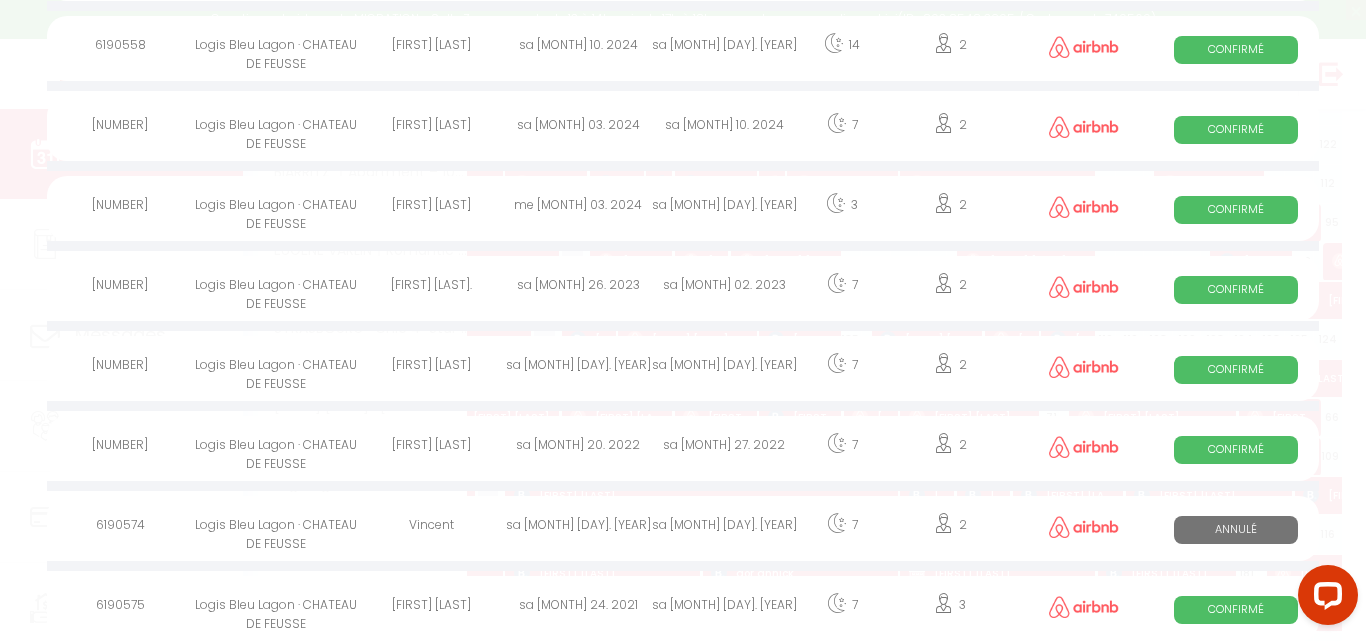 type on "Logis bleu" 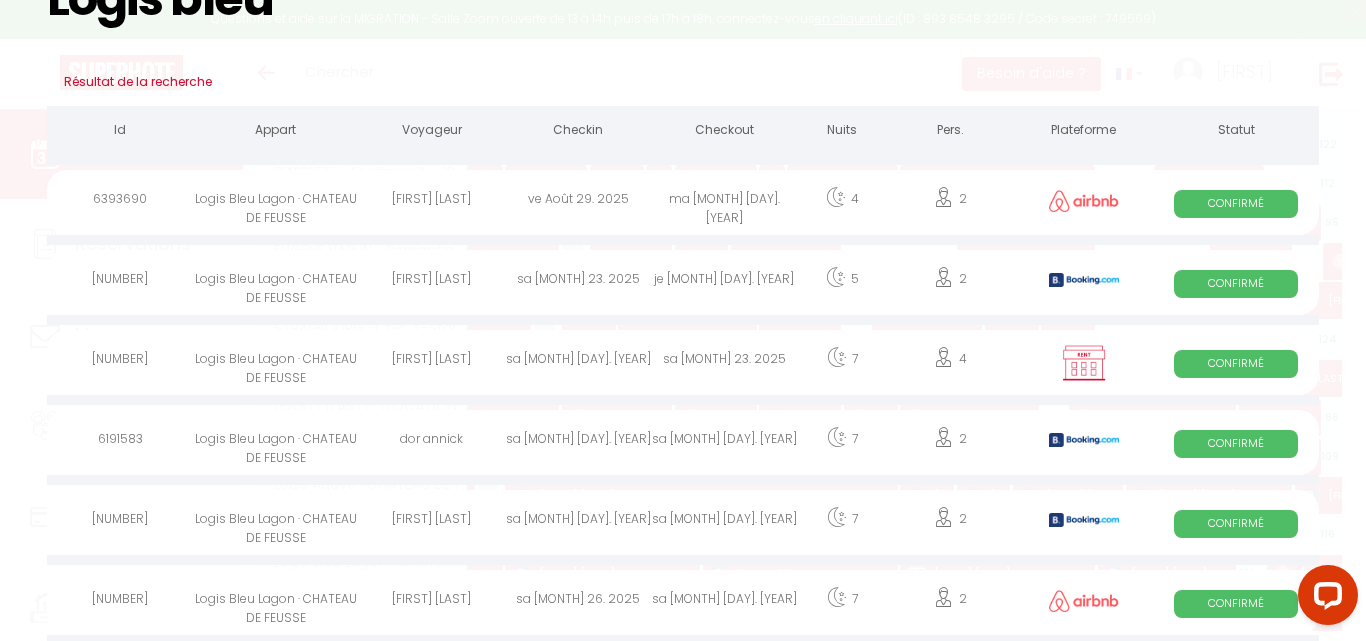 scroll, scrollTop: 112, scrollLeft: 0, axis: vertical 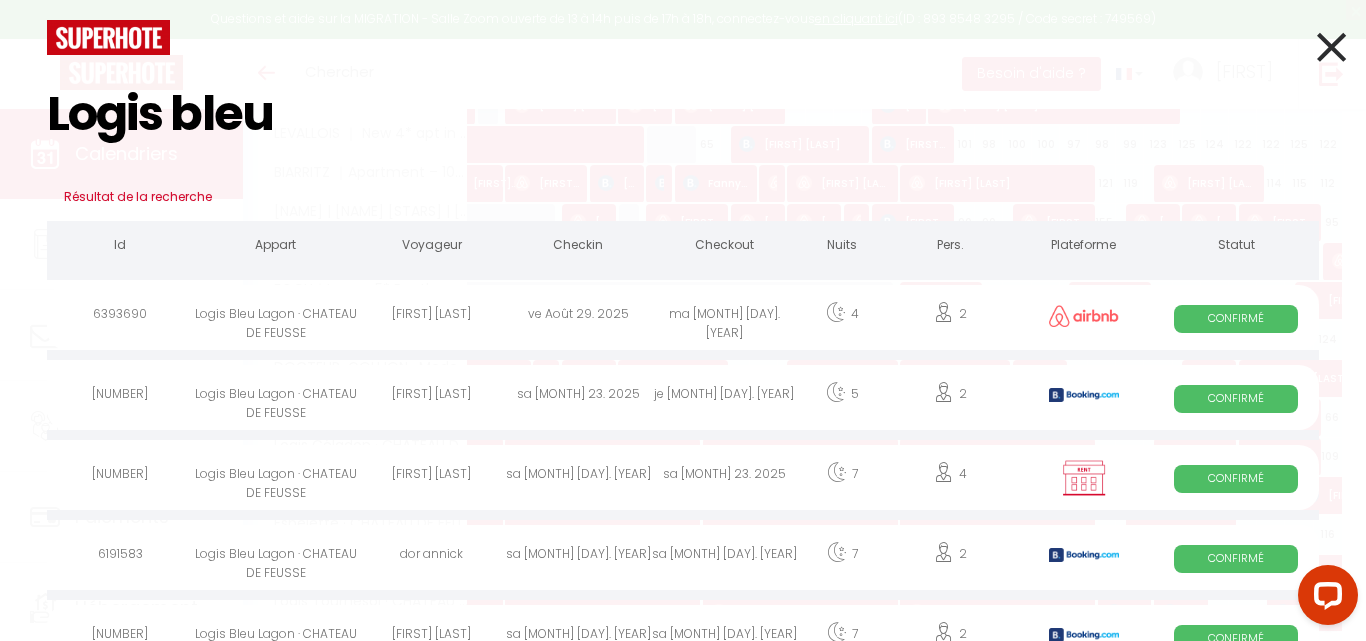 click at bounding box center [1331, 47] 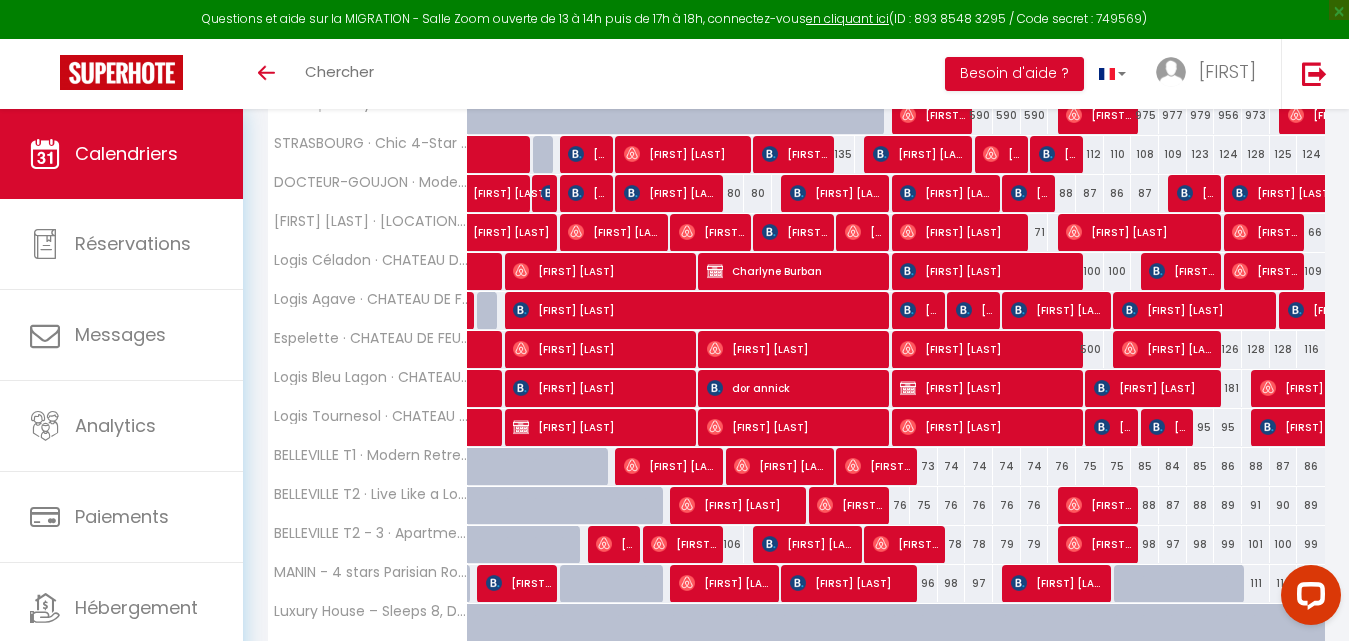 scroll, scrollTop: 908, scrollLeft: 0, axis: vertical 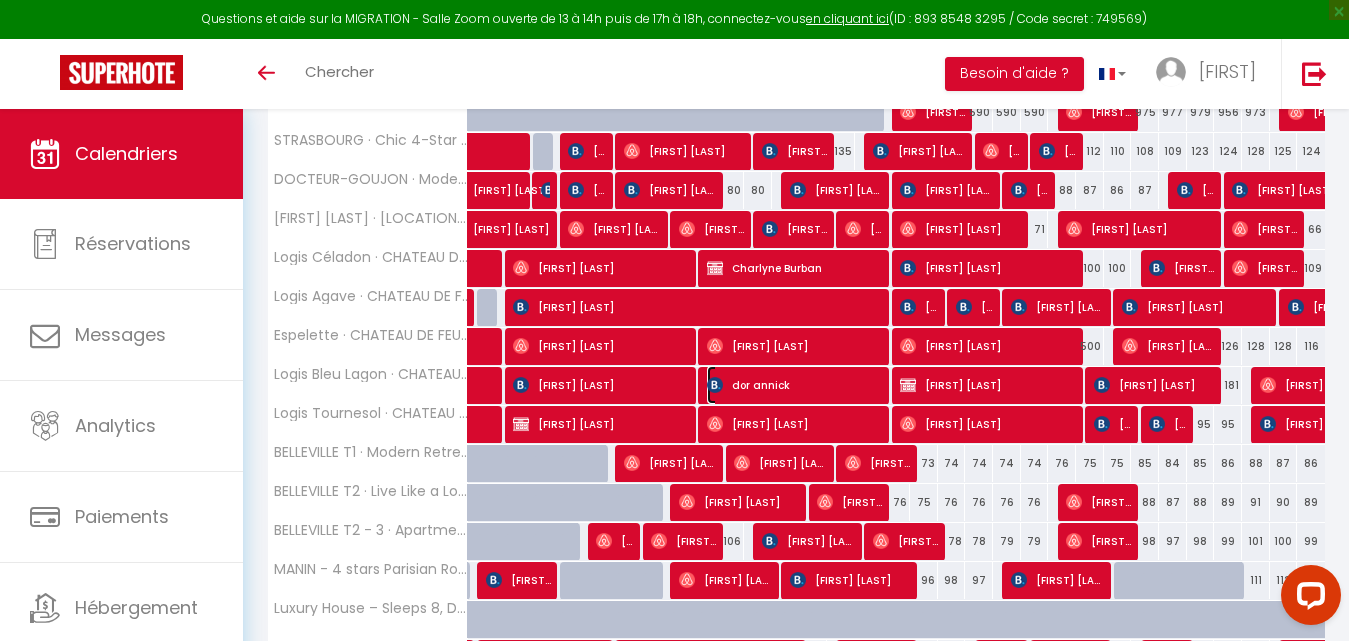 click at bounding box center [715, 385] 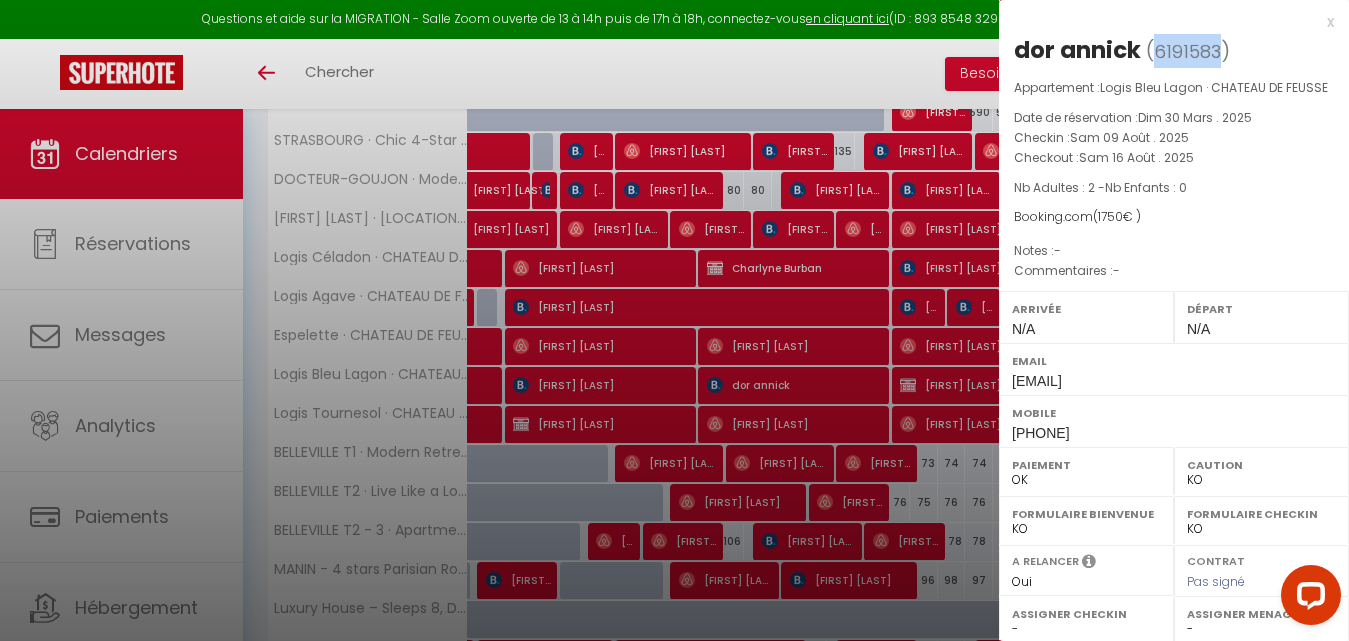 drag, startPoint x: 1220, startPoint y: 49, endPoint x: 1156, endPoint y: 56, distance: 64.381676 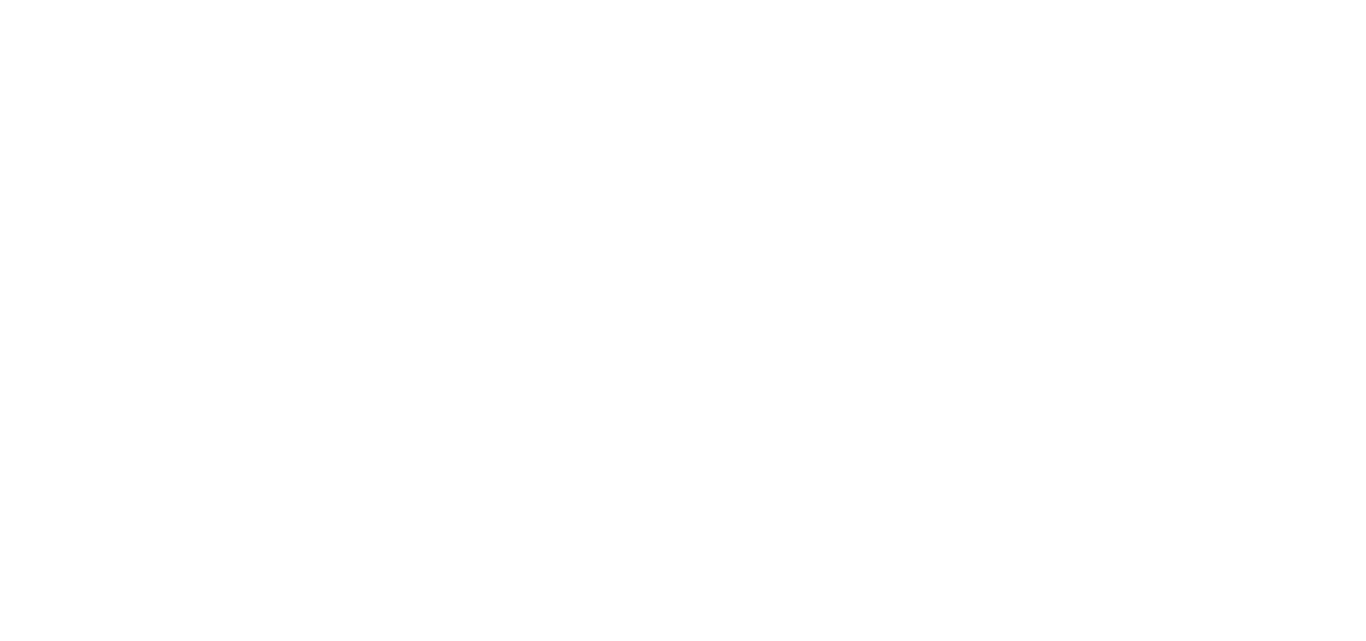scroll, scrollTop: 0, scrollLeft: 0, axis: both 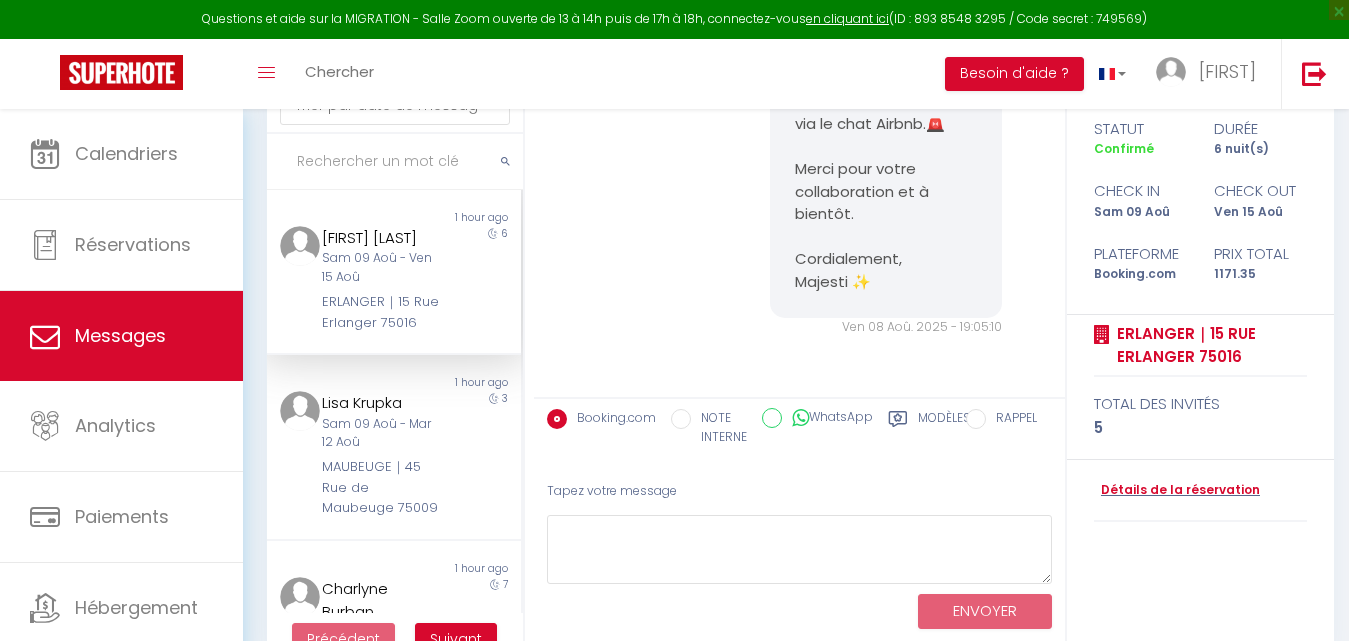 click at bounding box center [395, 162] 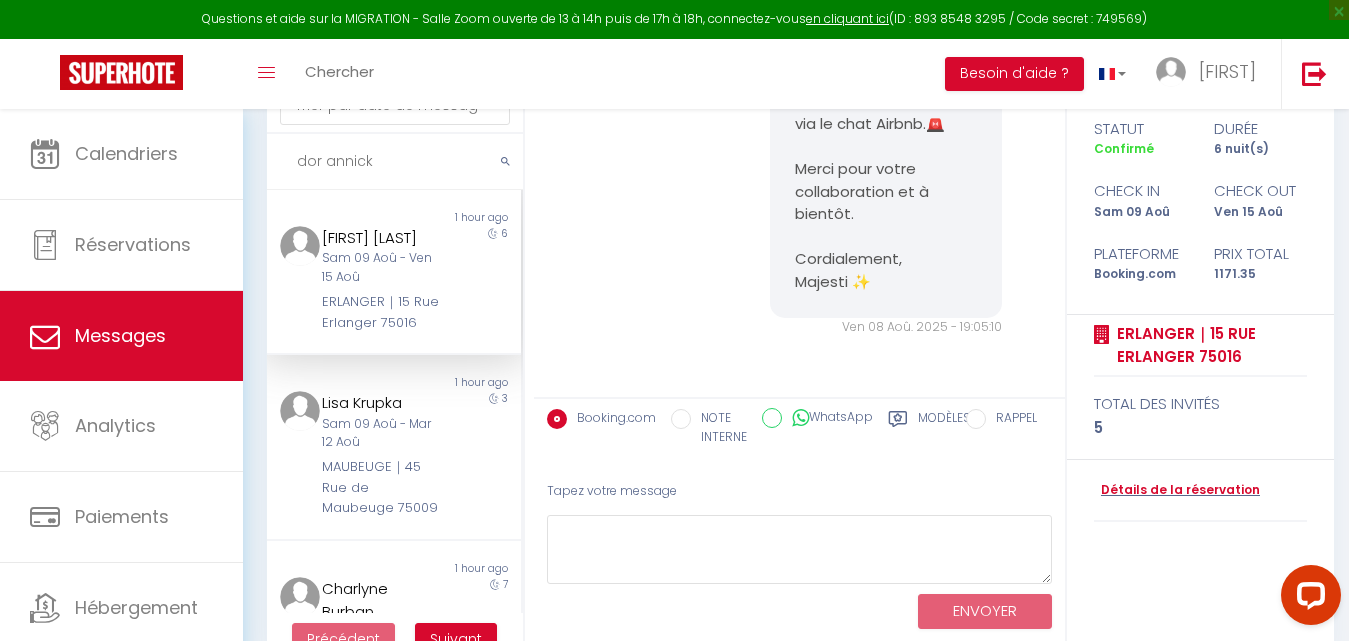 scroll, scrollTop: 0, scrollLeft: 0, axis: both 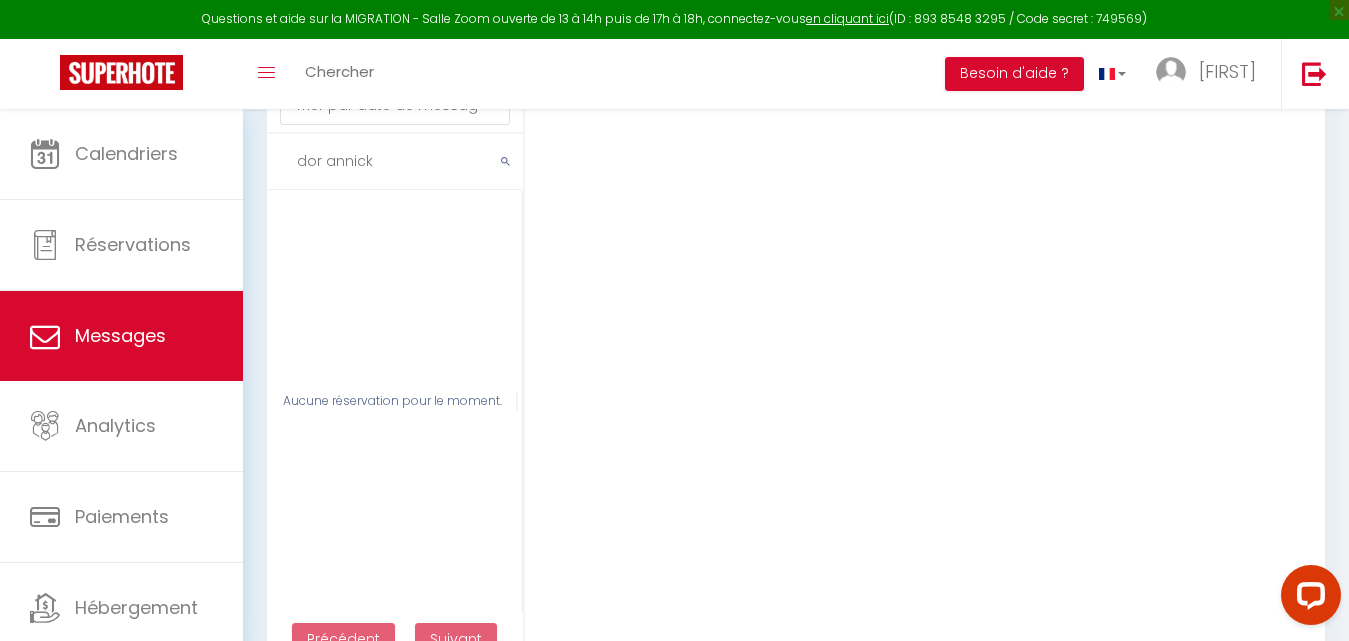 drag, startPoint x: 399, startPoint y: 167, endPoint x: 284, endPoint y: 164, distance: 115.03912 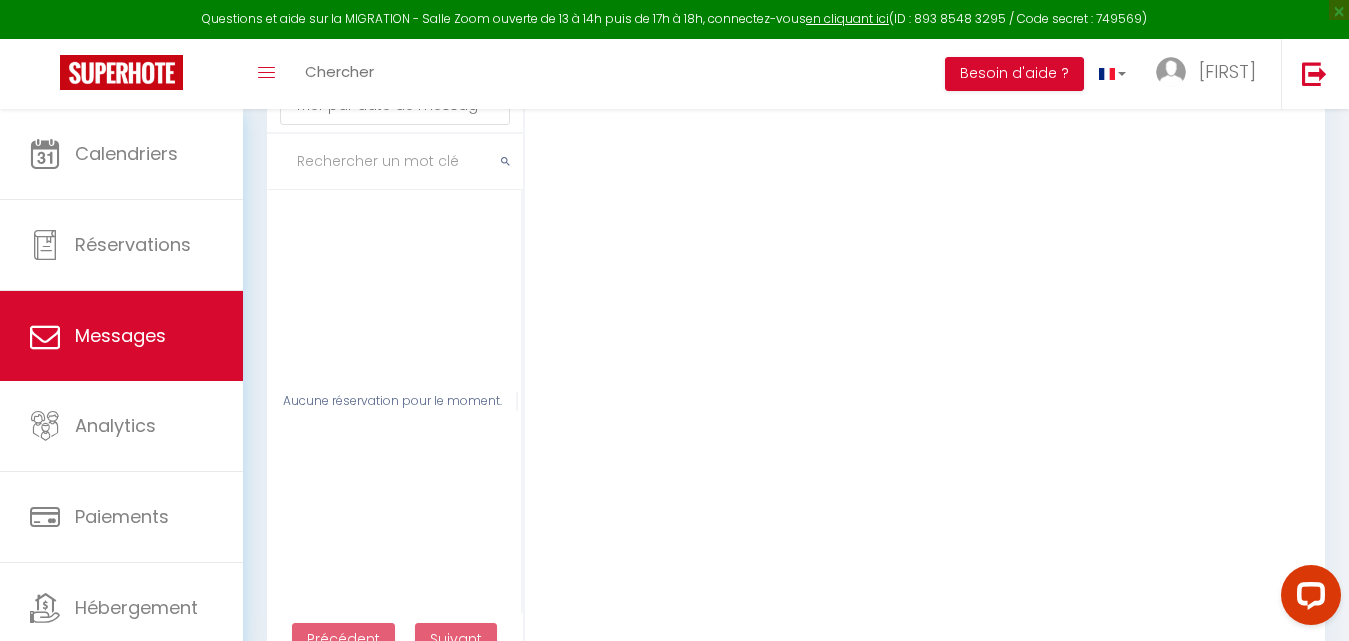 paste on "6191583" 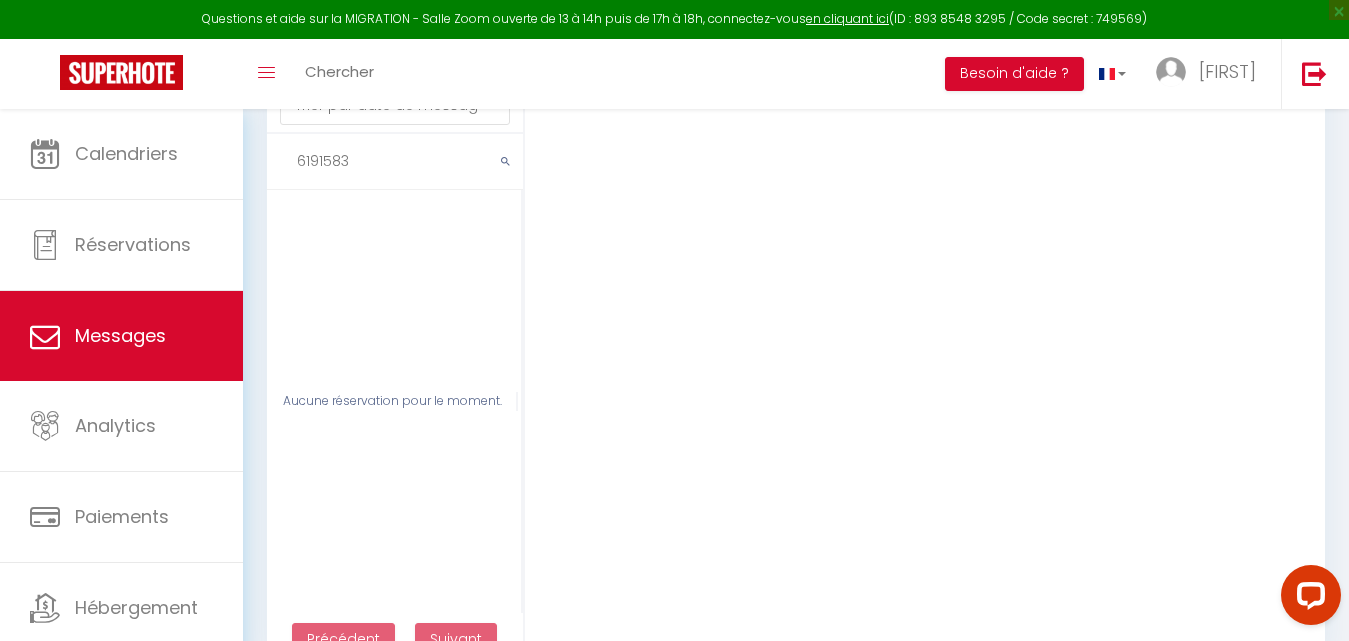 scroll, scrollTop: 0, scrollLeft: 0, axis: both 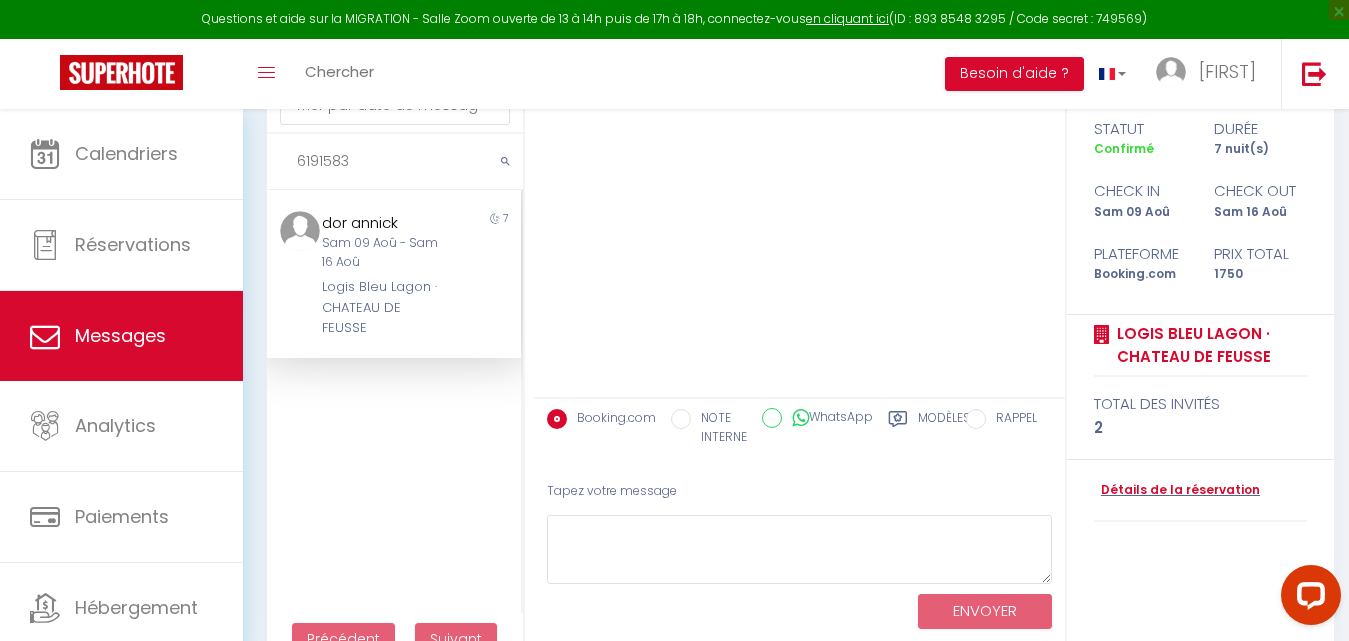 type on "6191583" 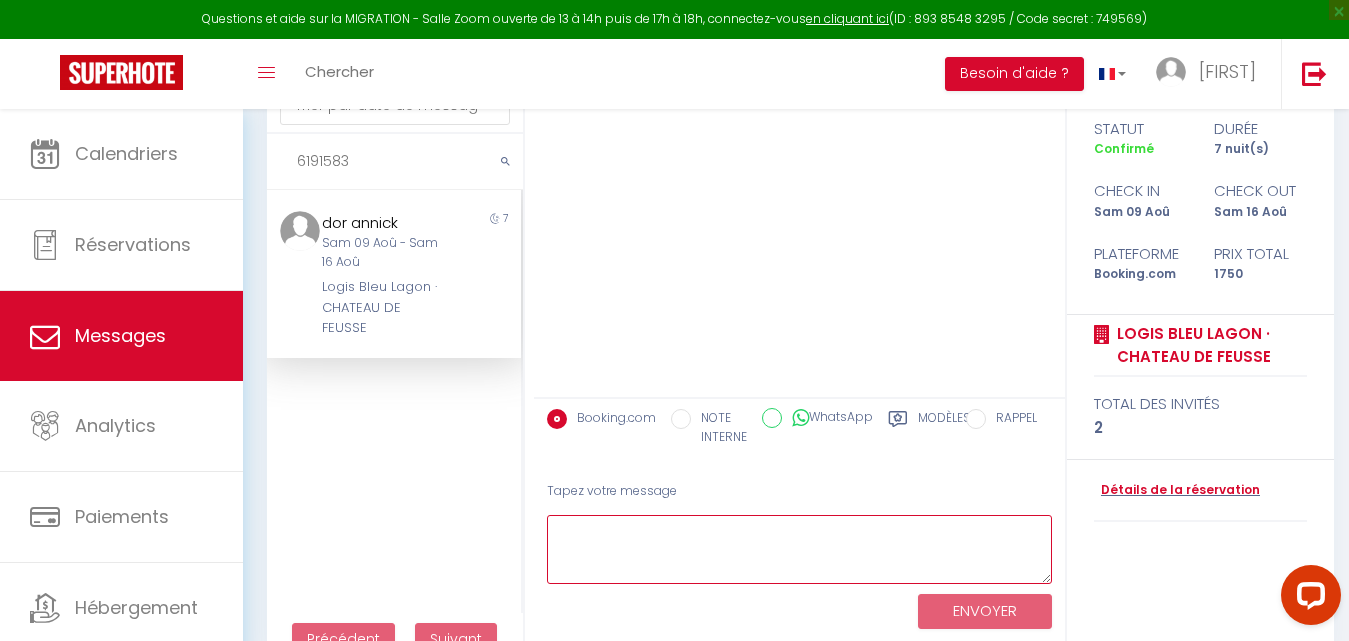 click at bounding box center [799, 549] 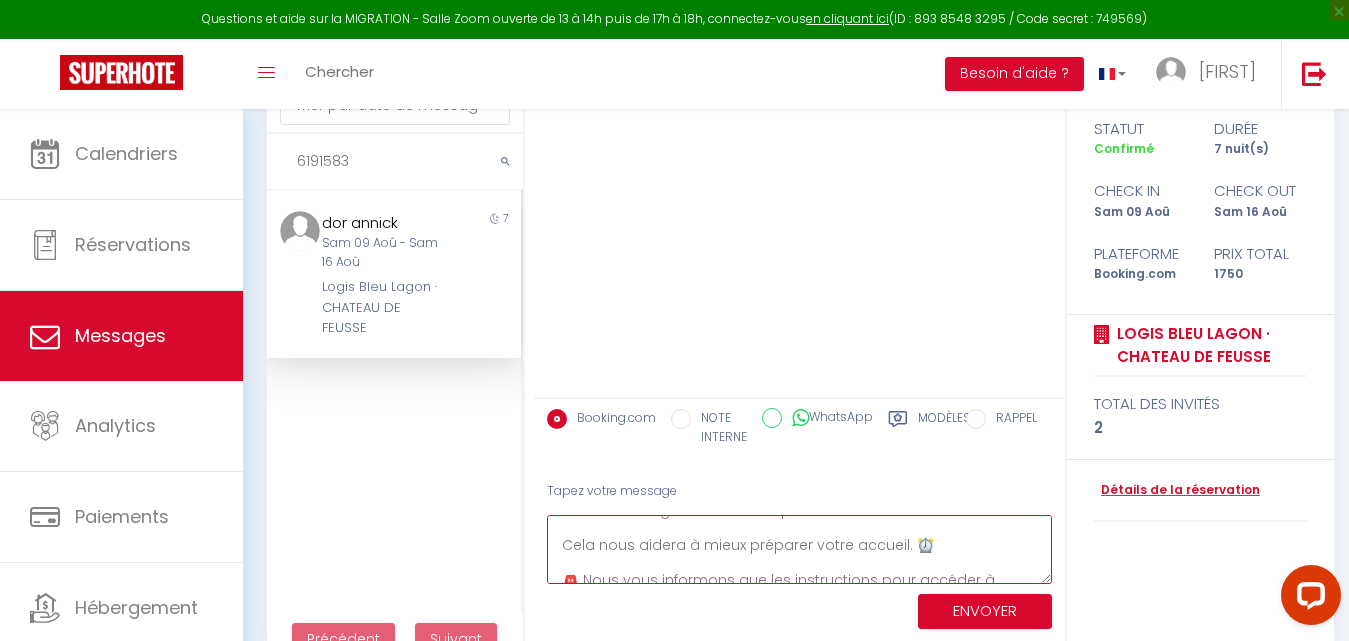 scroll, scrollTop: 4, scrollLeft: 0, axis: vertical 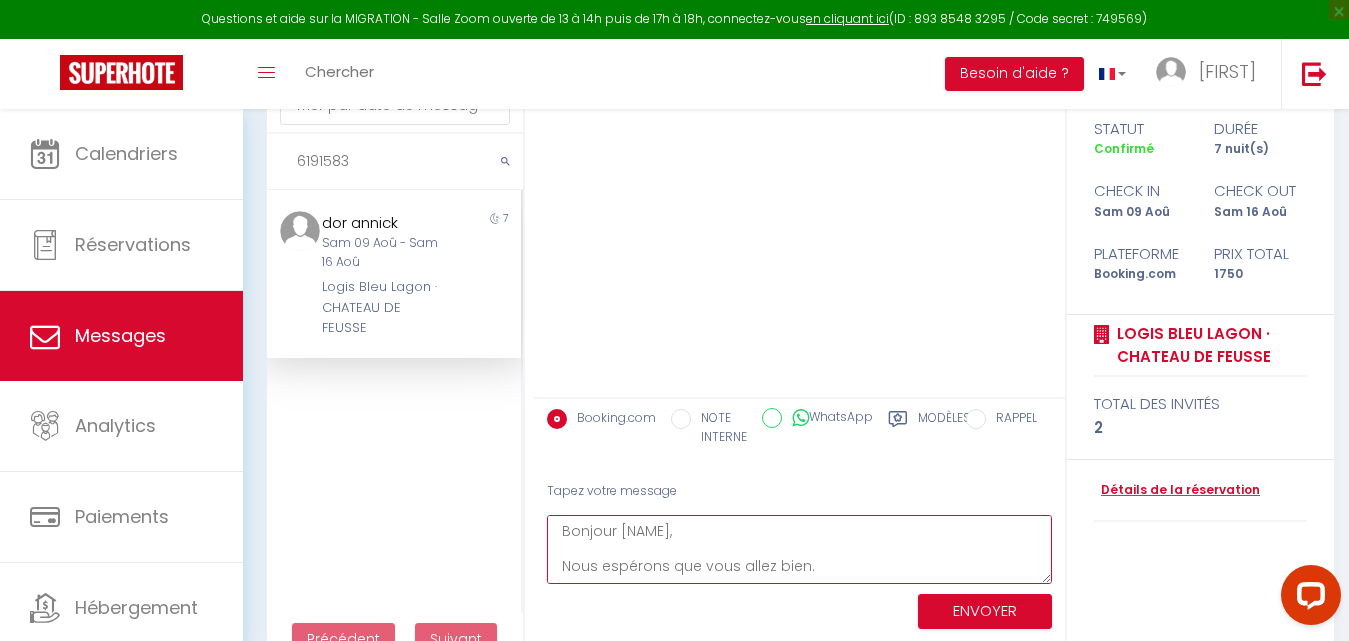 drag, startPoint x: 656, startPoint y: 535, endPoint x: 619, endPoint y: 533, distance: 37.054016 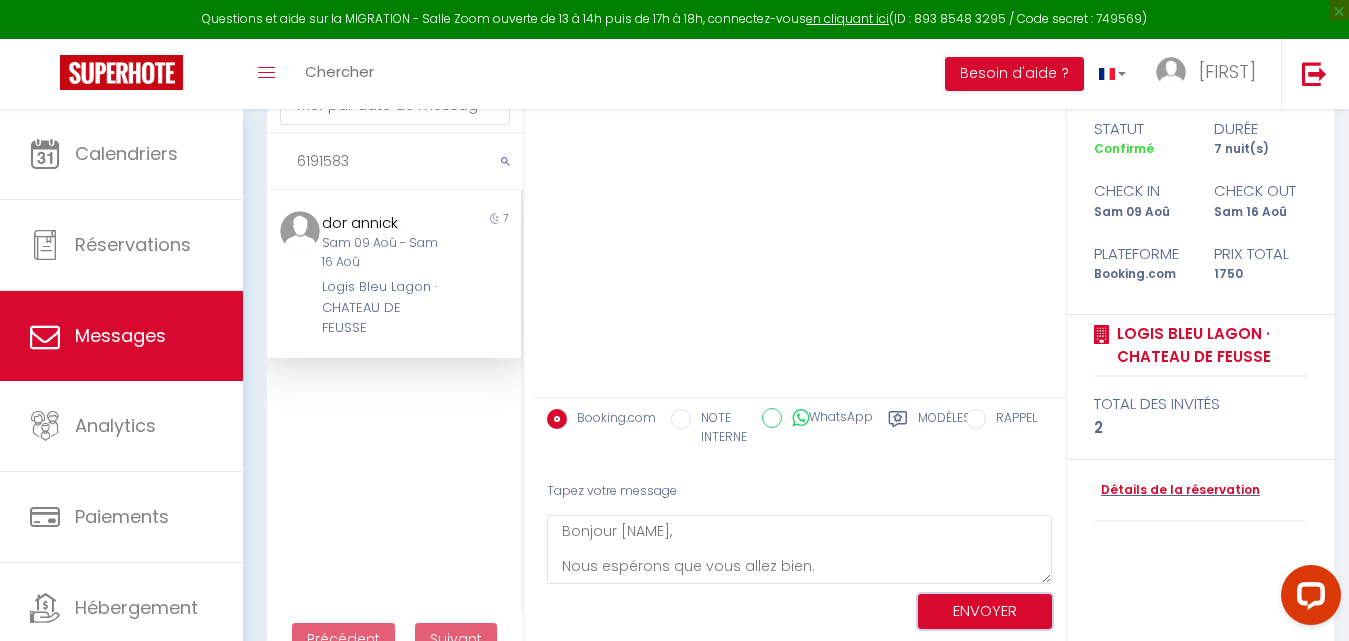 click on "ENVOYER" at bounding box center [985, 611] 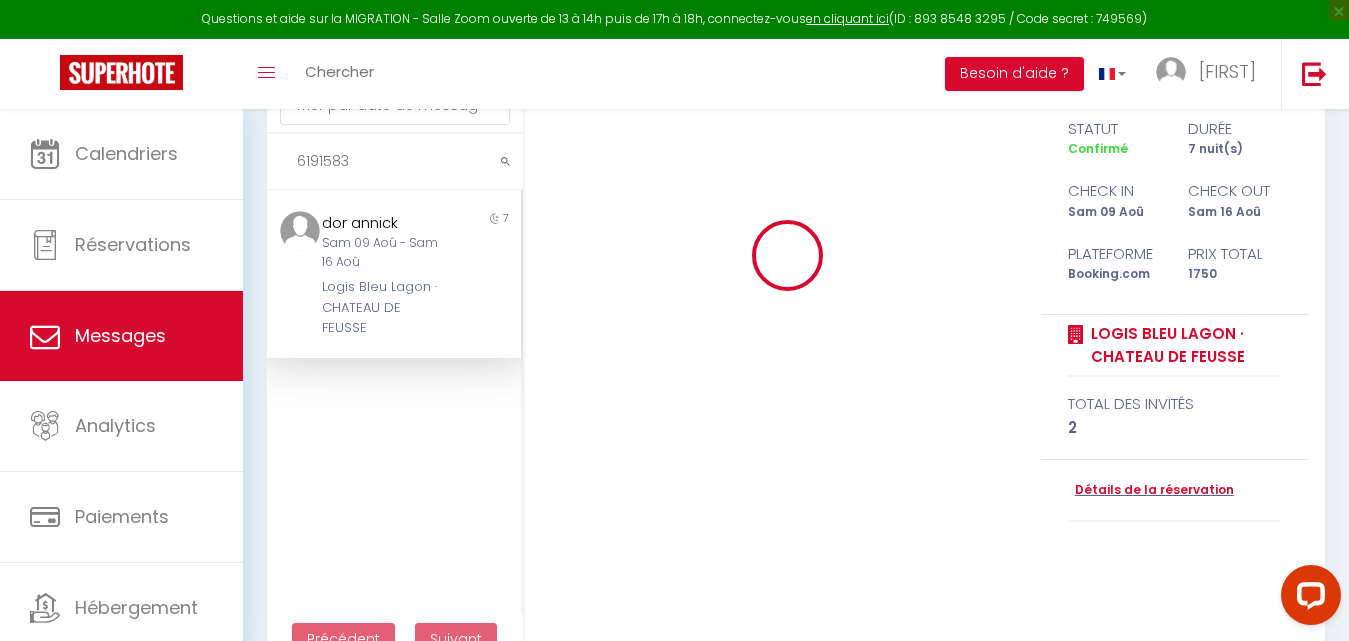 type 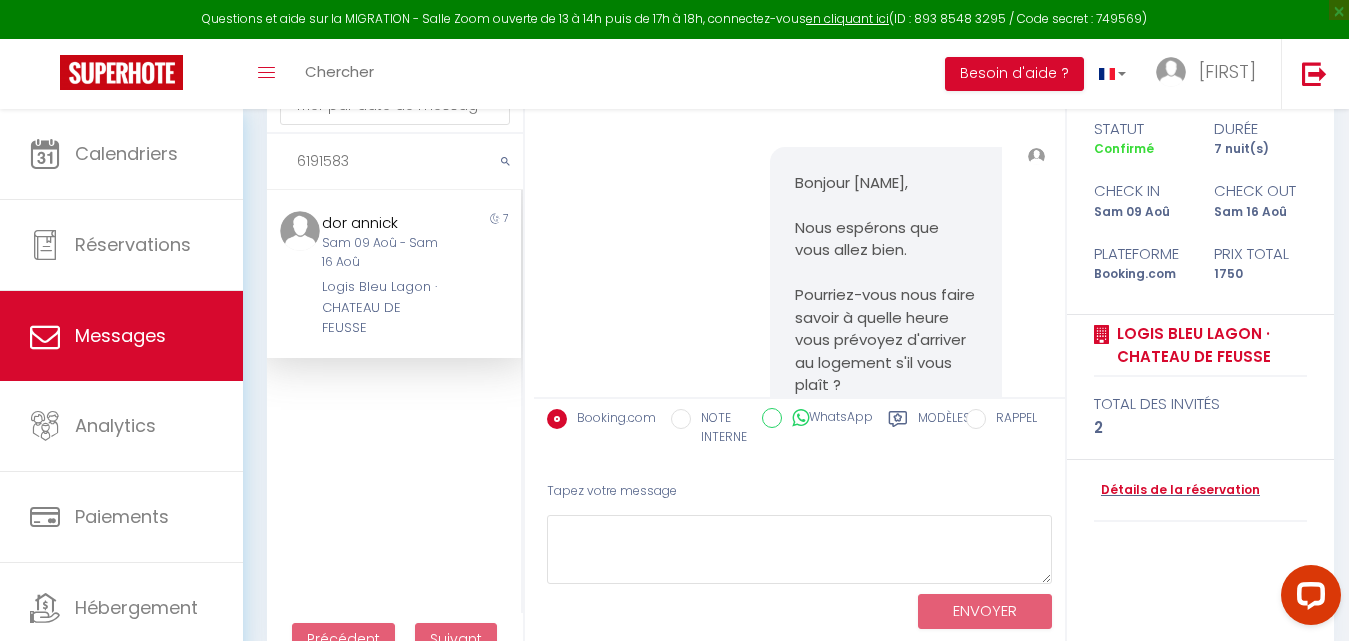 scroll, scrollTop: 554, scrollLeft: 0, axis: vertical 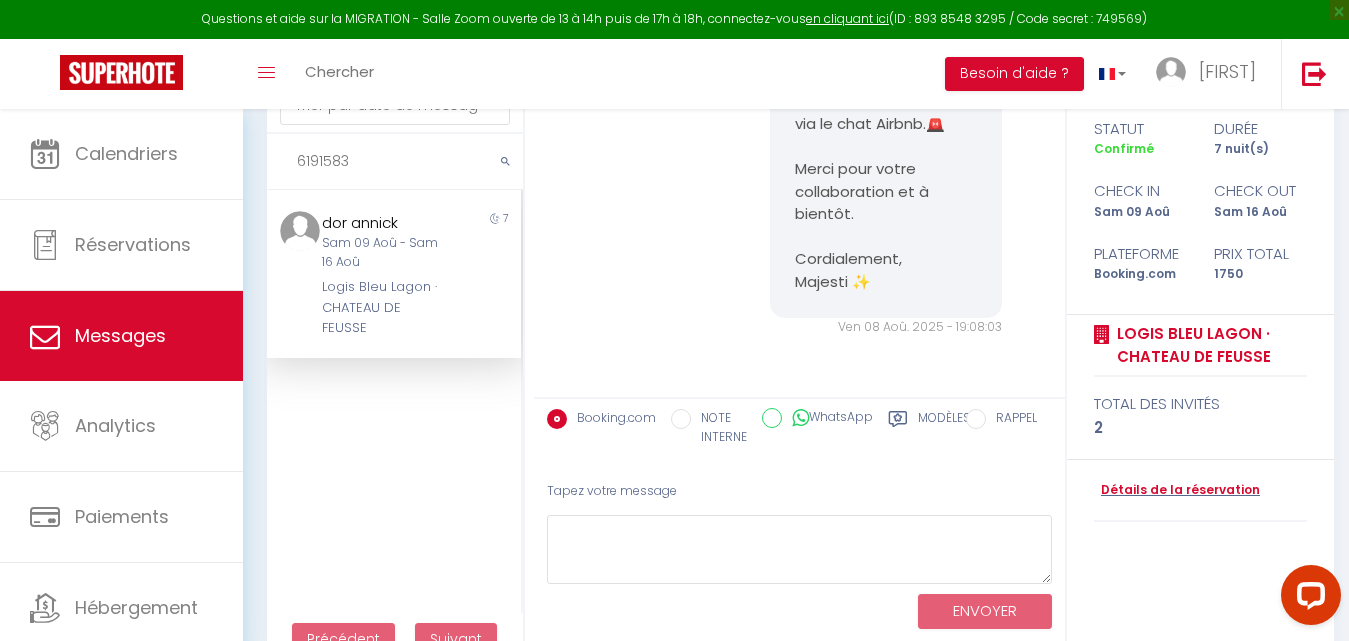 drag, startPoint x: 364, startPoint y: 164, endPoint x: 249, endPoint y: 166, distance: 115.01739 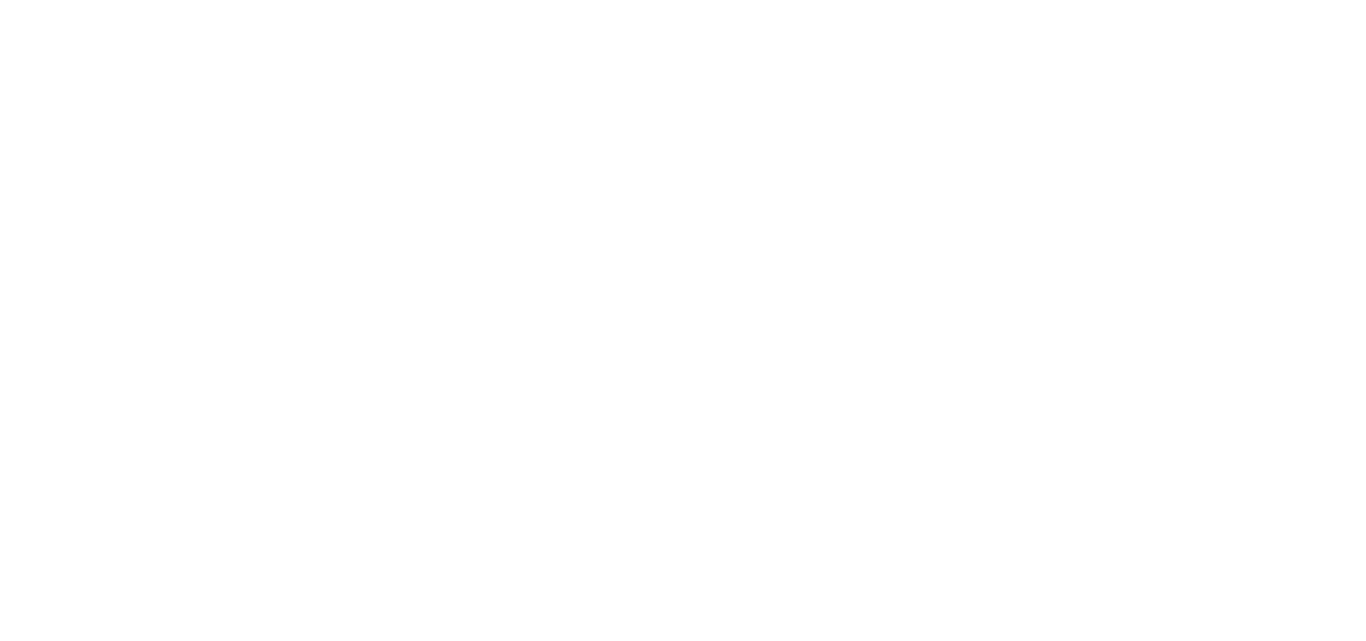 select on "message" 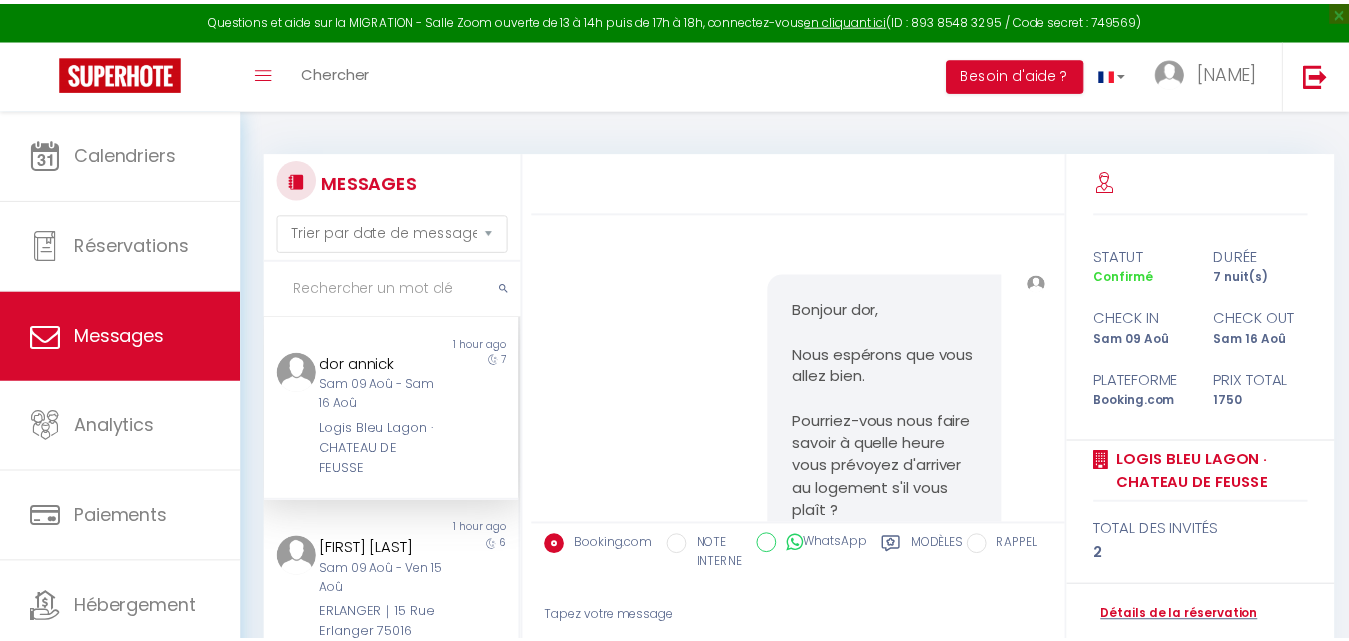 scroll, scrollTop: 127, scrollLeft: 0, axis: vertical 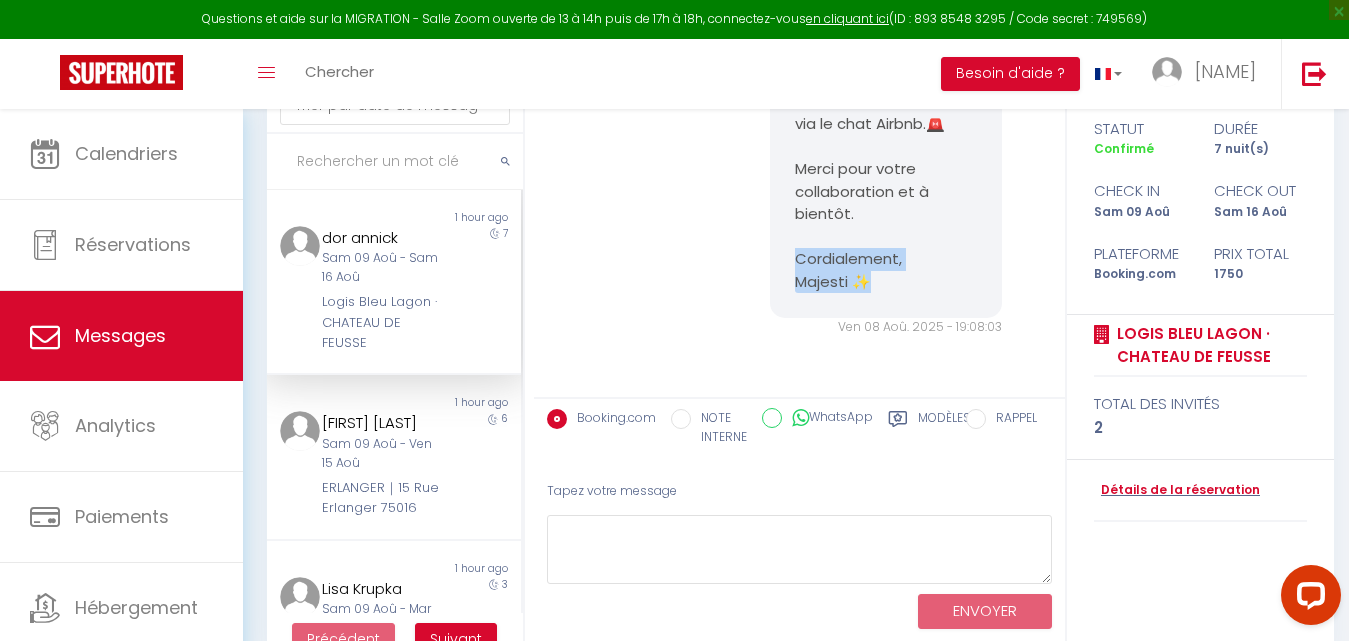 drag, startPoint x: 884, startPoint y: 294, endPoint x: 785, endPoint y: 258, distance: 105.3423 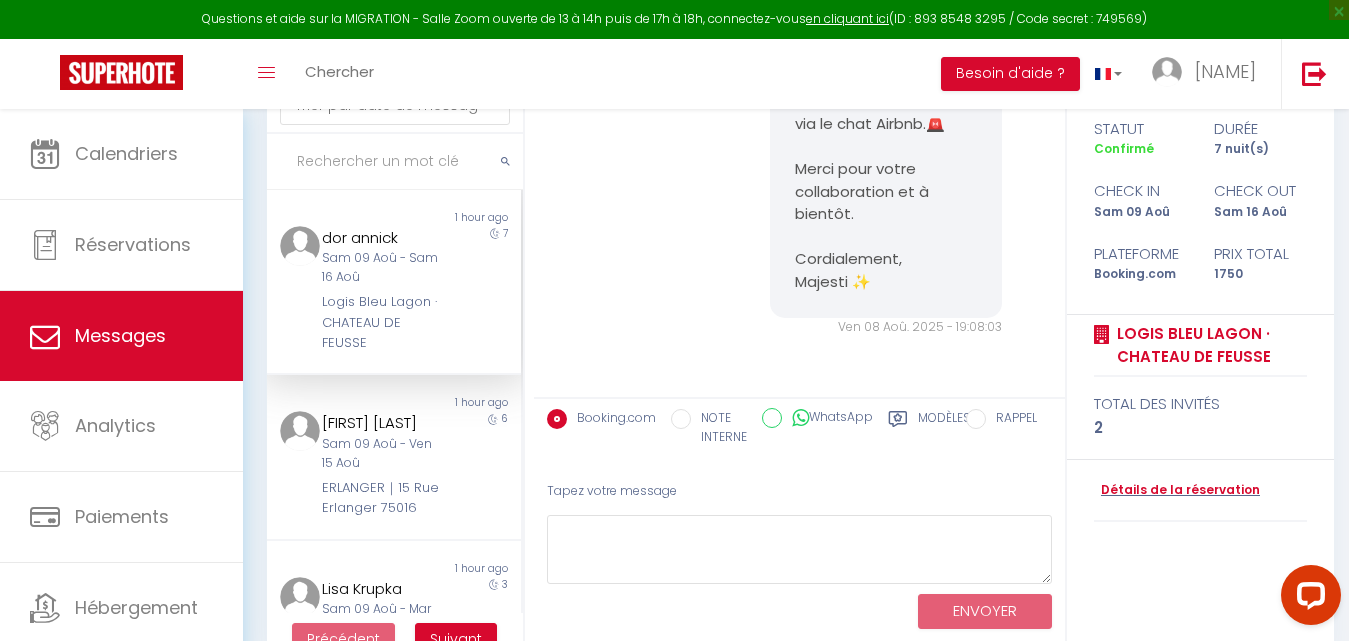 click at bounding box center [395, 162] 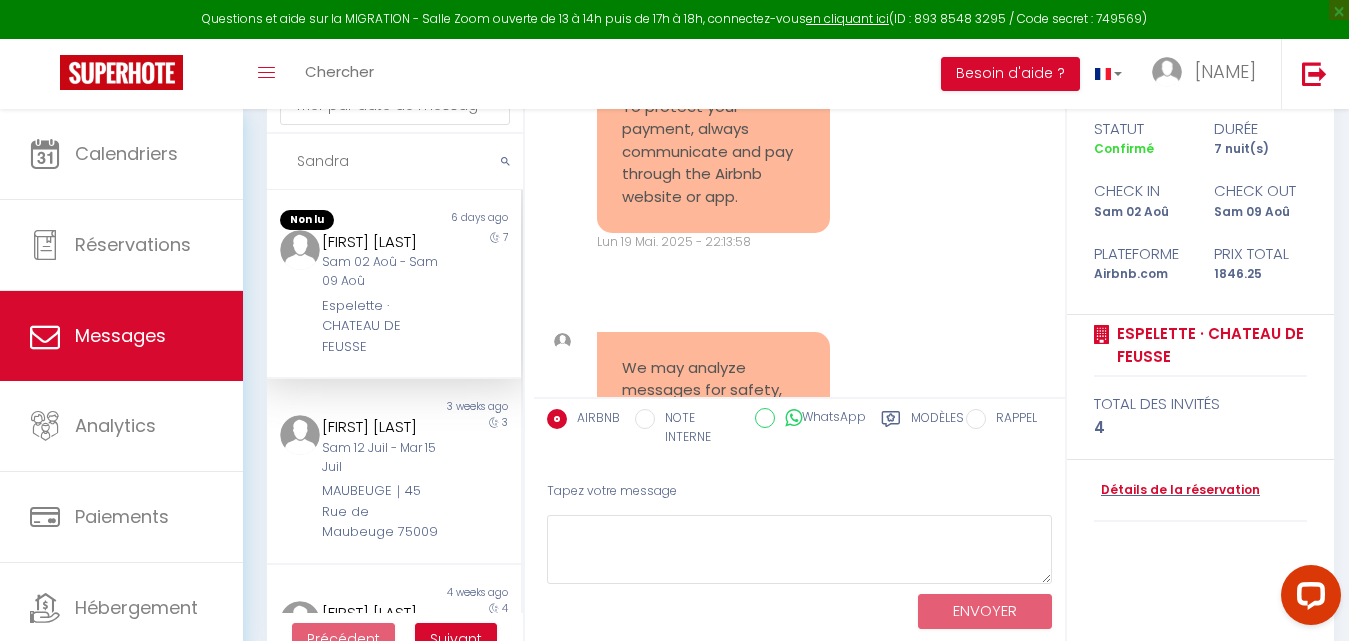 scroll, scrollTop: 6175, scrollLeft: 0, axis: vertical 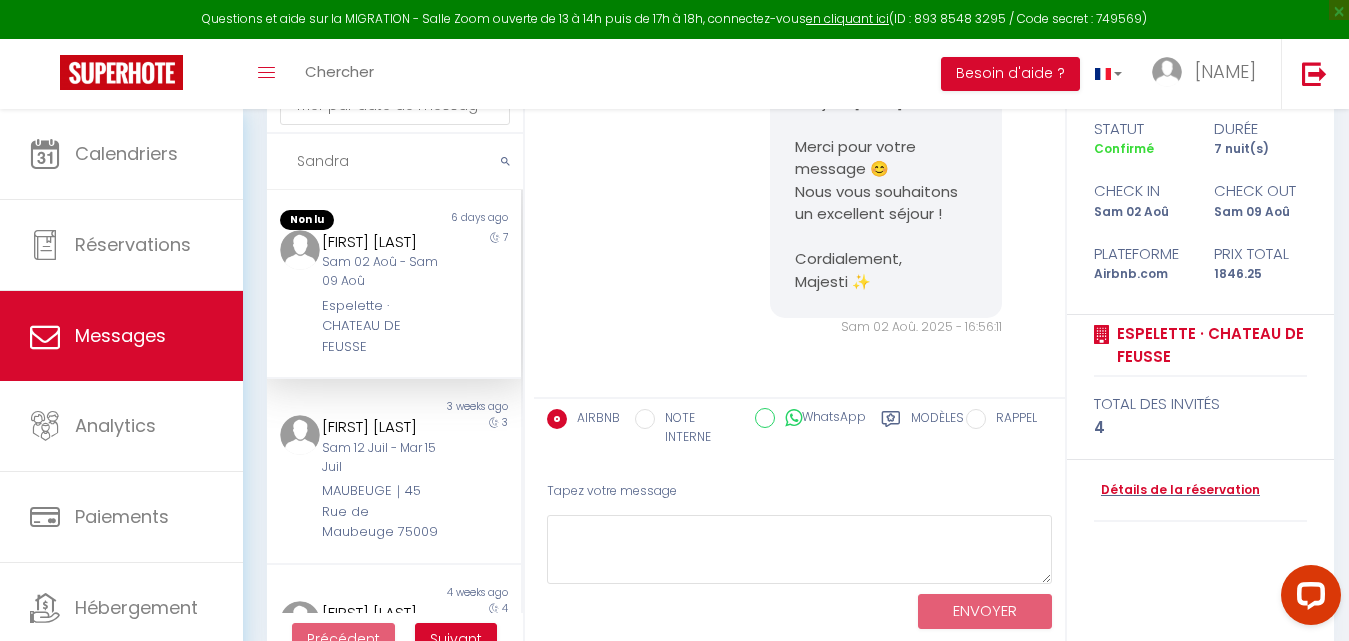 type on "Sandra" 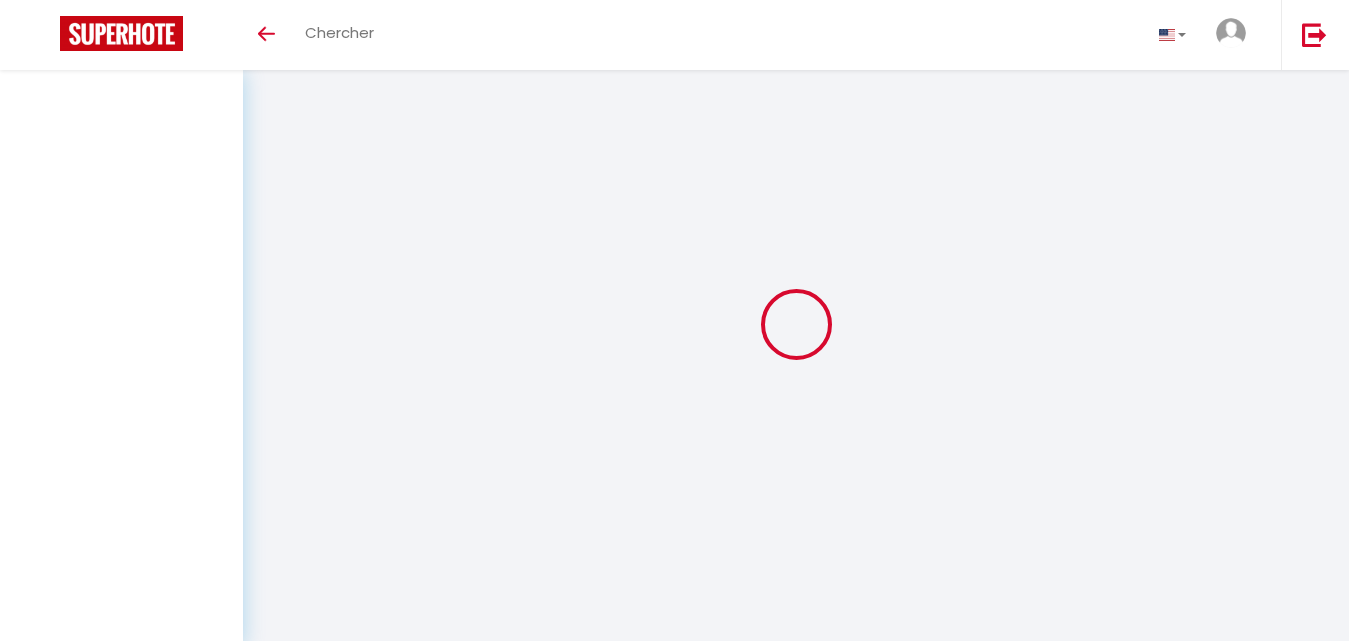 select on "message" 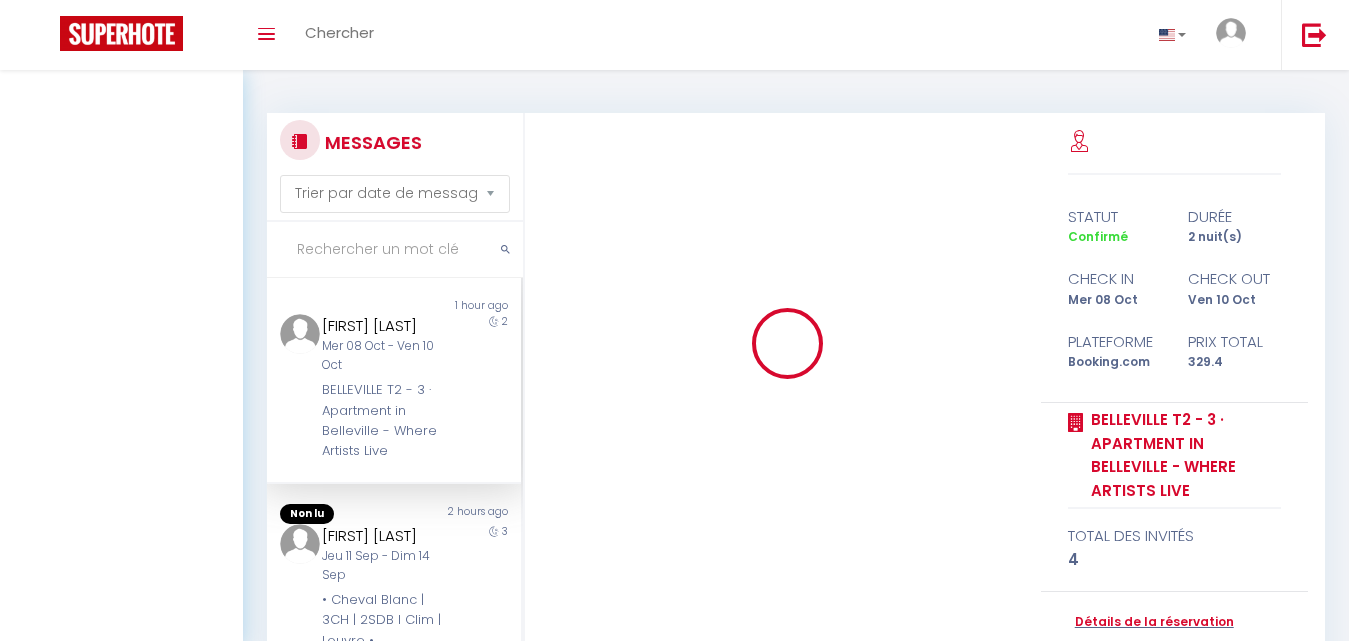 scroll, scrollTop: 88, scrollLeft: 0, axis: vertical 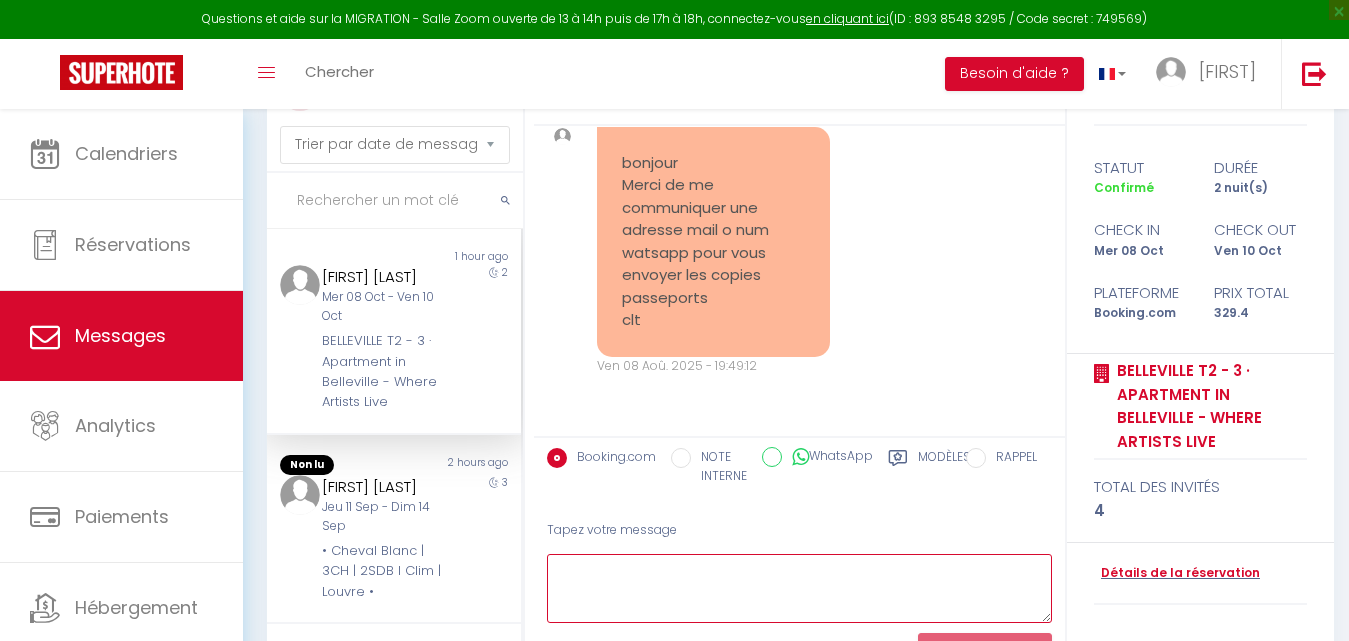 click at bounding box center [799, 588] 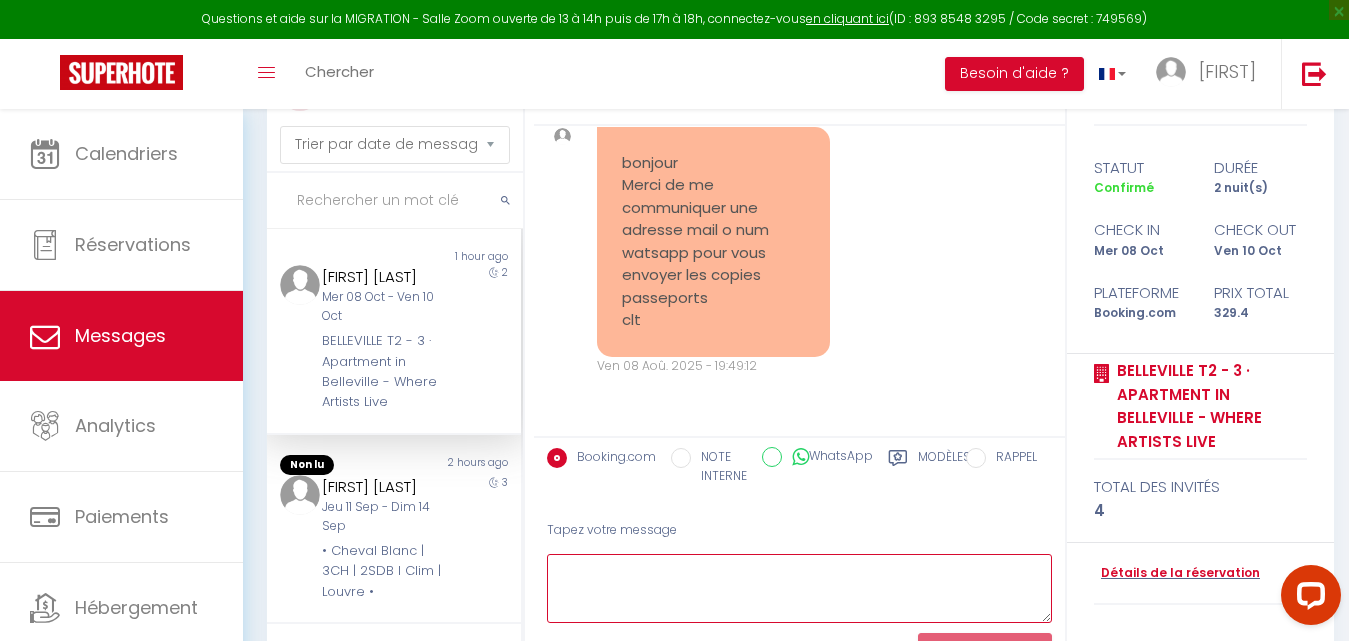 scroll, scrollTop: 0, scrollLeft: 0, axis: both 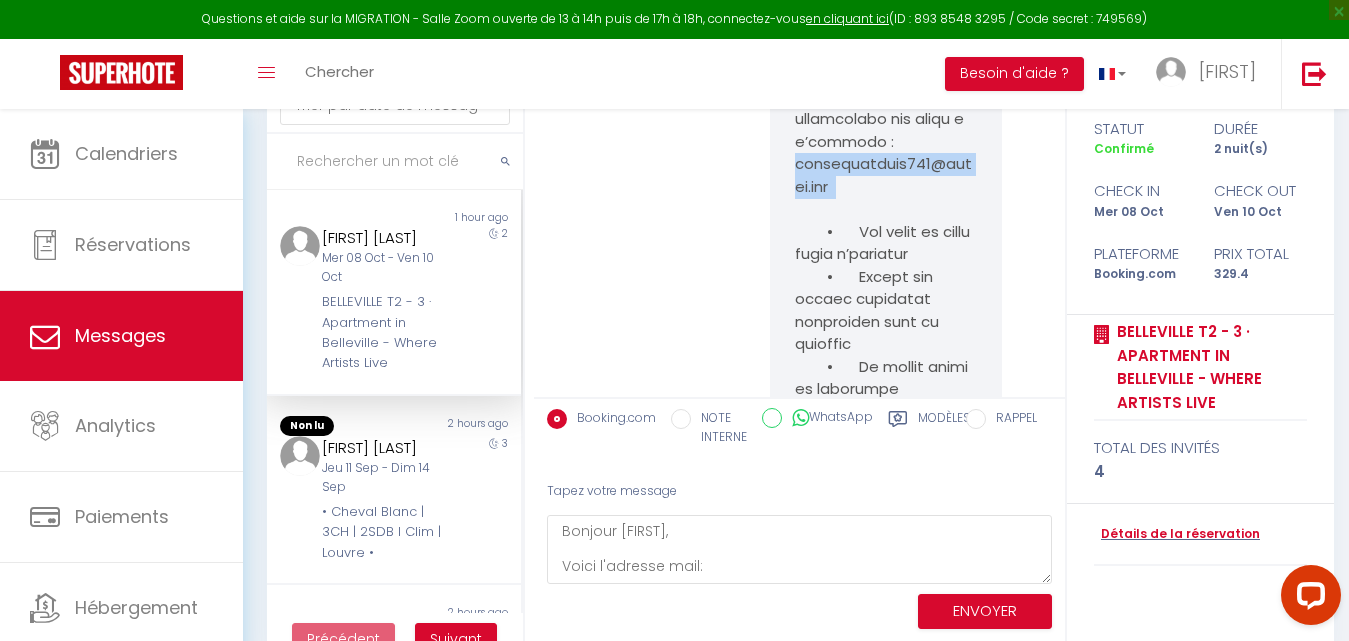 drag, startPoint x: 788, startPoint y: 239, endPoint x: 870, endPoint y: 258, distance: 84.17244 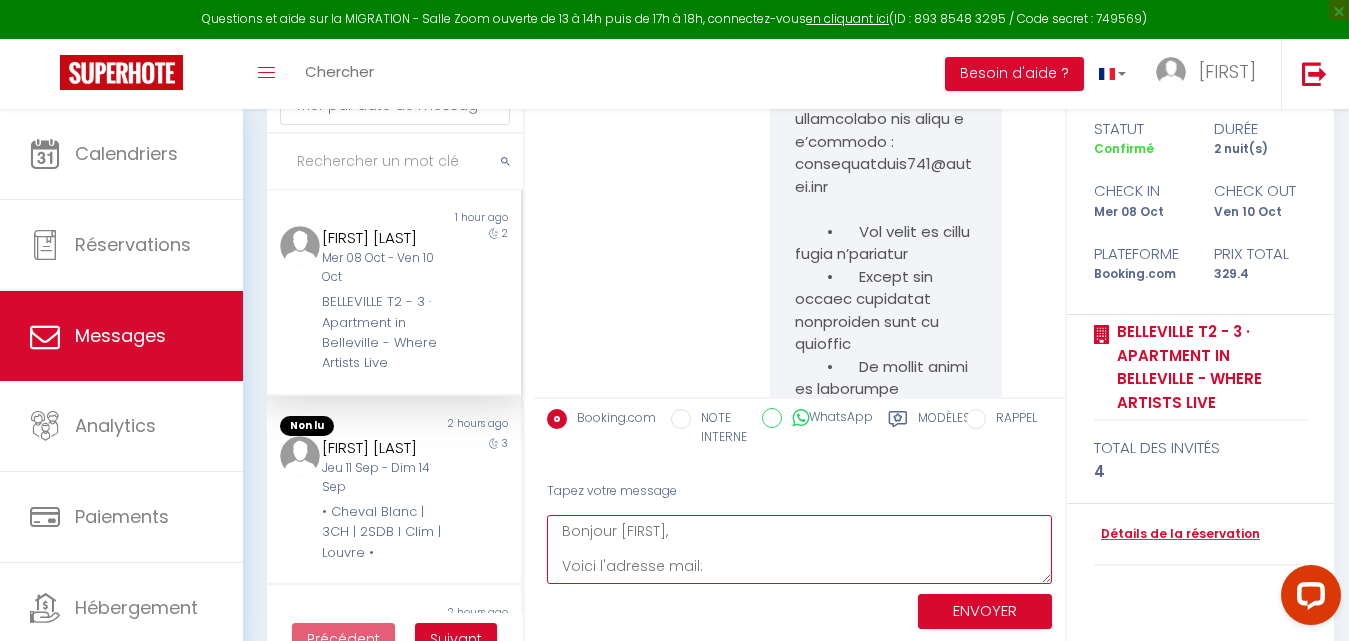 click on "Bonjour [FIRST],
Voici l'adresse mail:" at bounding box center (799, 549) 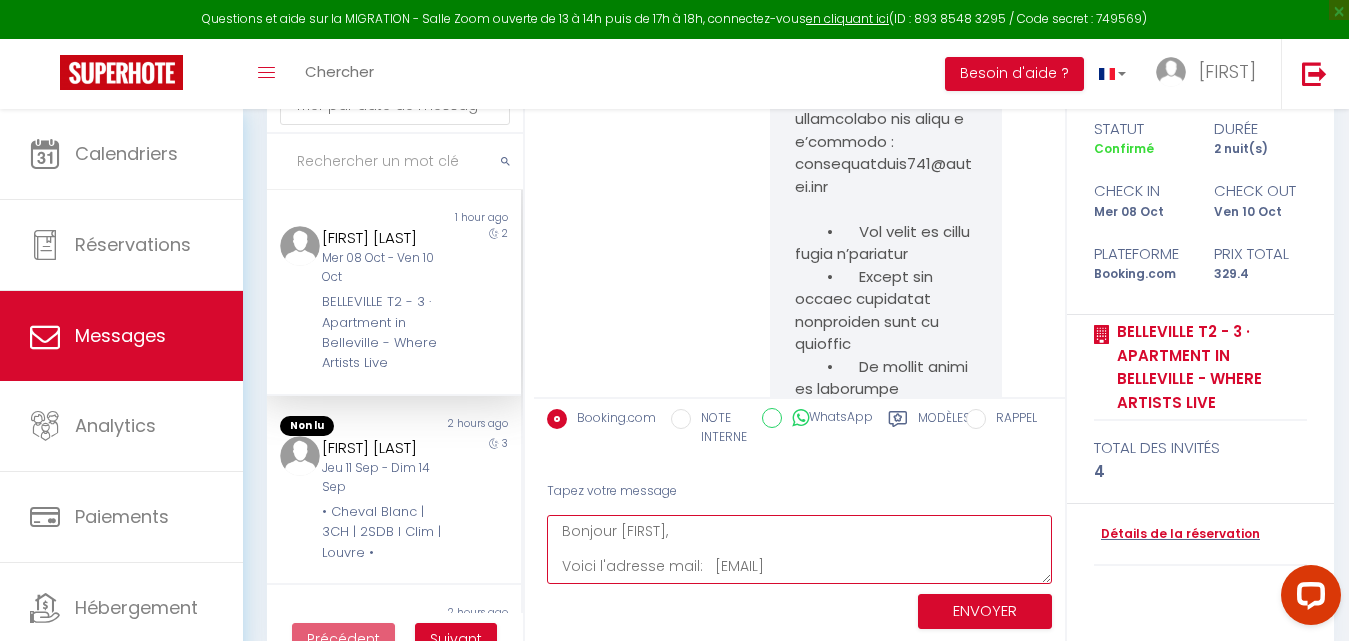 paste on "Cordialement,
Majesti ✨" 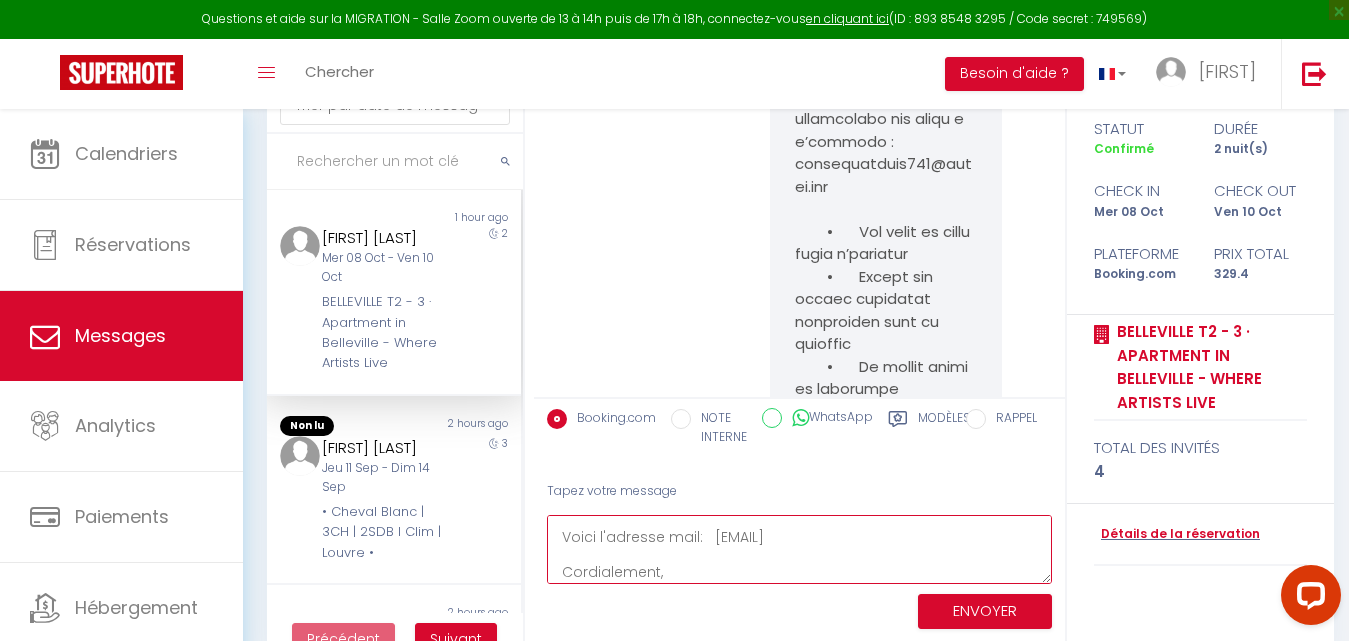 scroll, scrollTop: 47, scrollLeft: 0, axis: vertical 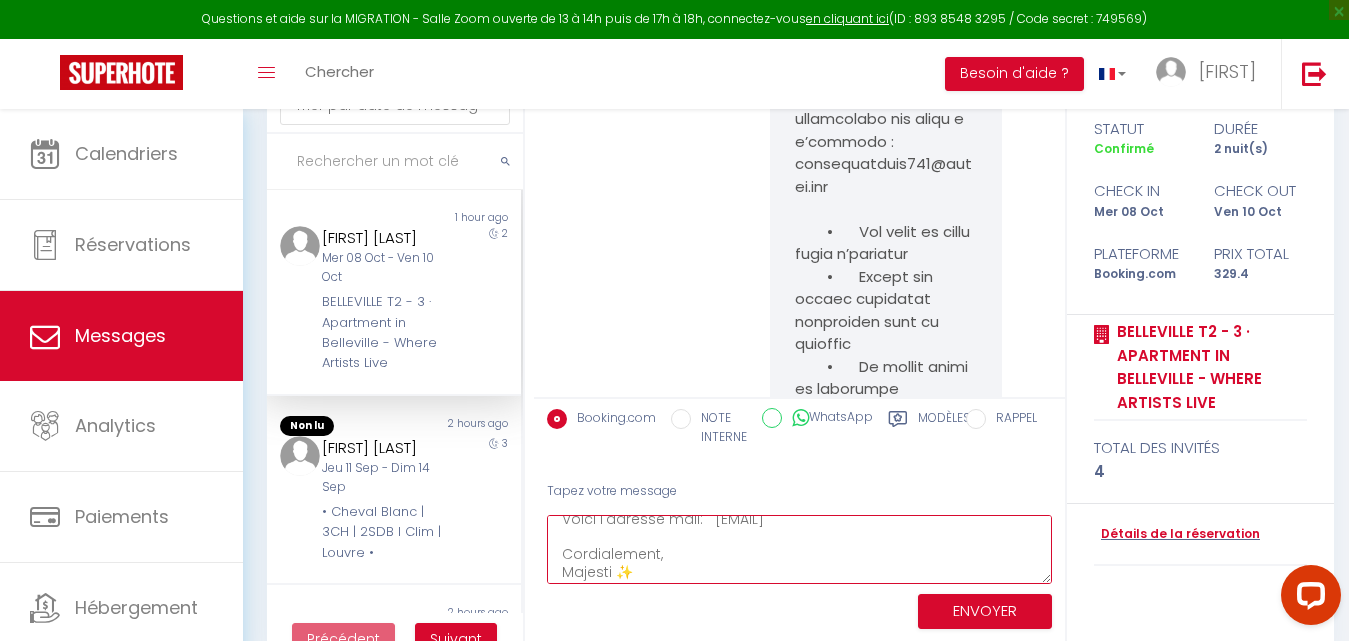 type on "Bonjour [FIRST],
Voici l'adresse mail:   [EMAIL]
Cordialement,
Majesti ✨" 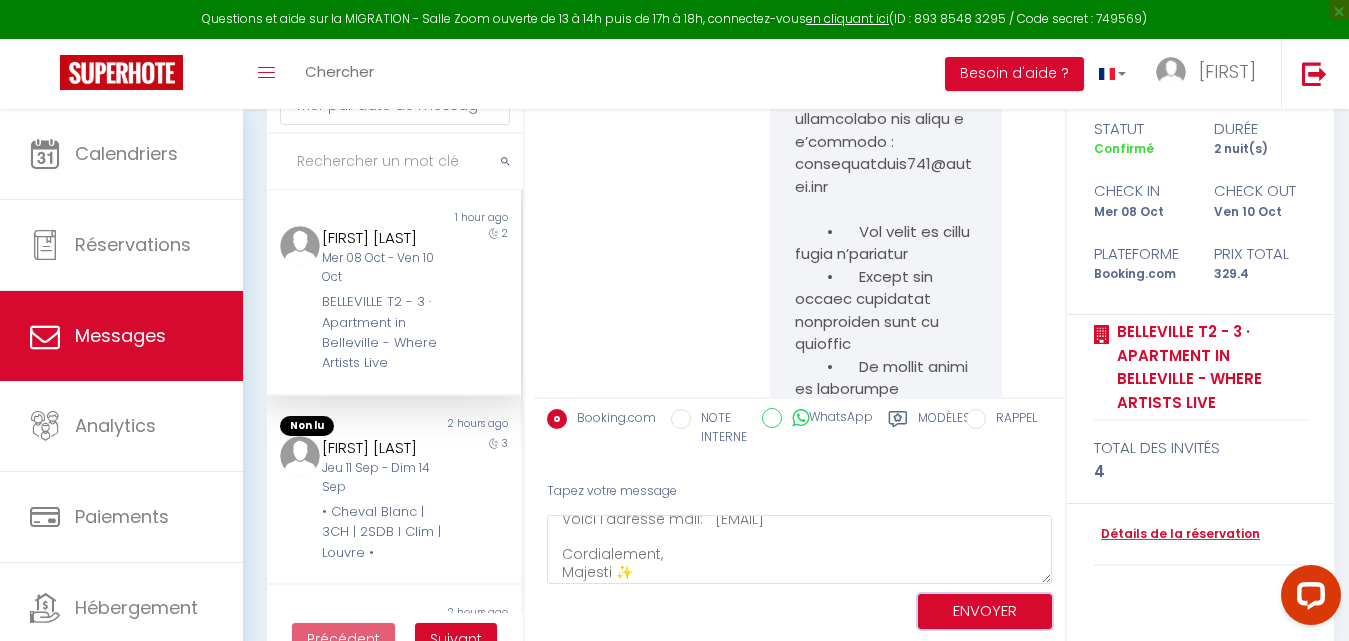 click on "ENVOYER" at bounding box center [985, 611] 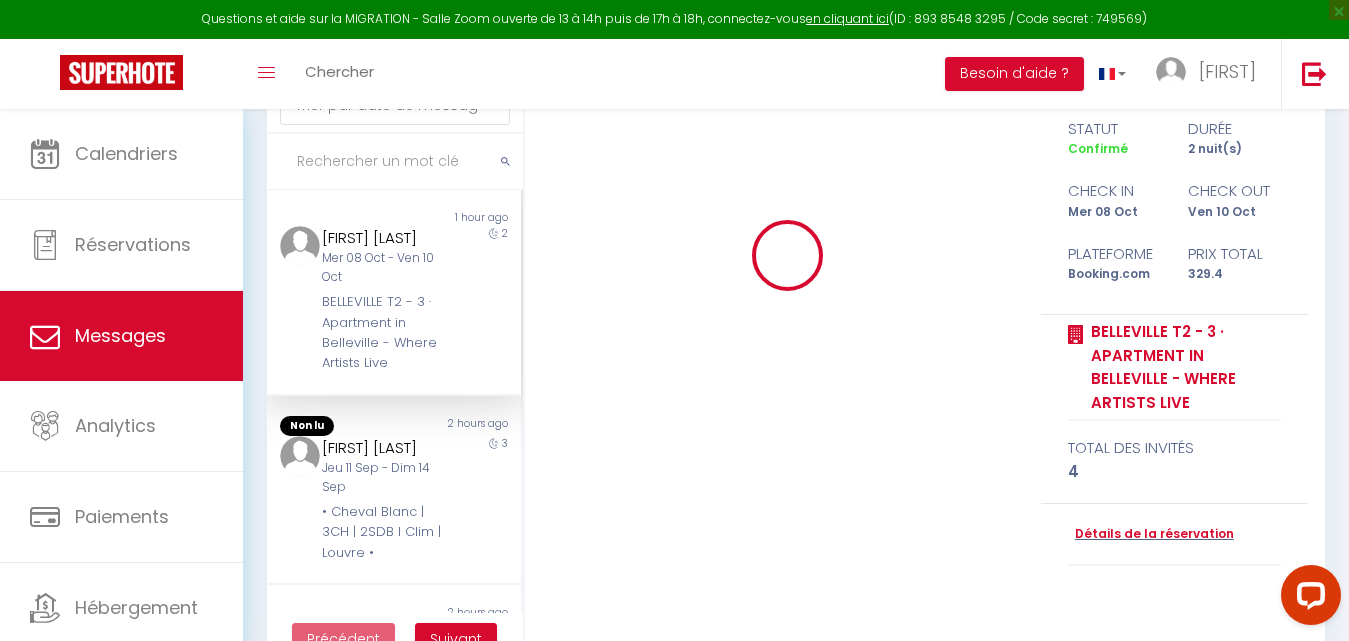 type 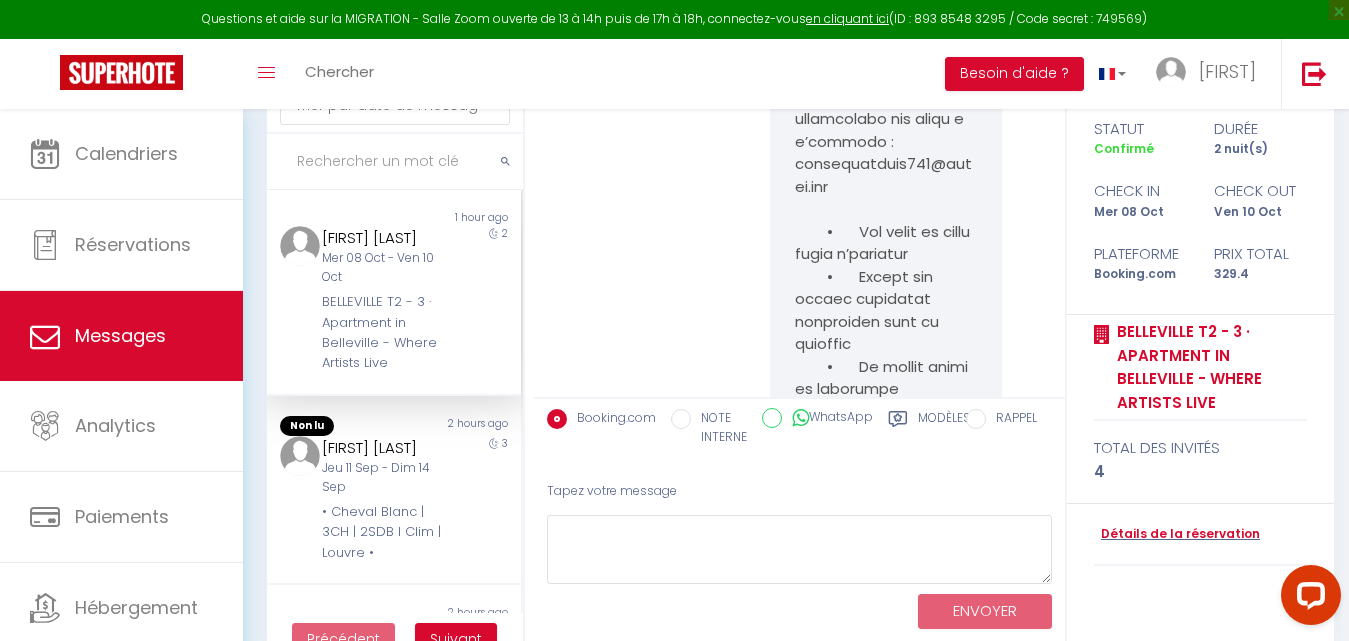 scroll, scrollTop: 5632, scrollLeft: 0, axis: vertical 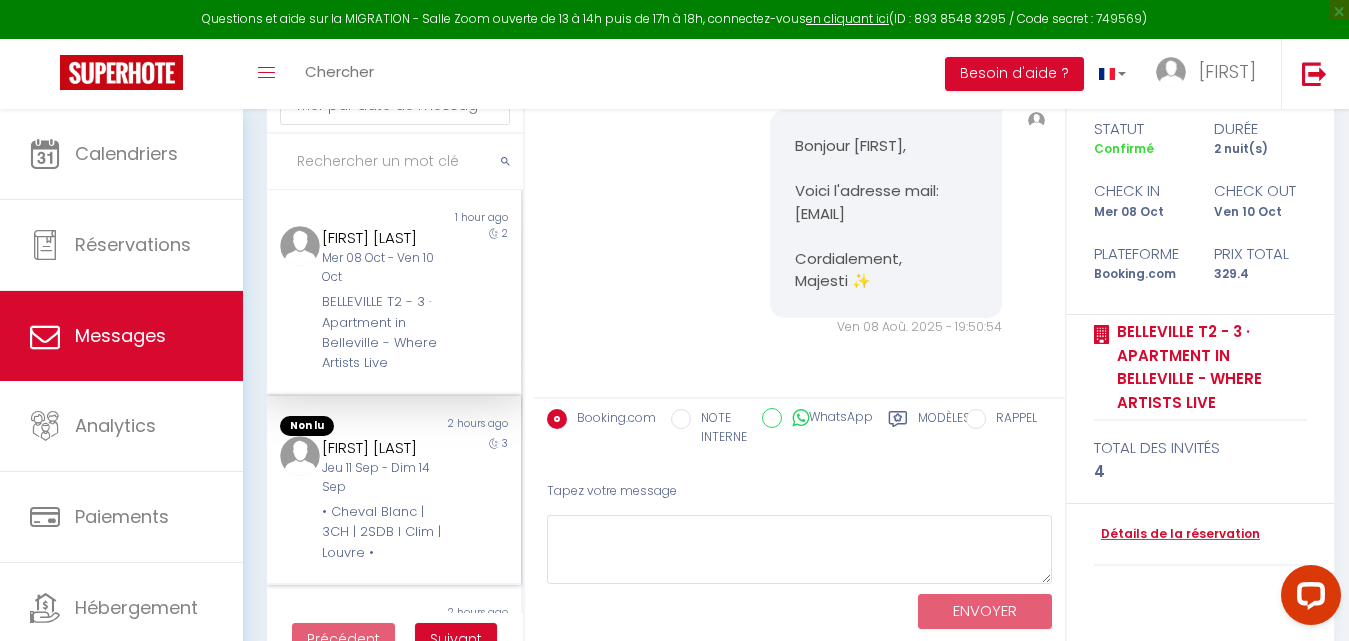 click on "[FIRST] [LAST]" at bounding box center [383, 448] 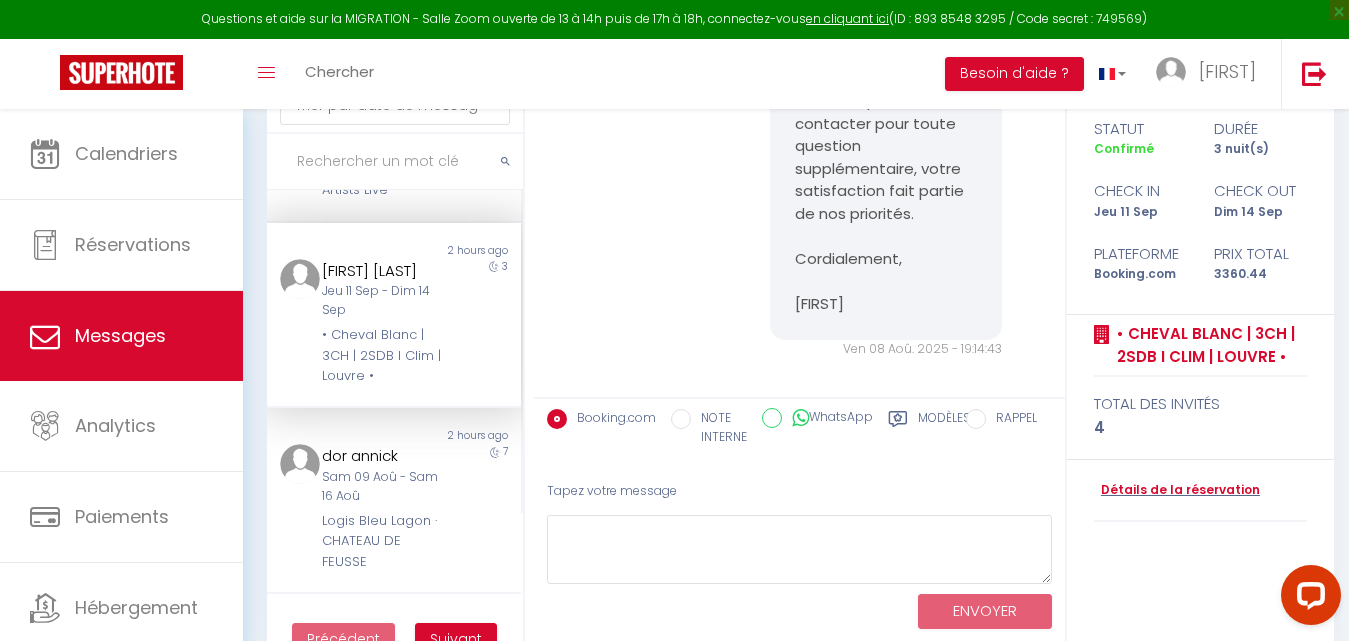 scroll, scrollTop: 178, scrollLeft: 0, axis: vertical 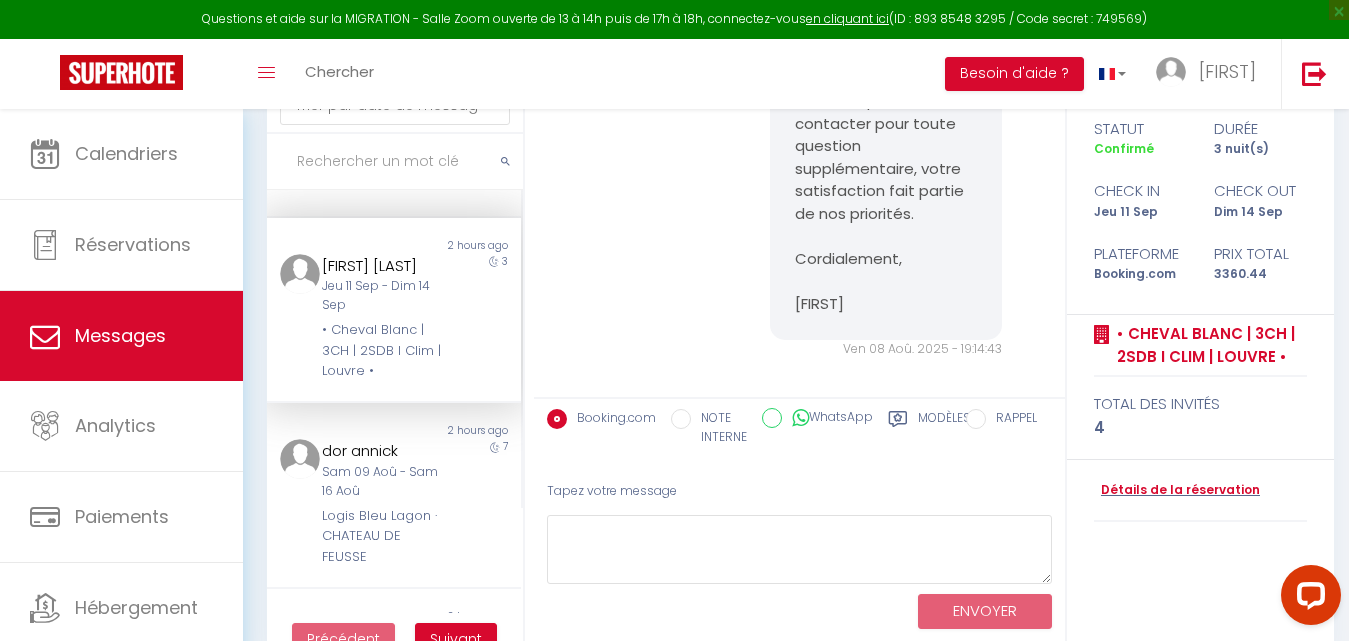 click on "[FIRST] [LAST]   Jeu 11 Sep - Dim 14 Sep   • Cheval Blanc | 3CH | 2SDB I Clim | Louvre •" at bounding box center (383, 318) 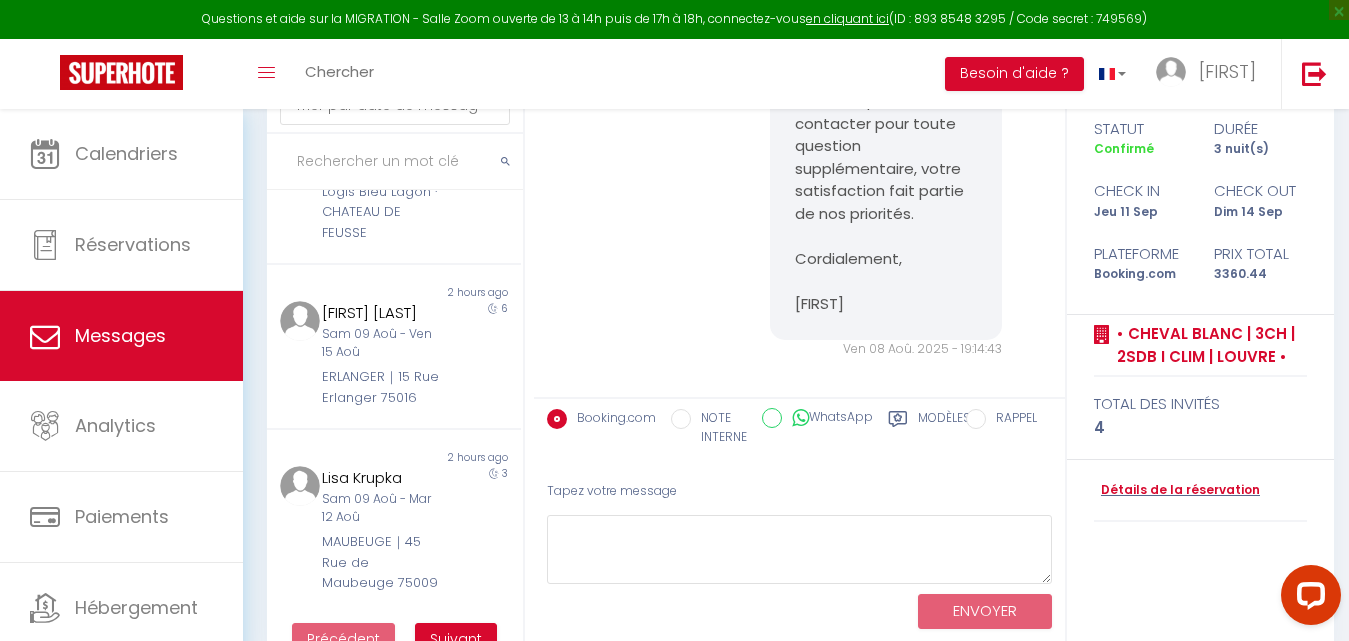 scroll, scrollTop: 0, scrollLeft: 0, axis: both 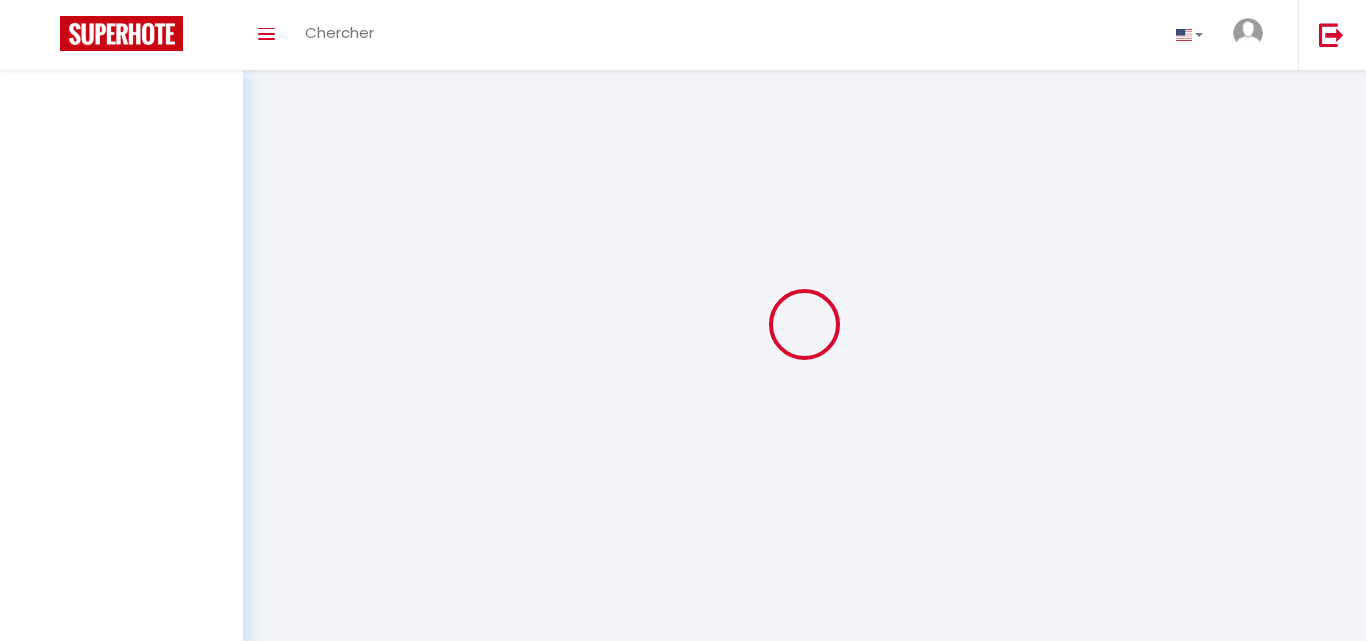 select on "message" 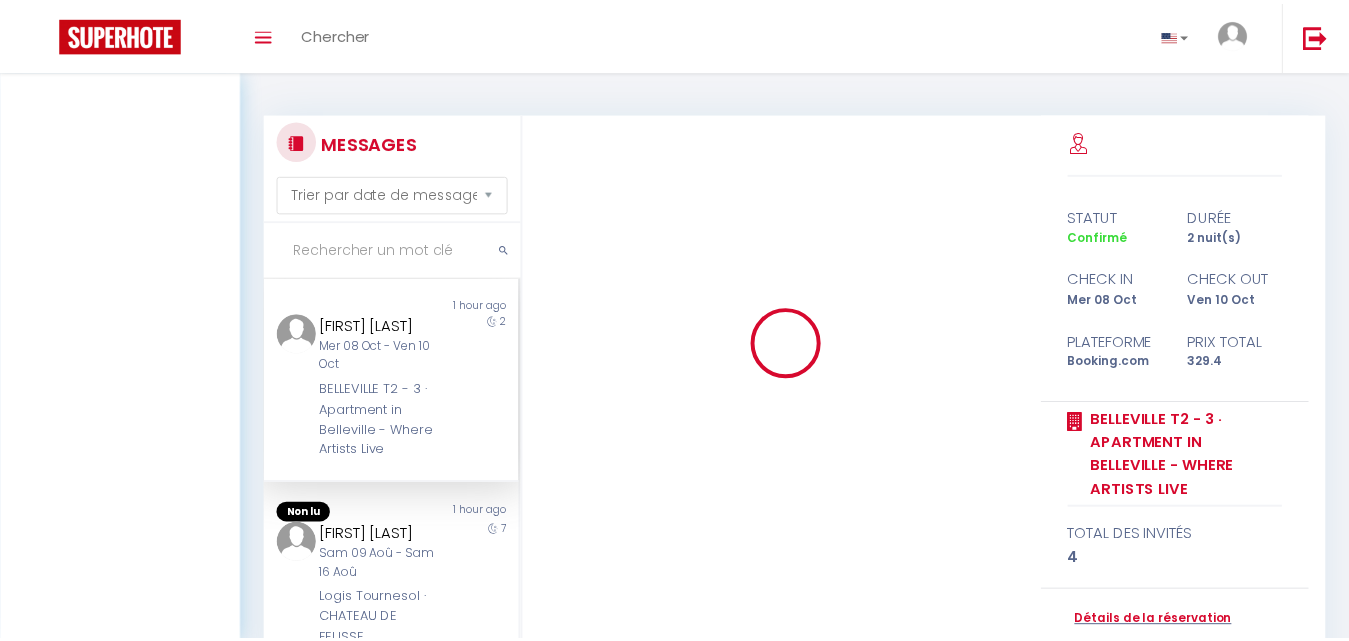 scroll, scrollTop: 88, scrollLeft: 0, axis: vertical 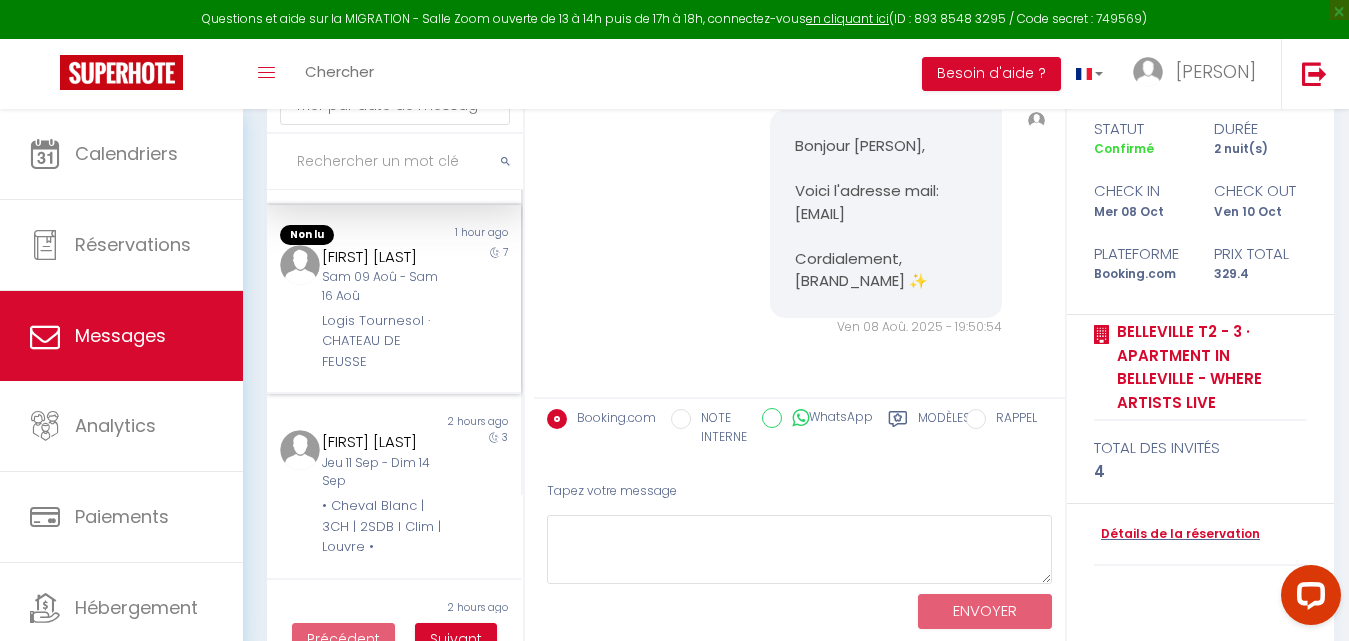 click on "Hugo Martinez   Sam 09 Aoû - Sam 16 Aoû   Logis Tournesol ·  CHATEAU DE FEUSSE" at bounding box center (383, 309) 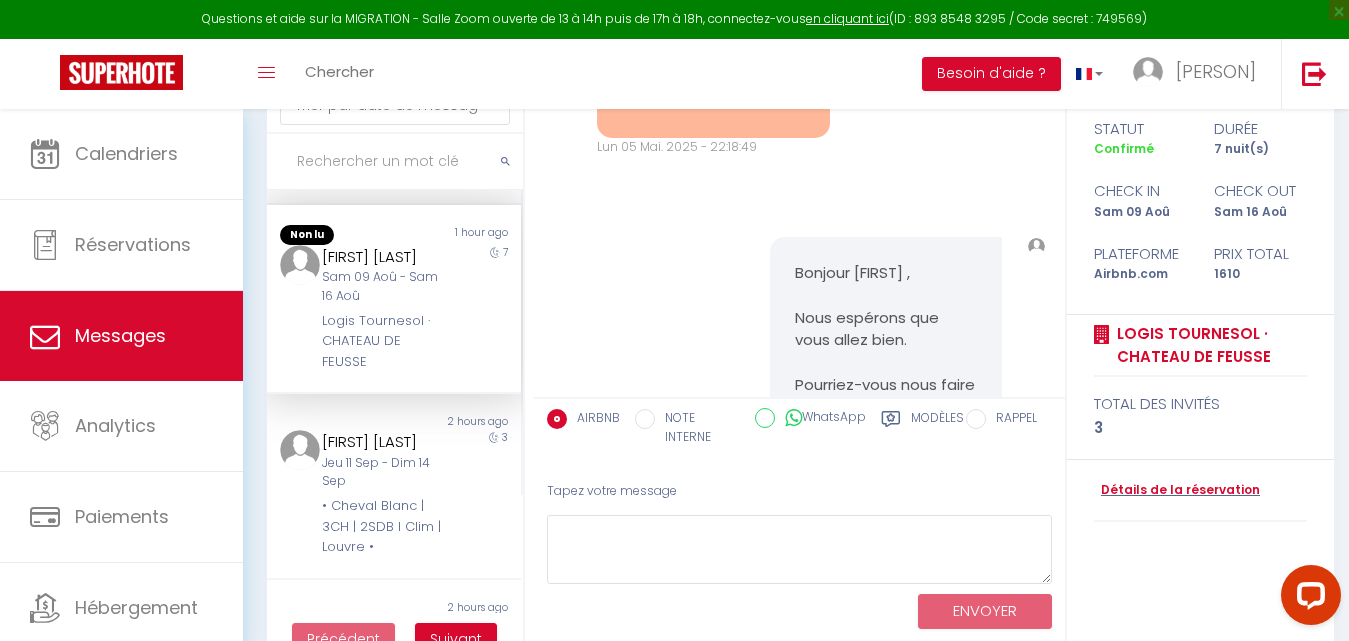 scroll, scrollTop: 5476, scrollLeft: 0, axis: vertical 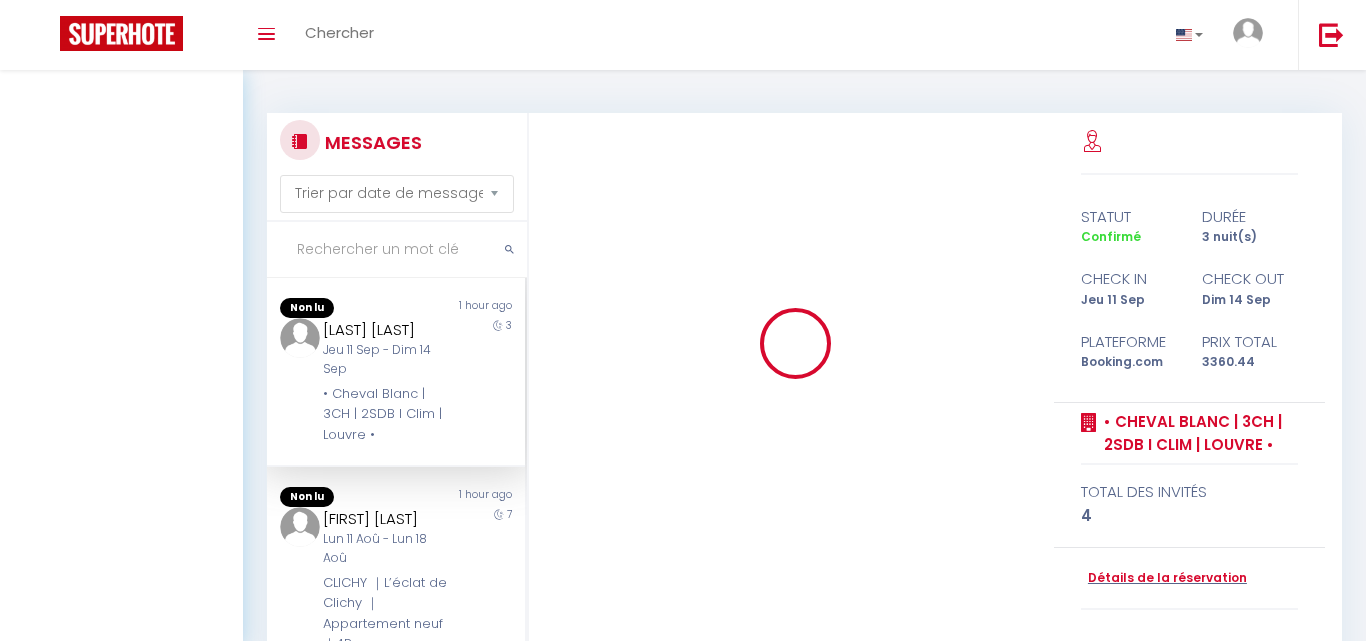 select on "message" 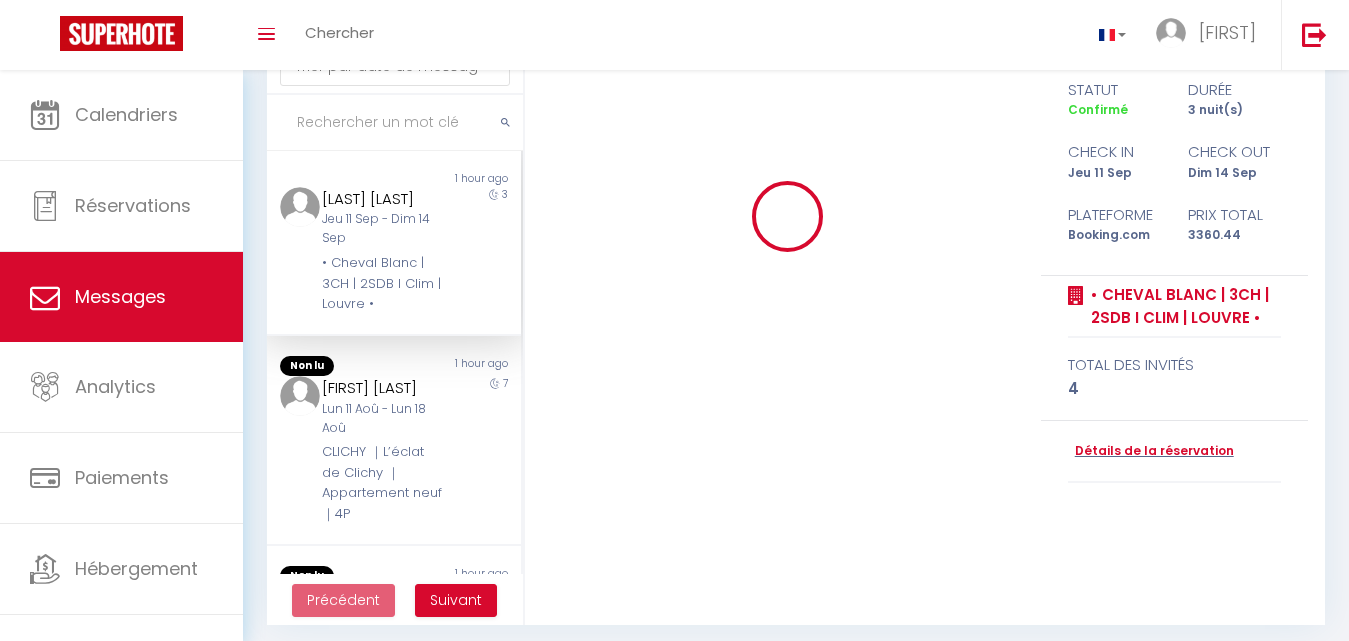 scroll, scrollTop: 127, scrollLeft: 0, axis: vertical 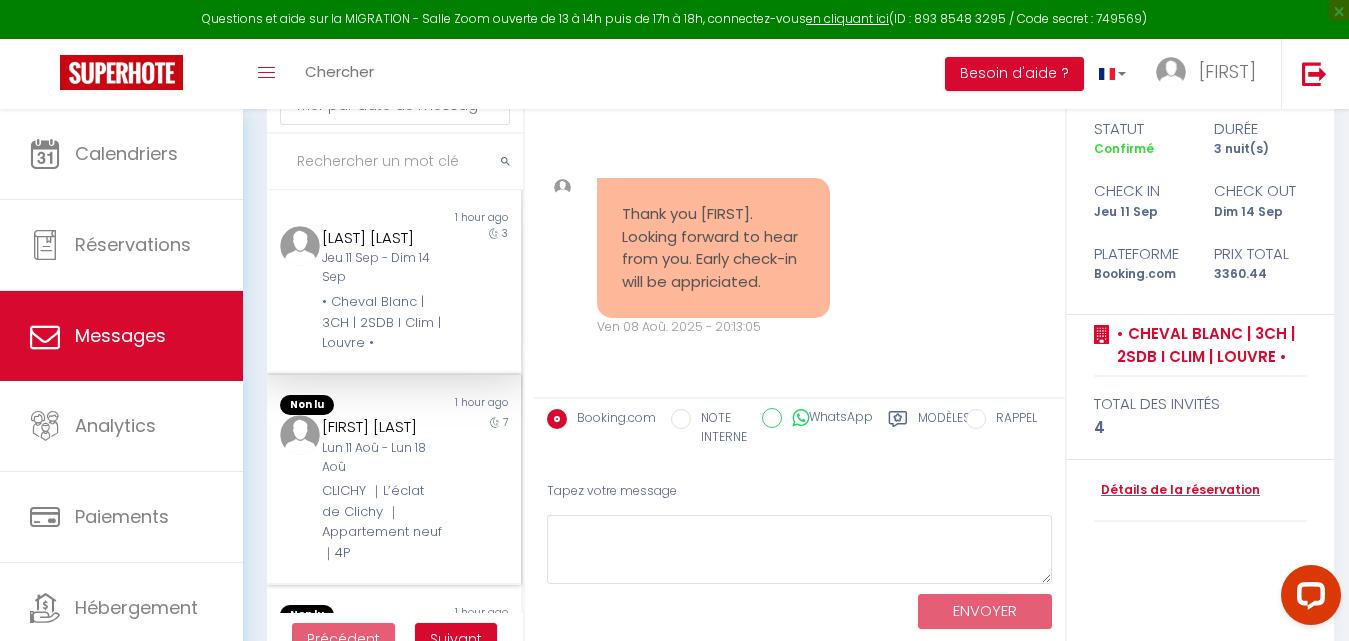 click on "Lun 11 Aoû - Lun 18 Aoû" at bounding box center (383, 458) 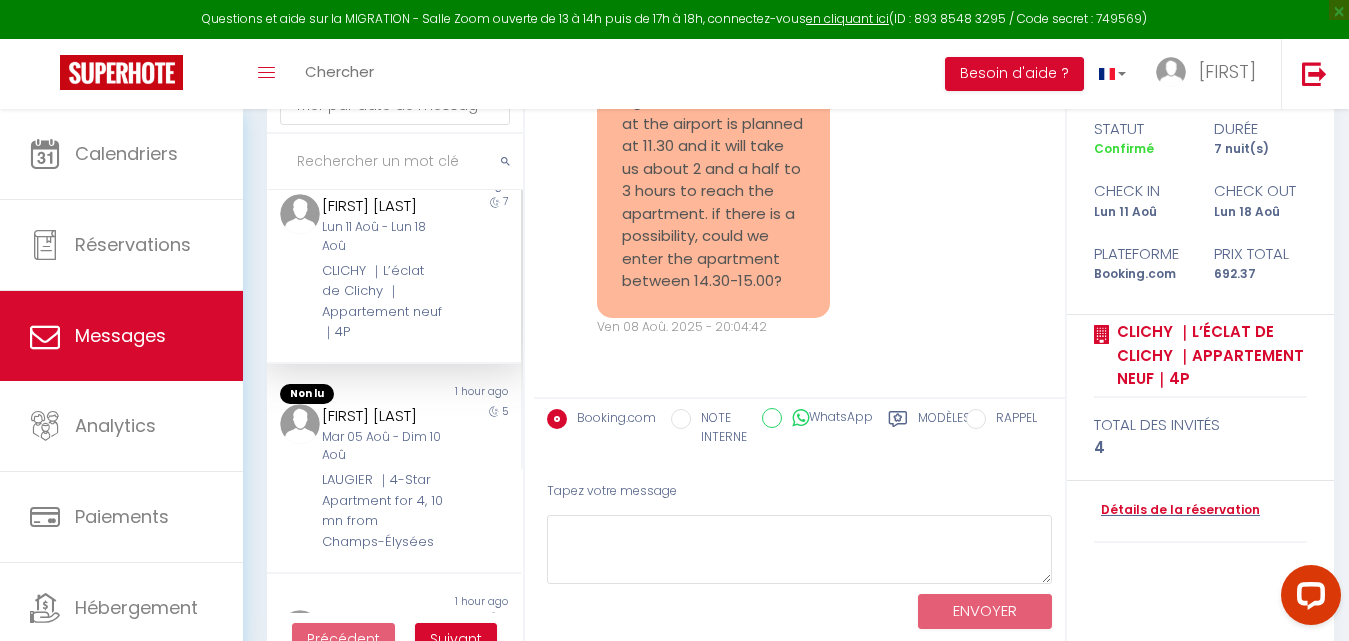 scroll, scrollTop: 196, scrollLeft: 0, axis: vertical 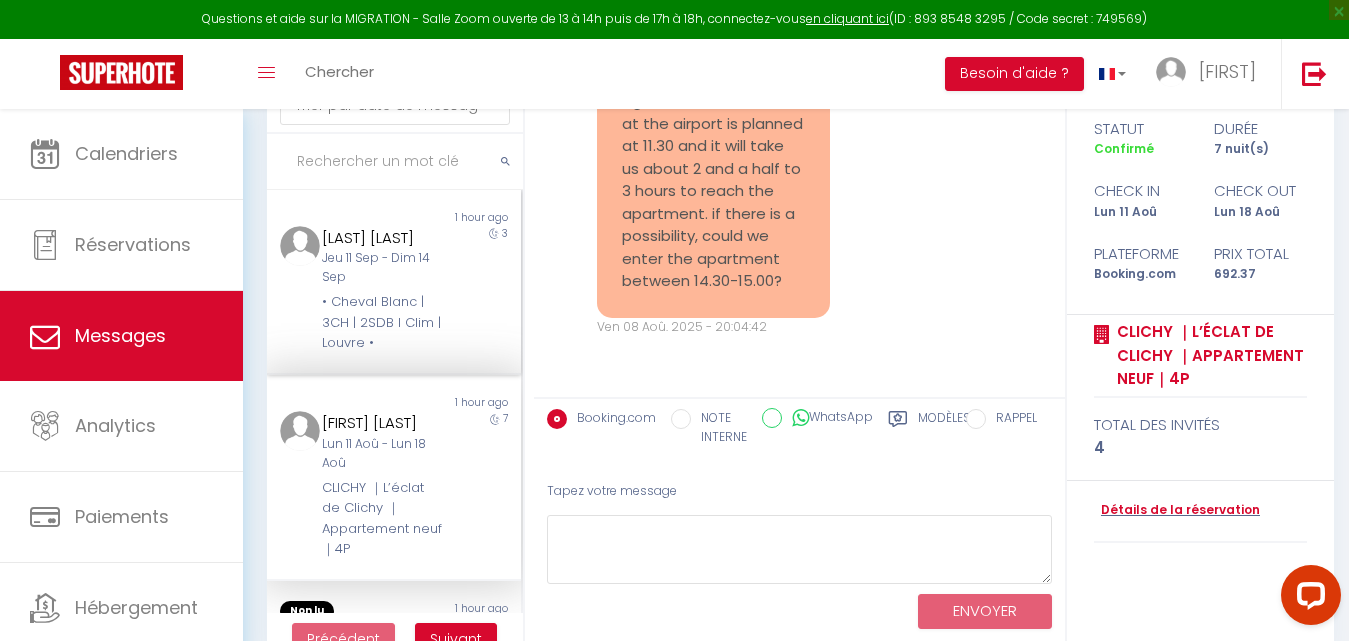 click on "Jeu 11 Sep - Dim 14 Sep" at bounding box center [383, 268] 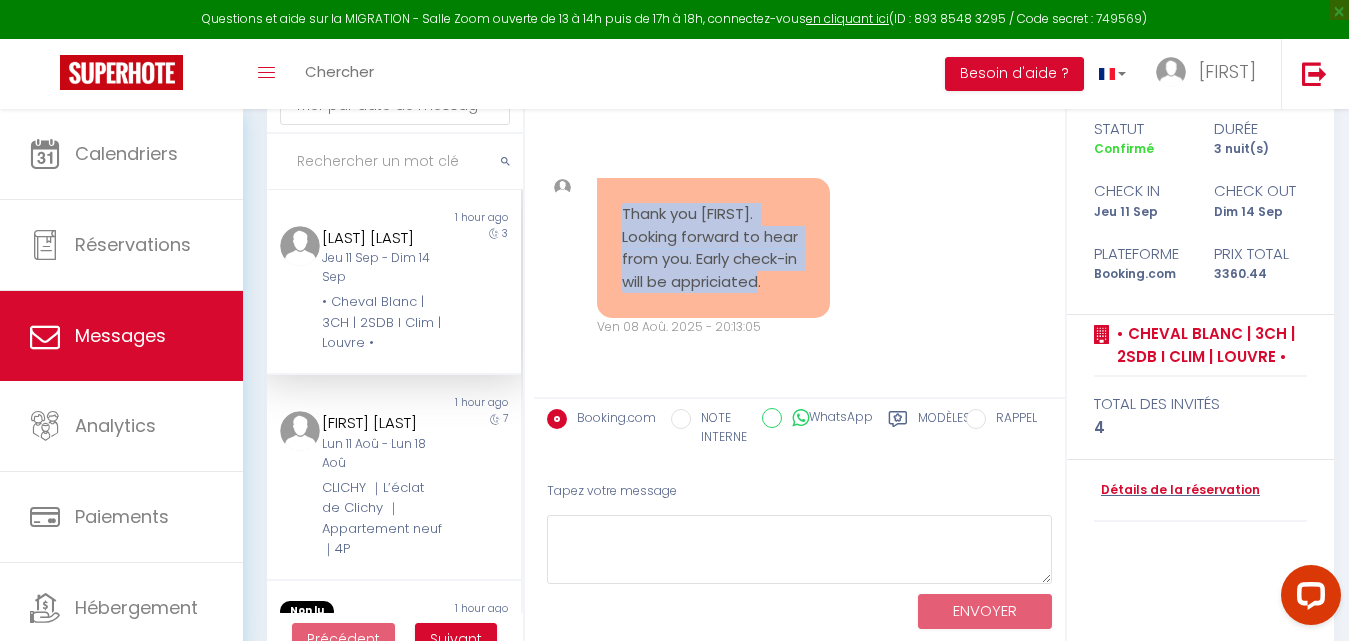 drag, startPoint x: 720, startPoint y: 279, endPoint x: 617, endPoint y: 190, distance: 136.12494 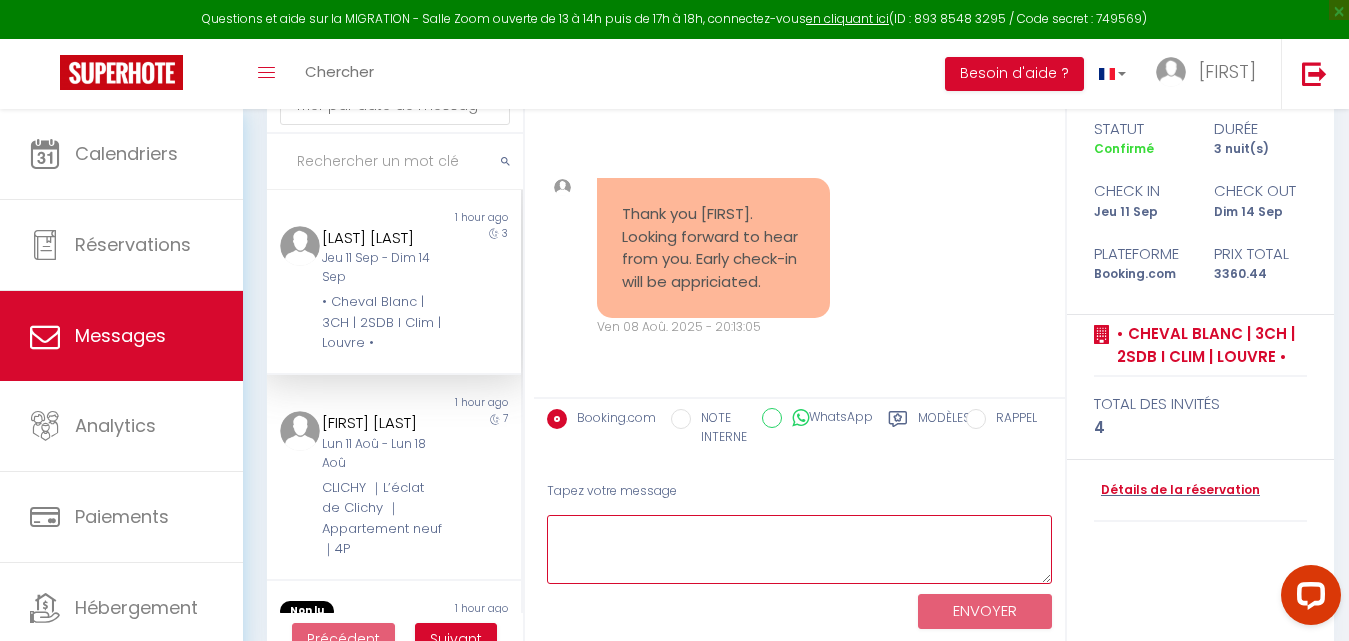 click at bounding box center (799, 549) 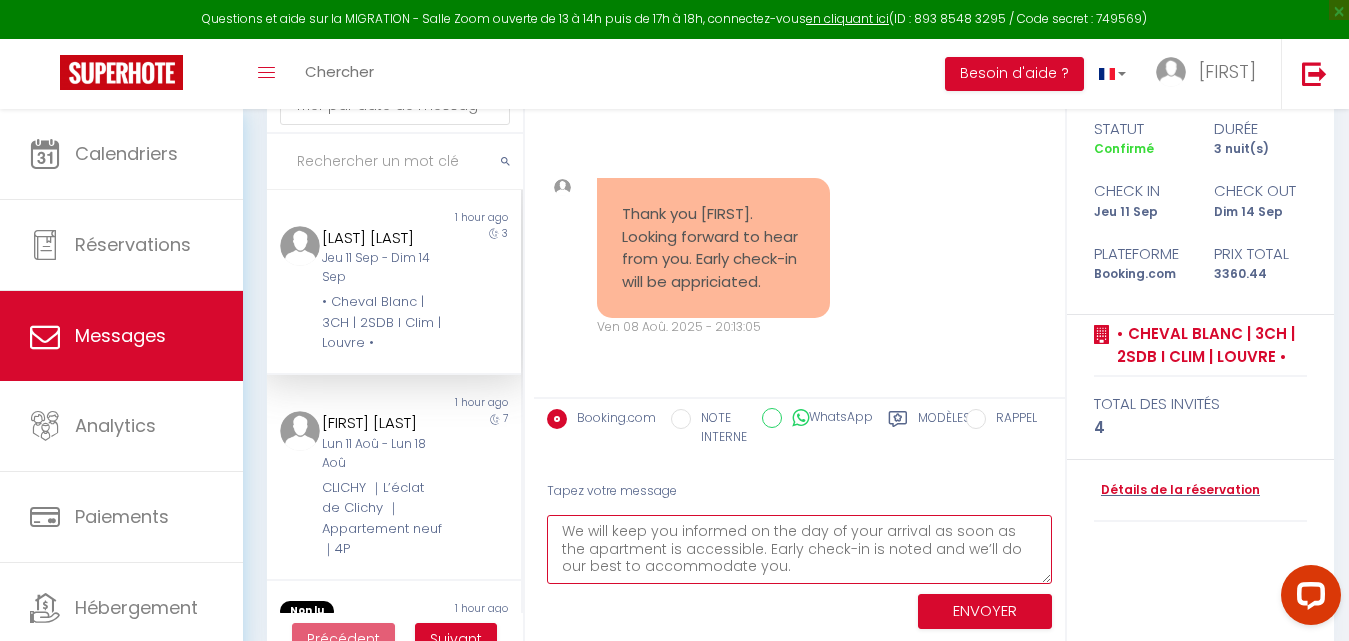 type on "We will keep you informed on the day of your arrival as soon as the apartment is accessible. Early check-in is noted and we’ll do our best to accommodate you." 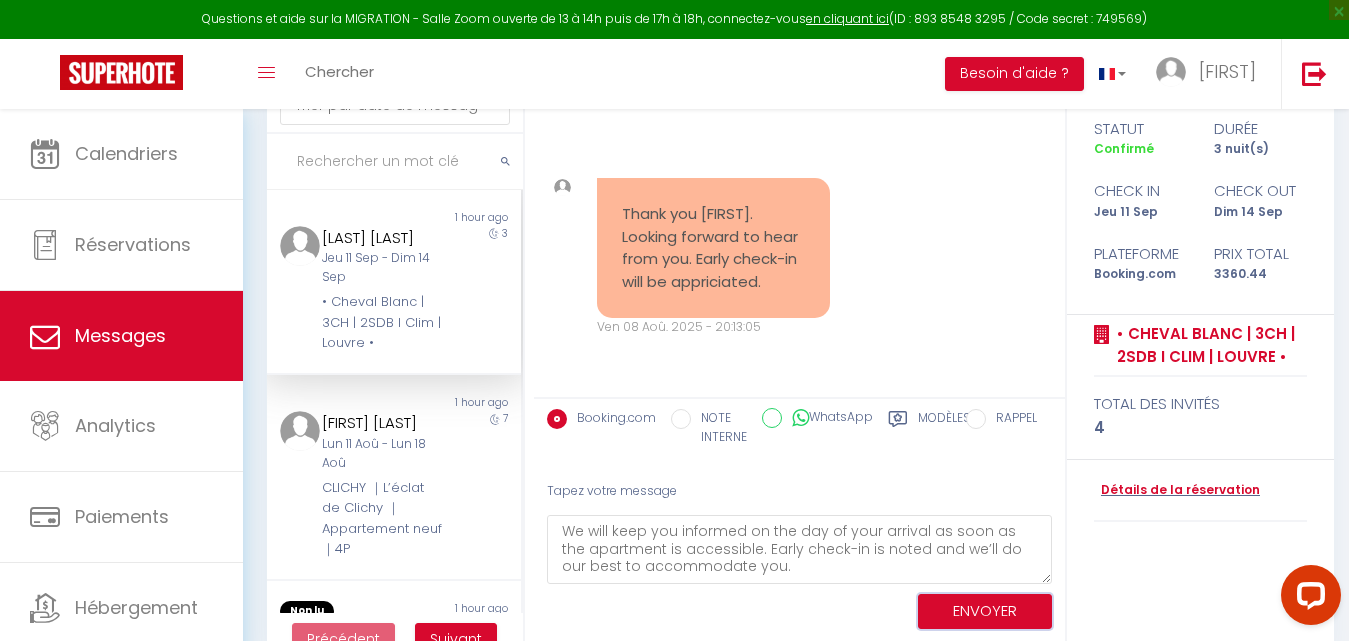 click on "ENVOYER" at bounding box center [985, 611] 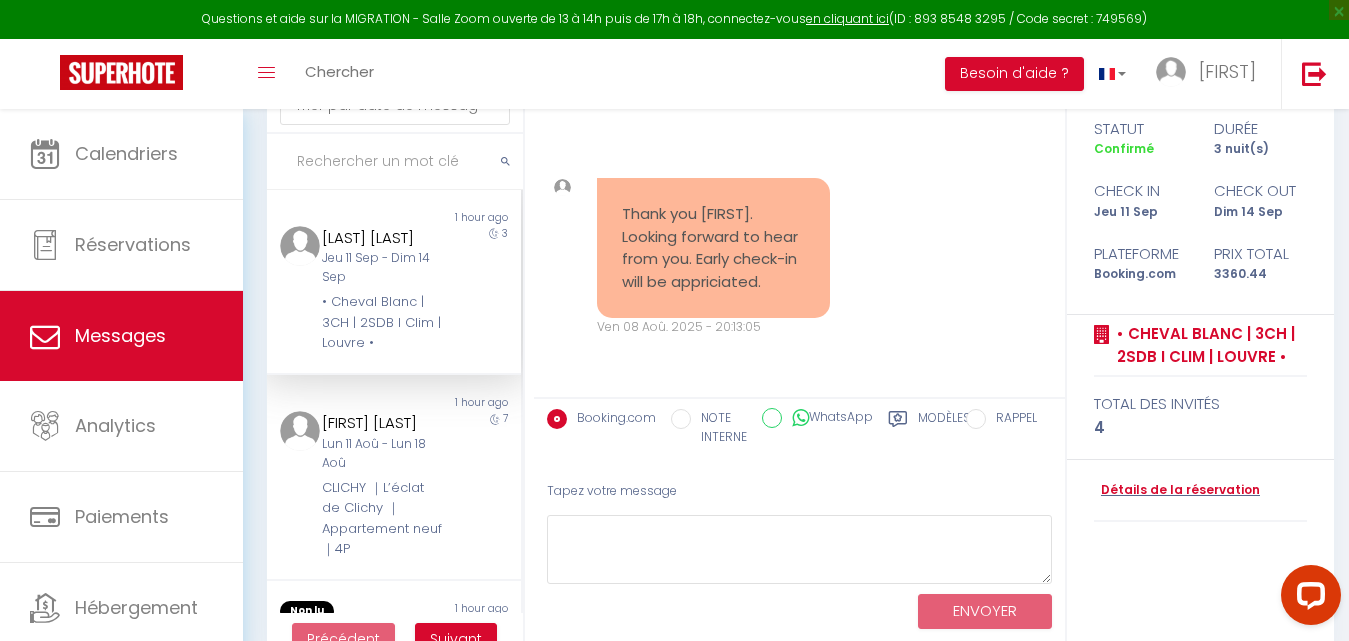 scroll, scrollTop: 3048, scrollLeft: 0, axis: vertical 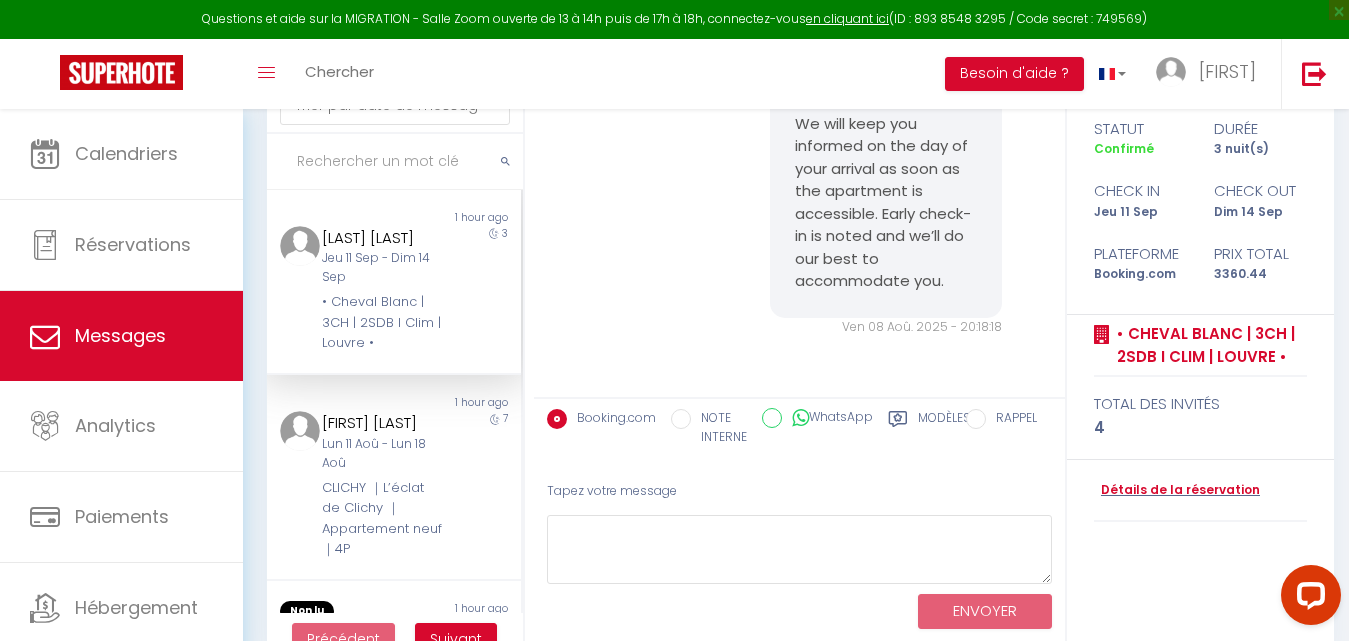 click on "• Cheval Blanc | 3CH | 2SDB I Clim | Louvre •" at bounding box center [383, 322] 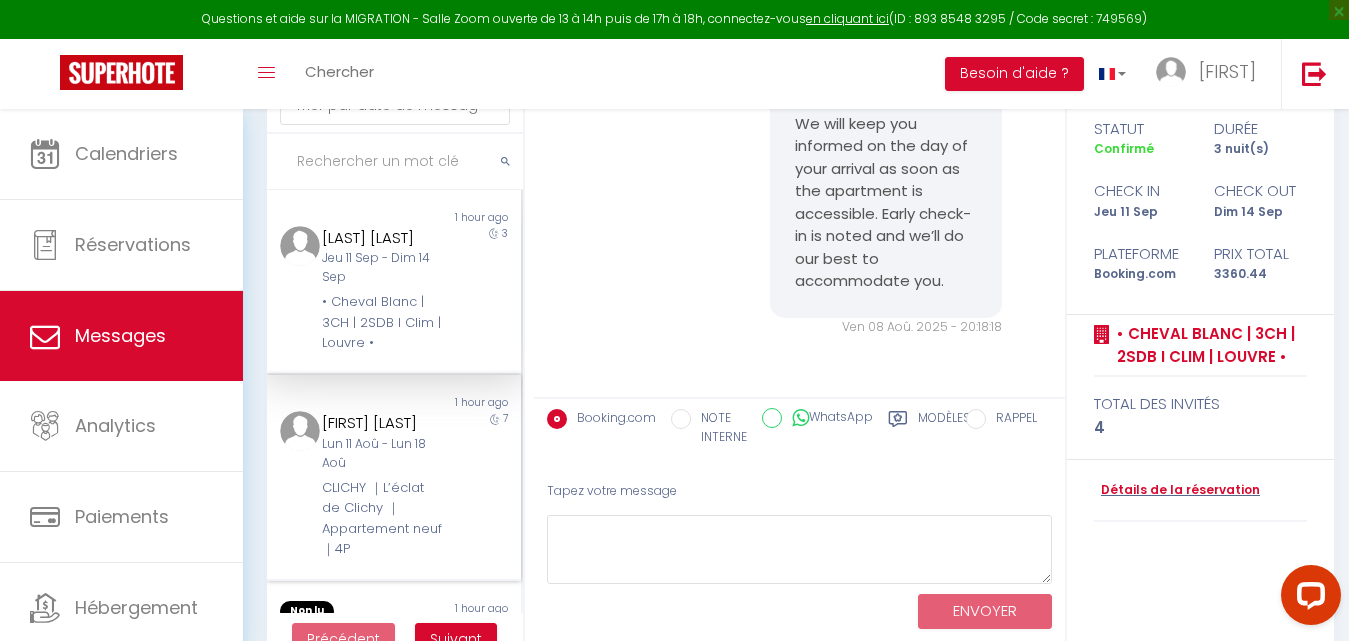 click on "Hello [LAST]   Lun 11 Aoû - Lun 18 Aoû   CLICHY ｜L’éclat de Clichy ｜Appartement neuf｜4P" at bounding box center [383, 485] 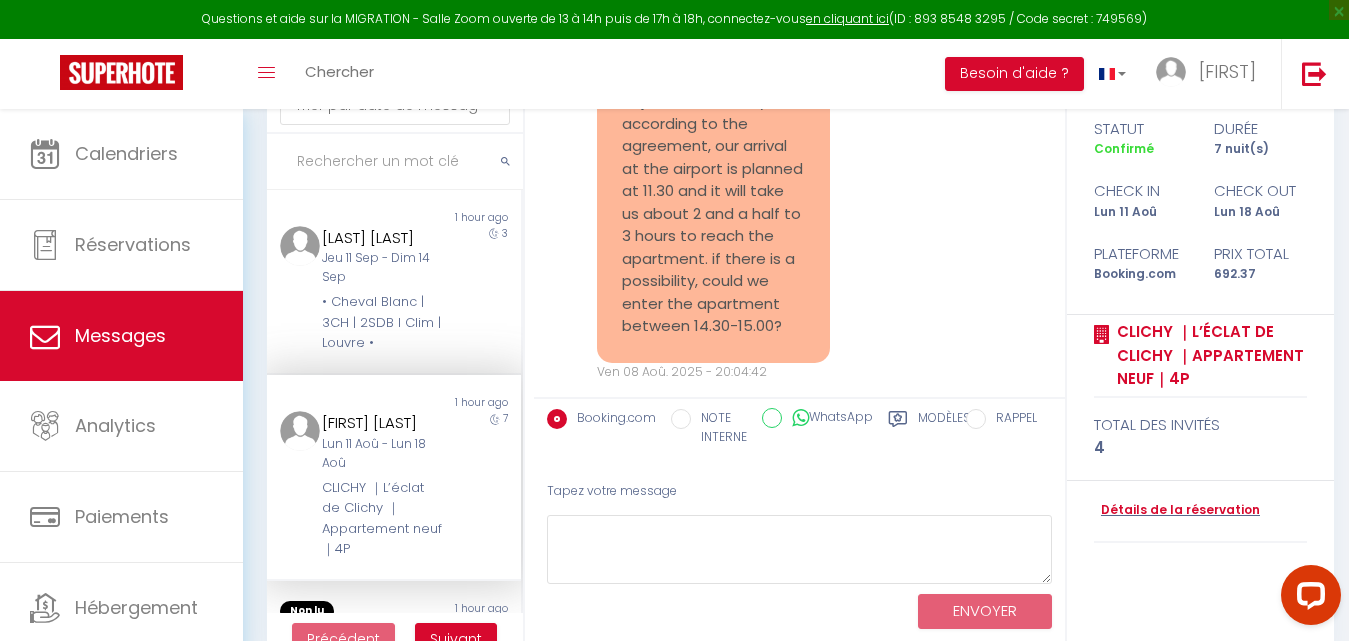 scroll, scrollTop: 1968, scrollLeft: 0, axis: vertical 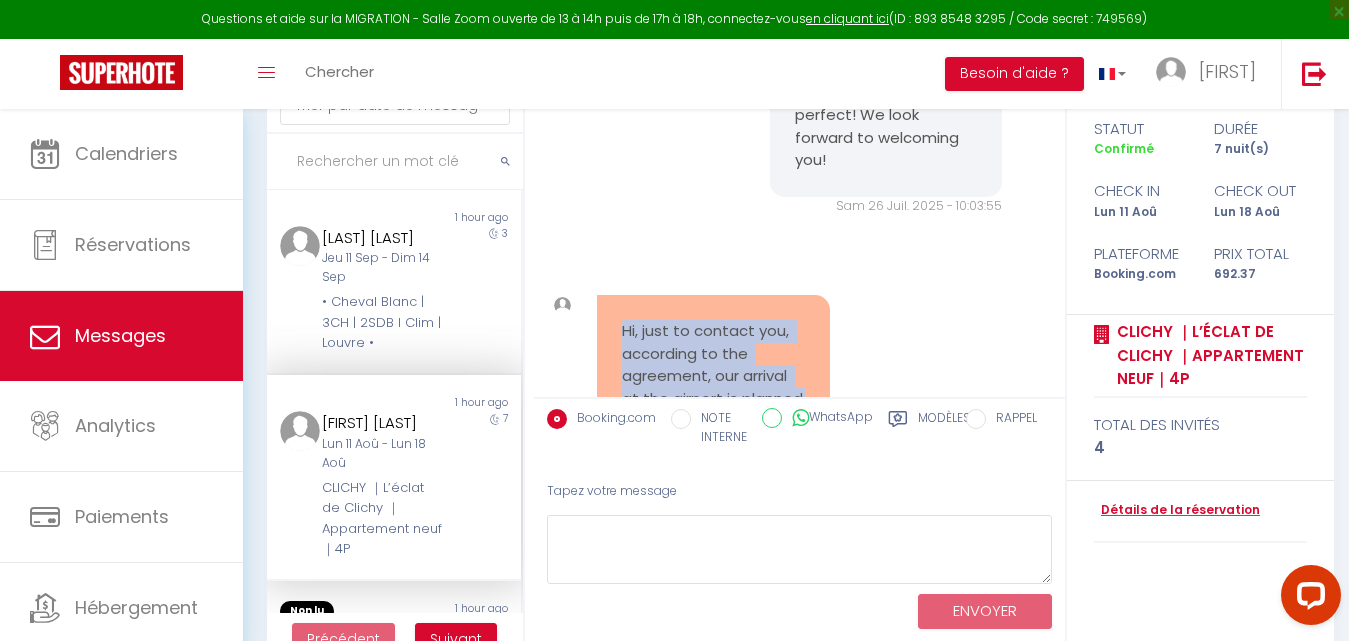 drag, startPoint x: 728, startPoint y: 288, endPoint x: 603, endPoint y: 335, distance: 133.544 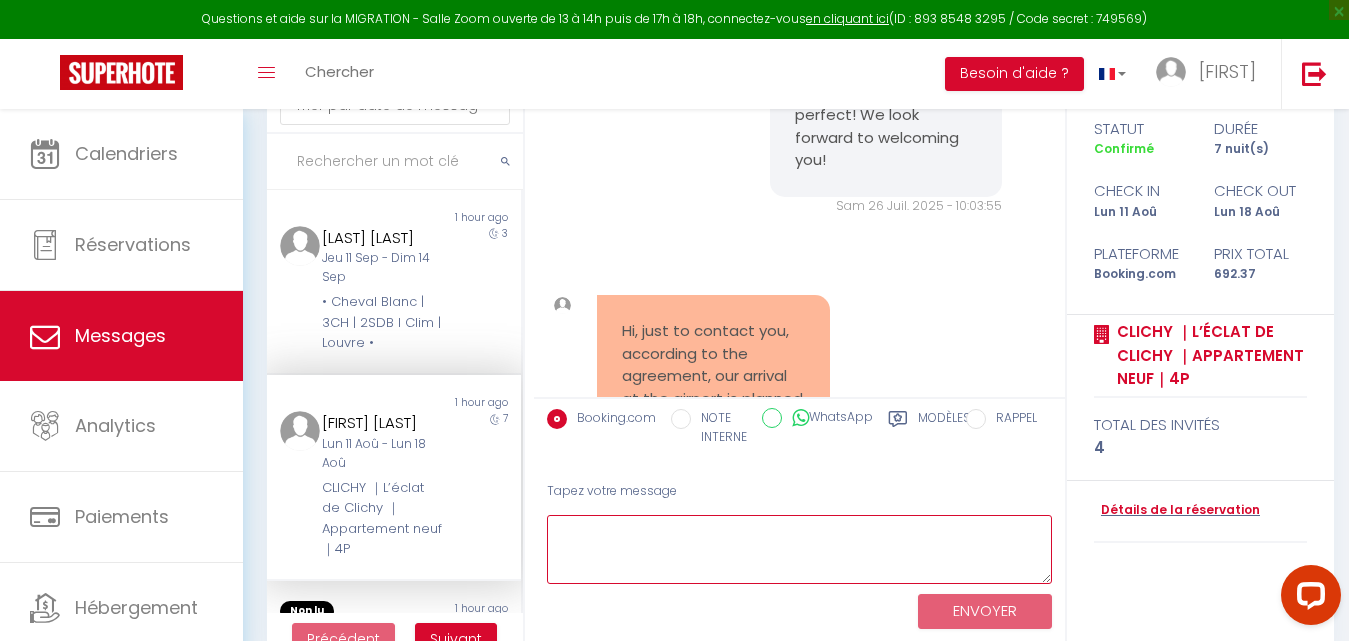 click at bounding box center (799, 549) 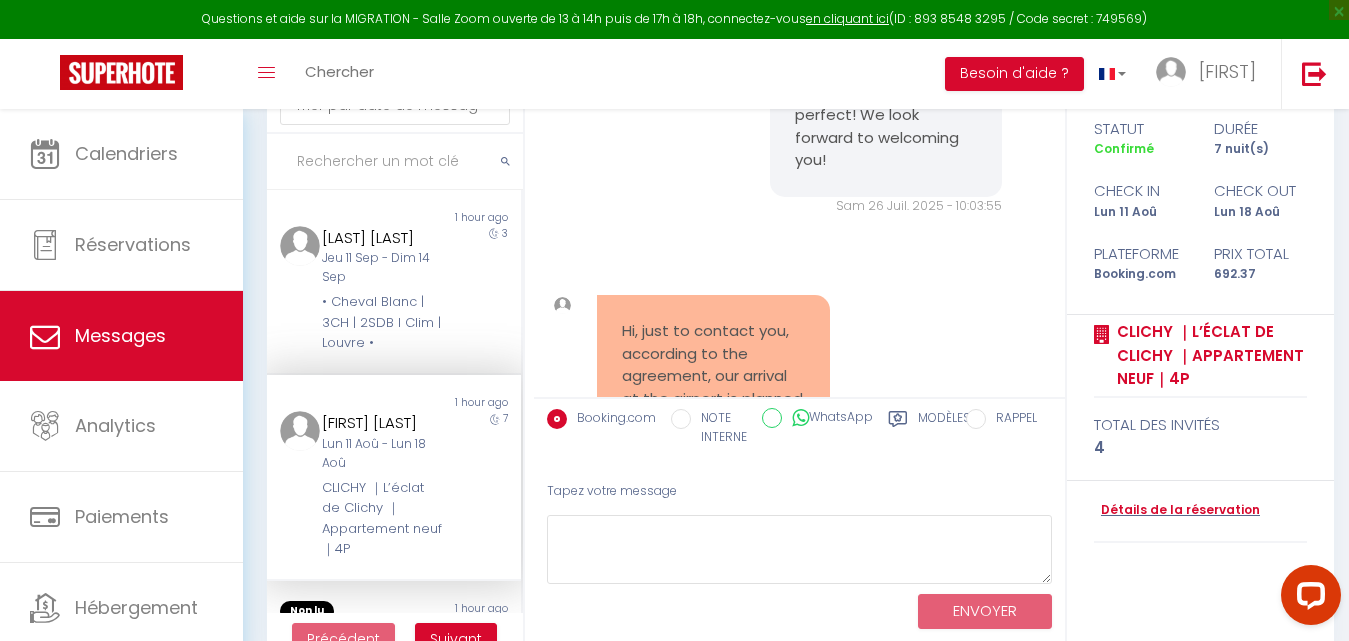 click on "CLICHY ｜L’éclat de Clichy ｜Appartement neuf｜4P" at bounding box center (383, 519) 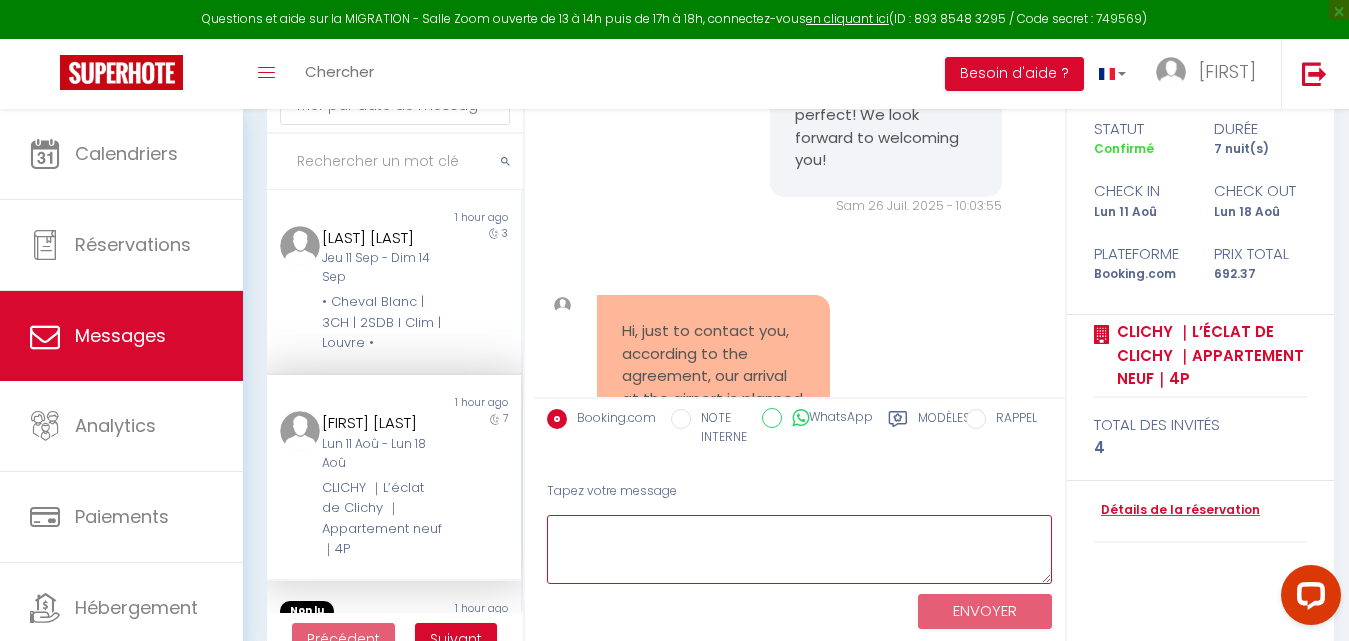 click at bounding box center [799, 549] 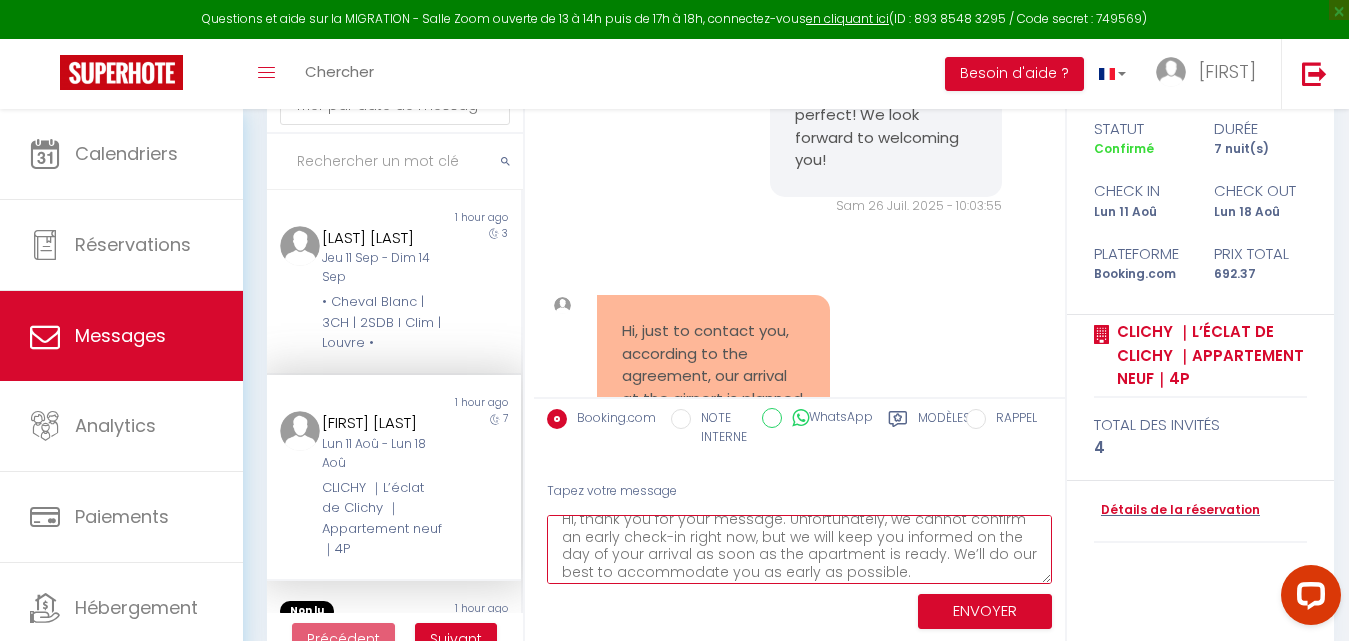 scroll, scrollTop: 4, scrollLeft: 0, axis: vertical 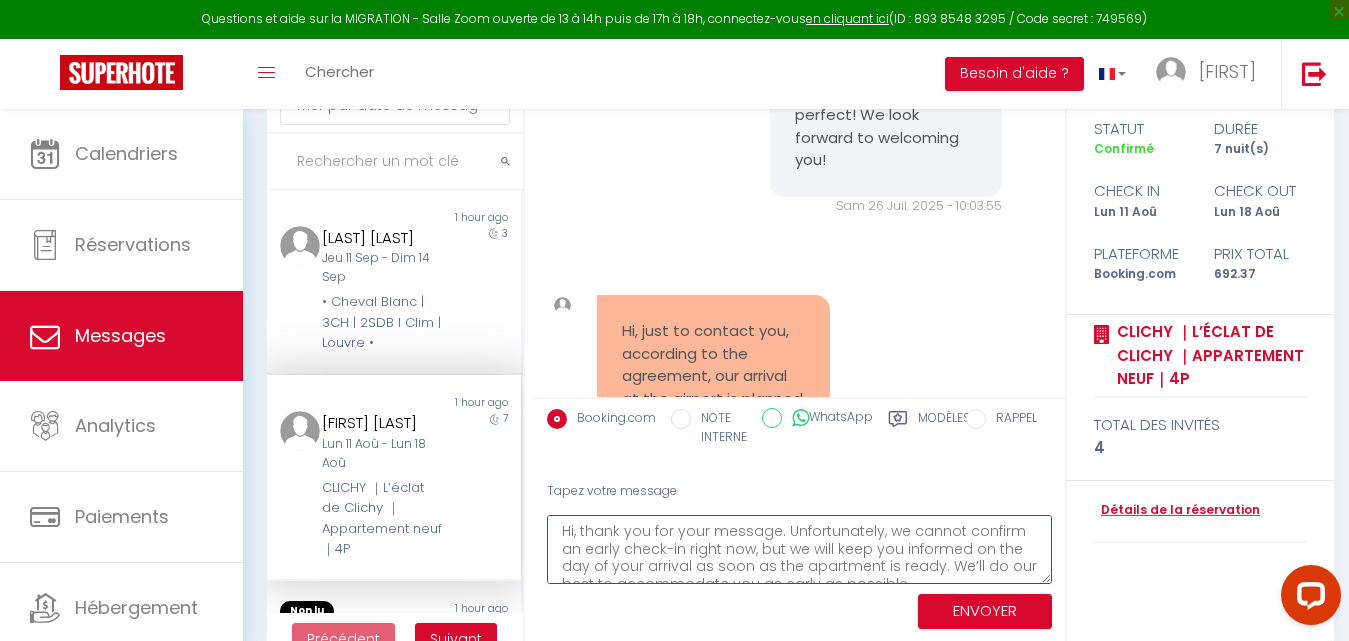 drag, startPoint x: 589, startPoint y: 528, endPoint x: 572, endPoint y: 528, distance: 17 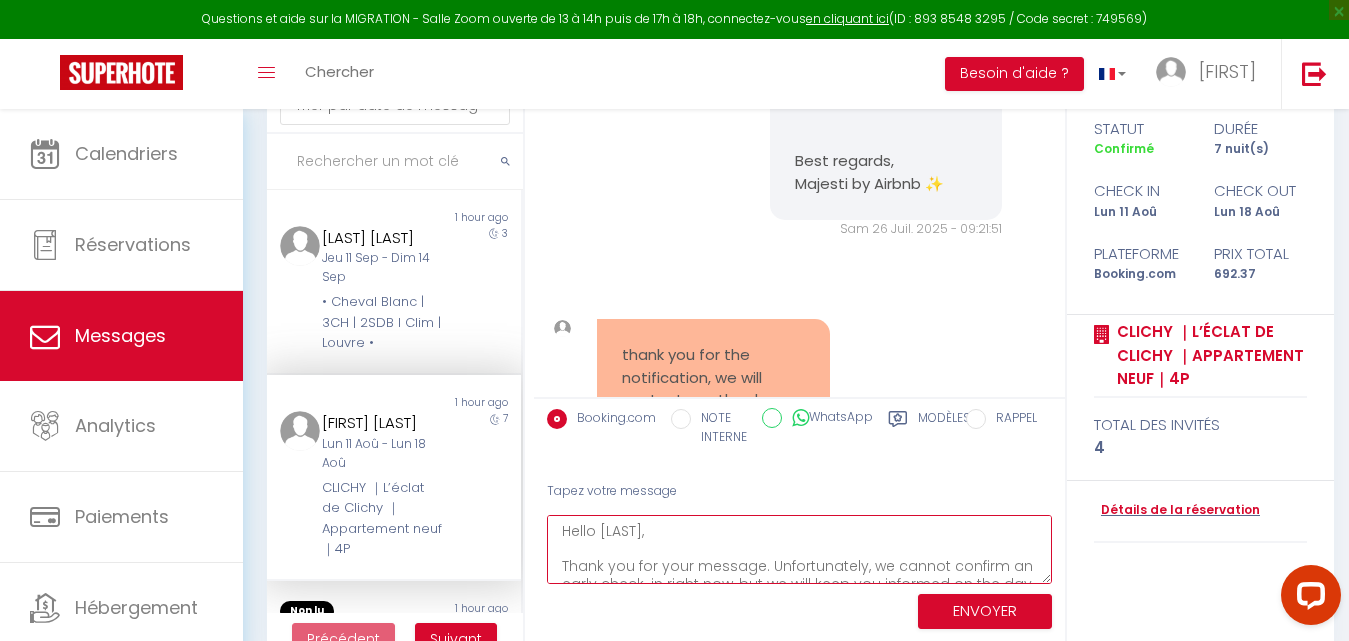scroll, scrollTop: 1075, scrollLeft: 0, axis: vertical 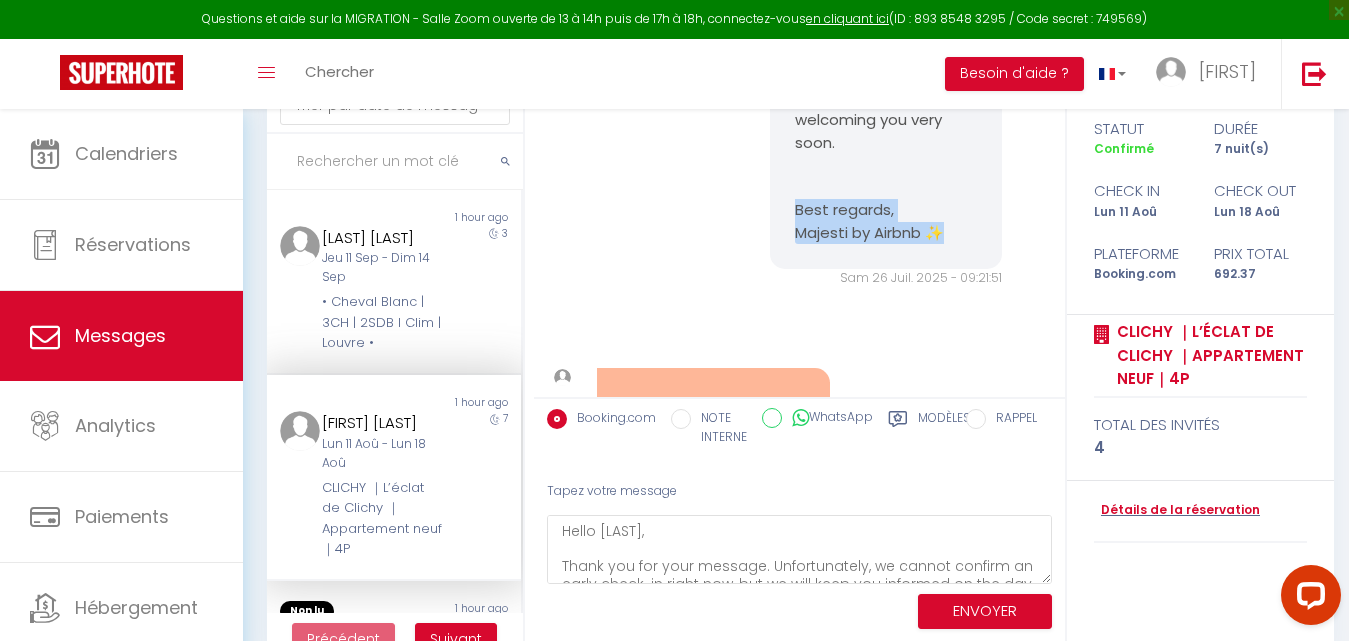 drag, startPoint x: 930, startPoint y: 252, endPoint x: 787, endPoint y: 233, distance: 144.25671 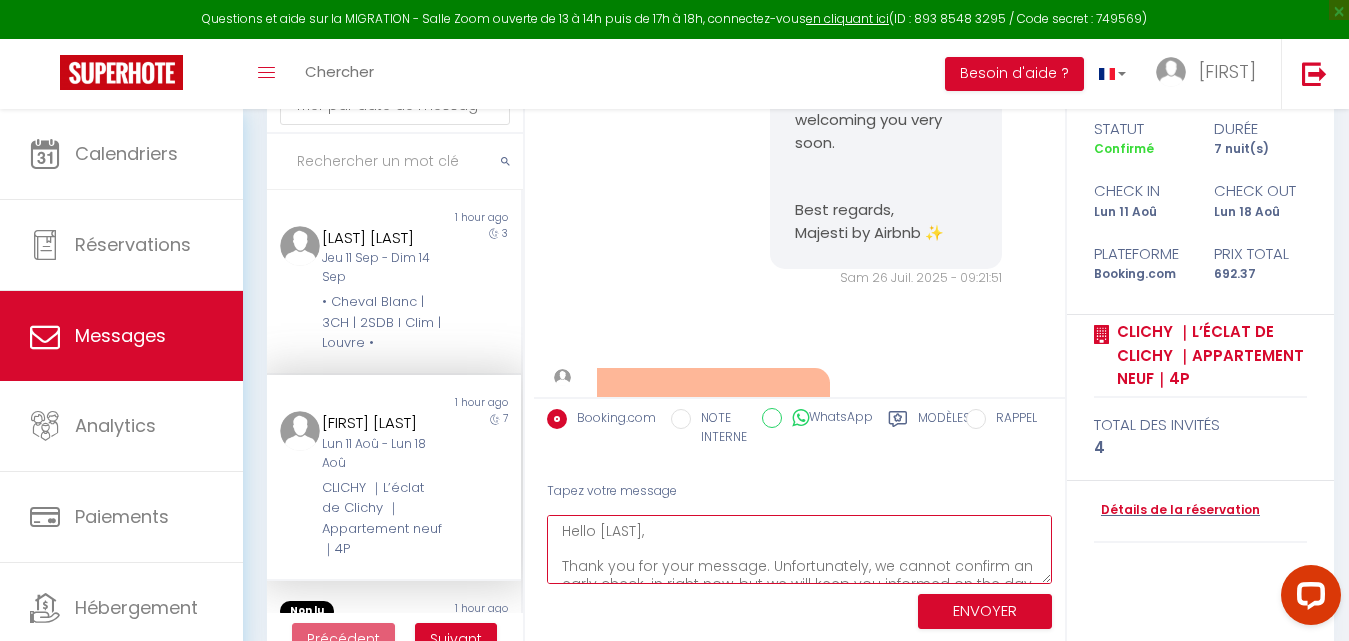 click on "Hello Sanjin,
Thank you for your message. Unfortunately, we cannot confirm an early check-in right now, but we will keep you informed on the day of your arrival as soon as the apartment is ready. We’ll do our best to accommodate you as early as possible." at bounding box center (799, 549) 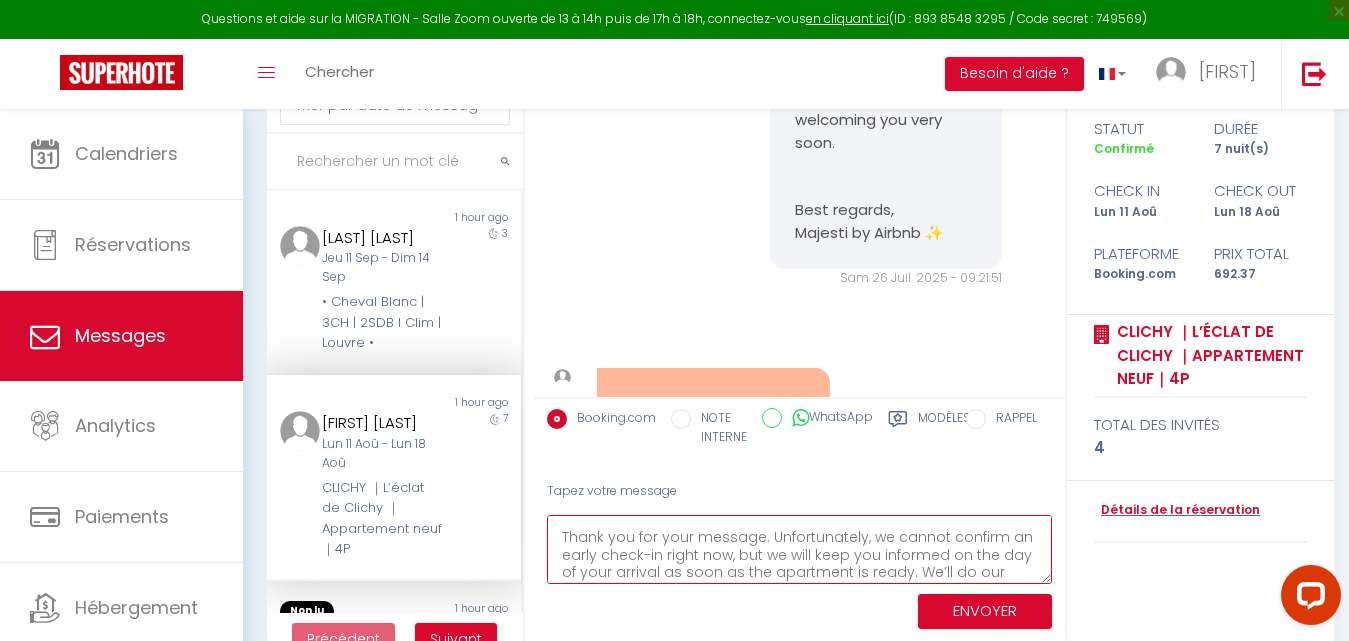 scroll, scrollTop: 47, scrollLeft: 0, axis: vertical 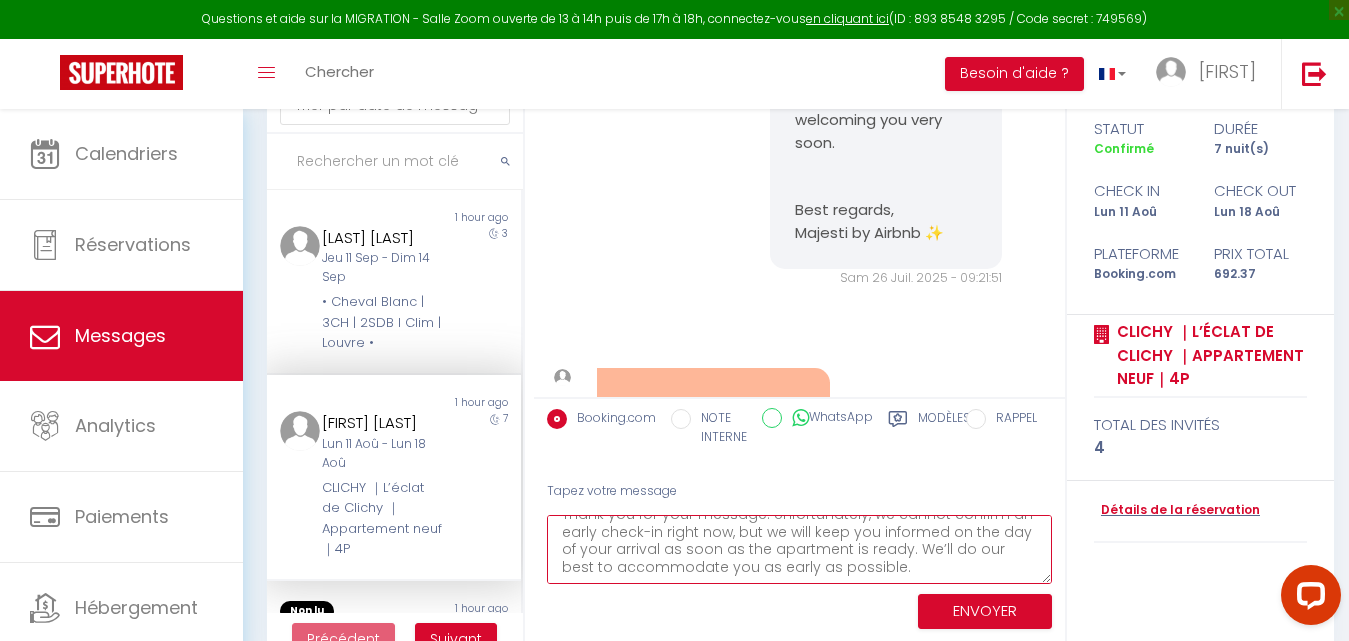 paste on "Best regards,
Majesti by Airbnb ✨" 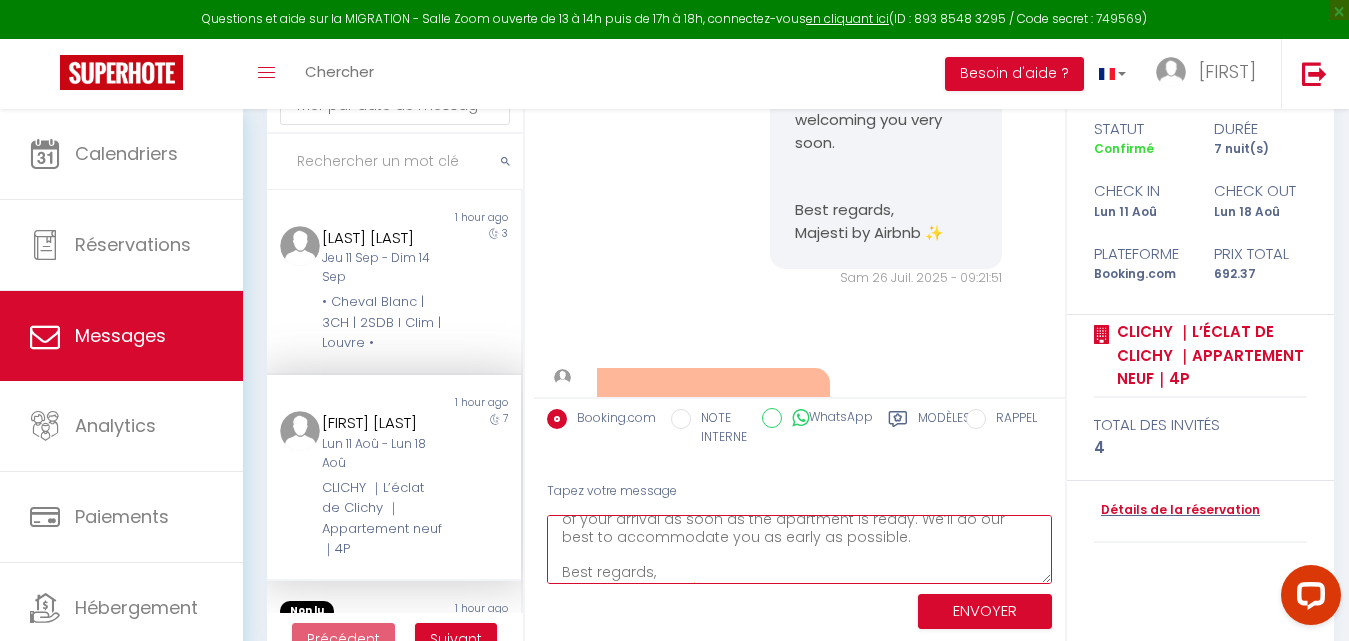 scroll, scrollTop: 99, scrollLeft: 0, axis: vertical 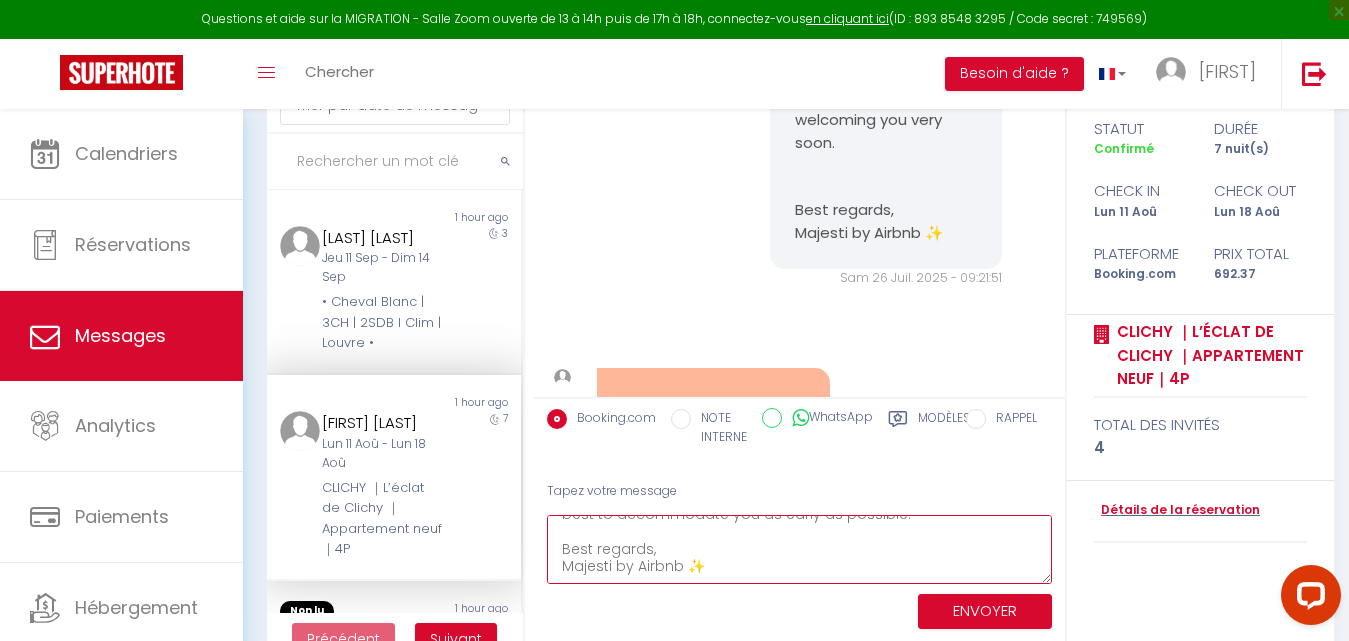 drag, startPoint x: 682, startPoint y: 570, endPoint x: 615, endPoint y: 567, distance: 67.06713 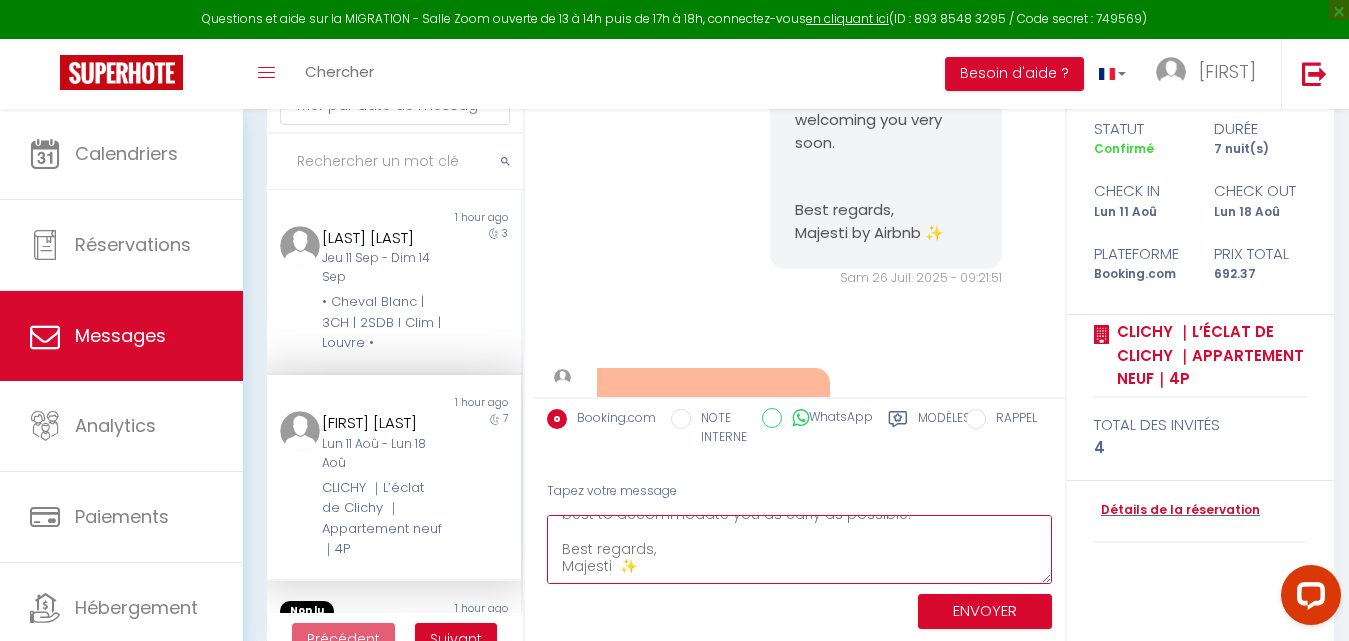 type on "Hello Sanjin,
Thank you for your message. Unfortunately, we cannot confirm an early check-in right now, but we will keep you informed on the day of your arrival as soon as the apartment is ready. We’ll do our best to accommodate you as early as possible.
Best regards,
Majesti  ✨" 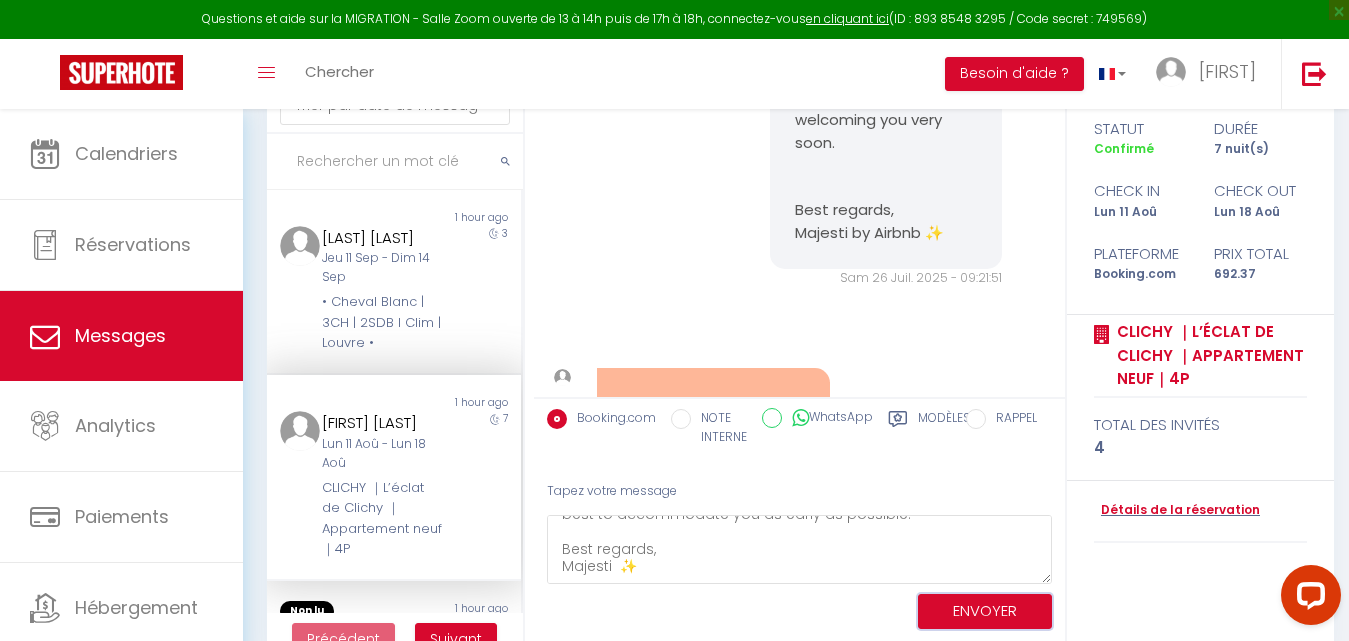 click on "ENVOYER" at bounding box center [985, 611] 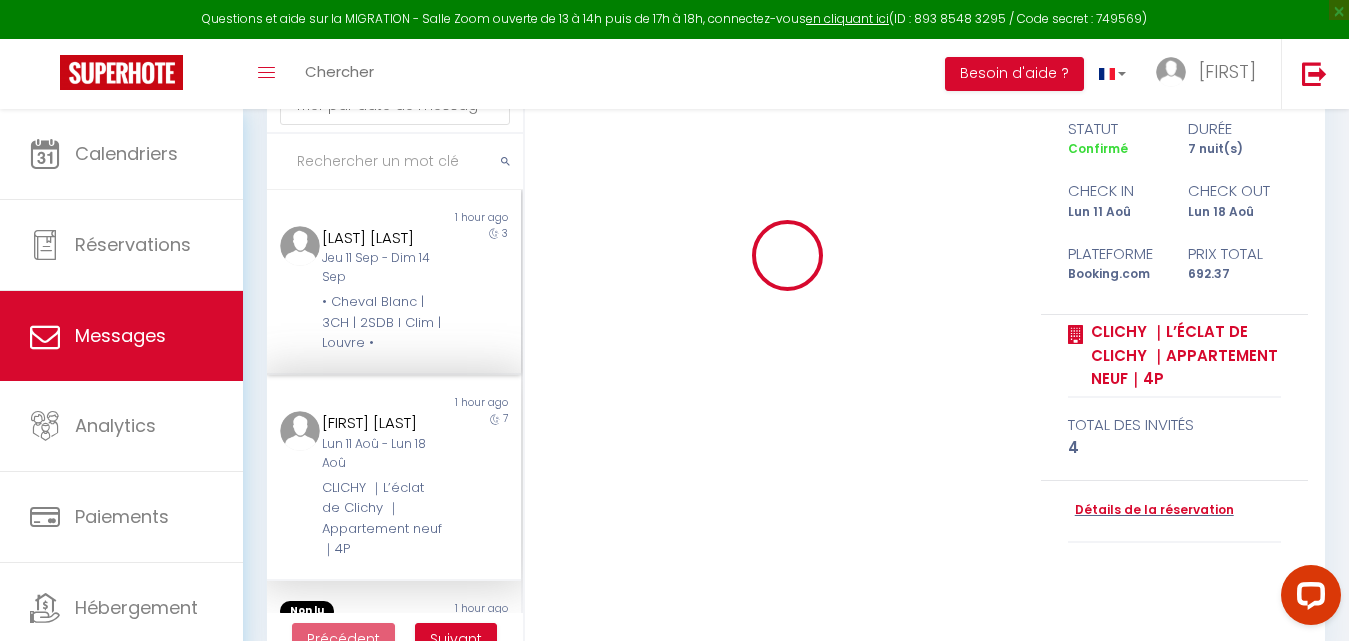 scroll, scrollTop: 0, scrollLeft: 0, axis: both 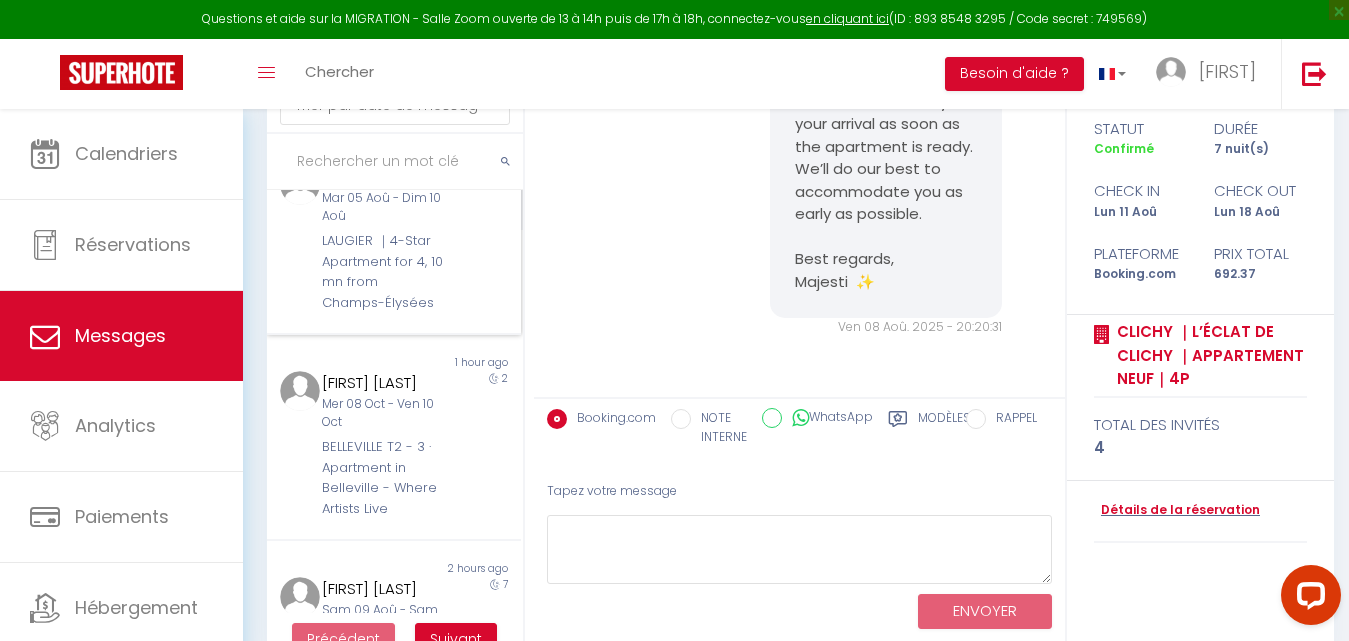 click on "LAUGIER ｜4-Star Apartment for 4, 10 mn from Champs-Élysées" at bounding box center (383, 272) 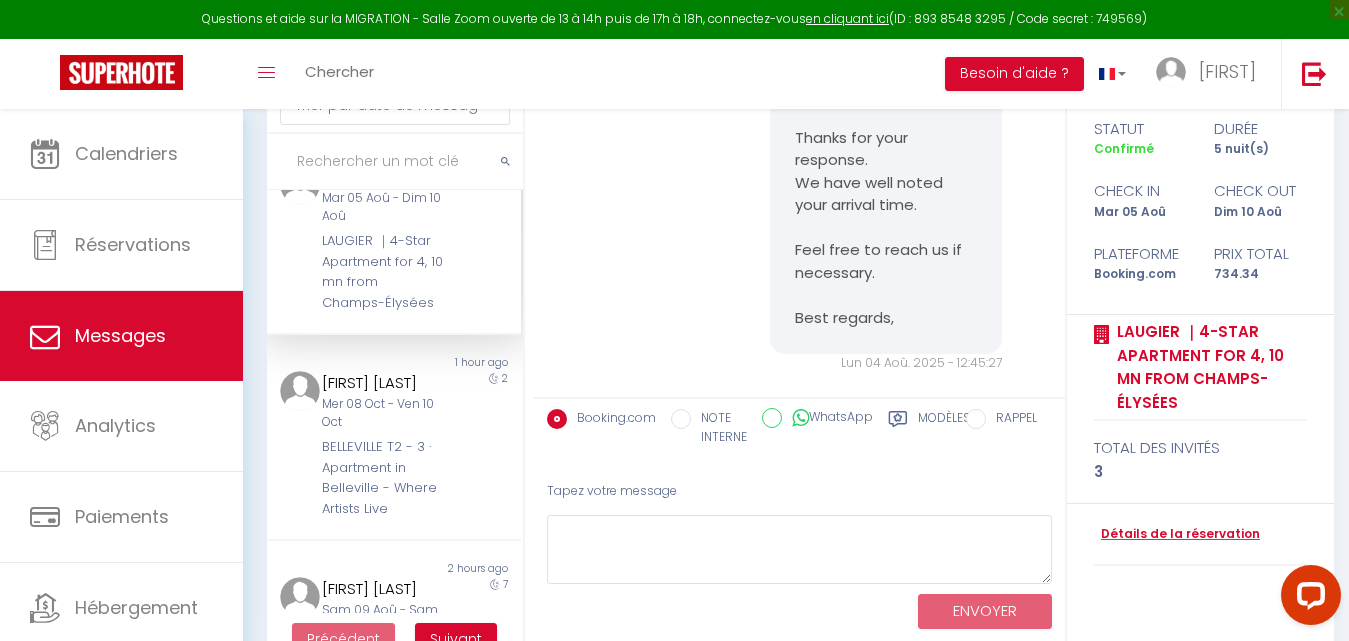 scroll, scrollTop: 19597, scrollLeft: 0, axis: vertical 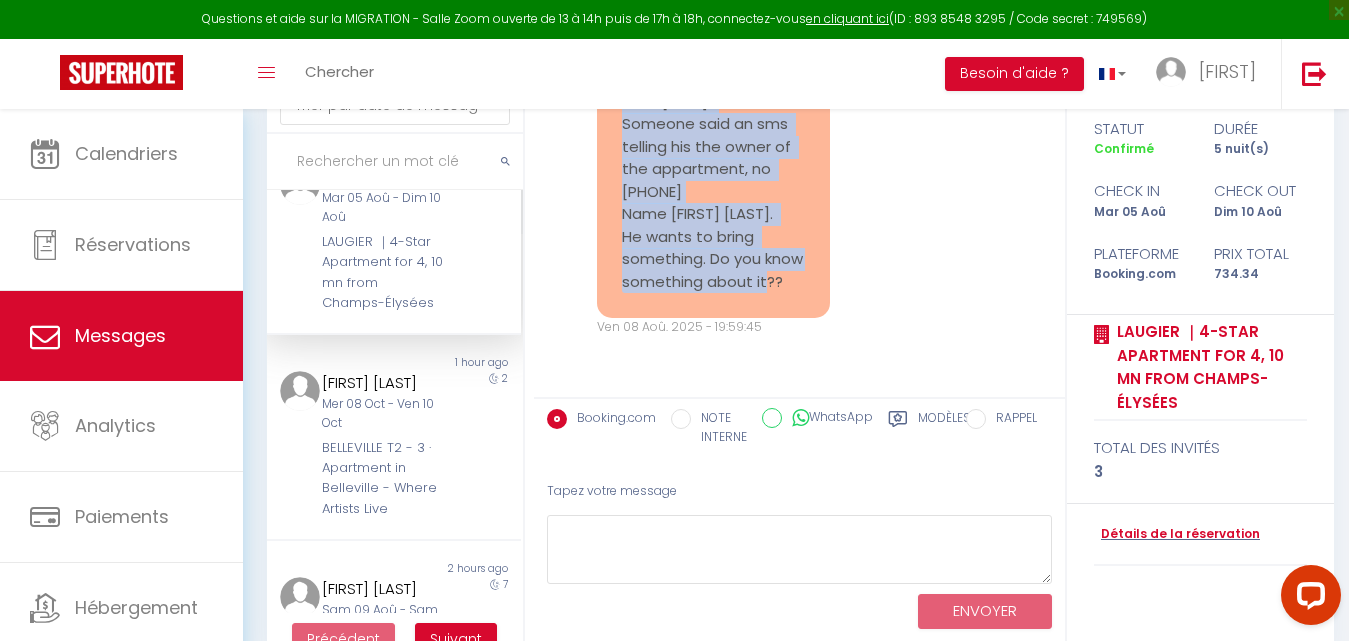 drag, startPoint x: 657, startPoint y: 287, endPoint x: 619, endPoint y: 325, distance: 53.740116 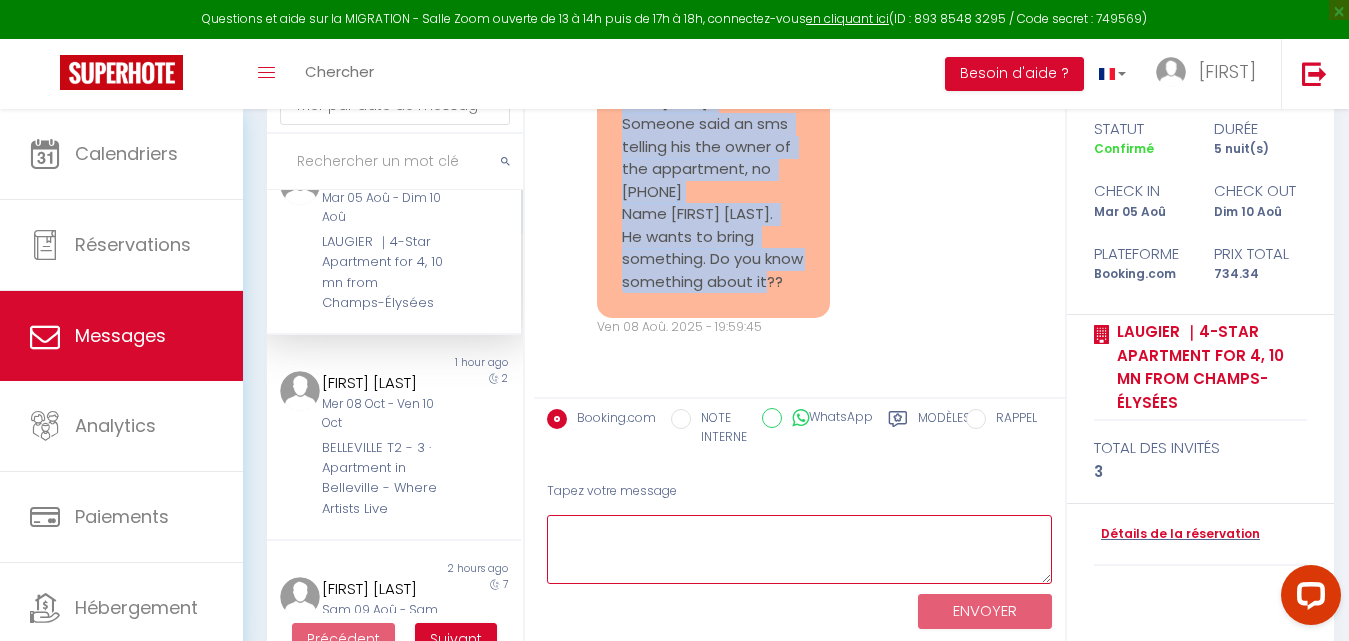 click at bounding box center [799, 549] 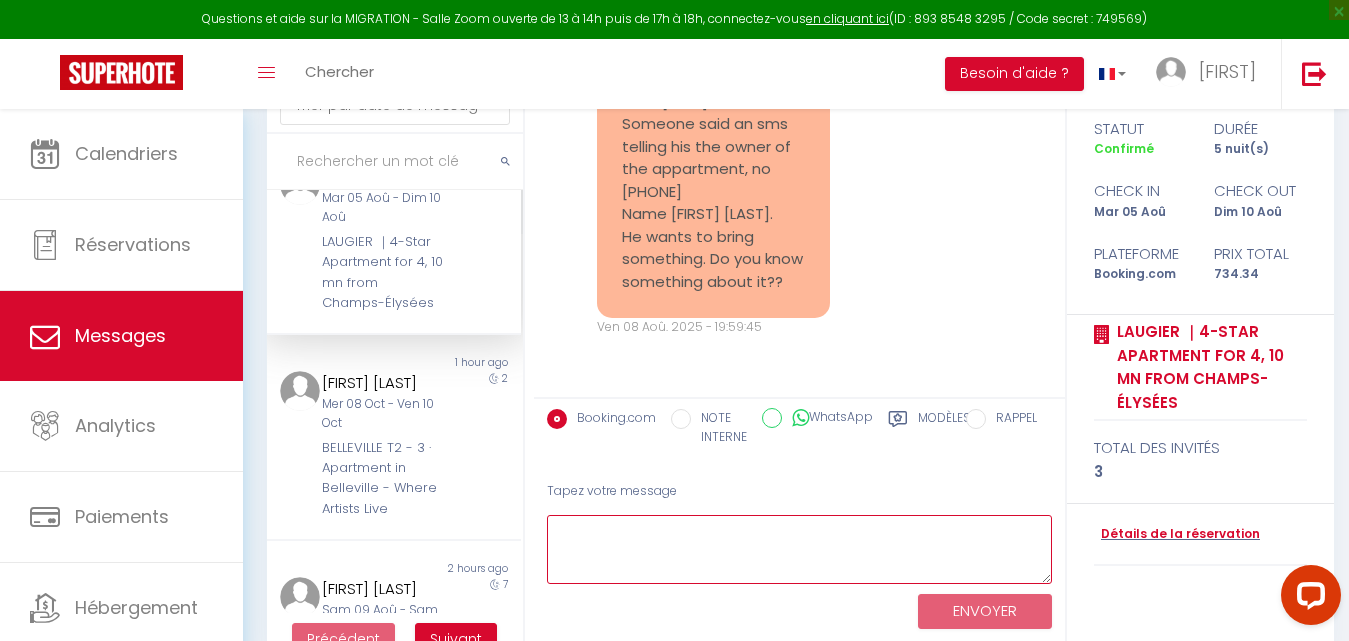 paste on "Hello,
Yes, Samuel M. is indeed the owner of the apartment. It’s normal that he contacts you if he needs to bring something or coordinate with you.
If you have any concerns, feel free to let me know!" 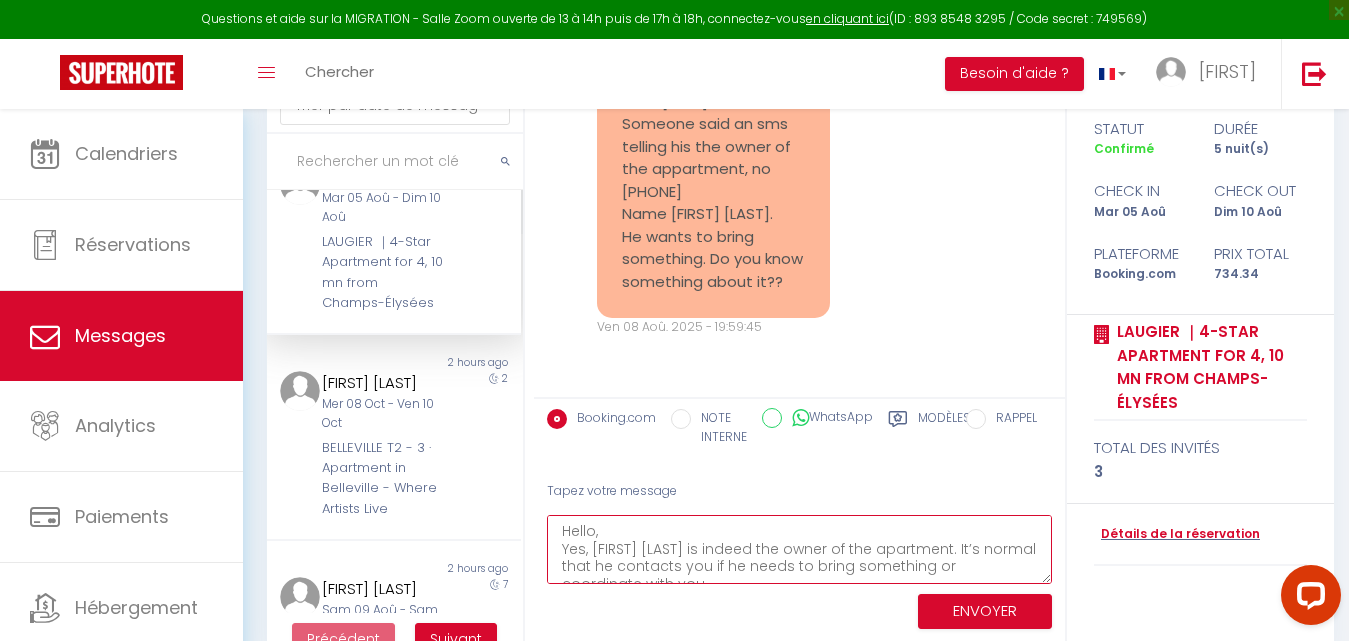 scroll, scrollTop: 29, scrollLeft: 0, axis: vertical 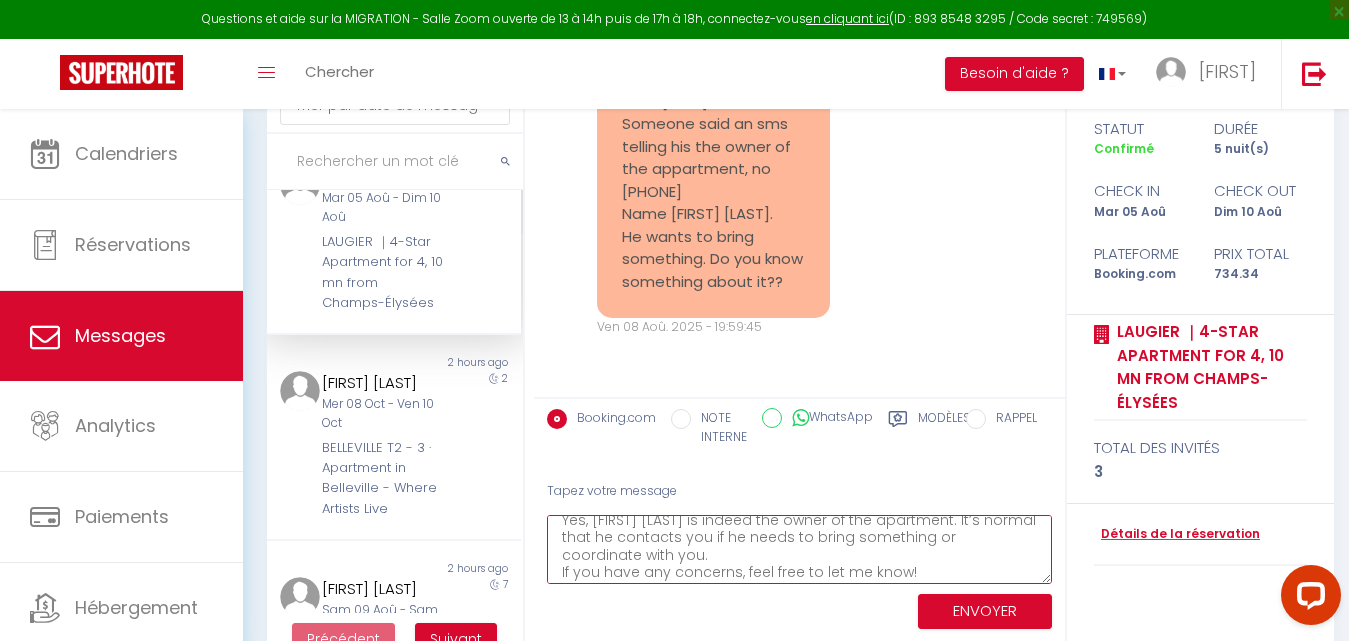 click on "Hello,
Yes, Samuel M. is indeed the owner of the apartment. It’s normal that he contacts you if he needs to bring something or coordinate with you.
If you have any concerns, feel free to let me know!" at bounding box center (799, 549) 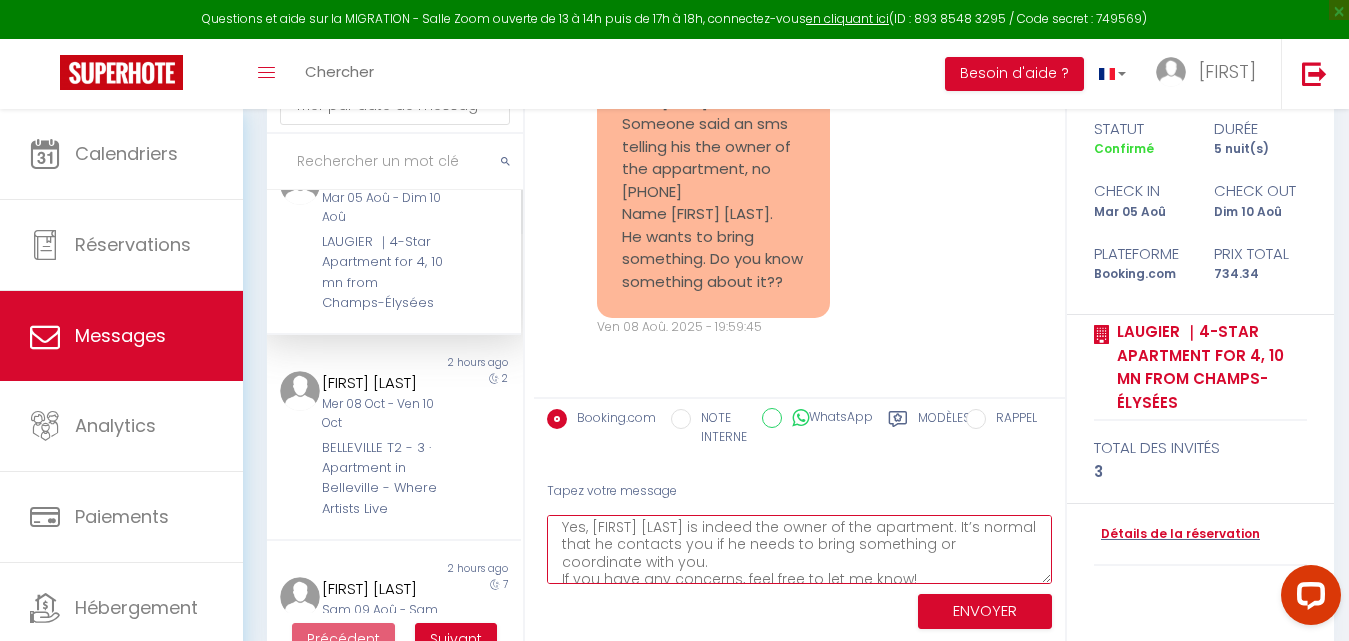 scroll, scrollTop: 4, scrollLeft: 0, axis: vertical 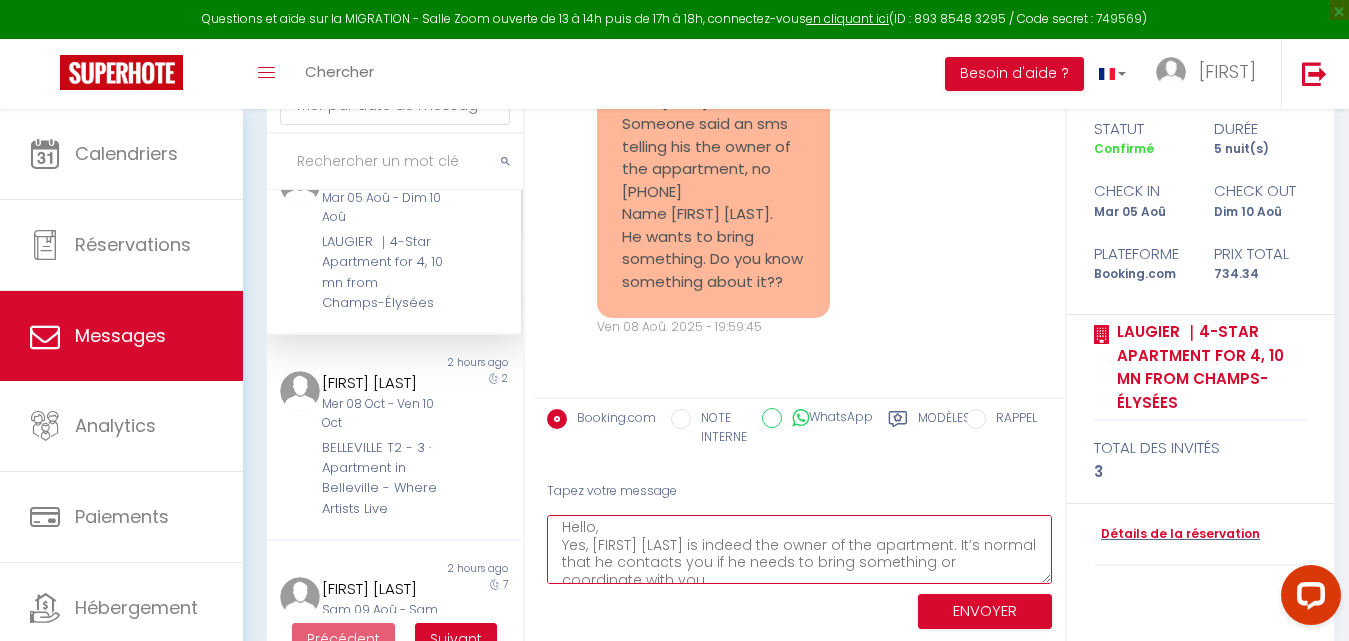 click on "Hello,
Yes, Samuel M. is indeed the owner of the apartment. It’s normal that he contacts you if he needs to bring something or coordinate with you.
If you have any concerns, feel free to let me know!" at bounding box center [799, 549] 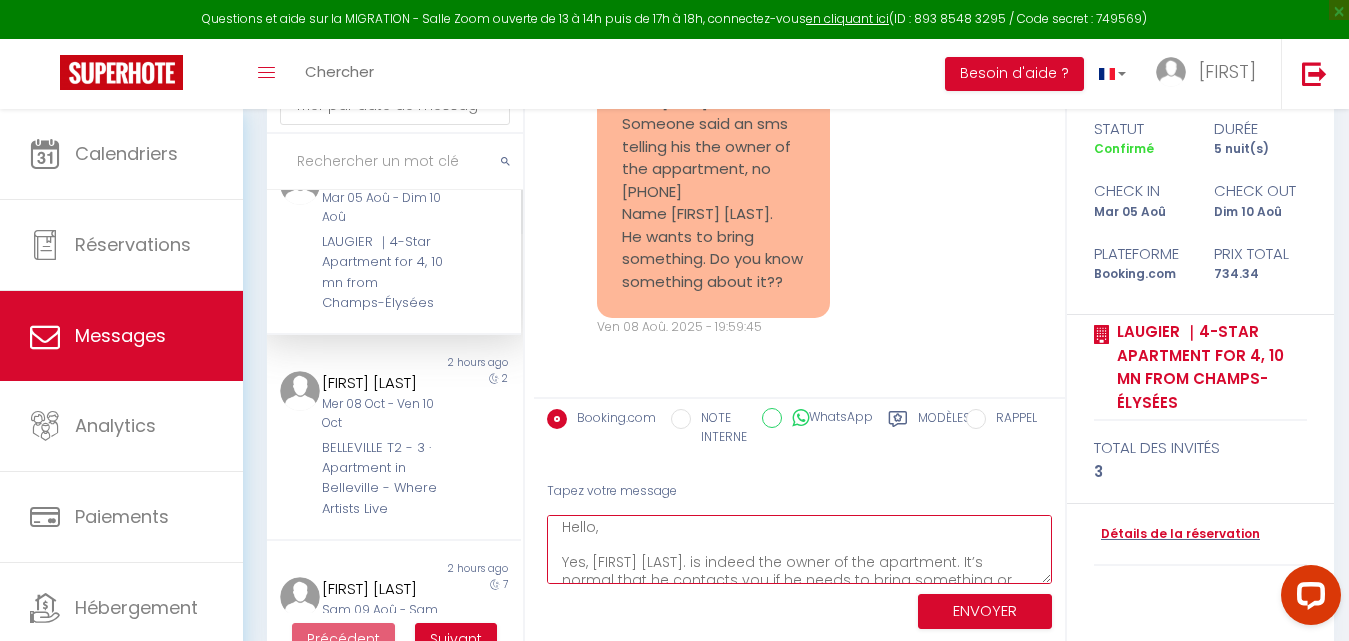 scroll, scrollTop: 22, scrollLeft: 0, axis: vertical 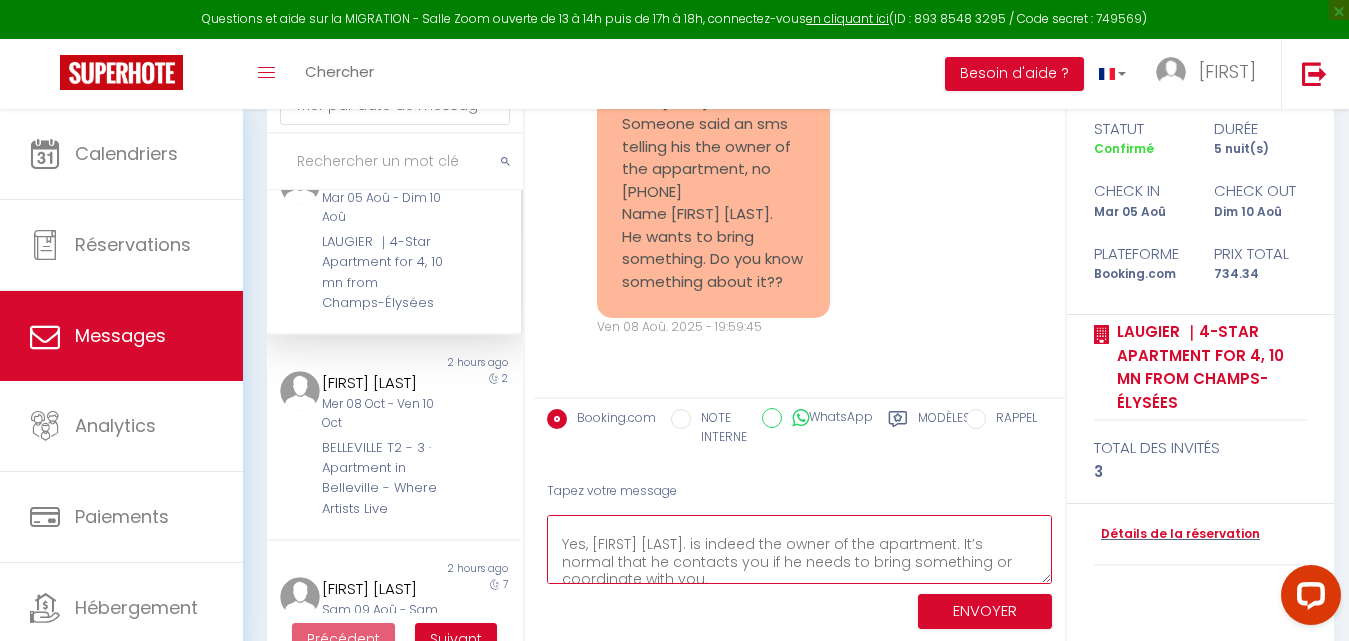 click on "Hello,
Yes, Samuel M. is indeed the owner of the apartment. It’s normal that he contacts you if he needs to bring something or coordinate with you.
If you have any concerns, feel free to let me know!" at bounding box center [799, 549] 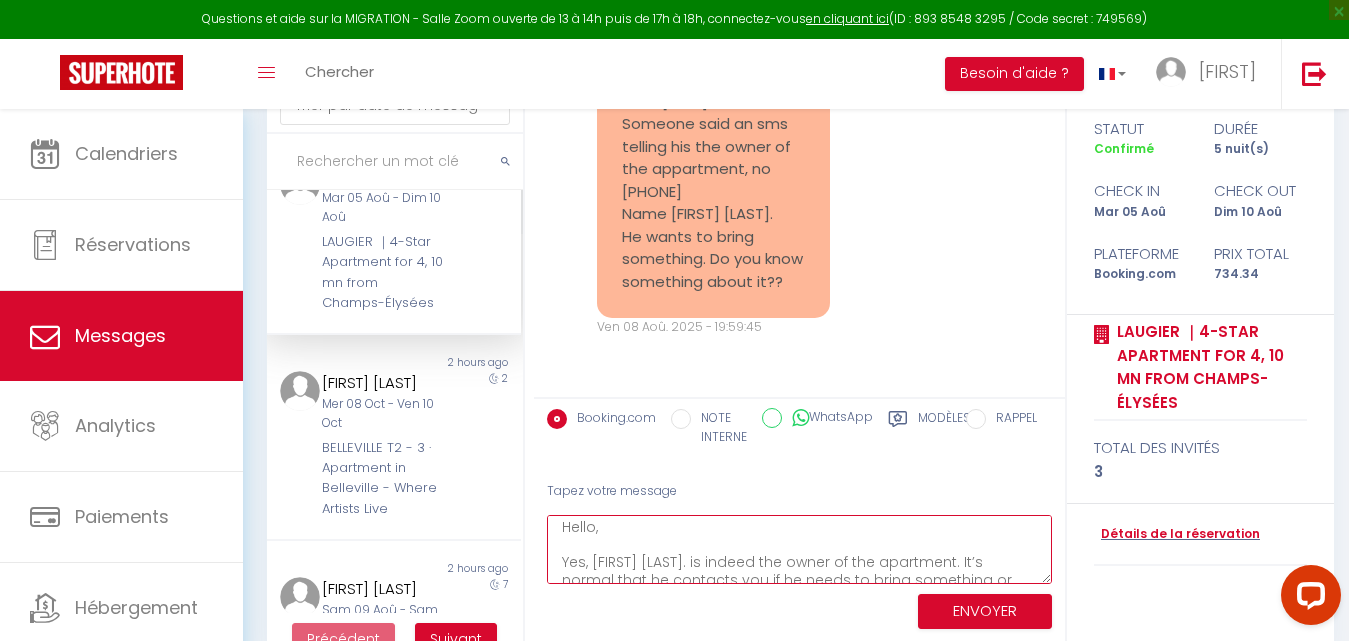 scroll, scrollTop: 19597, scrollLeft: 0, axis: vertical 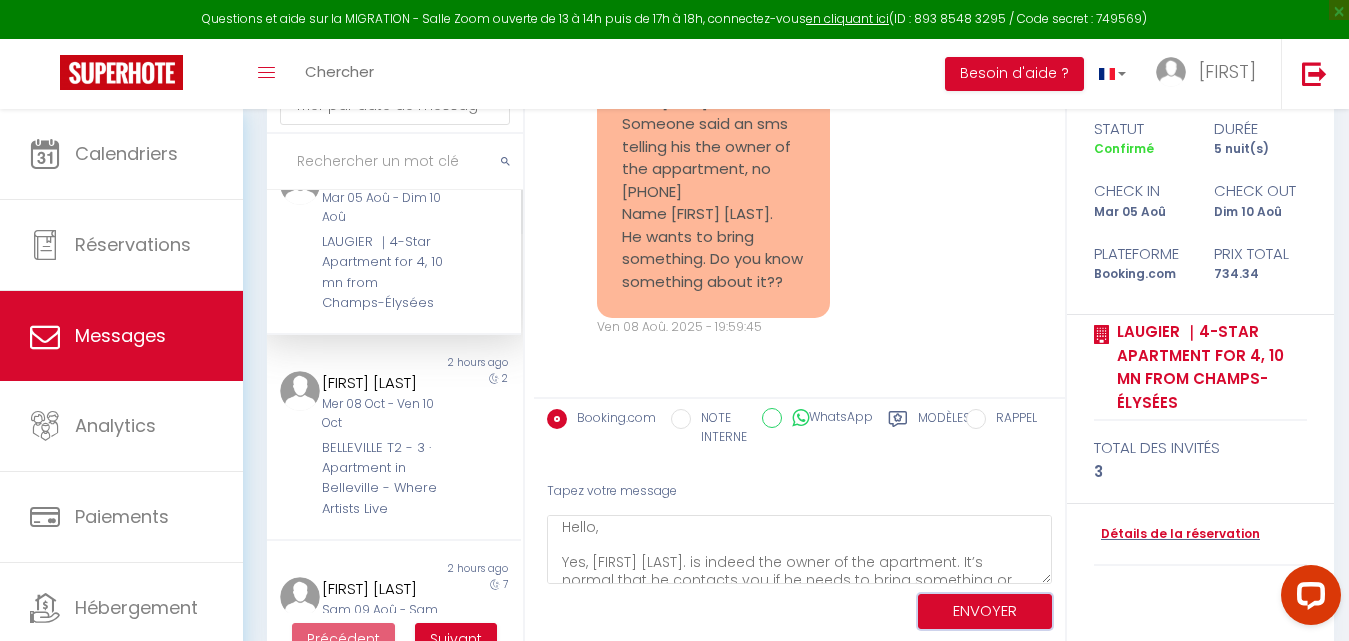 click on "ENVOYER" at bounding box center (985, 611) 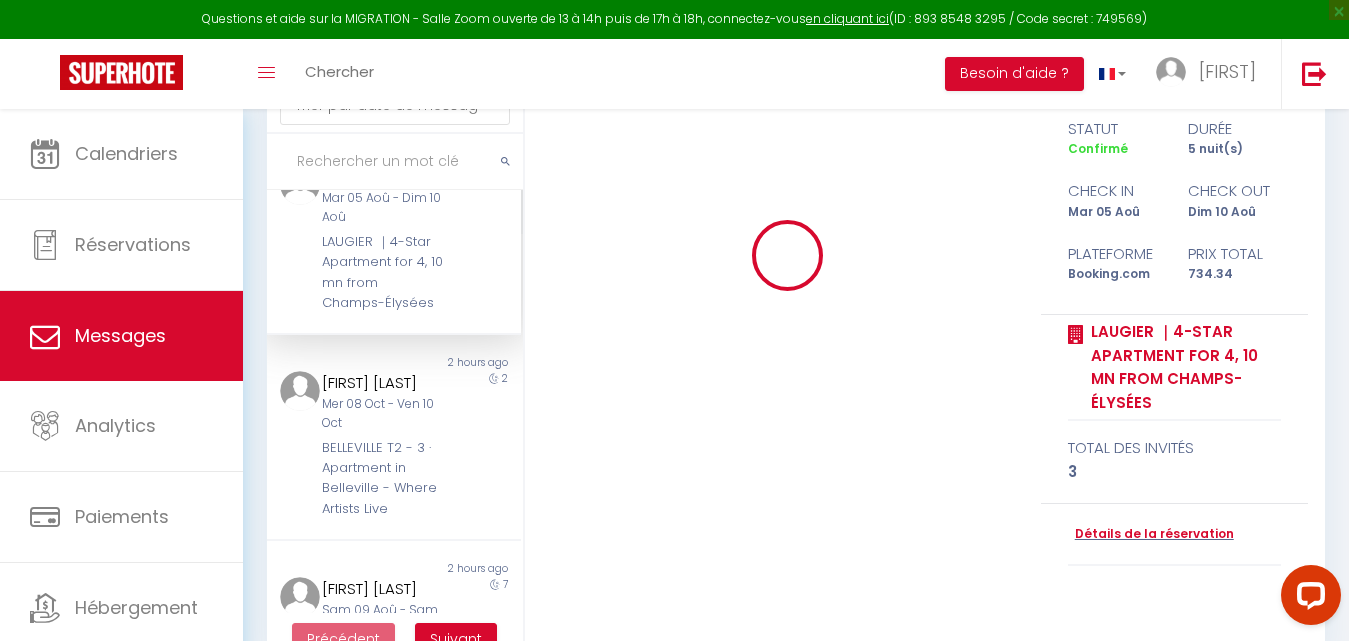 type 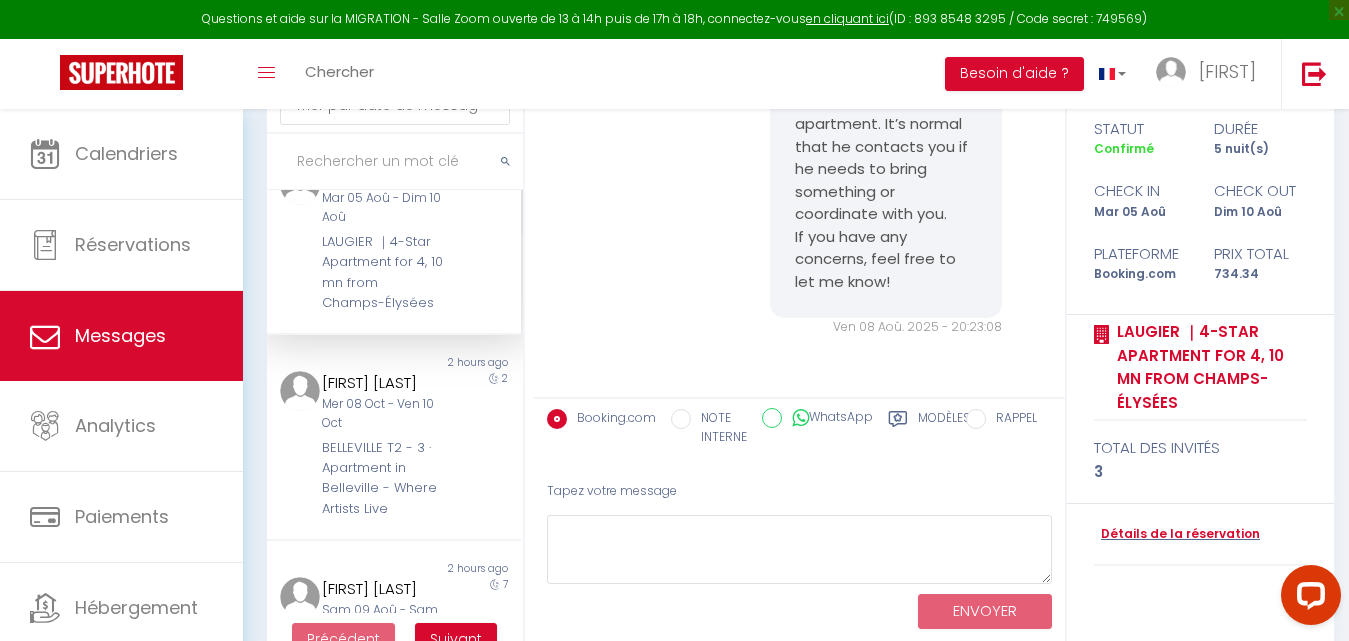 scroll, scrollTop: 0, scrollLeft: 0, axis: both 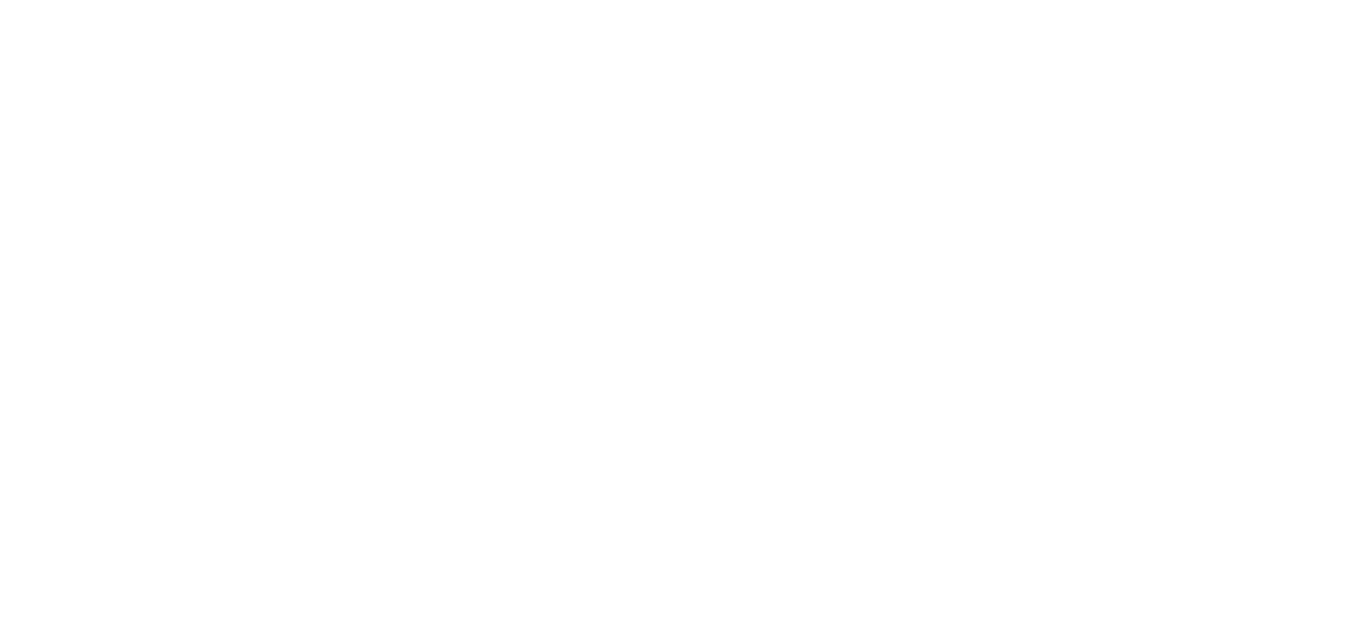 select on "message" 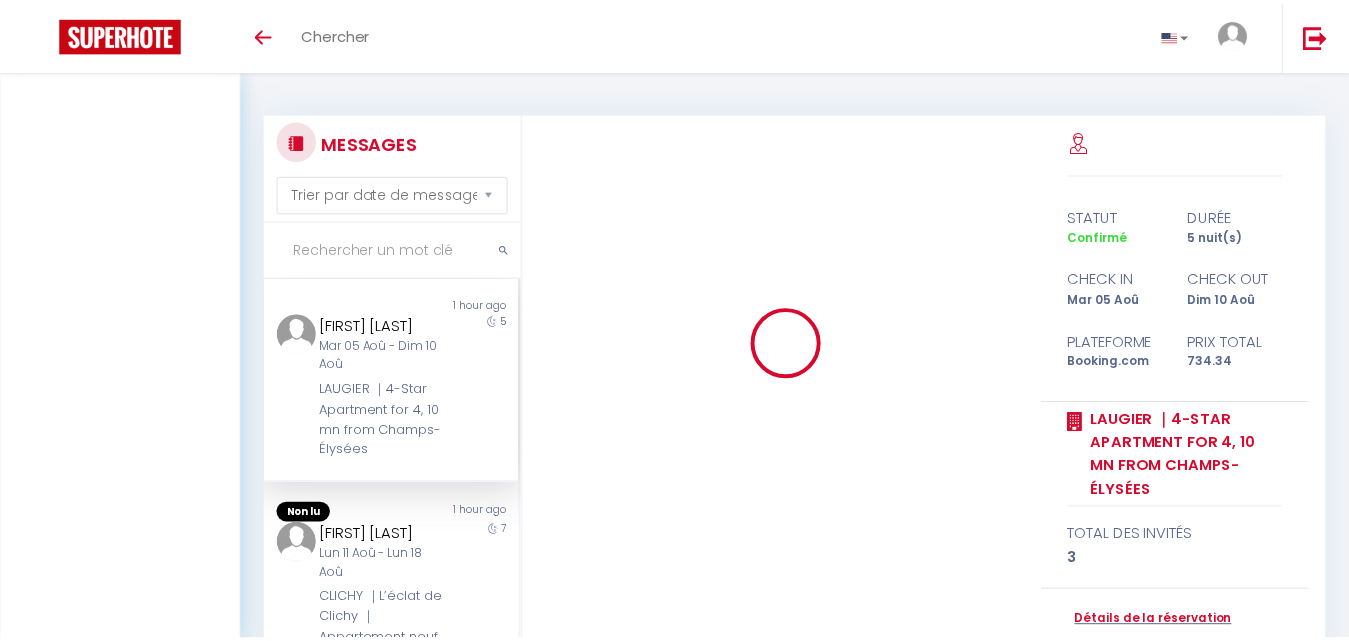 scroll, scrollTop: 88, scrollLeft: 0, axis: vertical 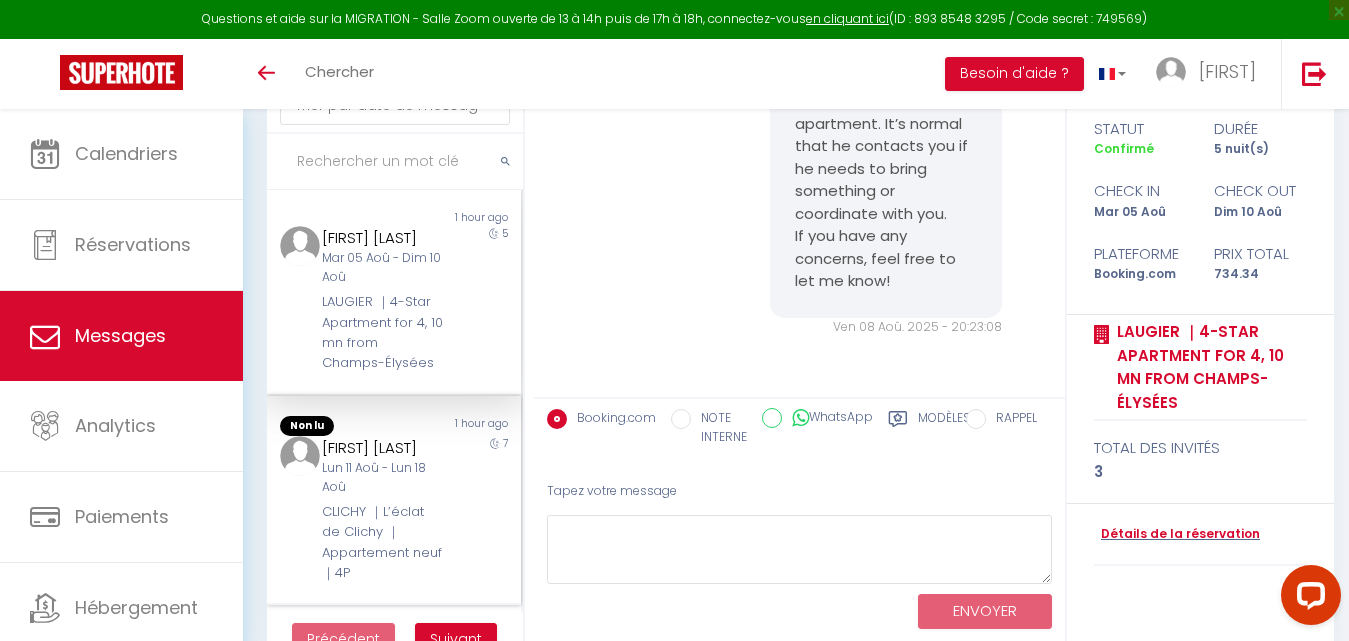 click on "7" at bounding box center (488, 510) 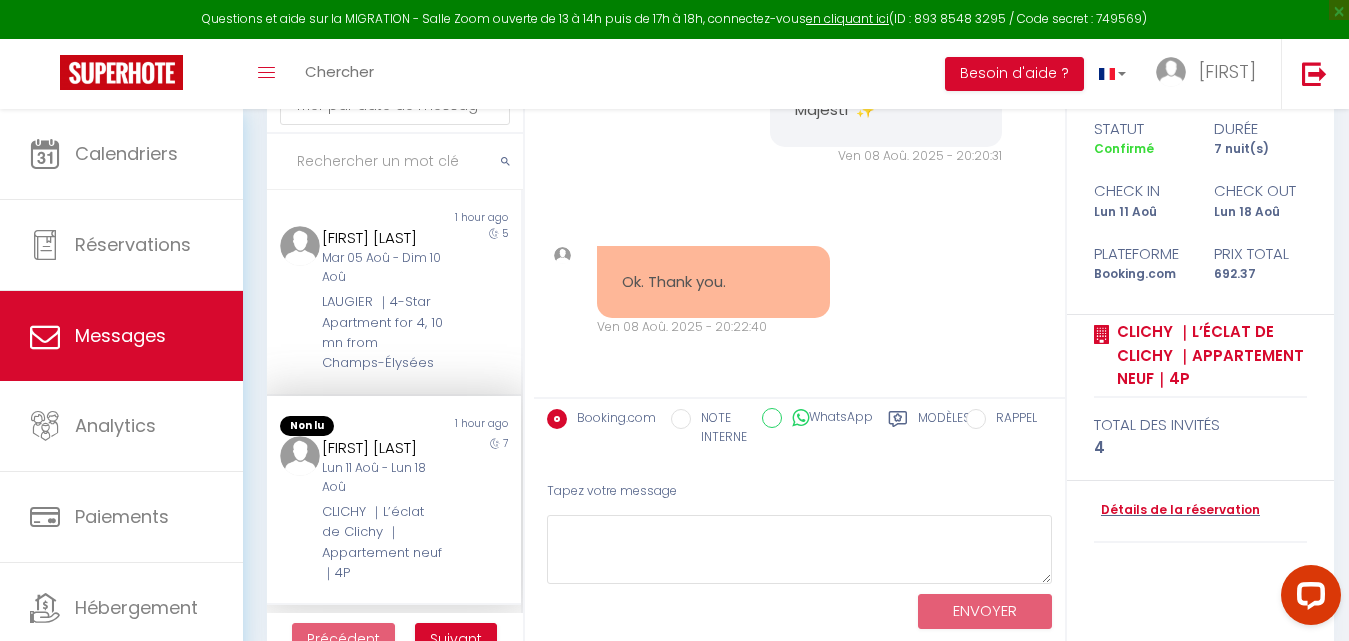 scroll, scrollTop: 2693, scrollLeft: 0, axis: vertical 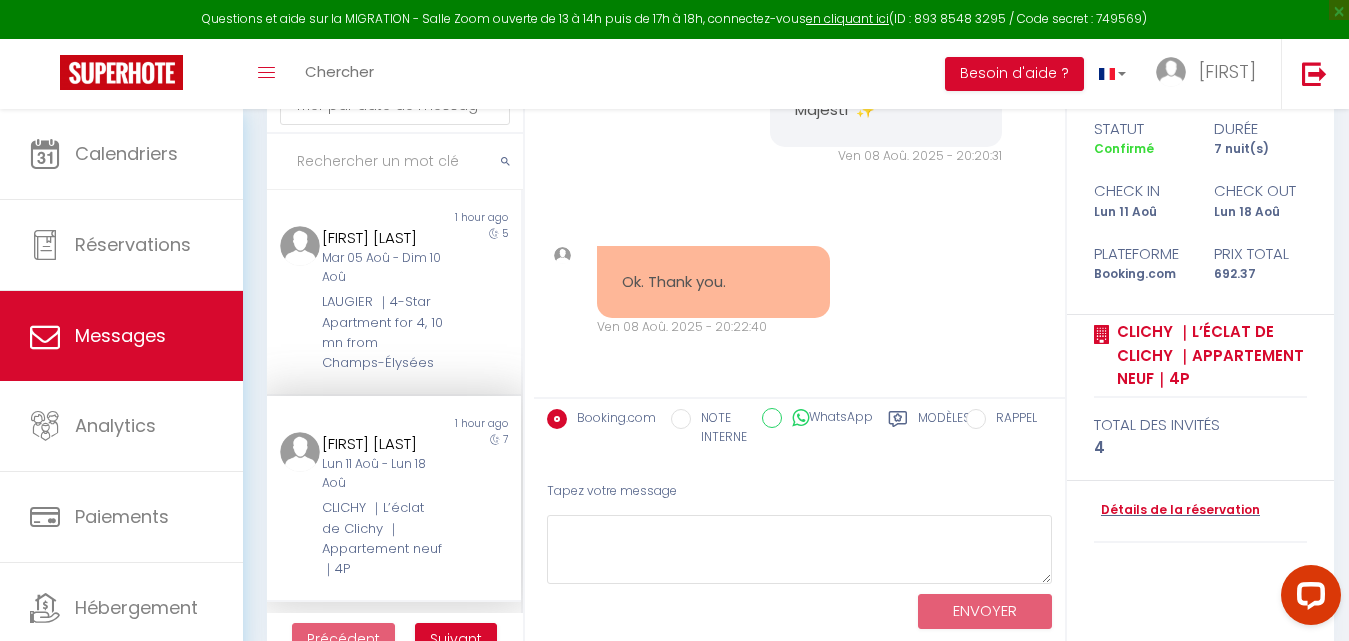 click on "Ok. Thank you." at bounding box center [713, 282] 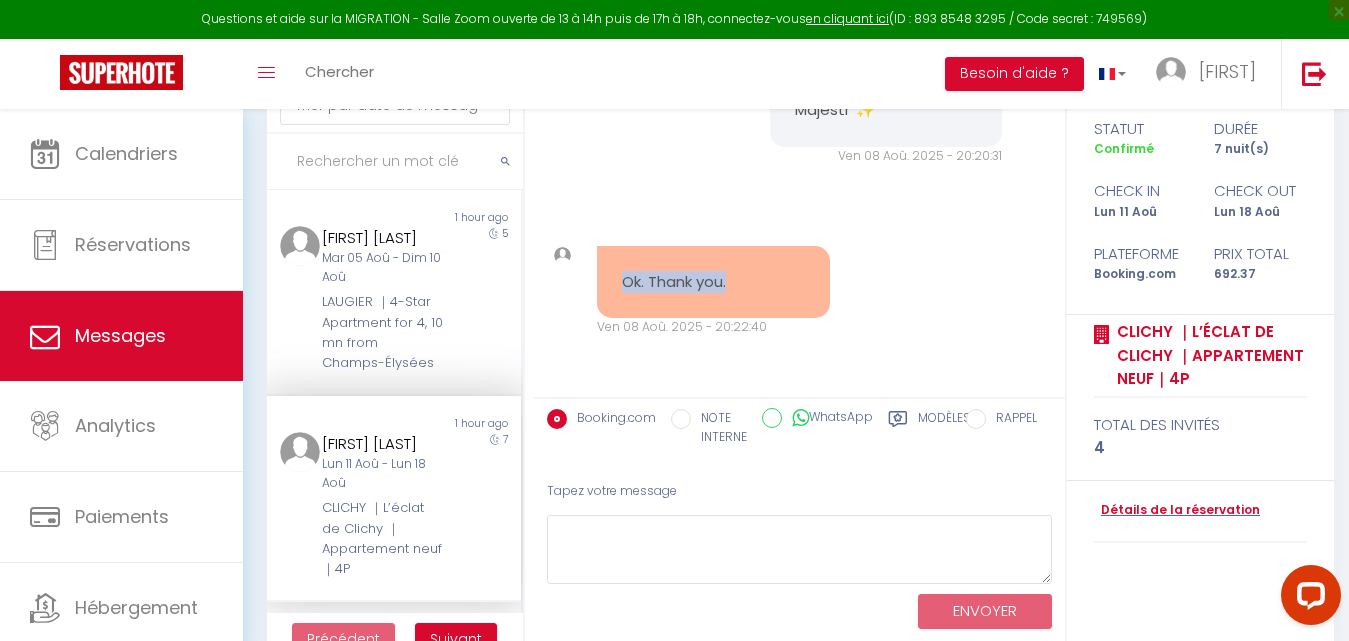 drag, startPoint x: 614, startPoint y: 287, endPoint x: 750, endPoint y: 270, distance: 137.05838 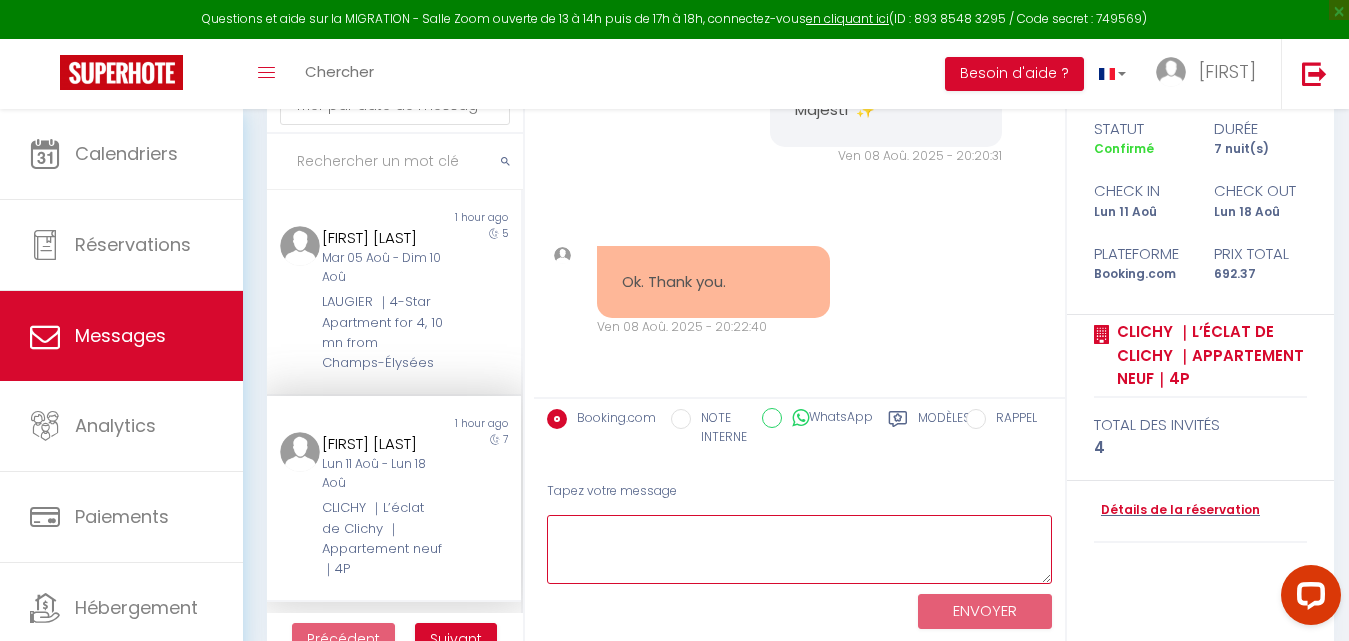click at bounding box center [799, 549] 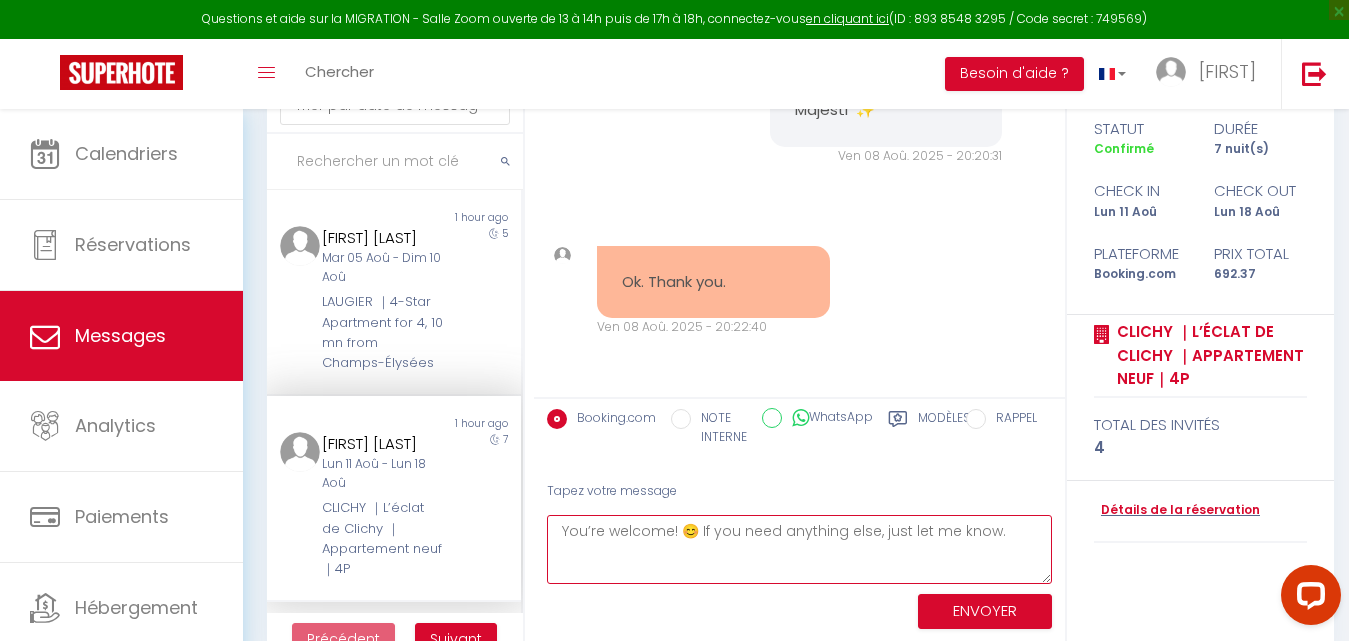 type on "You’re welcome! 😊 If you need anything else, just let me know." 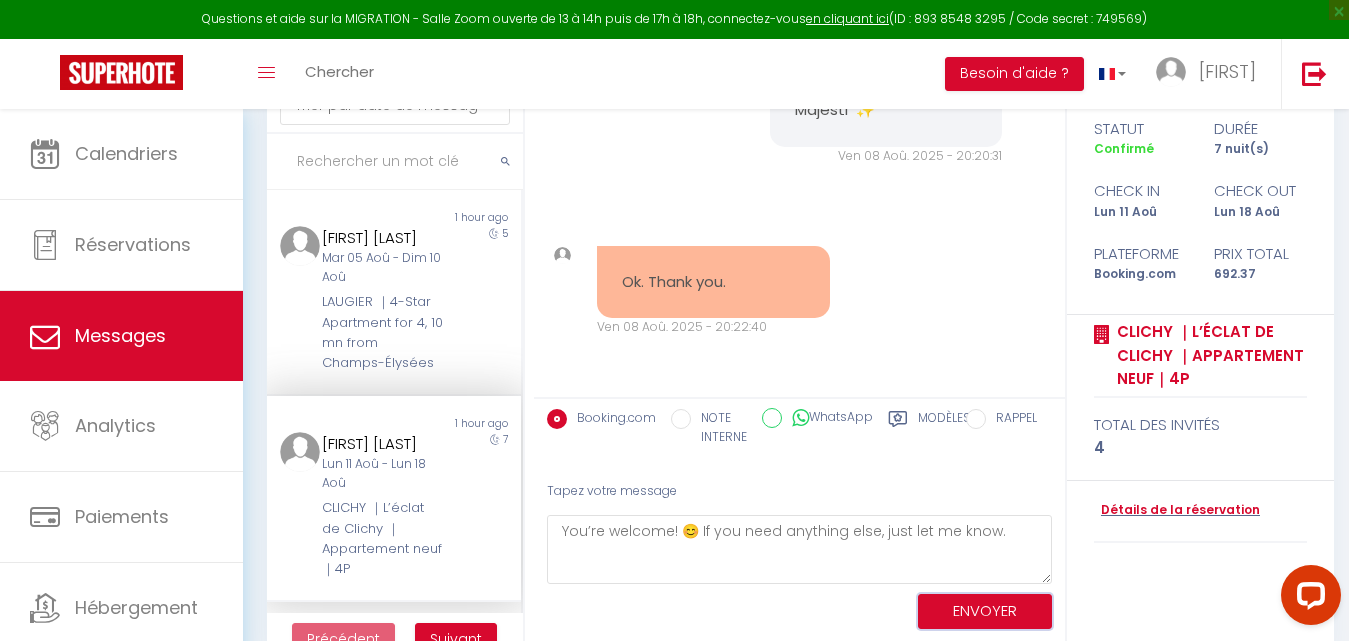 click on "ENVOYER" at bounding box center (985, 611) 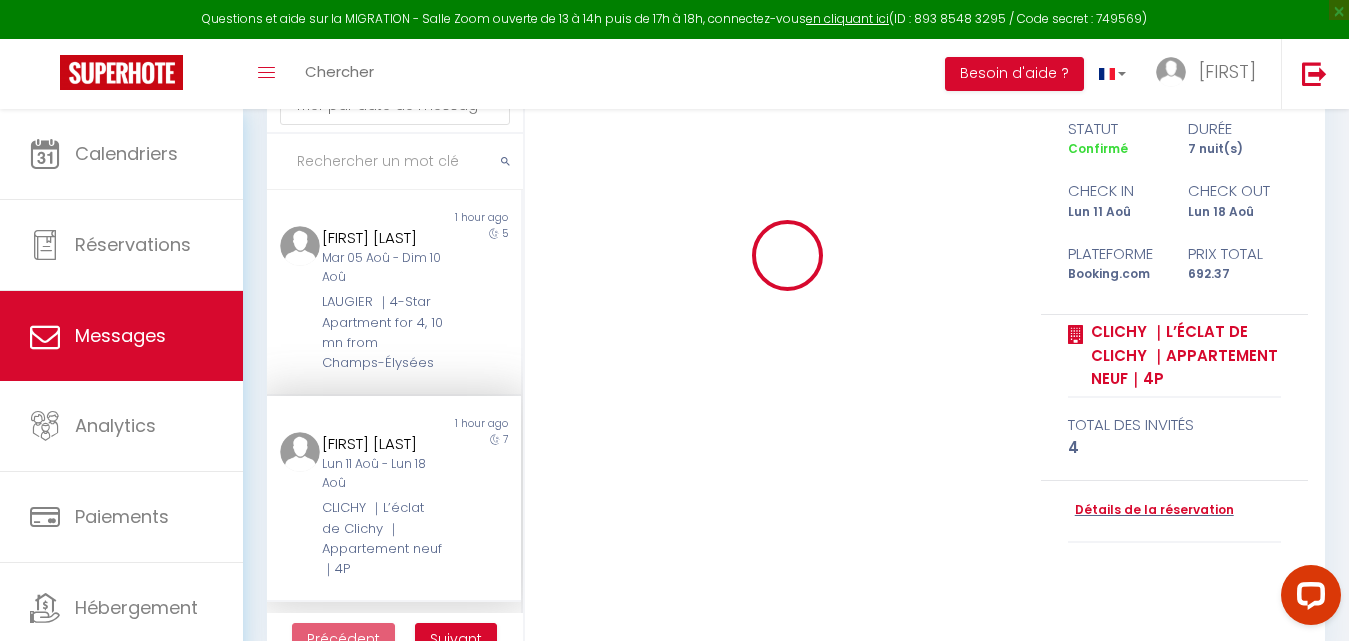 type 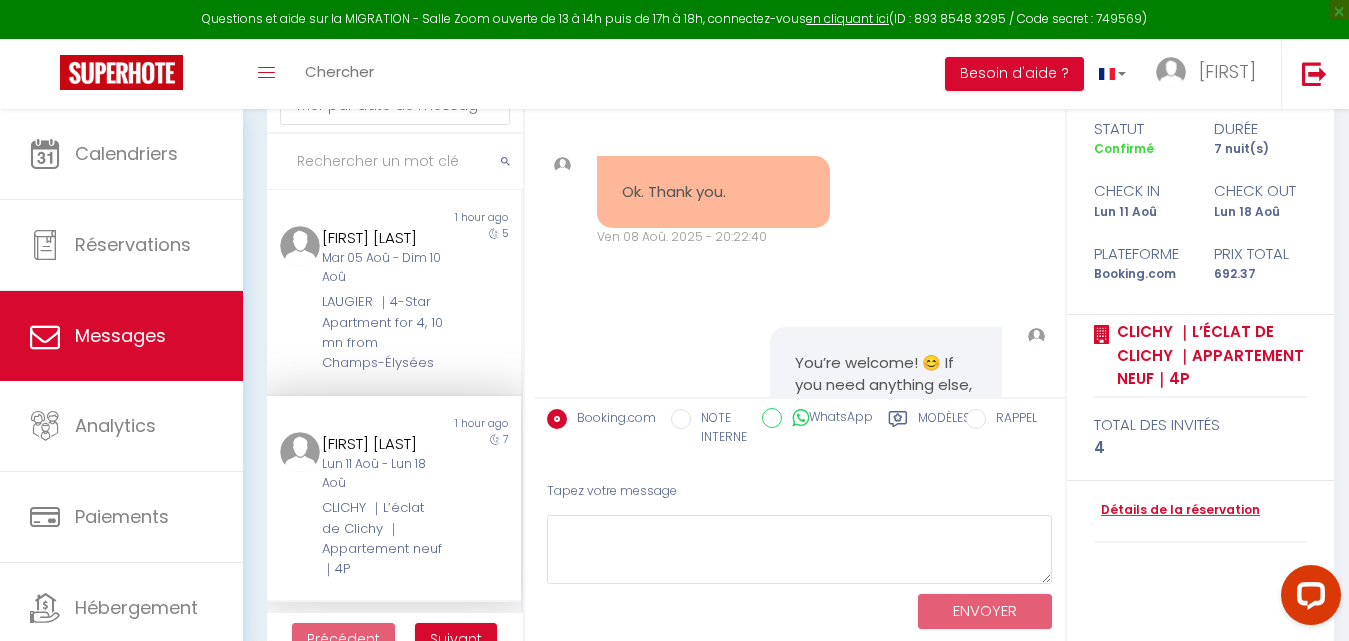 scroll, scrollTop: 2909, scrollLeft: 0, axis: vertical 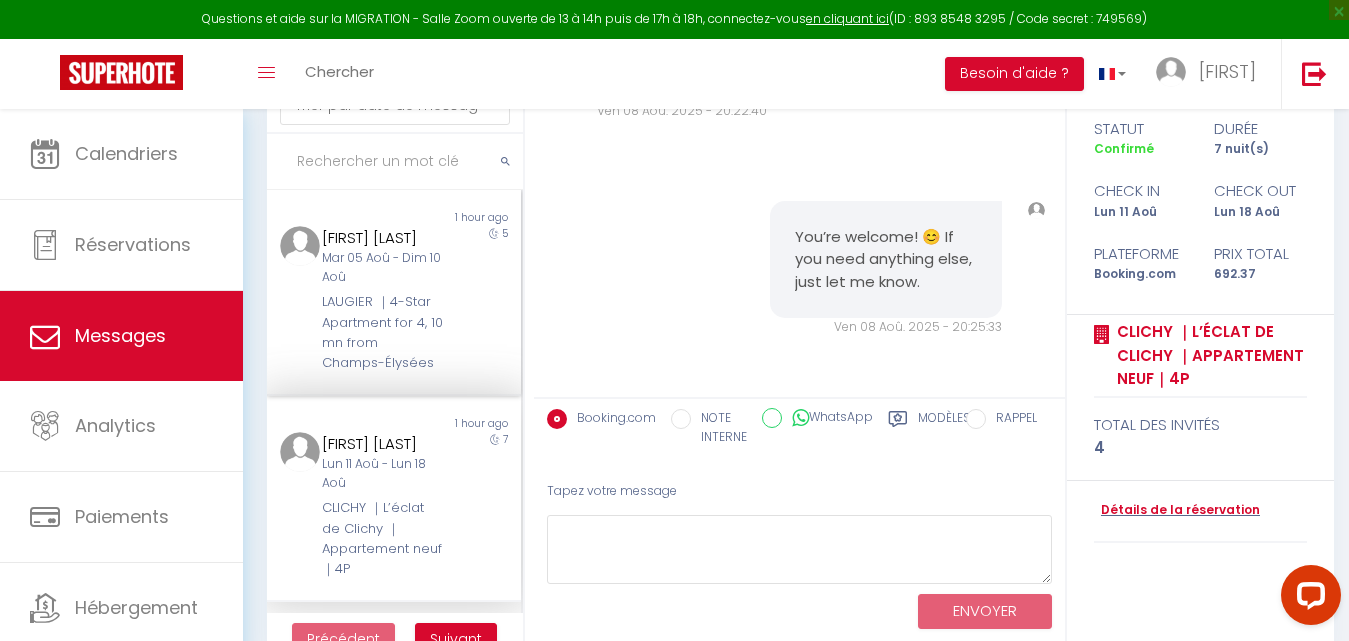 click on "Mar 05 Aoû - Dim 10 Aoû" at bounding box center (383, 268) 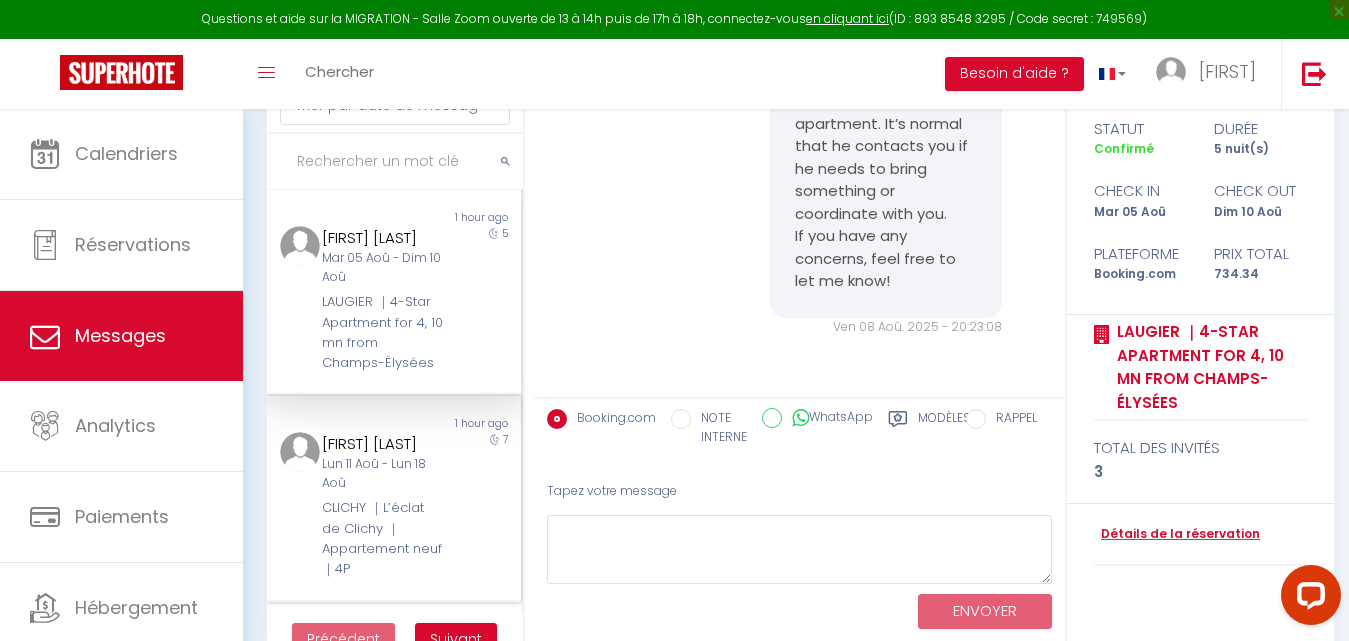 click on "Lun 11 Aoû - Lun 18 Aoû" at bounding box center (383, 474) 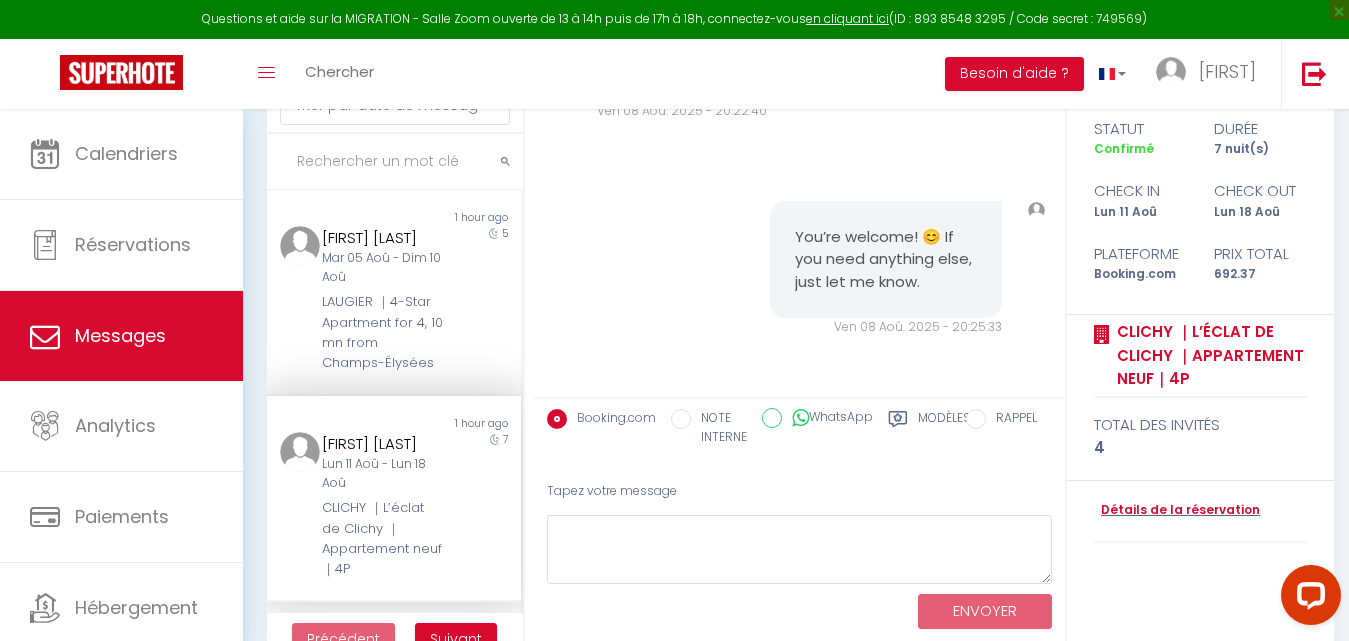scroll, scrollTop: 2909, scrollLeft: 0, axis: vertical 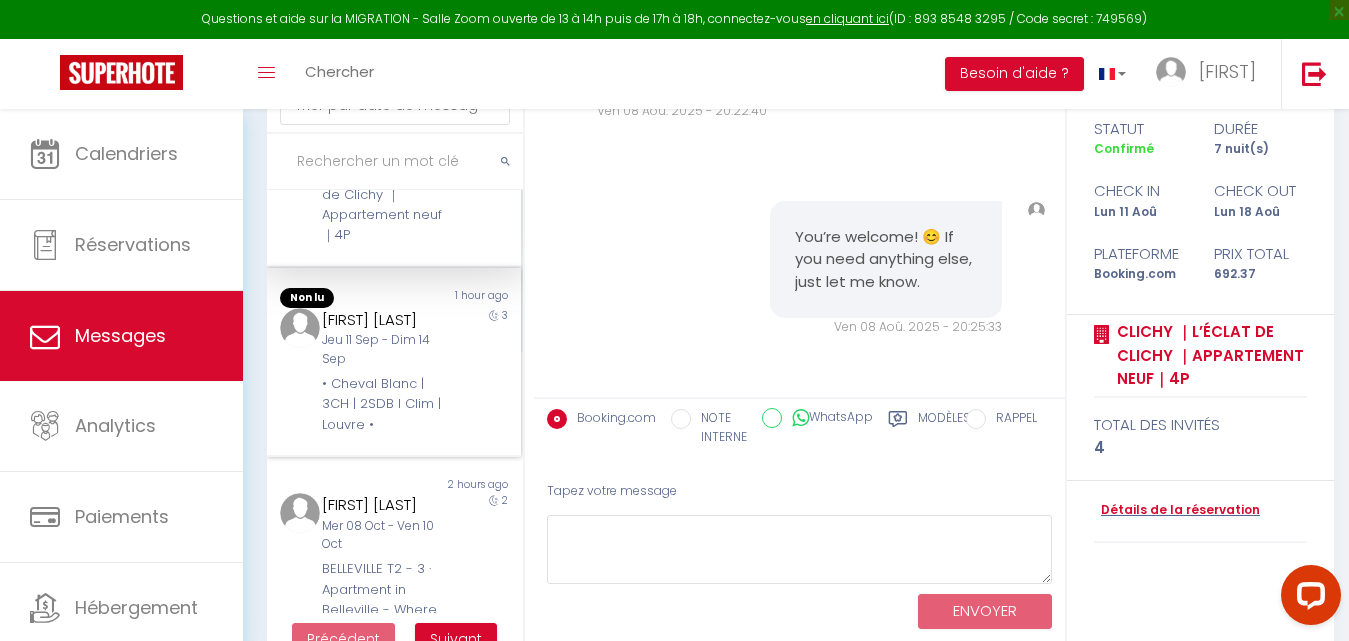 click on "[FIRST] [LAST]" at bounding box center [383, 320] 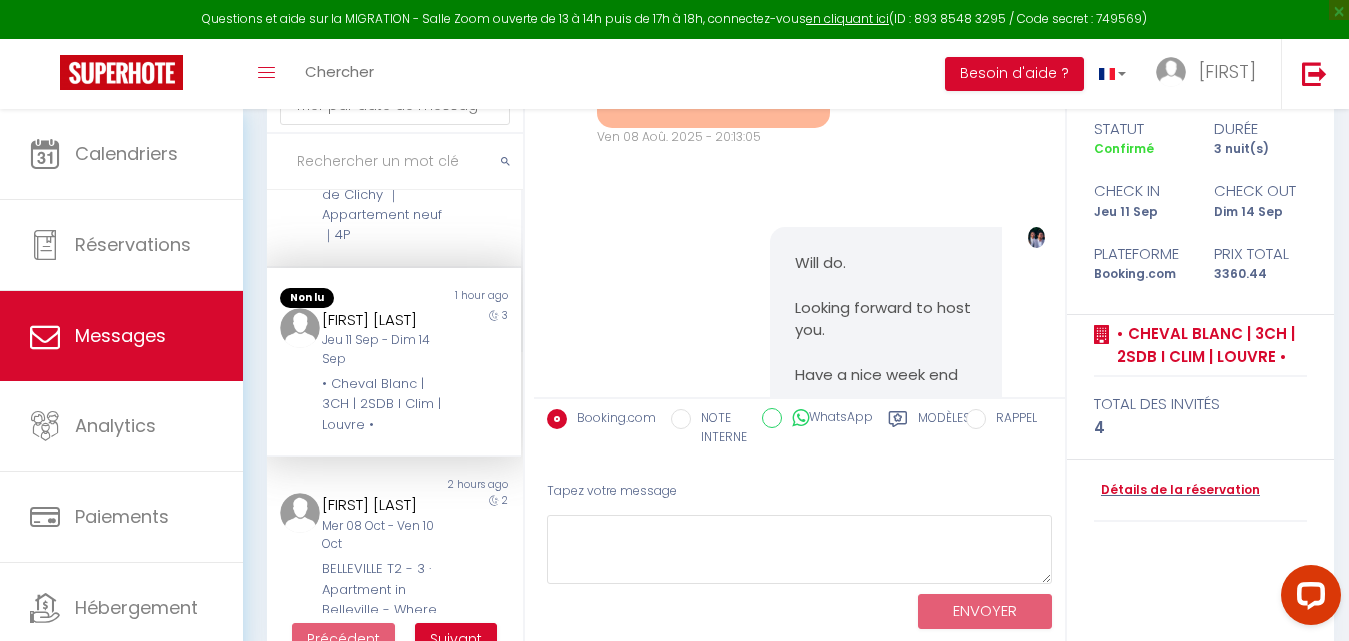 scroll, scrollTop: 3377, scrollLeft: 0, axis: vertical 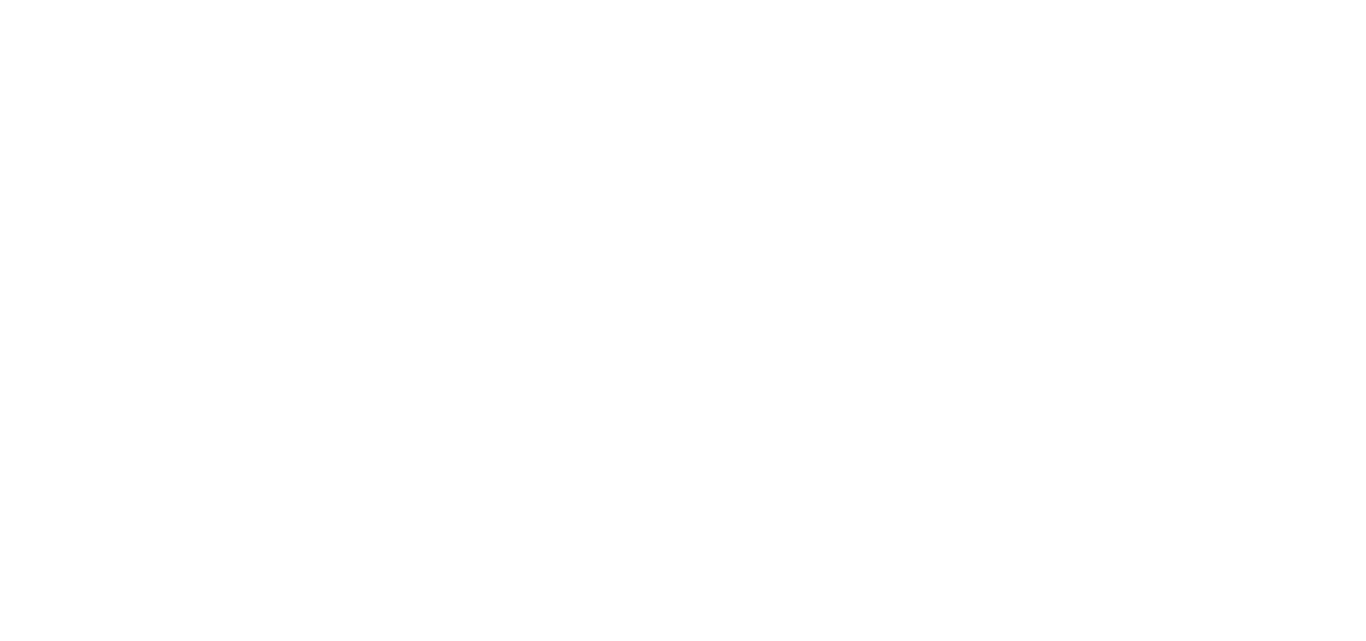 select on "message" 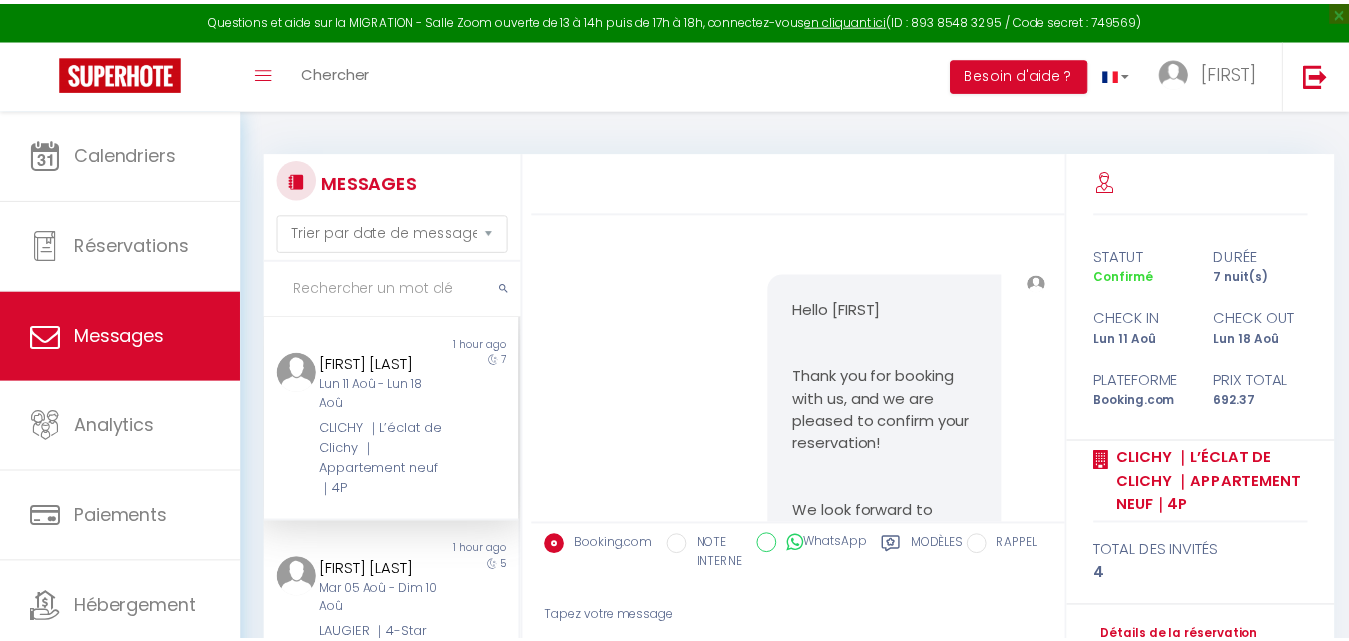 scroll, scrollTop: 127, scrollLeft: 0, axis: vertical 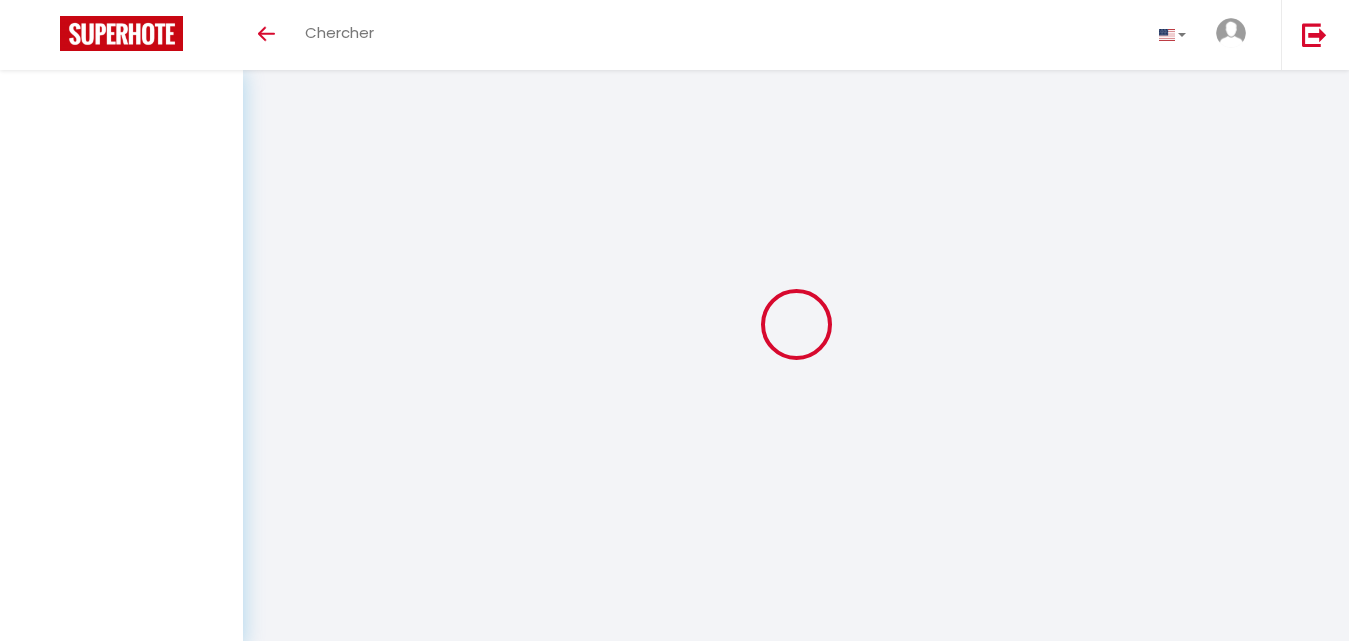 select on "message" 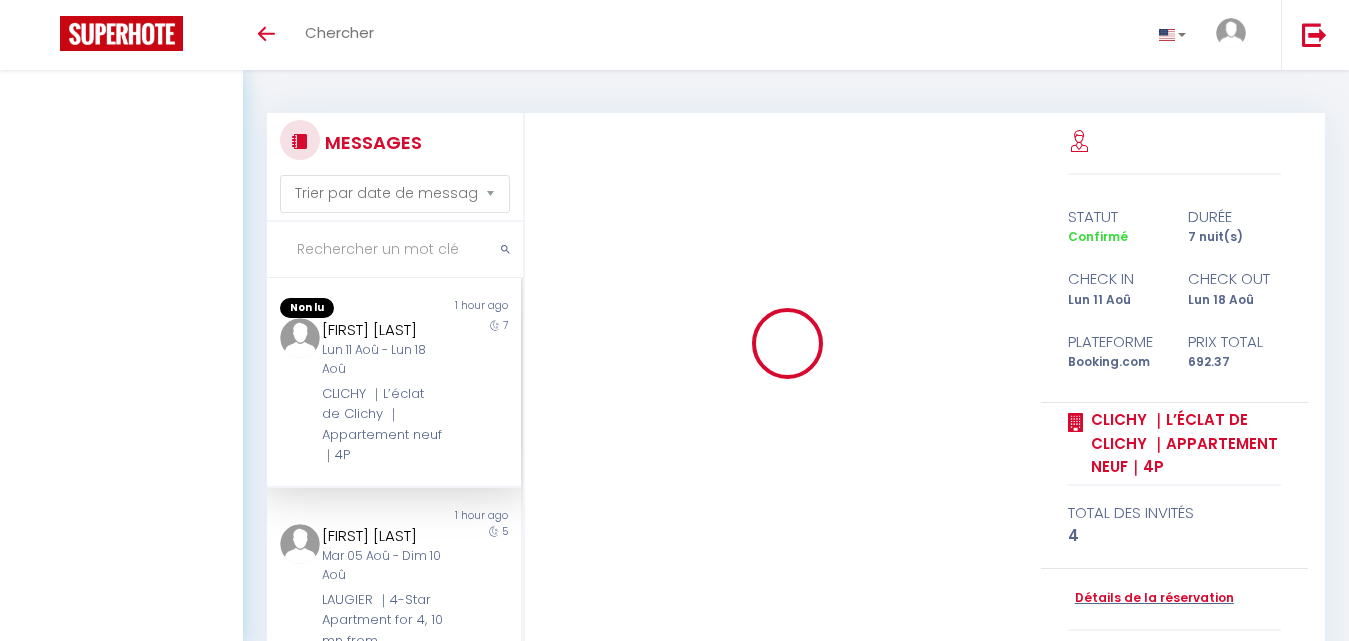 scroll, scrollTop: 88, scrollLeft: 0, axis: vertical 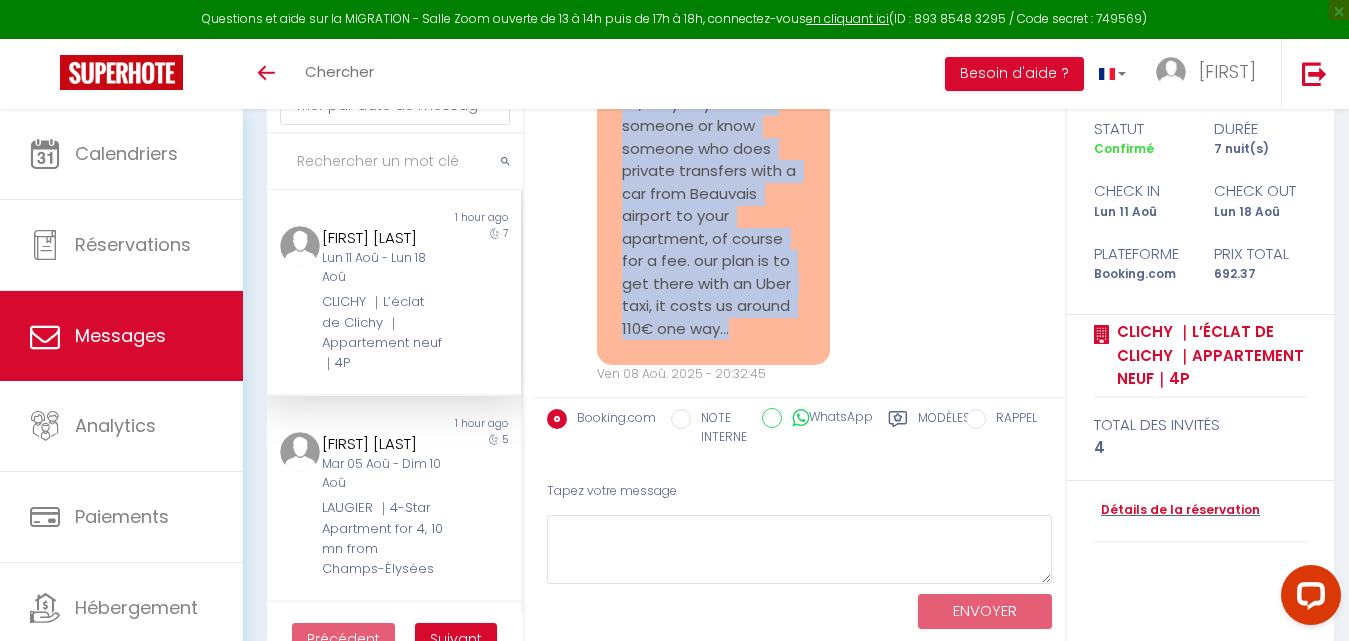 drag, startPoint x: 703, startPoint y: 322, endPoint x: 632, endPoint y: 151, distance: 185.15399 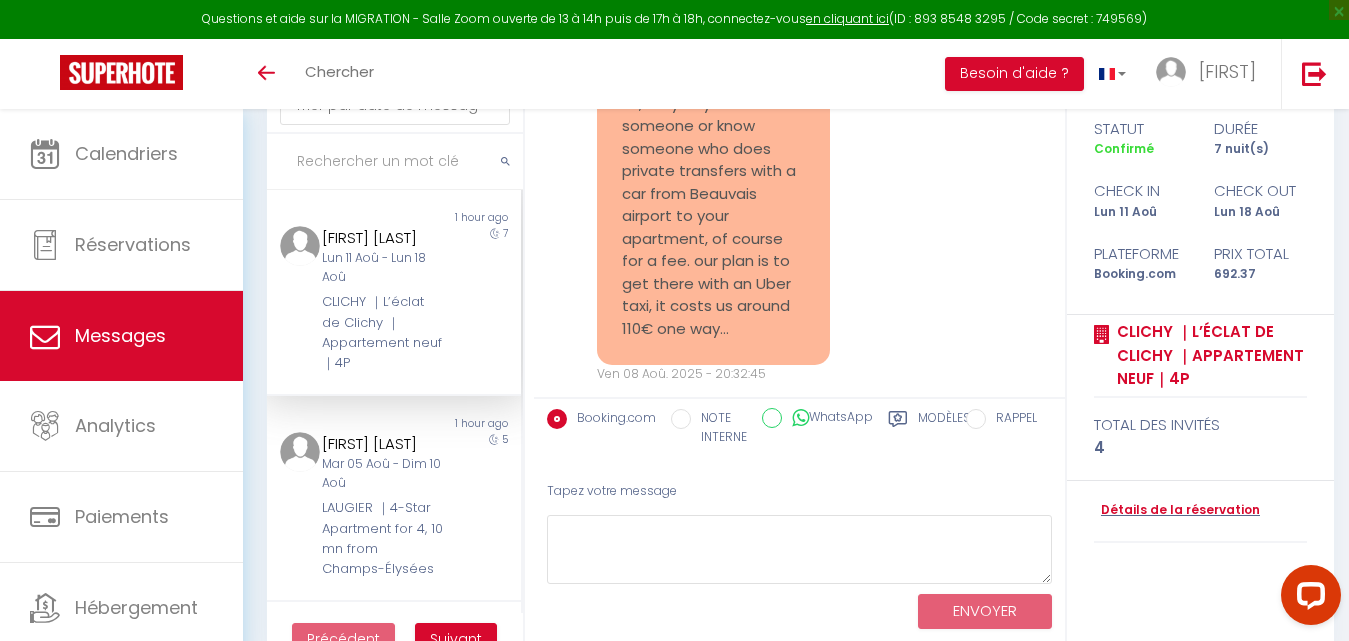 click on "actually you could help us, maybe you have someone or know someone who does private transfers with a car from Beauvais airport to your apartment, of course for a fee. our plan is to get there with an Uber taxi, it costs us around 110€ one way…" at bounding box center [713, 205] 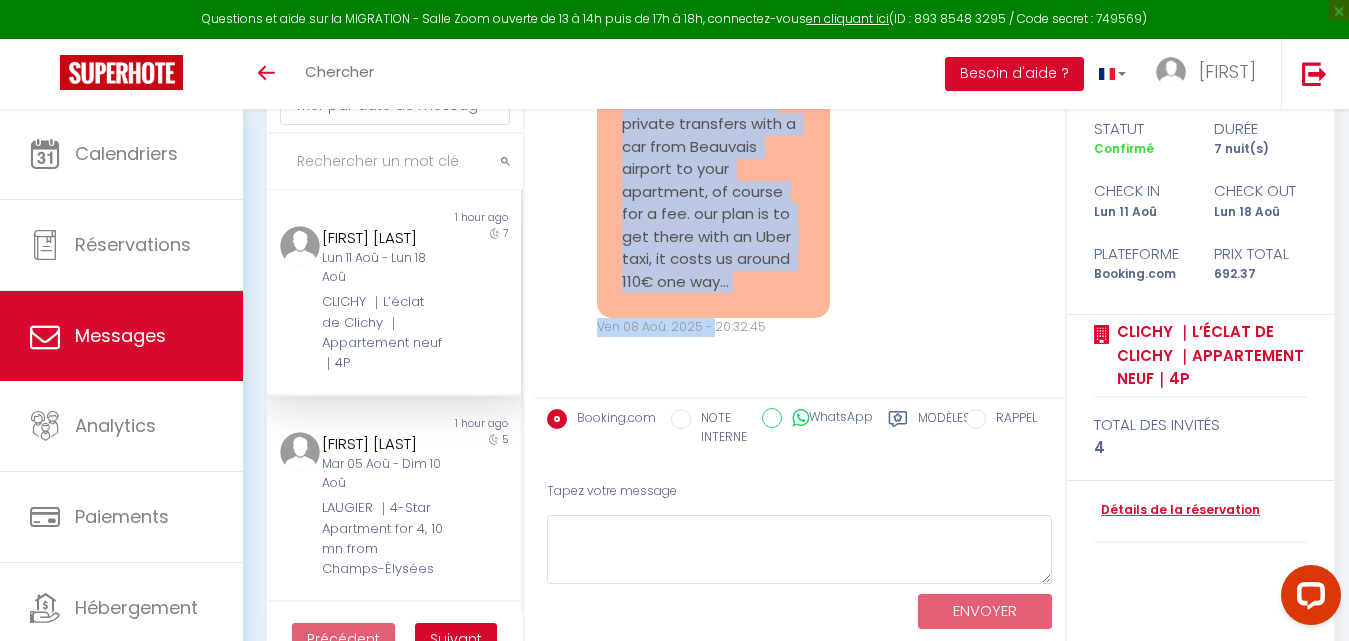 scroll, scrollTop: 3351, scrollLeft: 0, axis: vertical 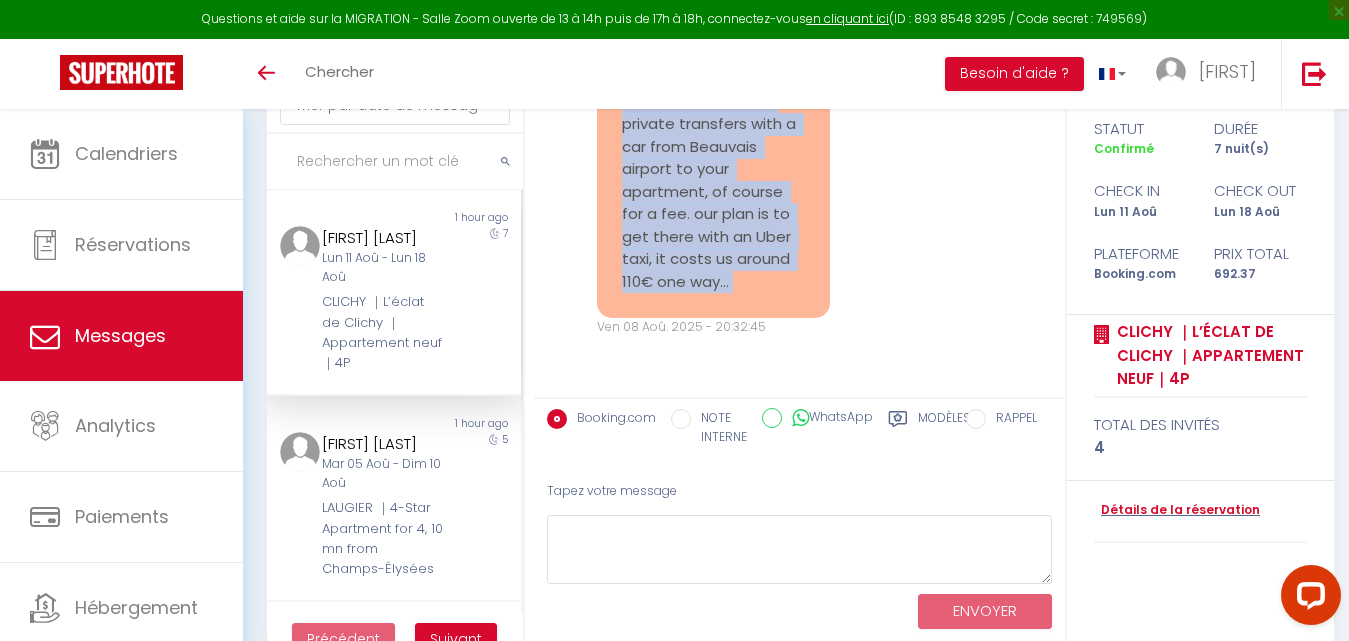 drag, startPoint x: 624, startPoint y: 166, endPoint x: 725, endPoint y: 295, distance: 163.83528 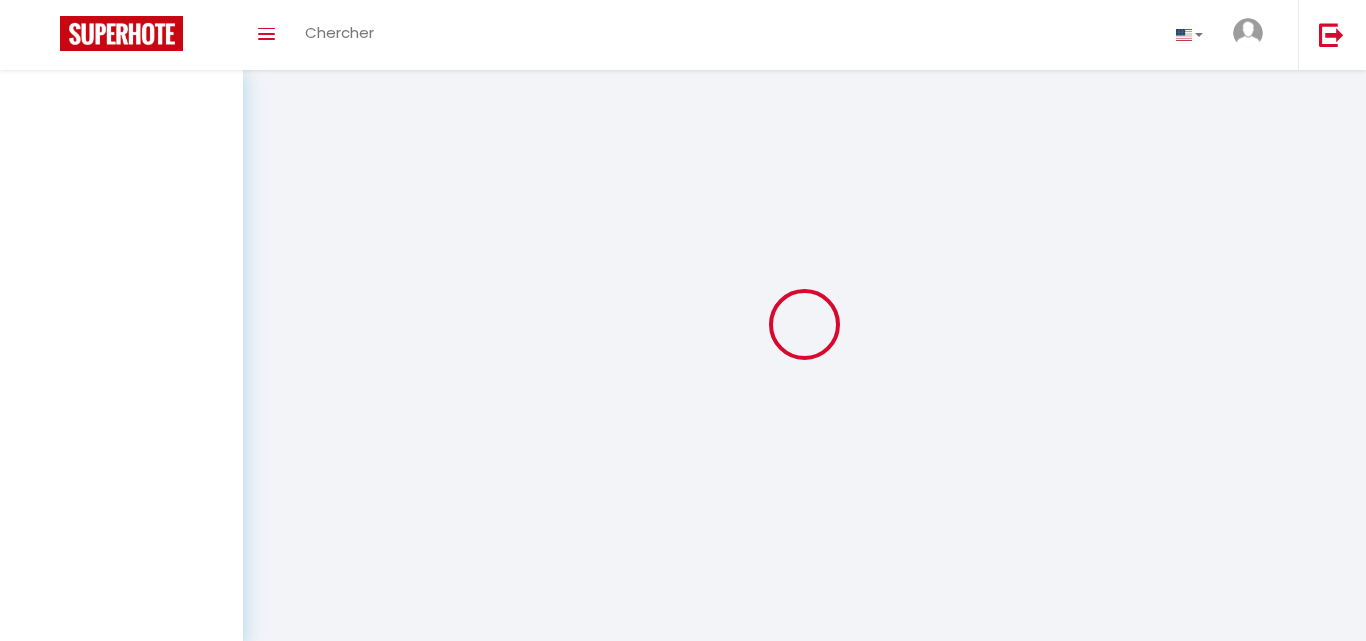 select on "message" 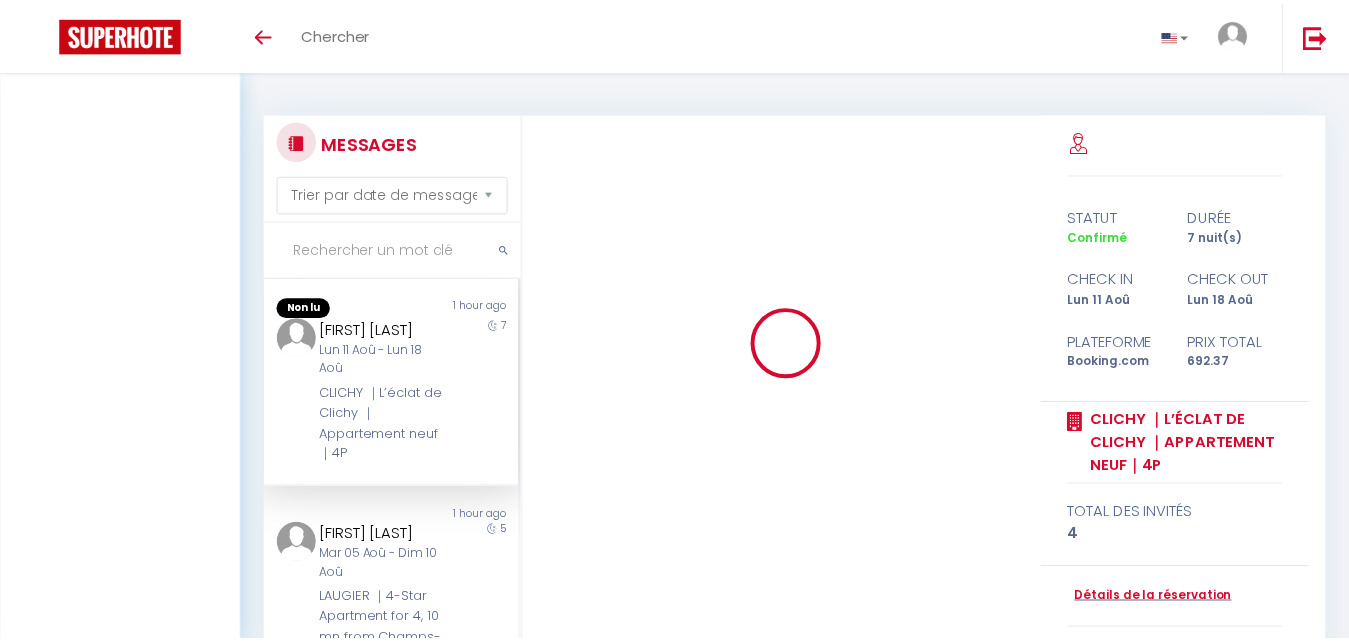 scroll, scrollTop: 88, scrollLeft: 0, axis: vertical 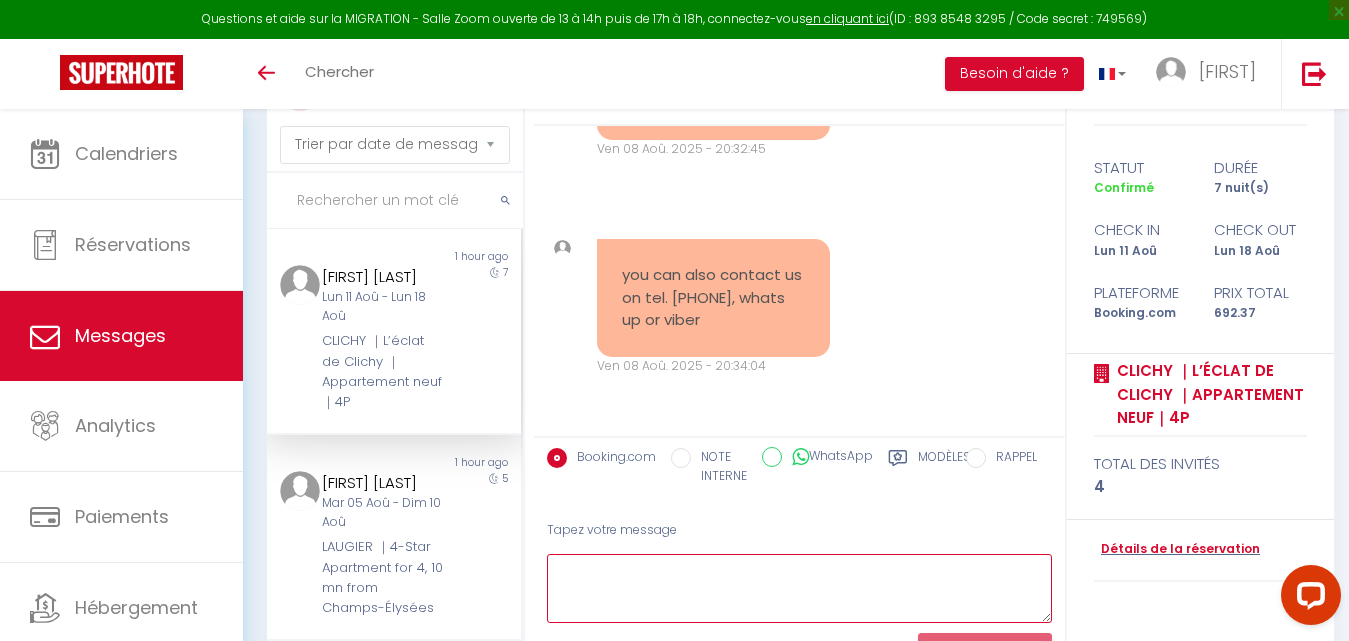 click at bounding box center [799, 588] 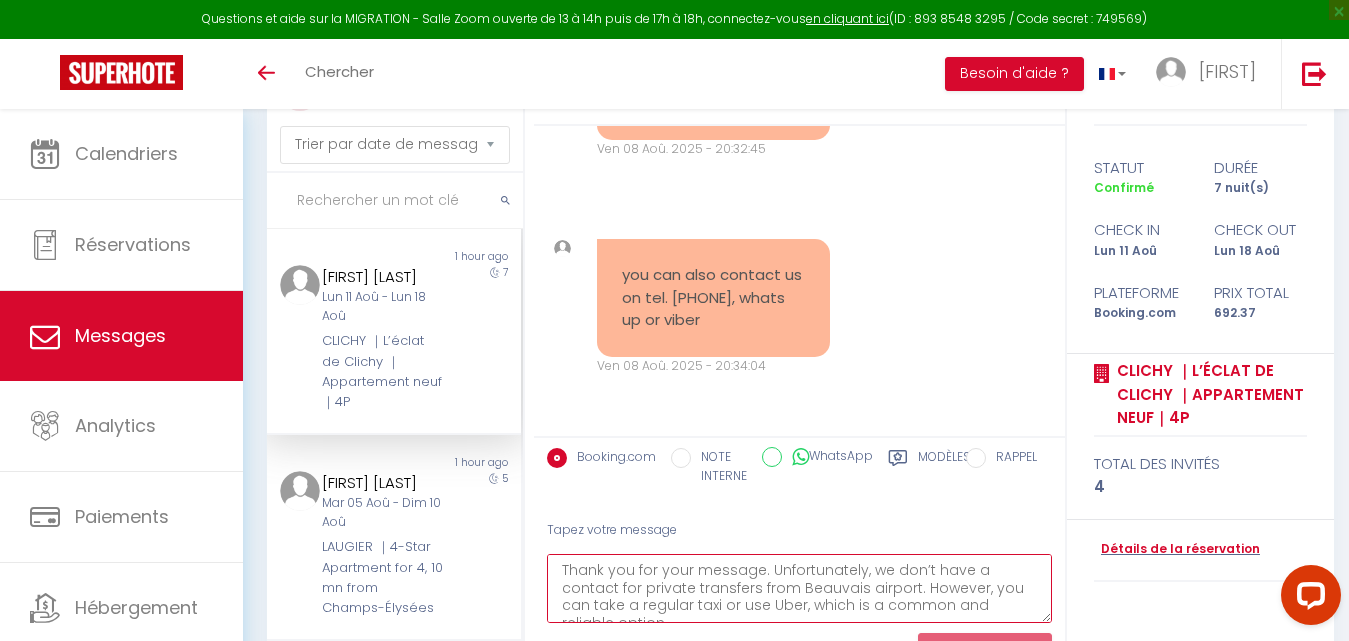 scroll, scrollTop: 29, scrollLeft: 0, axis: vertical 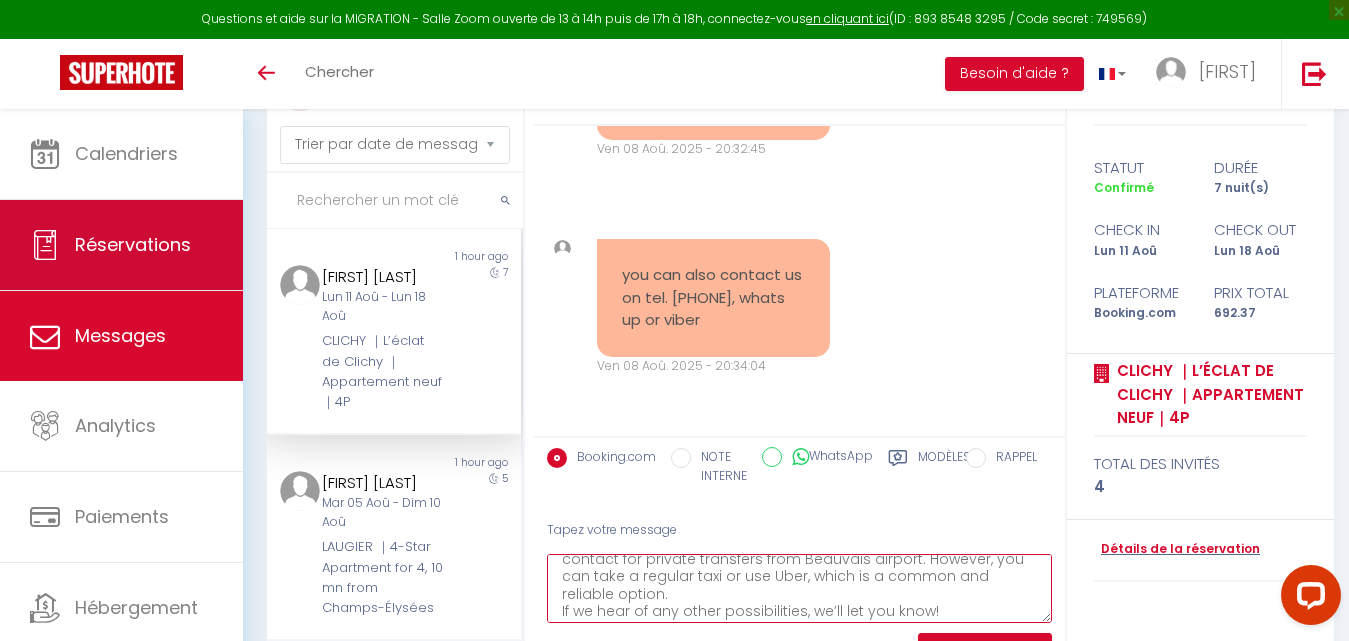 type on "Thank you for your message. Unfortunately, we don’t have a contact for private transfers from Beauvais airport. However, you can take a regular taxi or use Uber, which is a common and reliable option.
If we hear of any other possibilities, we’ll let you know!" 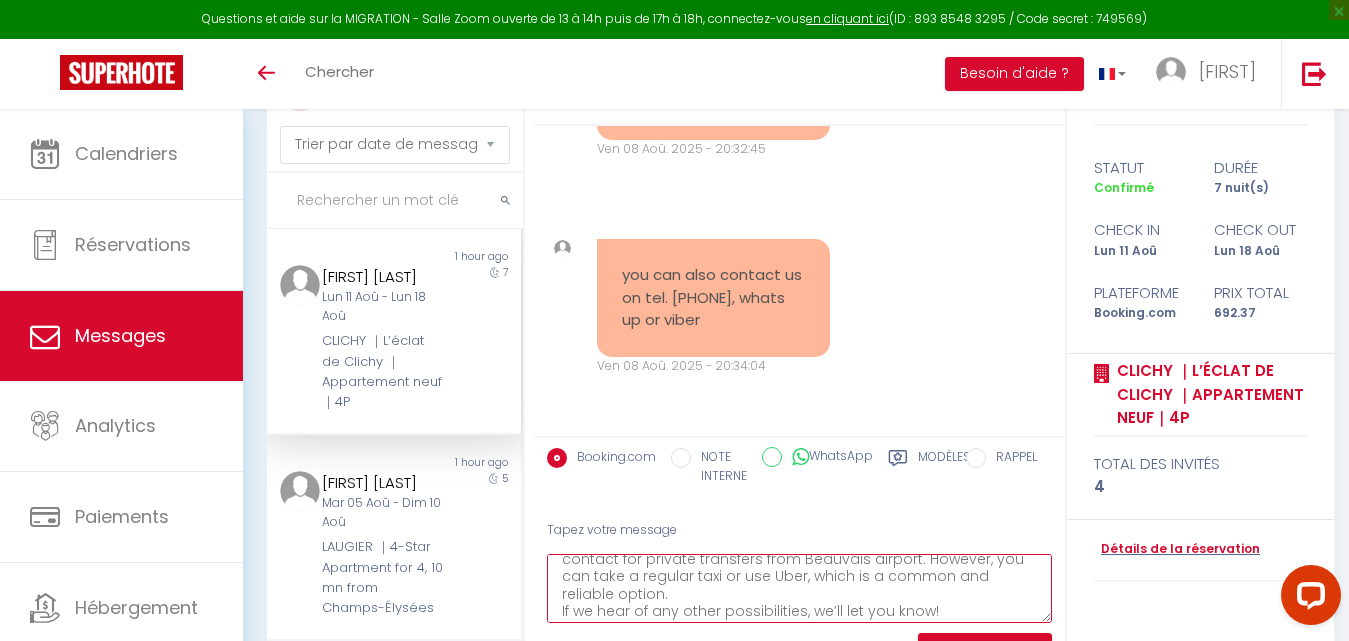click on "Thank you for your message. Unfortunately, we don’t have a contact for private transfers from Beauvais airport. However, you can take a regular taxi or use Uber, which is a common and reliable option.
If we hear of any other possibilities, we’ll let you know!" at bounding box center [799, 588] 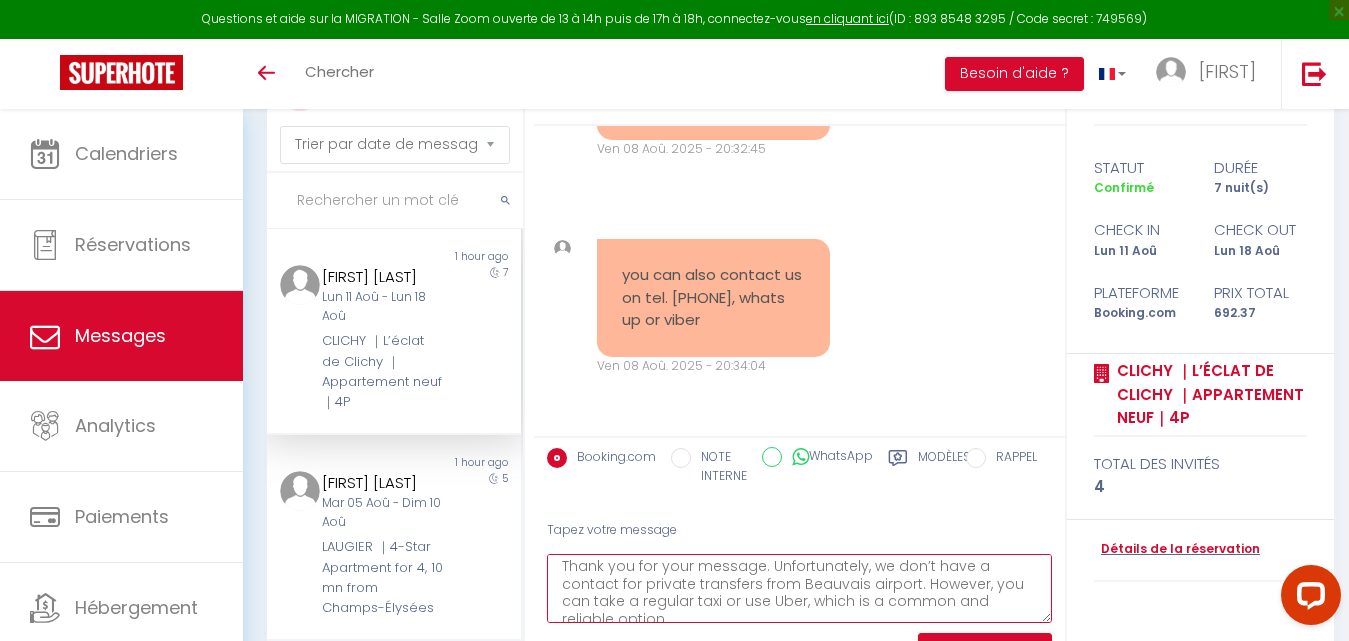 scroll, scrollTop: 174, scrollLeft: 0, axis: vertical 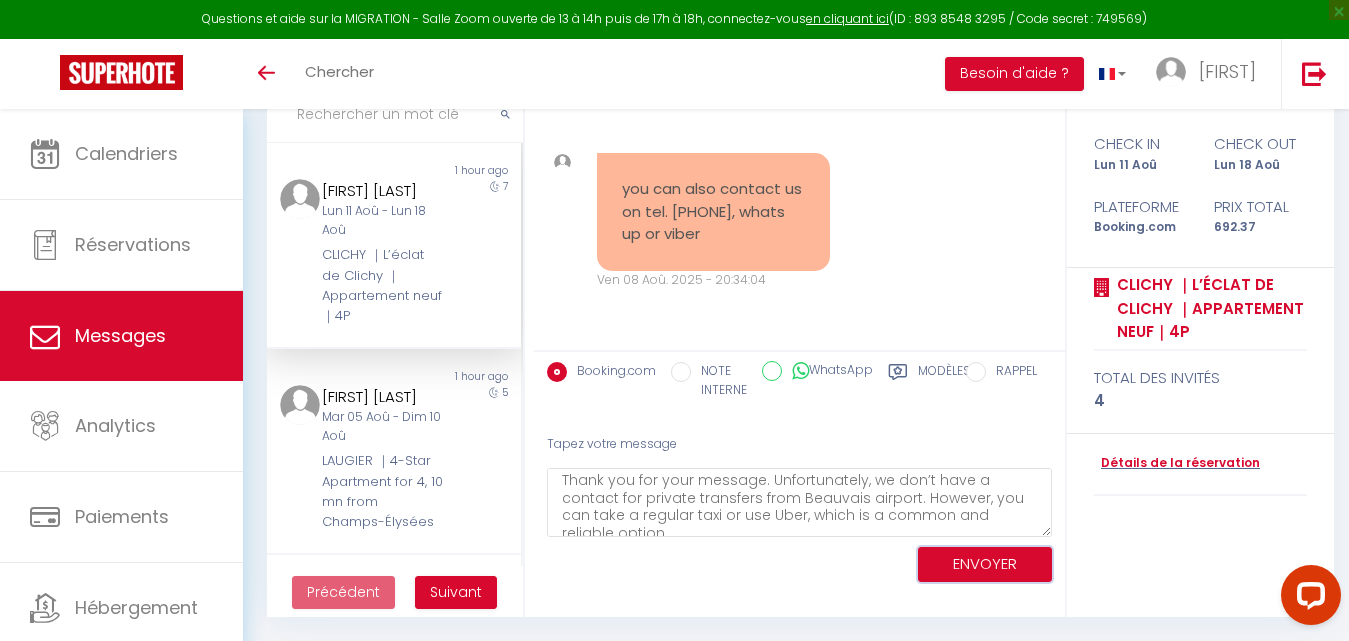 click on "ENVOYER" at bounding box center (985, 564) 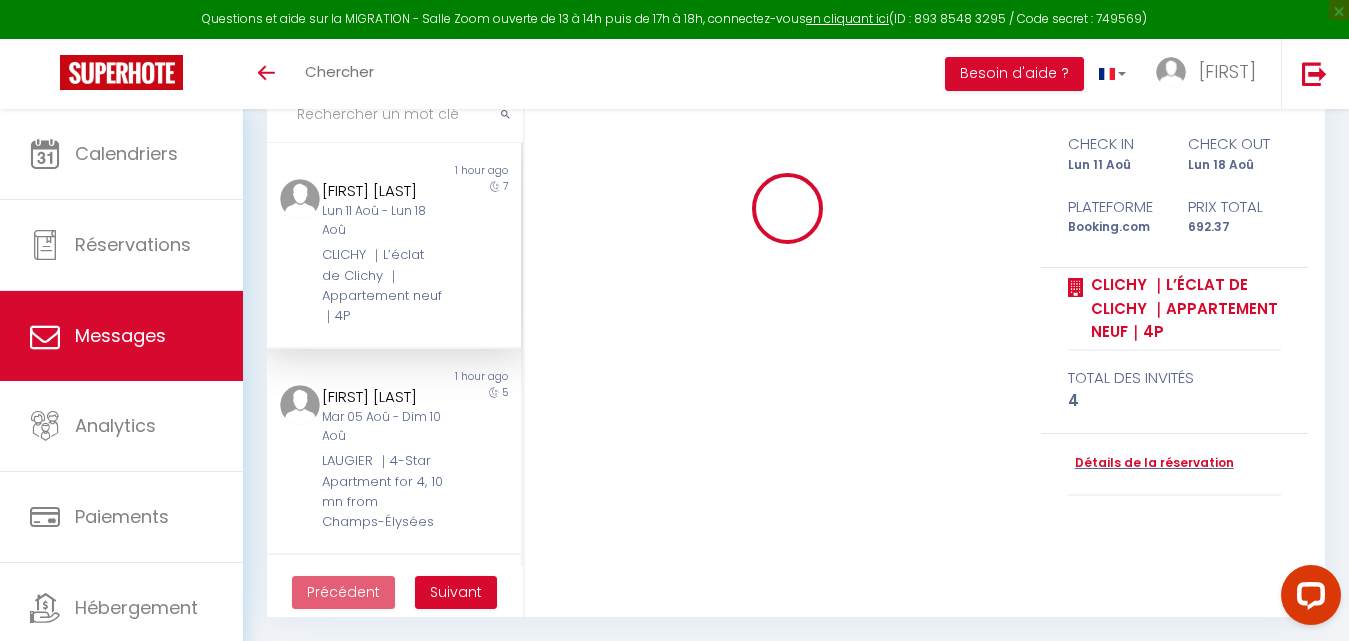 type 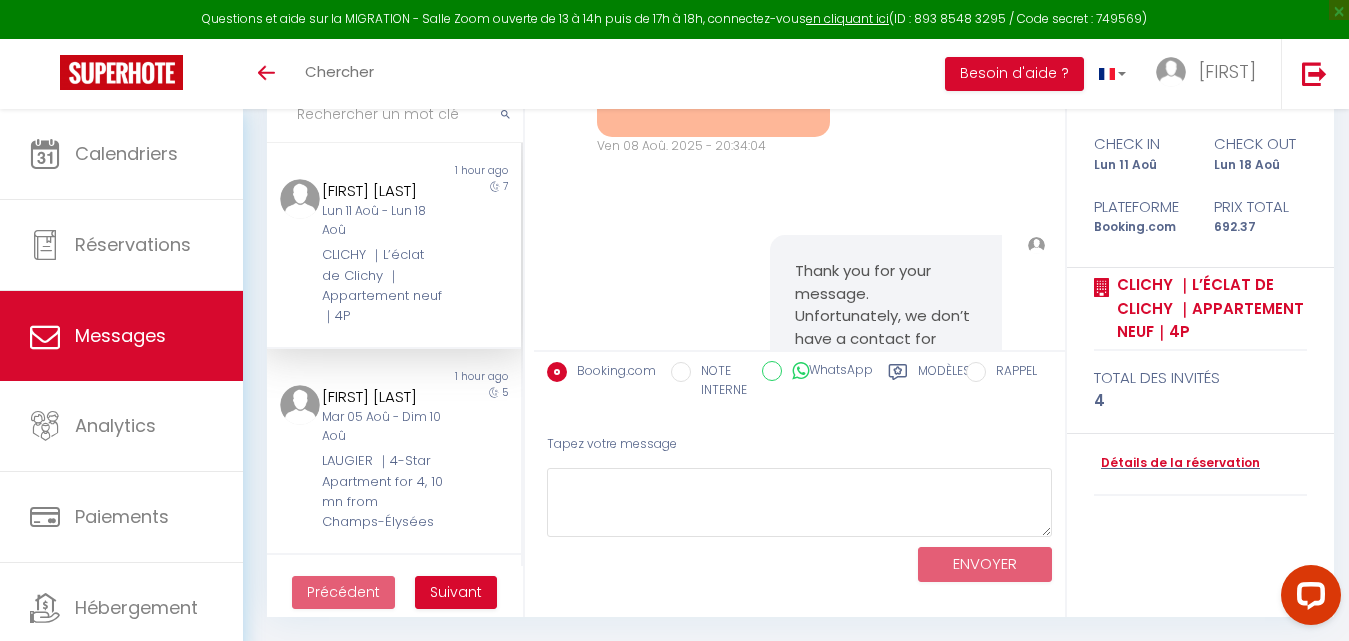 scroll, scrollTop: 0, scrollLeft: 0, axis: both 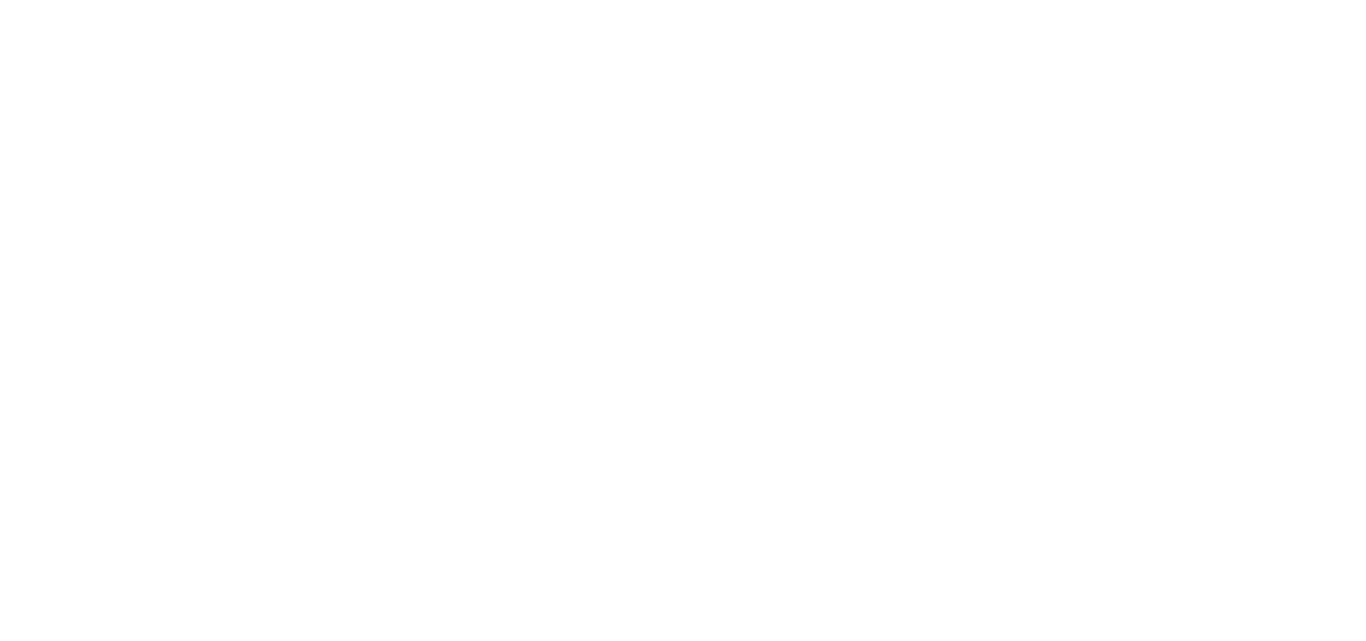 select on "message" 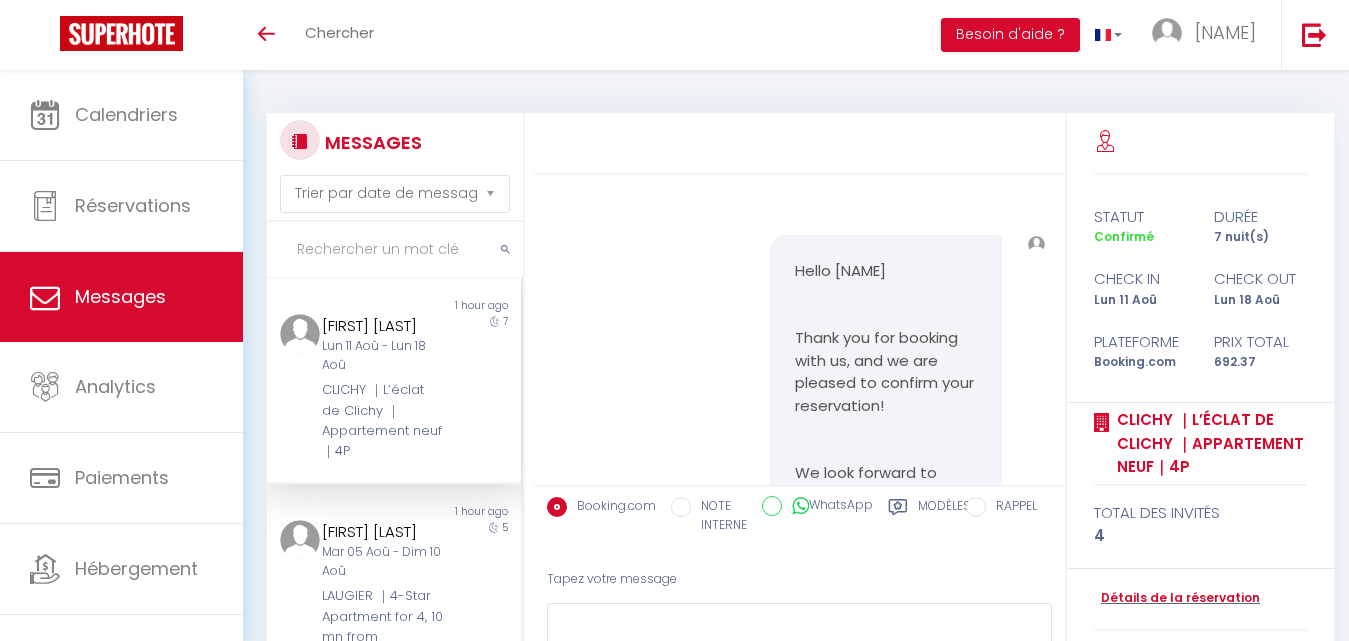 scroll, scrollTop: 4053, scrollLeft: 0, axis: vertical 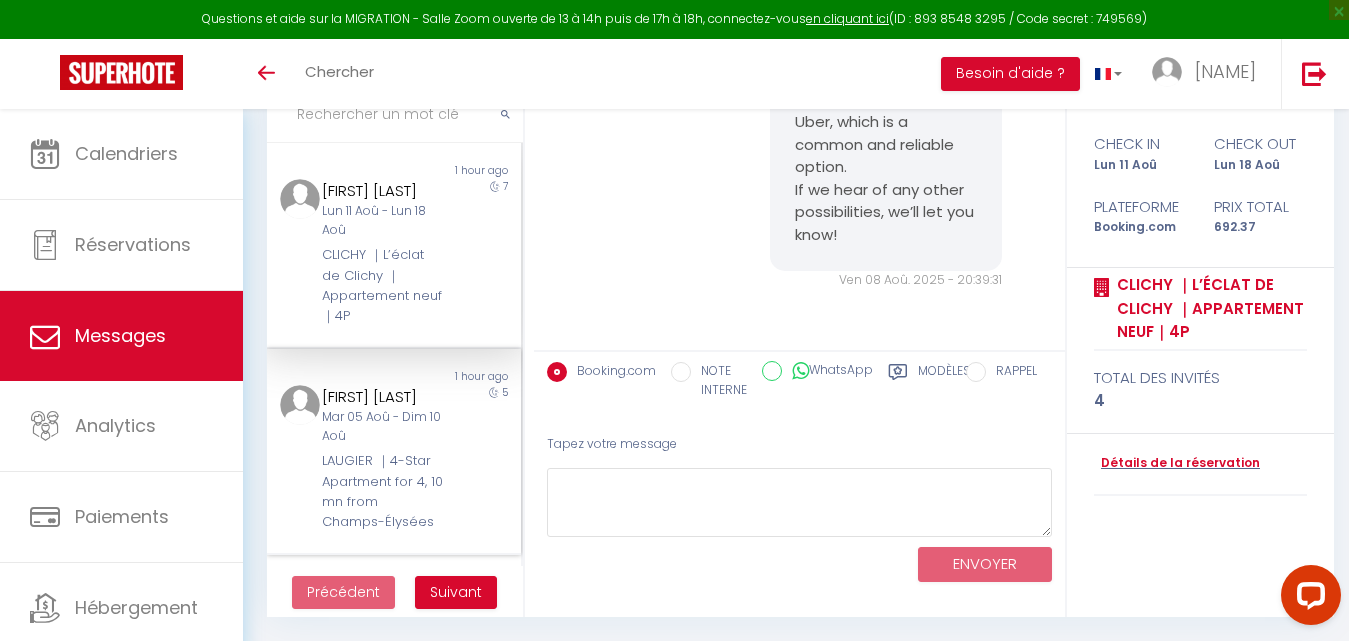 click on "Mar 05 Aoû - Dim 10 Aoû" at bounding box center [383, 427] 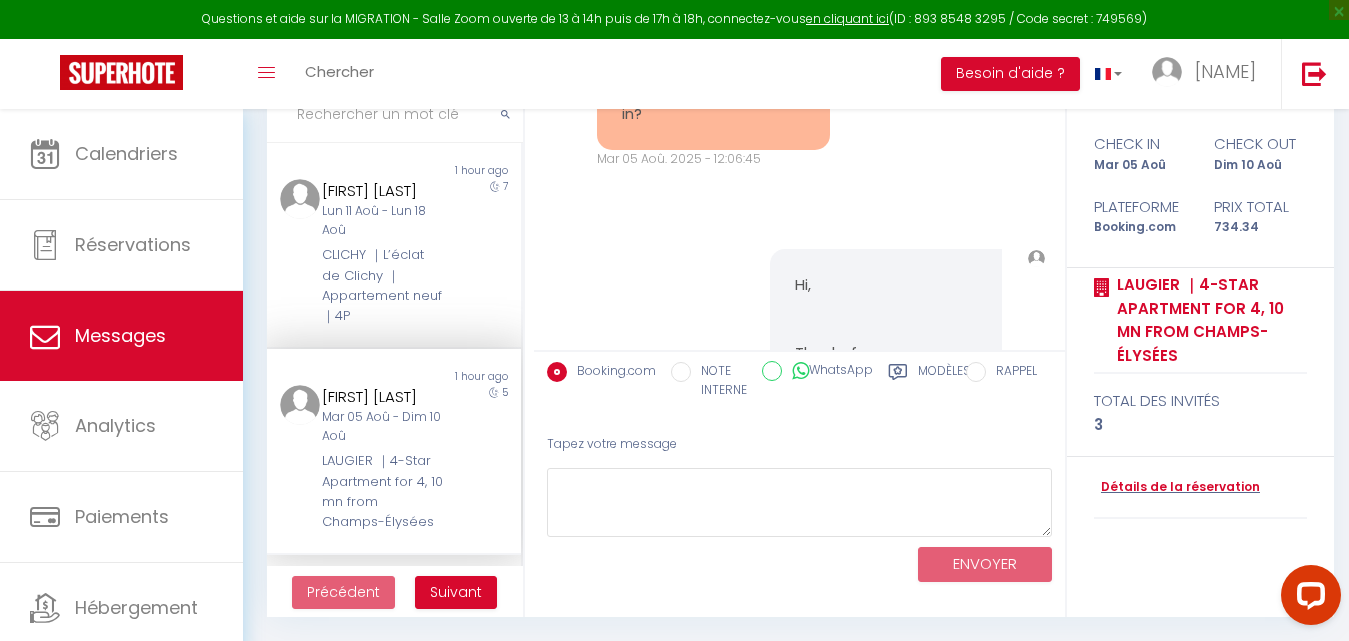 scroll, scrollTop: 20039, scrollLeft: 0, axis: vertical 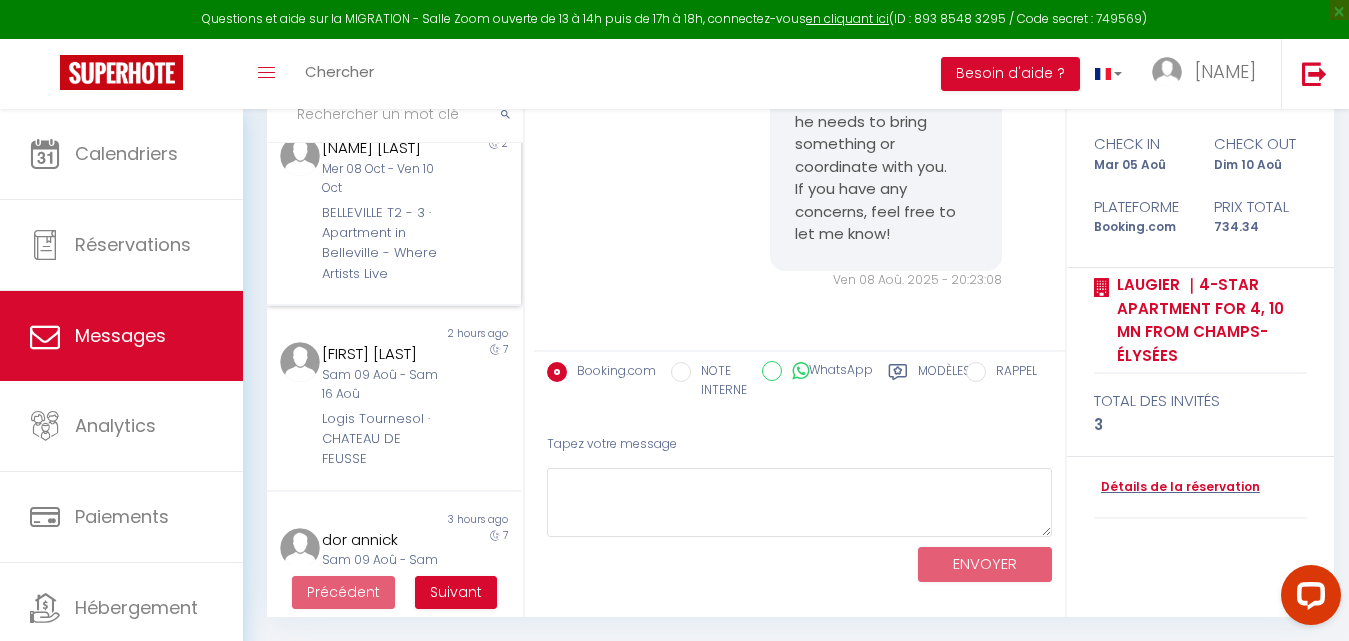 click on "Non lu
2 hours ago
[FIRST] [LAST]   Mer 08 Oct - Ven 10 Oct   BELLEVILLE T2 - 3   · Apartment in Belleville  - Where Artists Live     2" at bounding box center [394, 203] 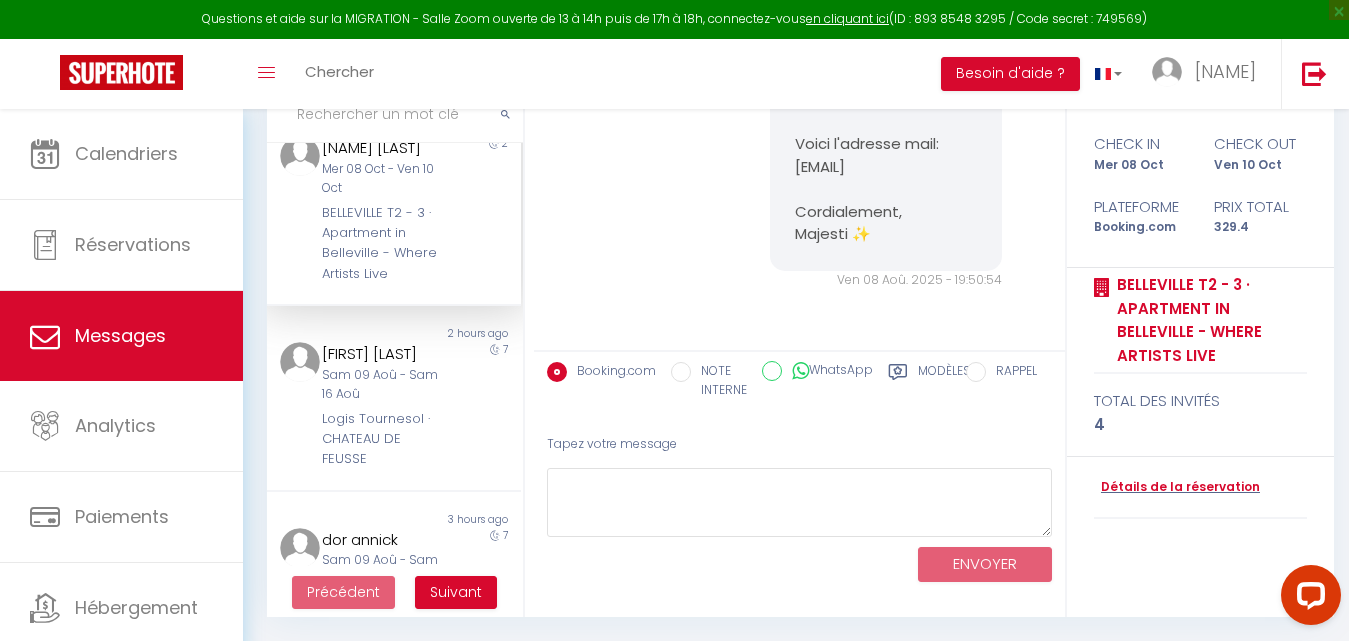 scroll, scrollTop: 5632, scrollLeft: 0, axis: vertical 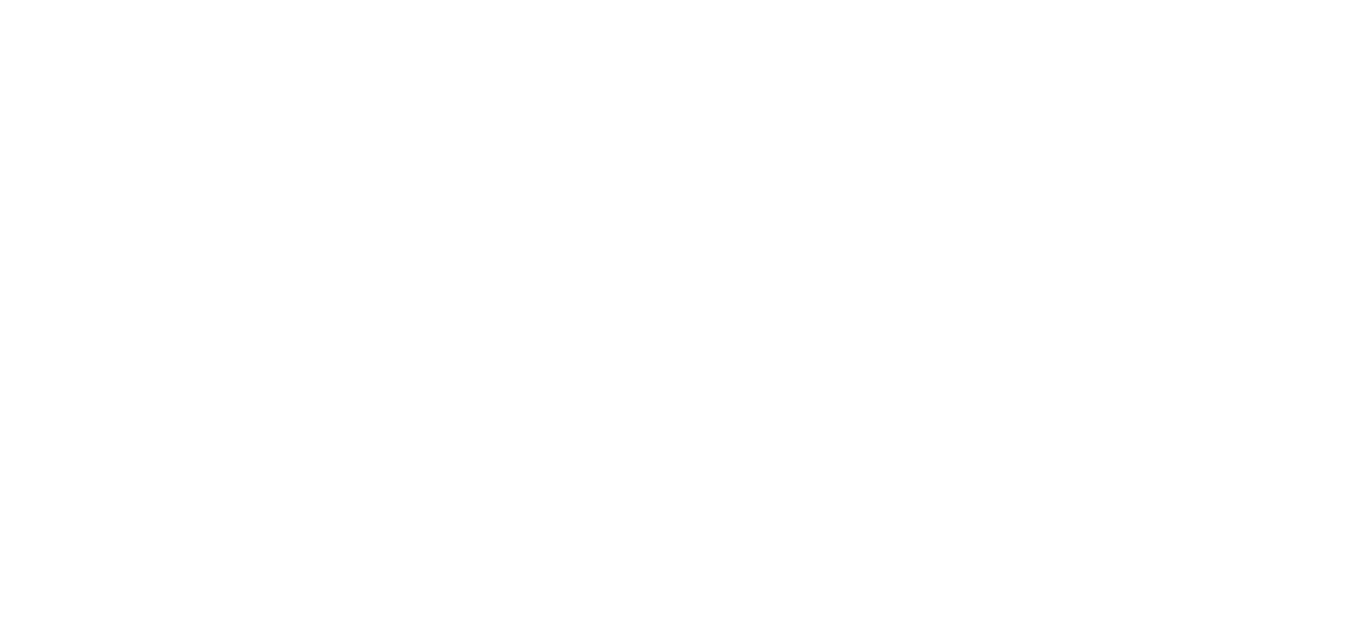 select on "message" 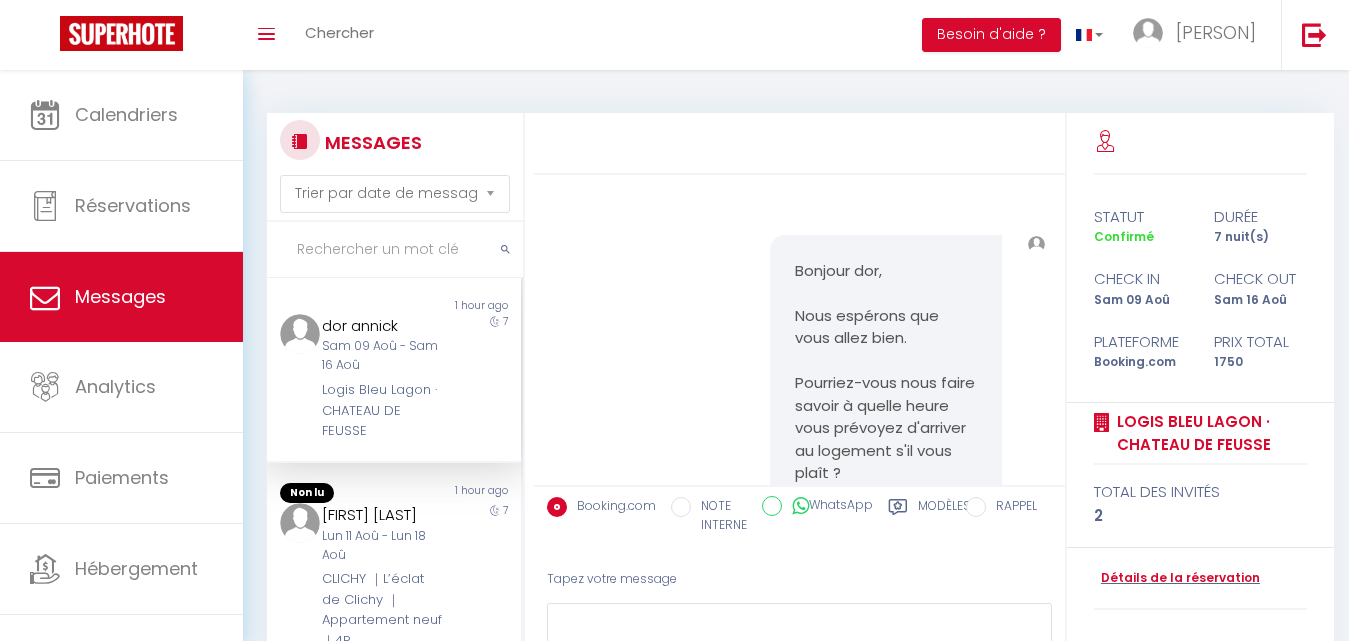 scroll, scrollTop: 883, scrollLeft: 0, axis: vertical 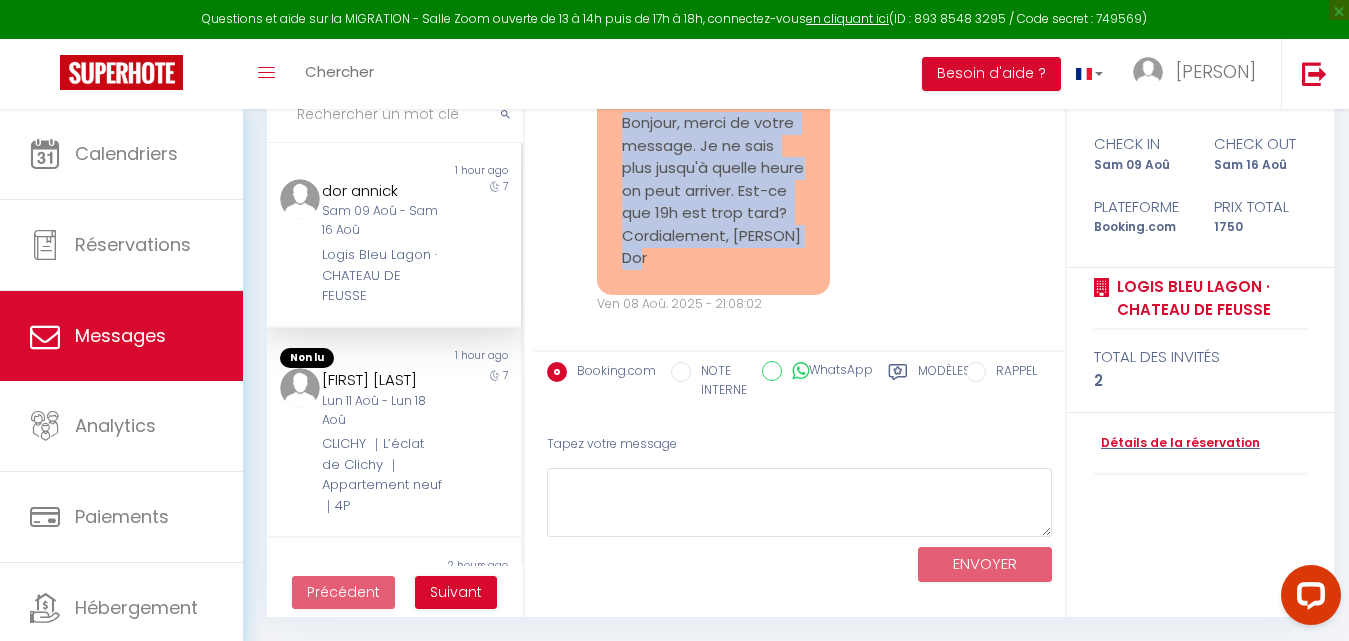 drag, startPoint x: 621, startPoint y: 143, endPoint x: 676, endPoint y: 305, distance: 171.08185 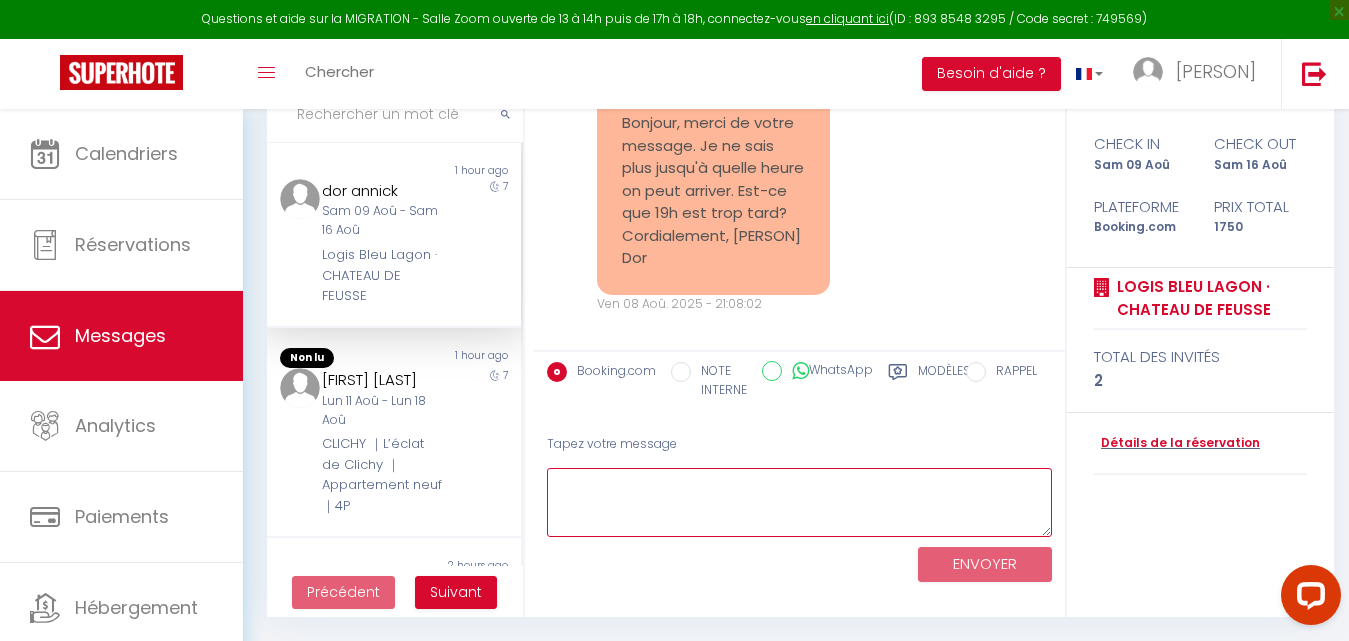 click at bounding box center [799, 502] 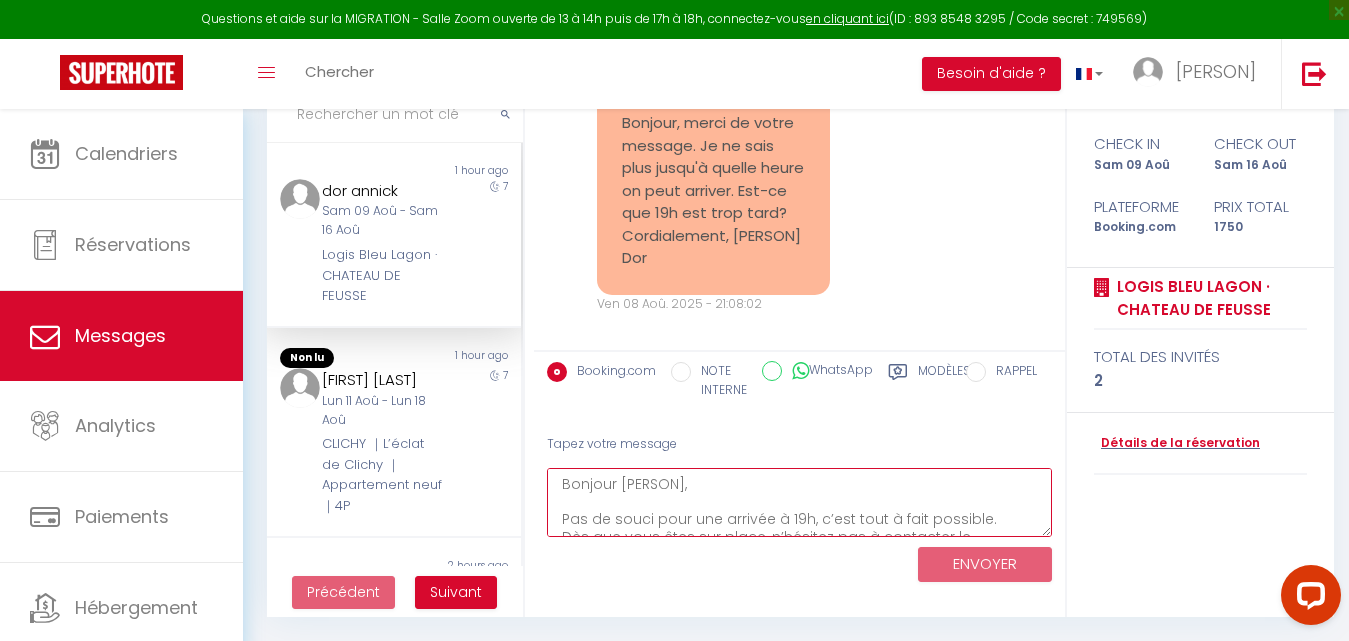 scroll, scrollTop: 99, scrollLeft: 0, axis: vertical 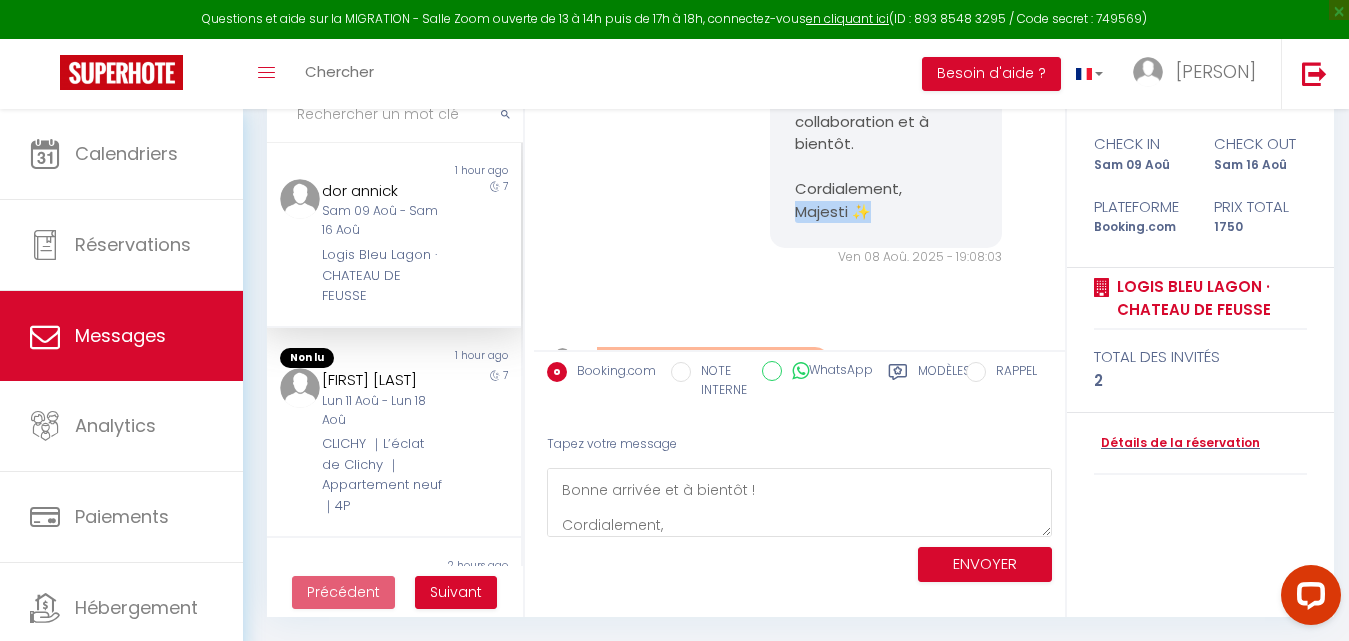drag, startPoint x: 855, startPoint y: 235, endPoint x: 789, endPoint y: 236, distance: 66.007576 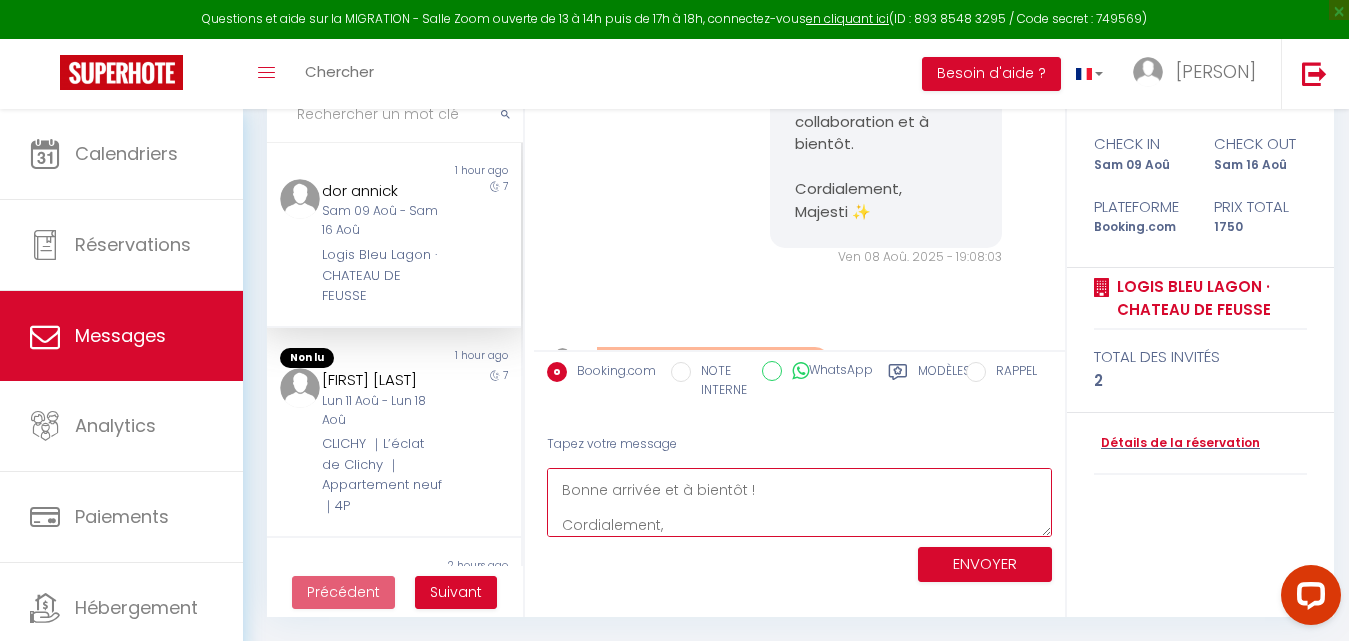 click on "Bonjour Annick,
Pas de souci pour une arrivée à 19h, c’est tout à fait possible.
Dès que vous êtes sur place, n’hésitez pas à contacter le responsable au +33 6 74 84 32 86 pour faciliter votre accueil.
Bonne arrivée et à bientôt !
Cordialement," at bounding box center [799, 502] 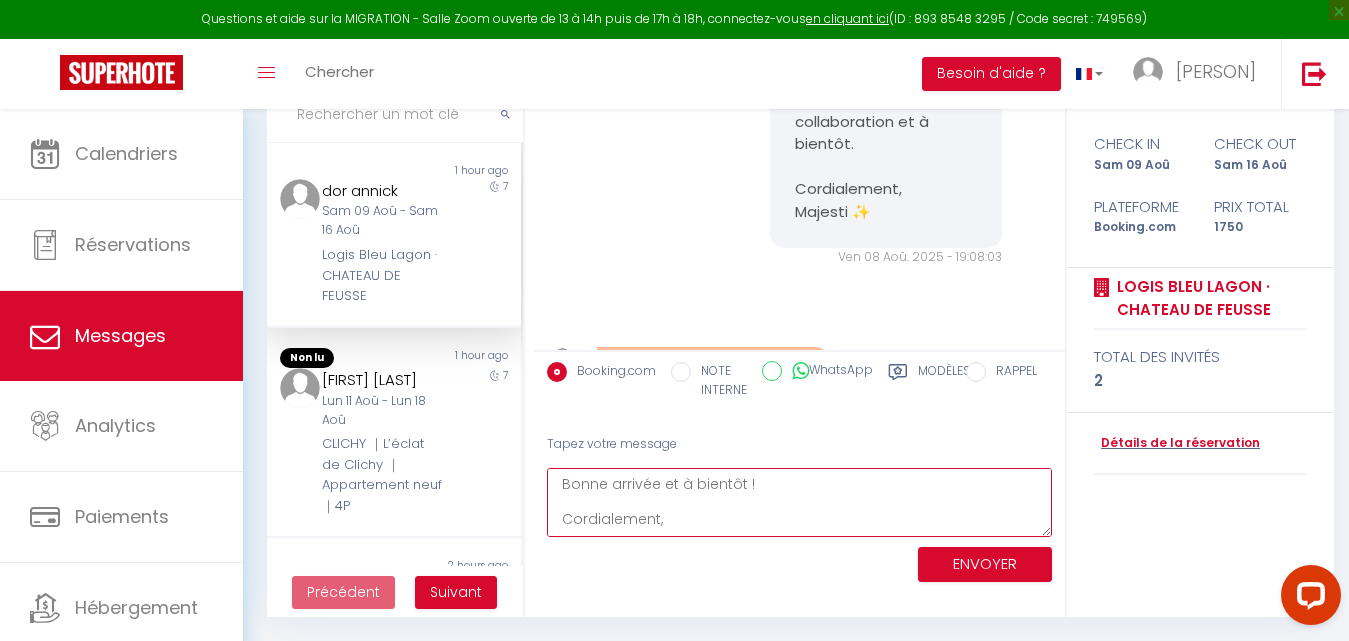 paste on "Majesti ✨" 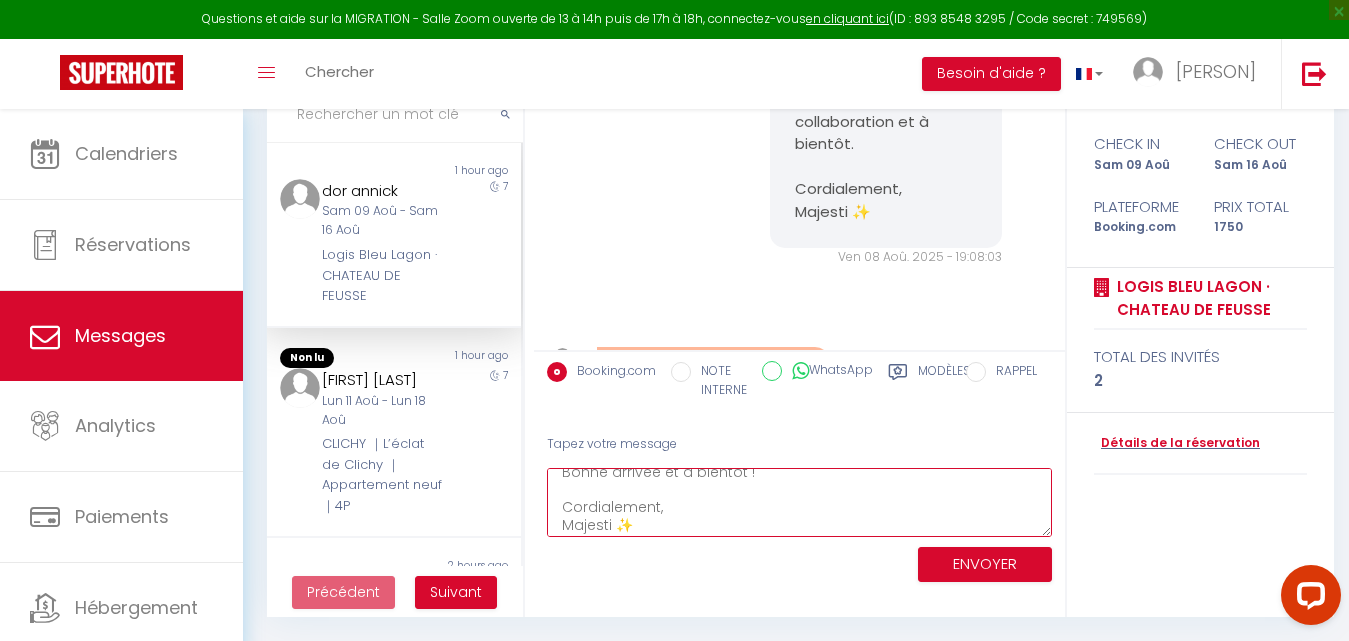 type on "Bonjour Annick,
Pas de souci pour une arrivée à 19h, c’est tout à fait possible.
Dès que vous êtes sur place, n’hésitez pas à contacter le responsable au +33 6 74 84 32 86 pour faciliter votre accueil.
Bonne arrivée et à bientôt !
Cordialement,
Majesti ✨" 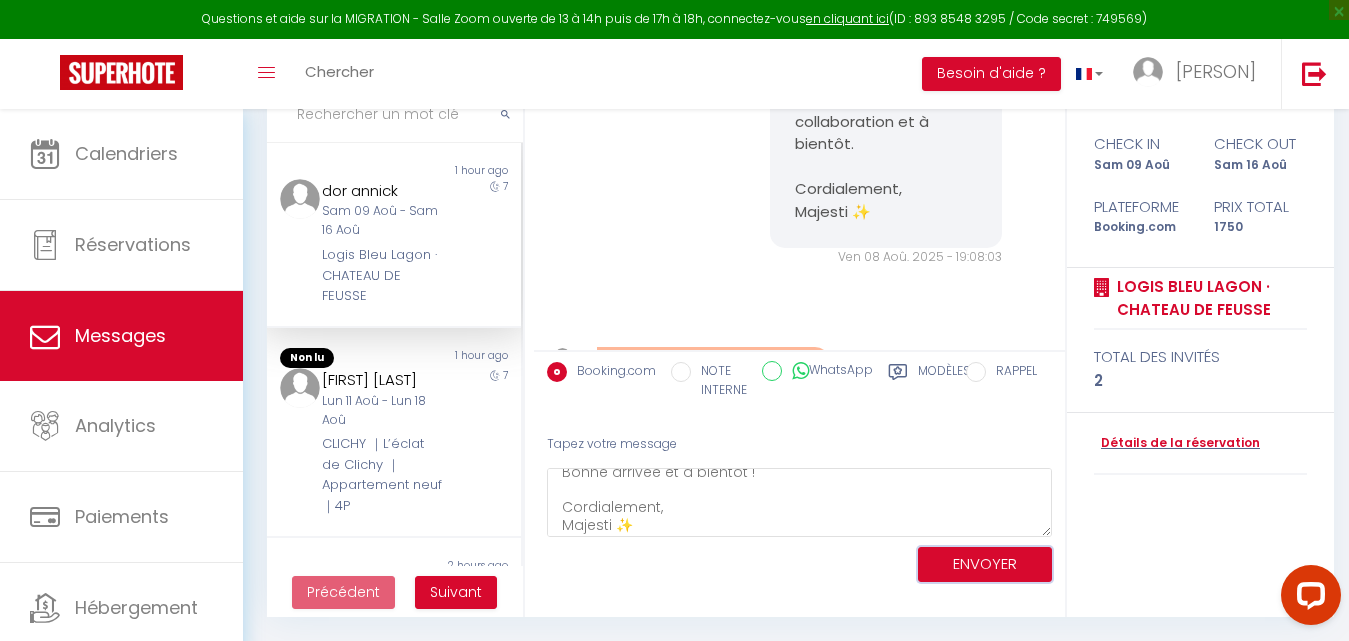 click on "ENVOYER" at bounding box center [985, 564] 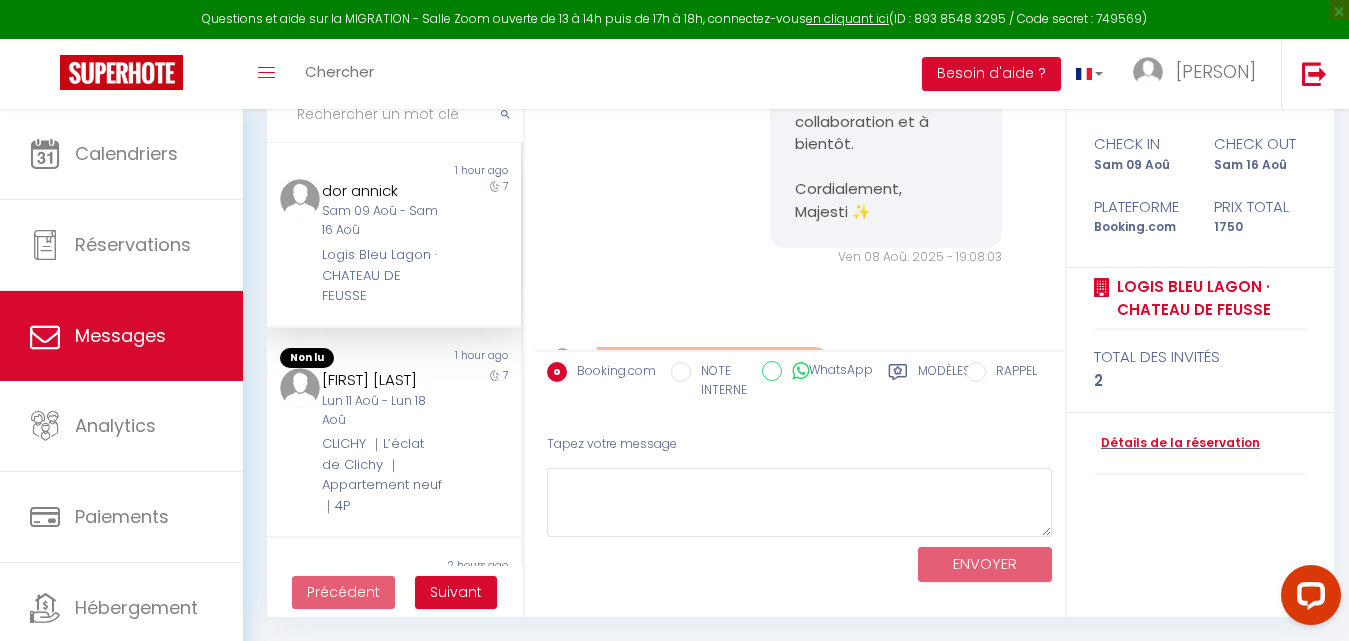 scroll, scrollTop: 0, scrollLeft: 0, axis: both 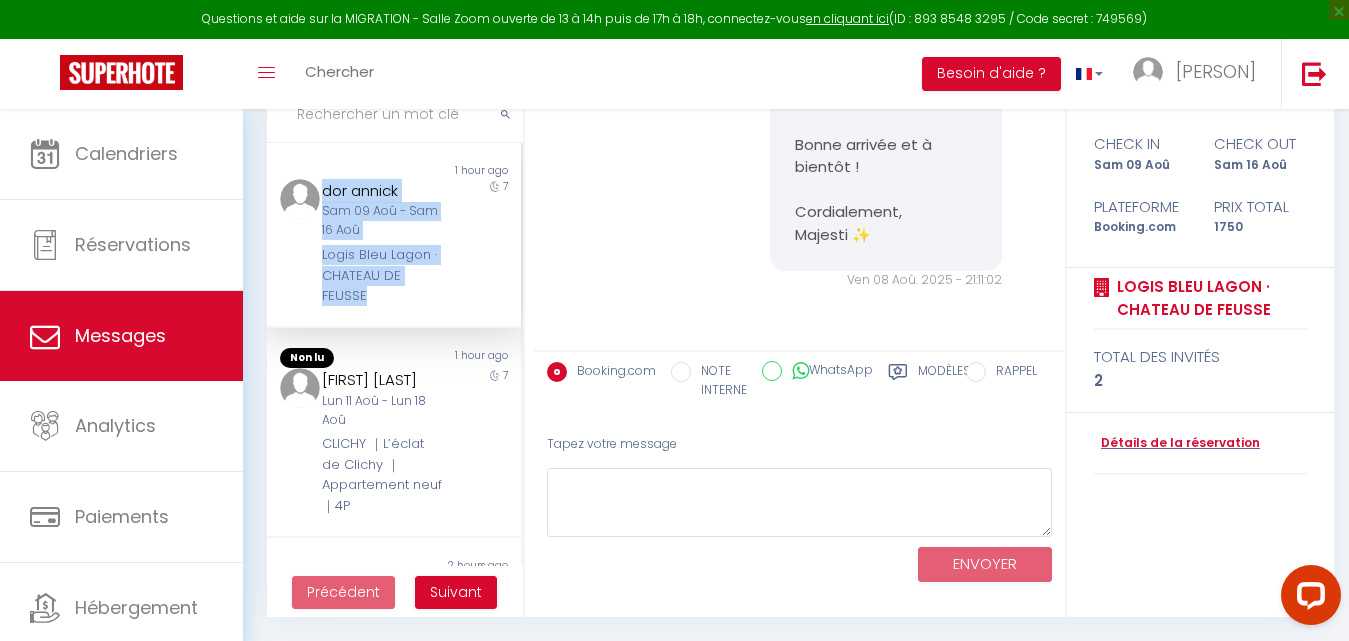 drag, startPoint x: 396, startPoint y: 293, endPoint x: 317, endPoint y: 198, distance: 123.55566 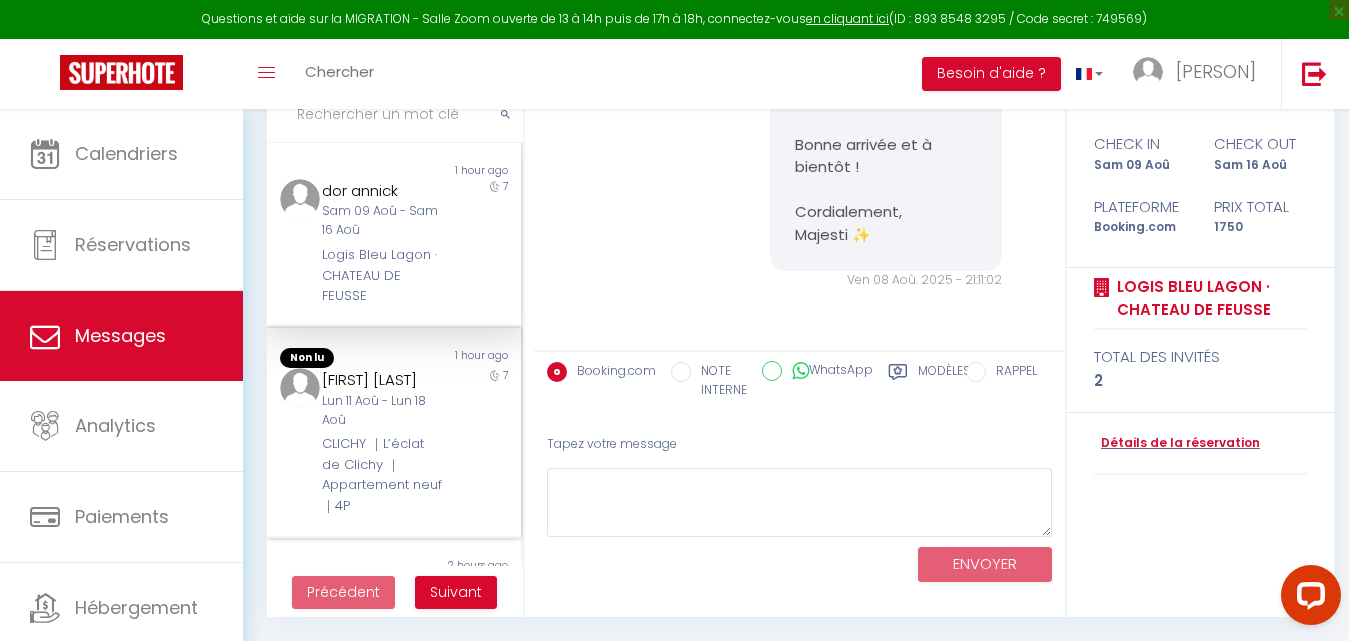 click on "1 hour ago" at bounding box center (457, 358) 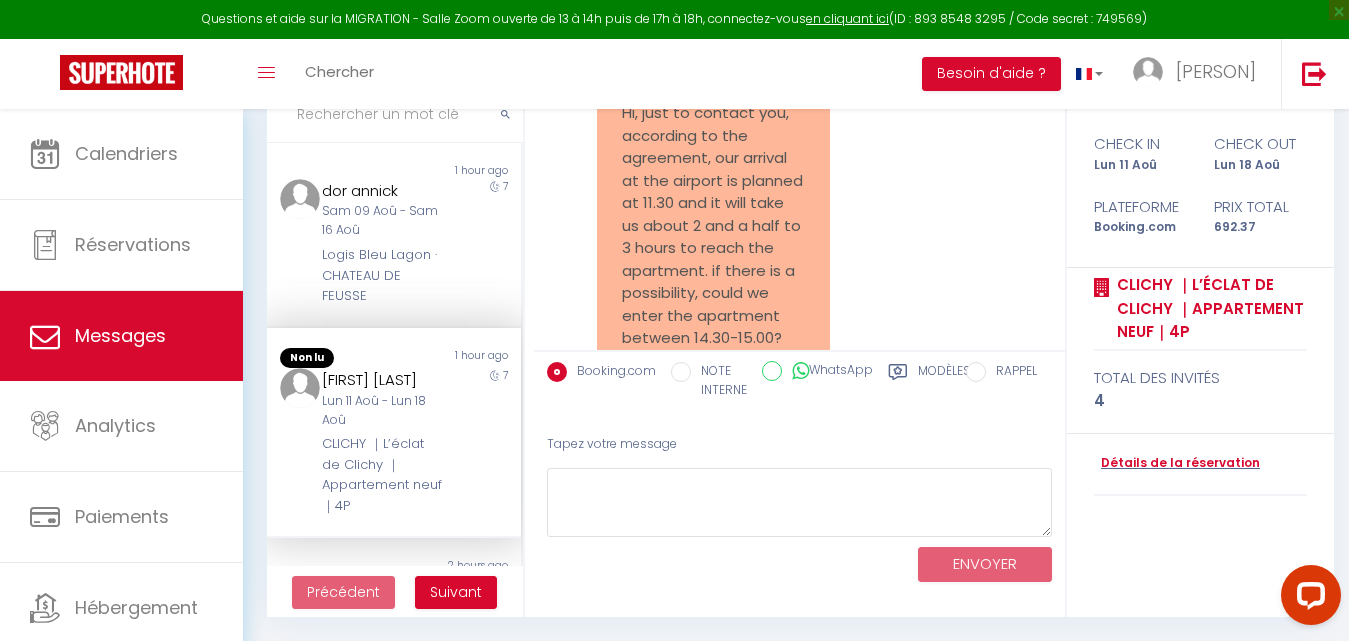 scroll, scrollTop: 4225, scrollLeft: 0, axis: vertical 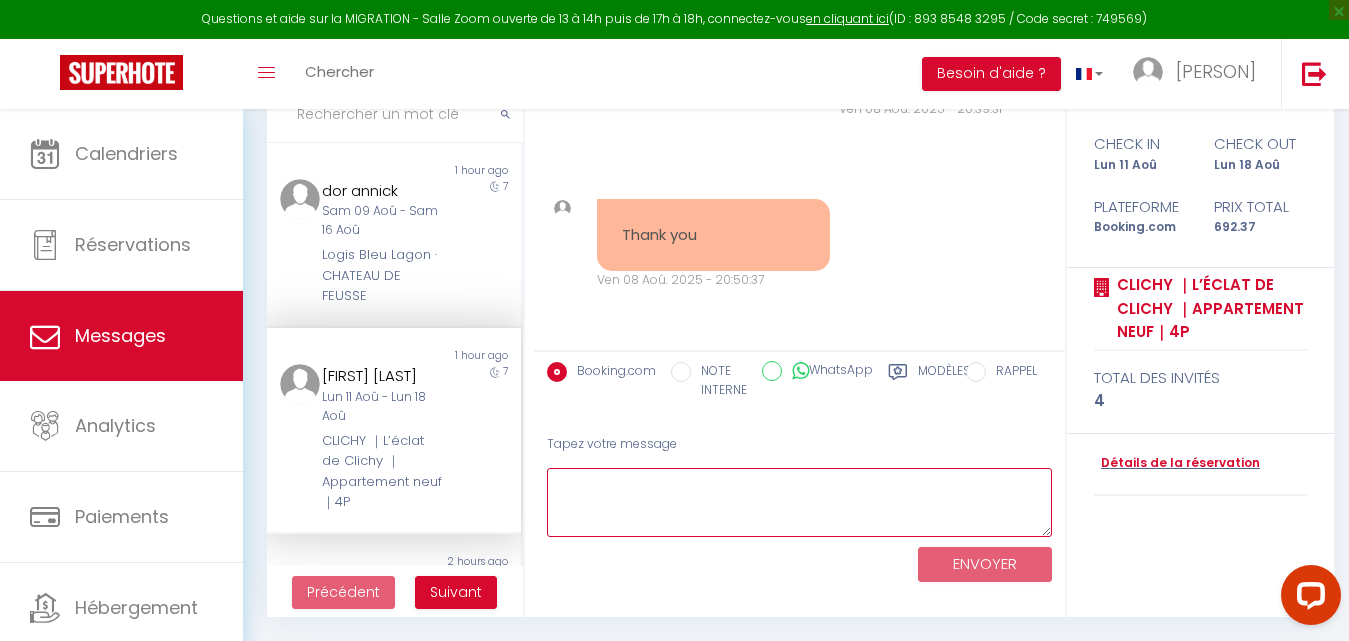 click at bounding box center [799, 502] 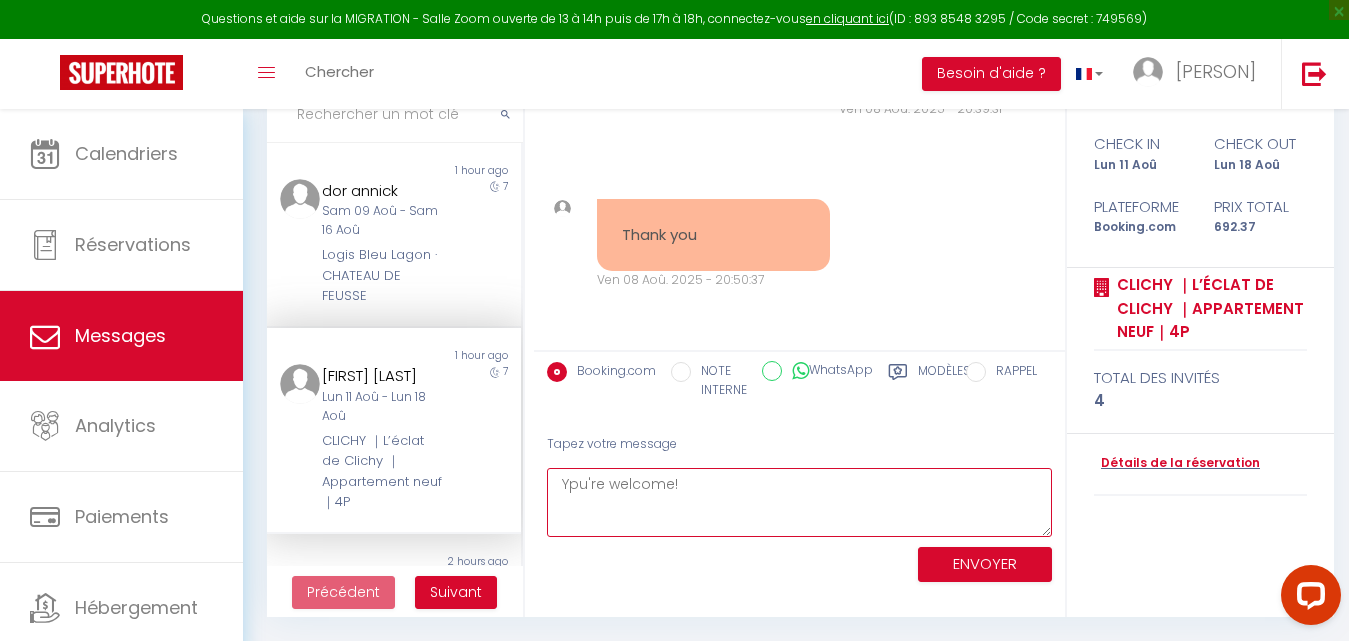 click on "Ypu're welcome!" at bounding box center (799, 502) 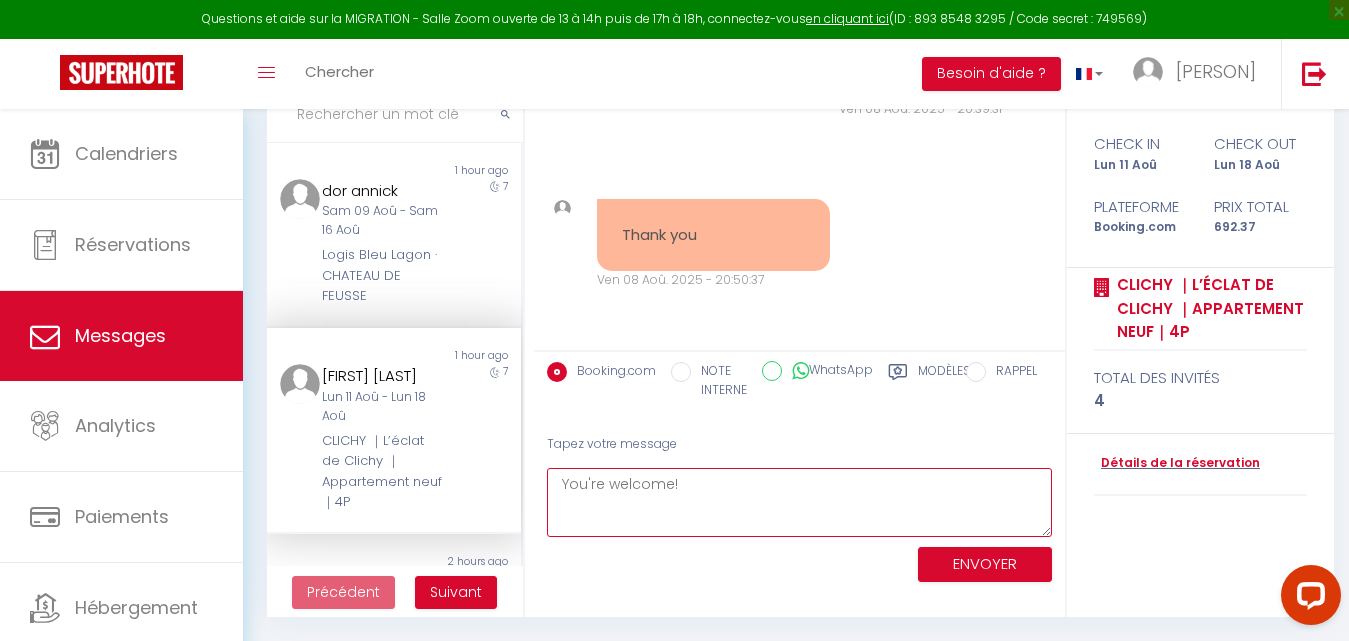 type on "You're welcome!" 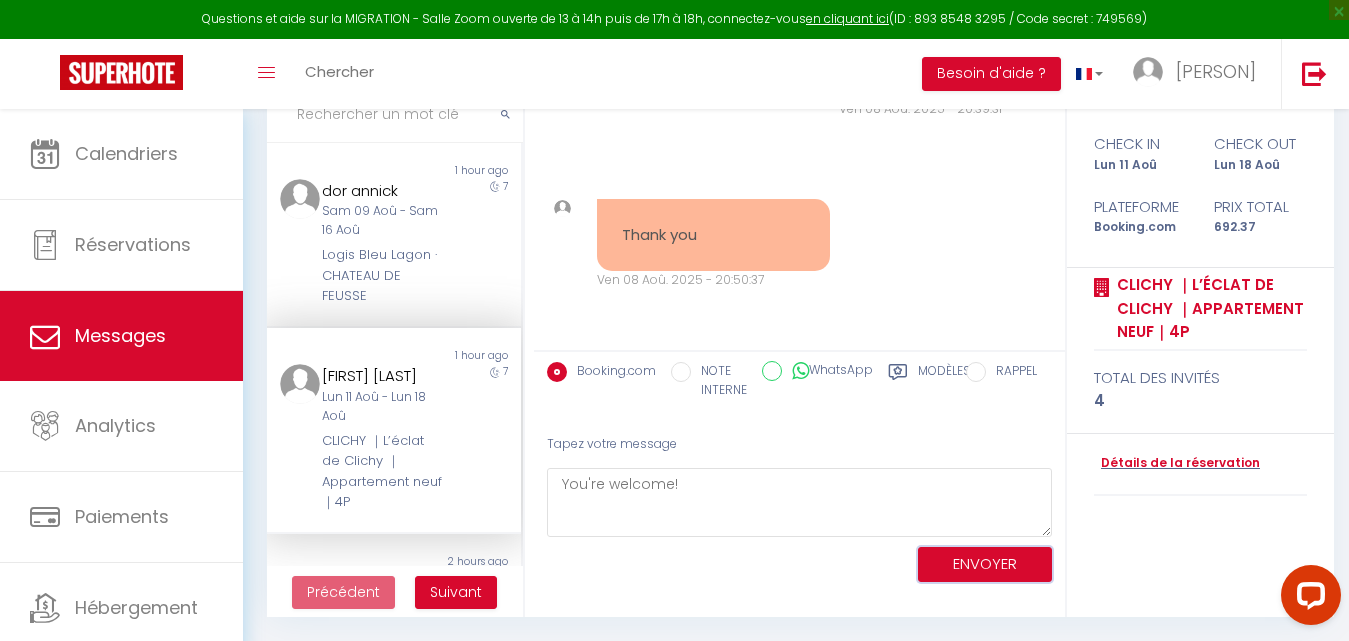 click on "ENVOYER" at bounding box center (985, 564) 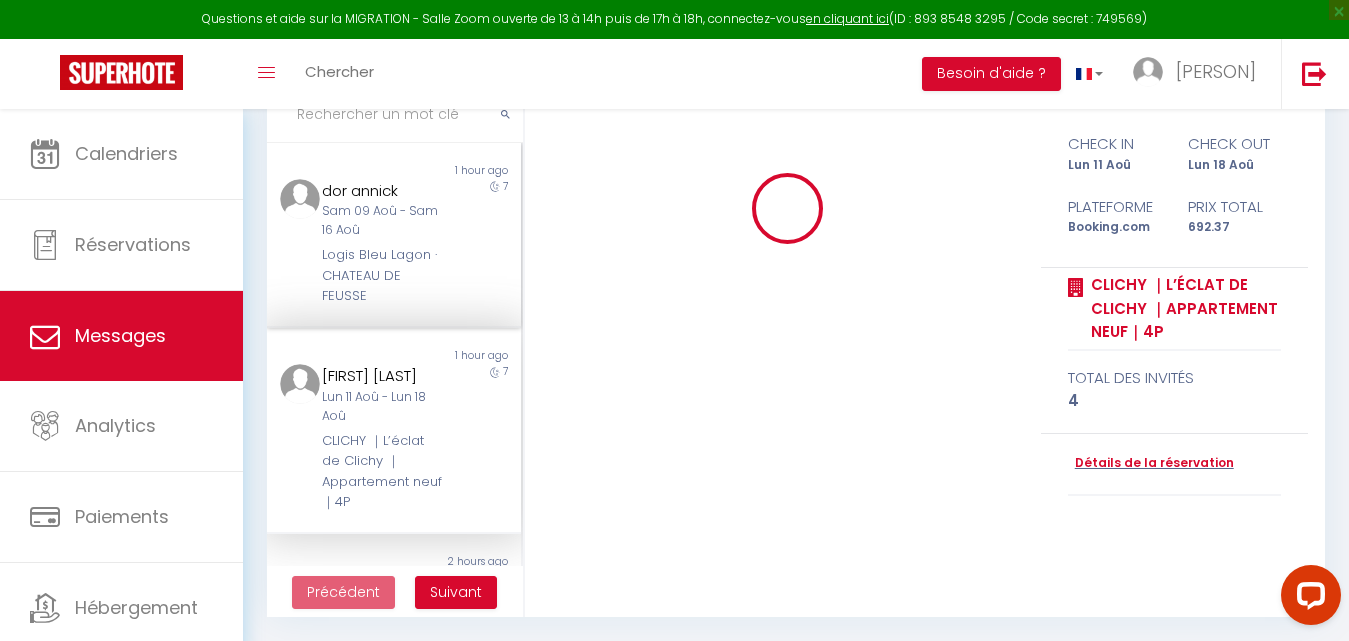 type 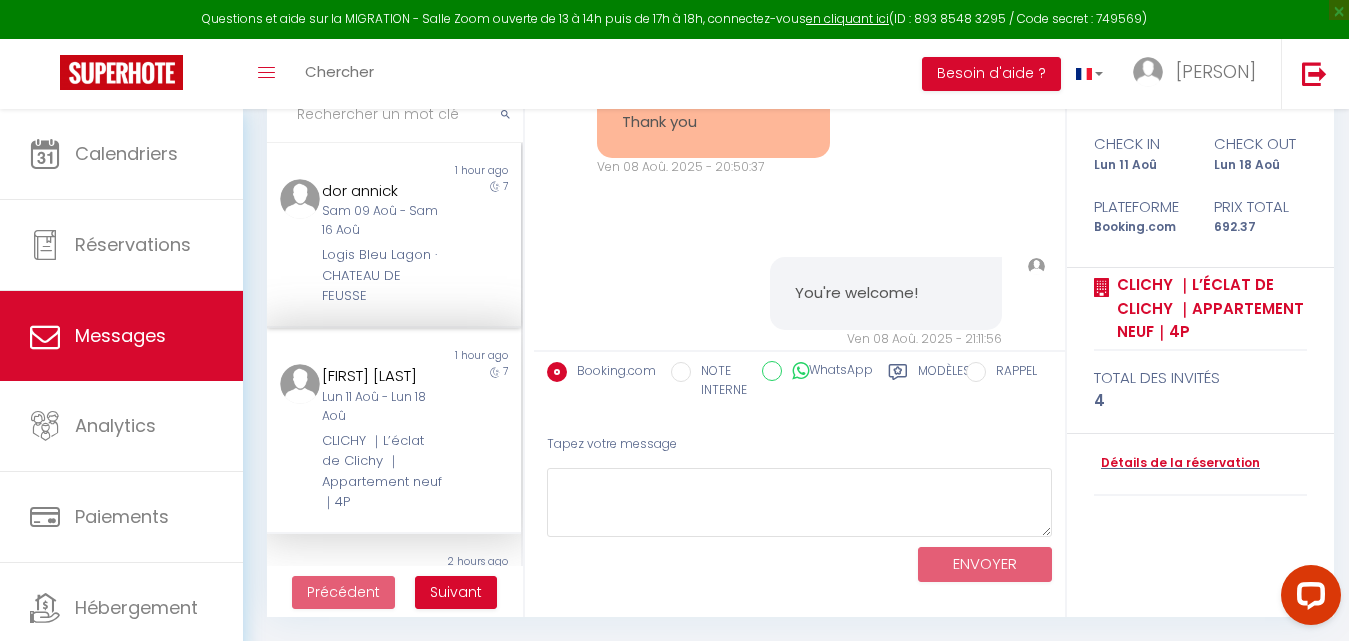 scroll, scrollTop: 4396, scrollLeft: 0, axis: vertical 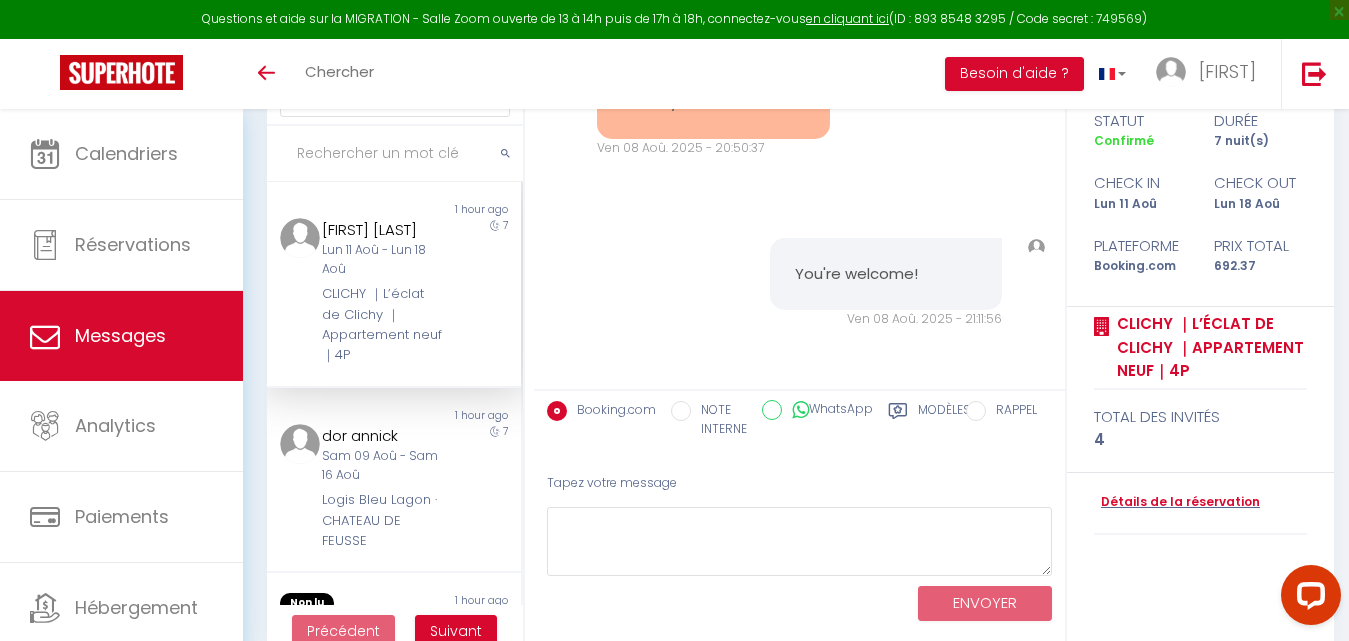 click at bounding box center [395, 154] 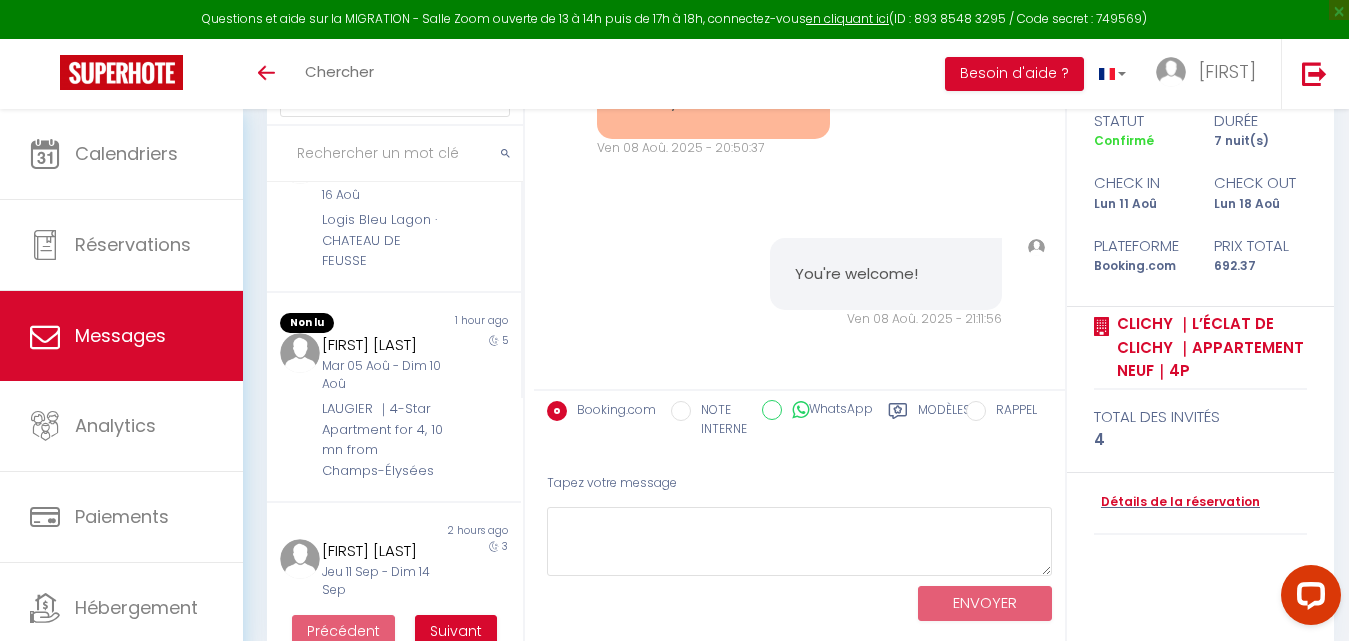 scroll, scrollTop: 291, scrollLeft: 0, axis: vertical 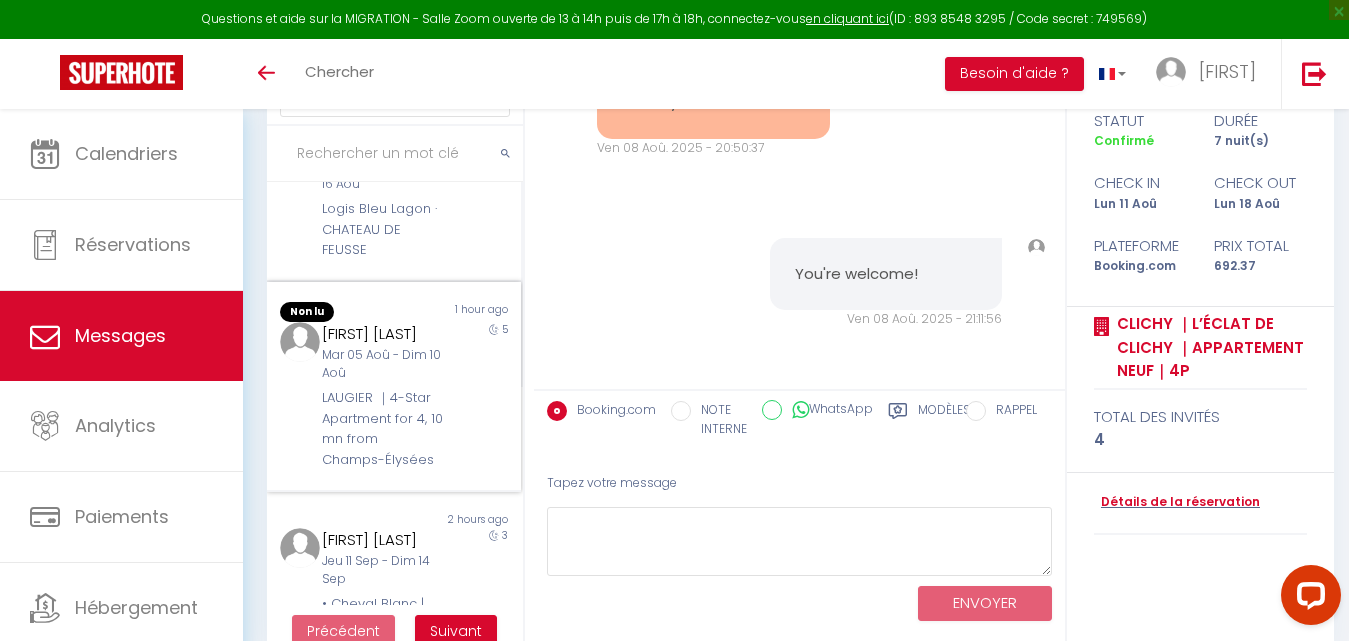 click on "[FIRST] [LAST]" at bounding box center [383, 334] 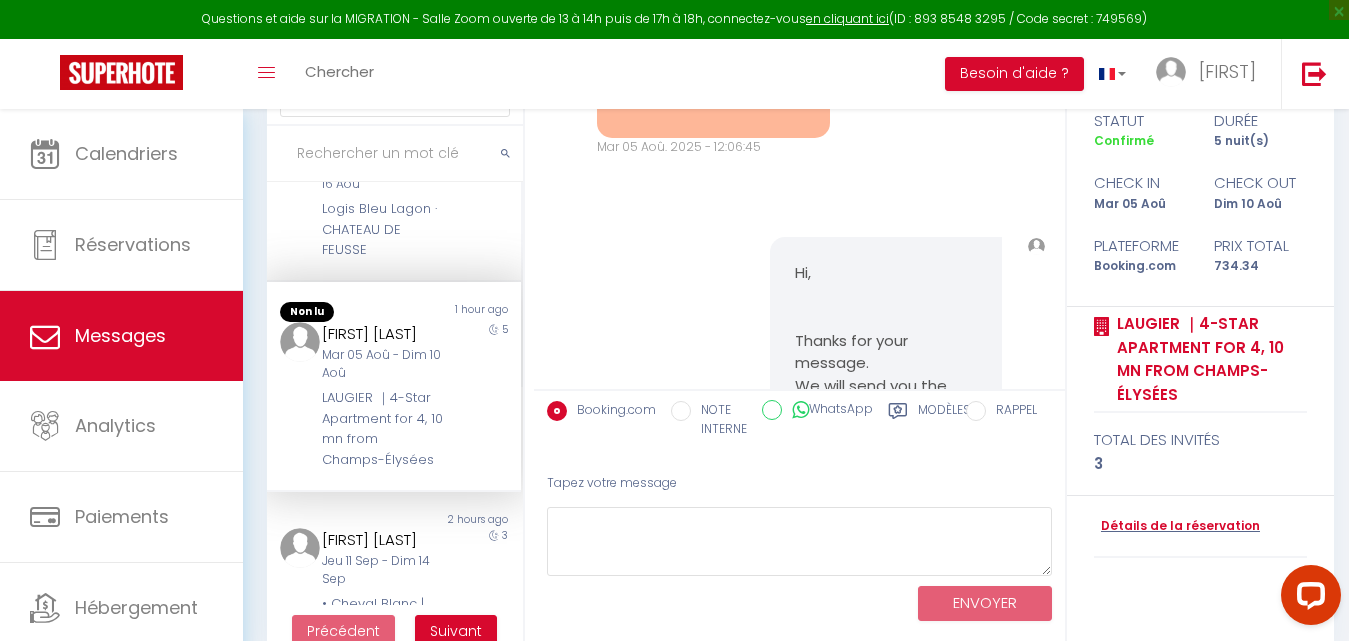 scroll, scrollTop: 20210, scrollLeft: 0, axis: vertical 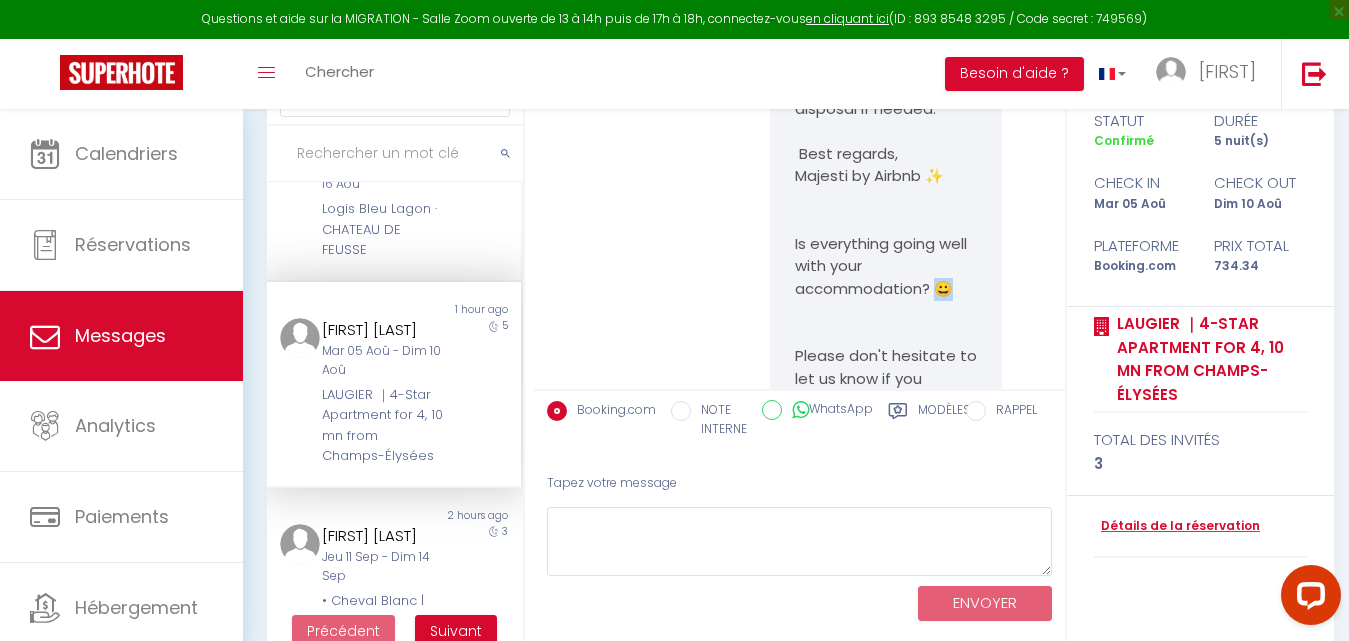 drag, startPoint x: 950, startPoint y: 187, endPoint x: 931, endPoint y: 177, distance: 21.470911 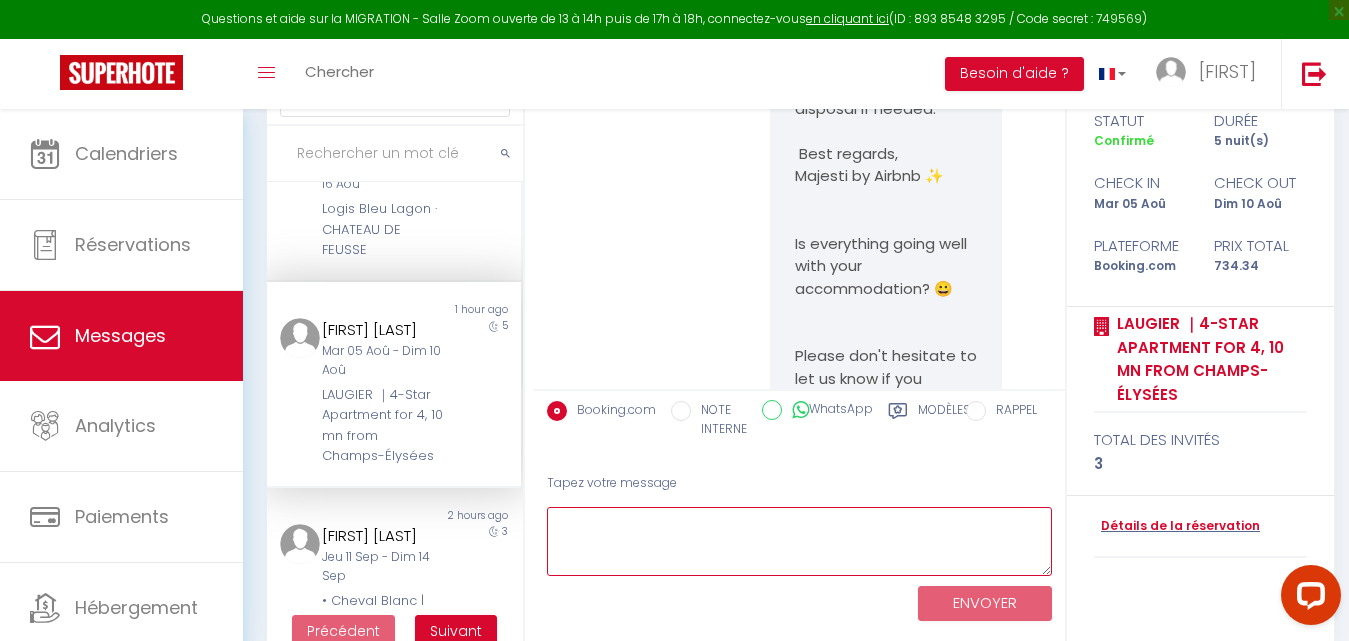 click at bounding box center [799, 541] 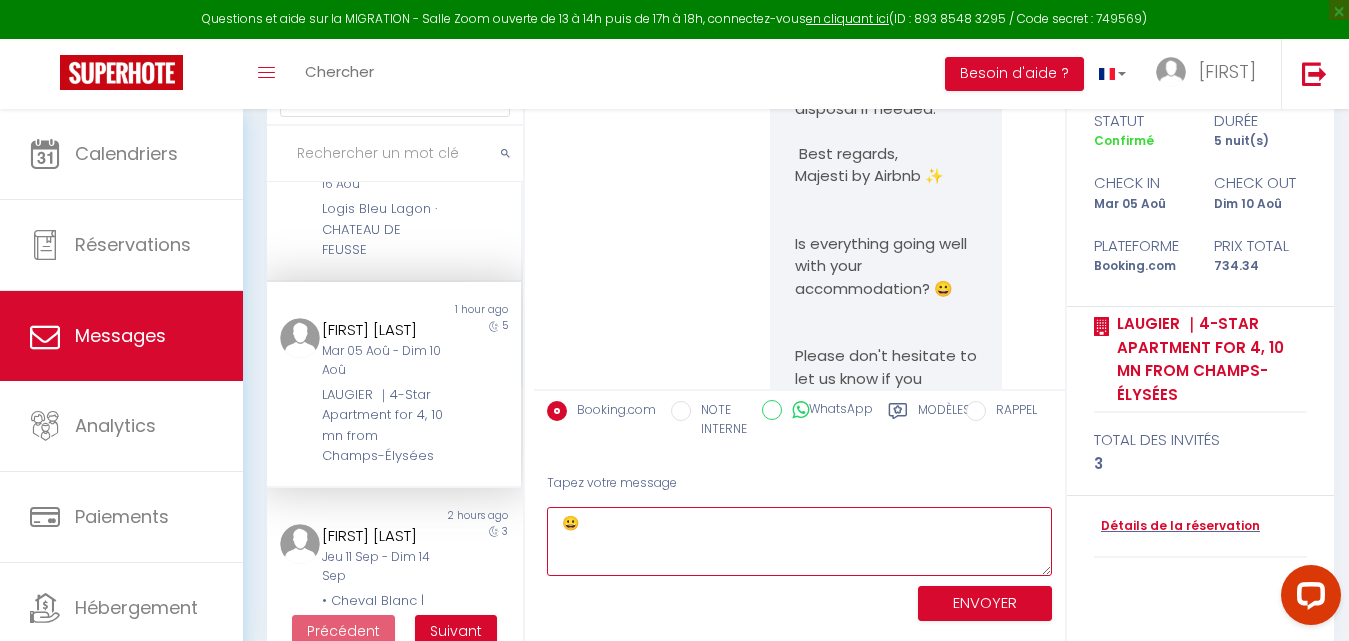 click on "😀" at bounding box center (799, 541) 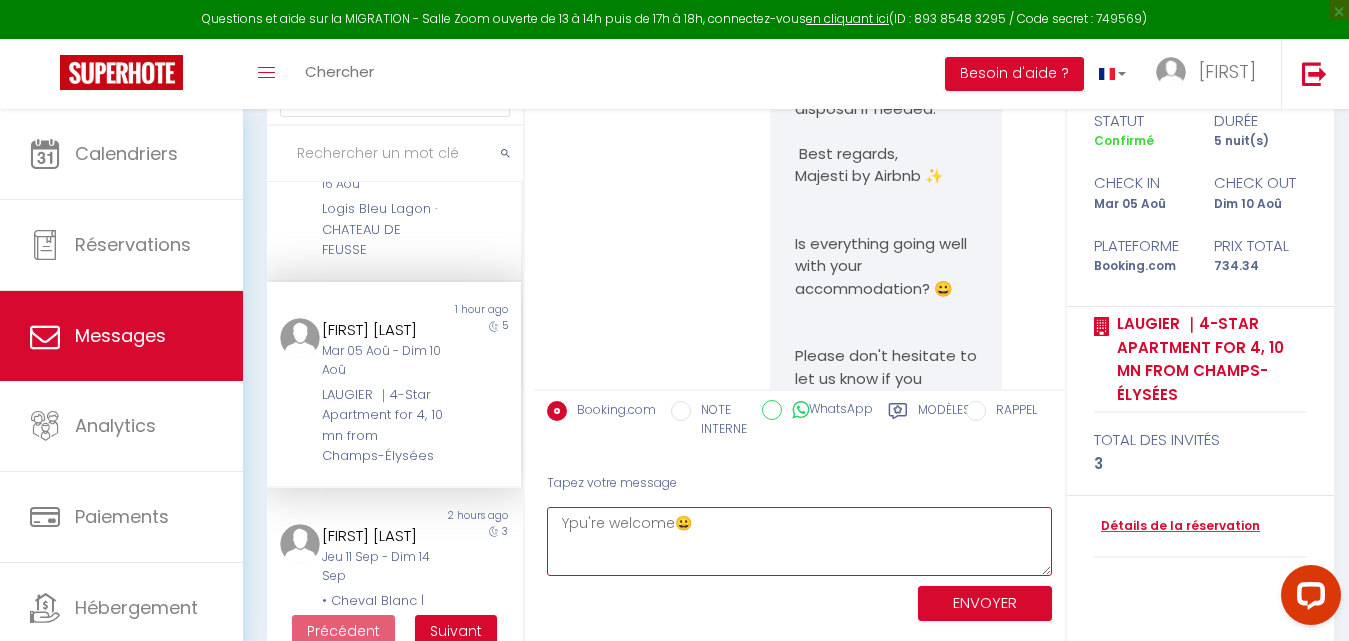 click on "Ypu're welcome😀" at bounding box center [799, 541] 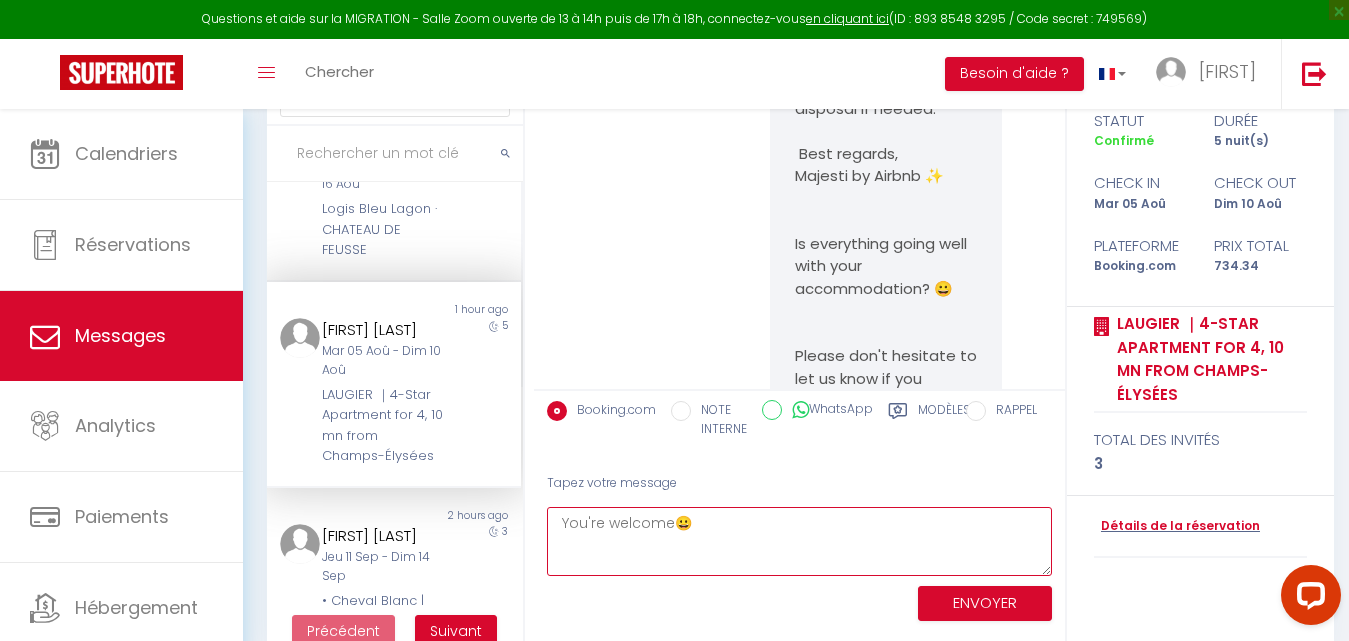 type on "You're welcome😀" 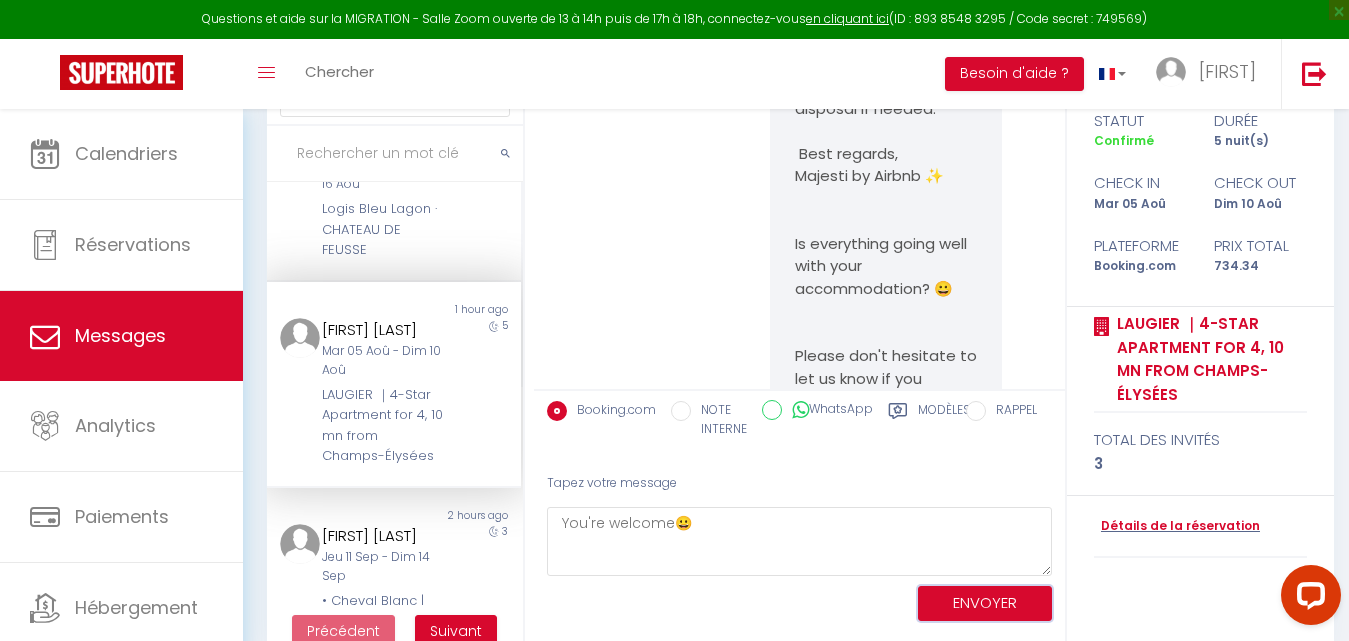 click on "ENVOYER" at bounding box center [985, 603] 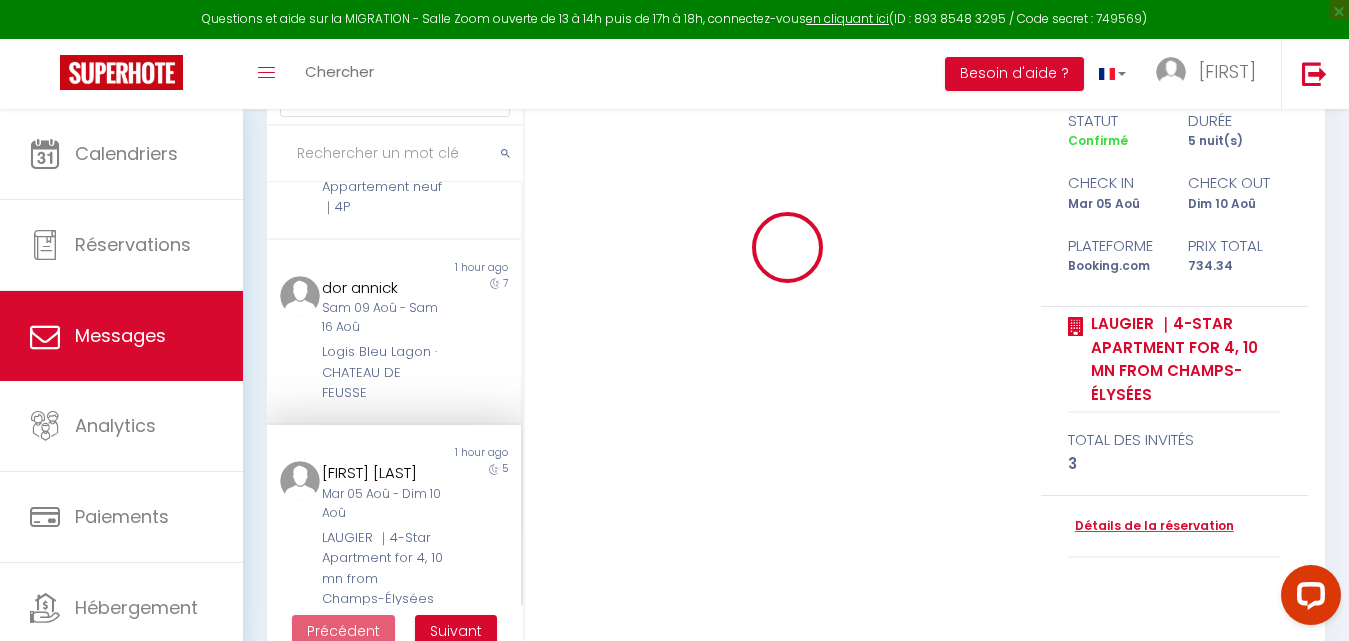 scroll, scrollTop: 0, scrollLeft: 0, axis: both 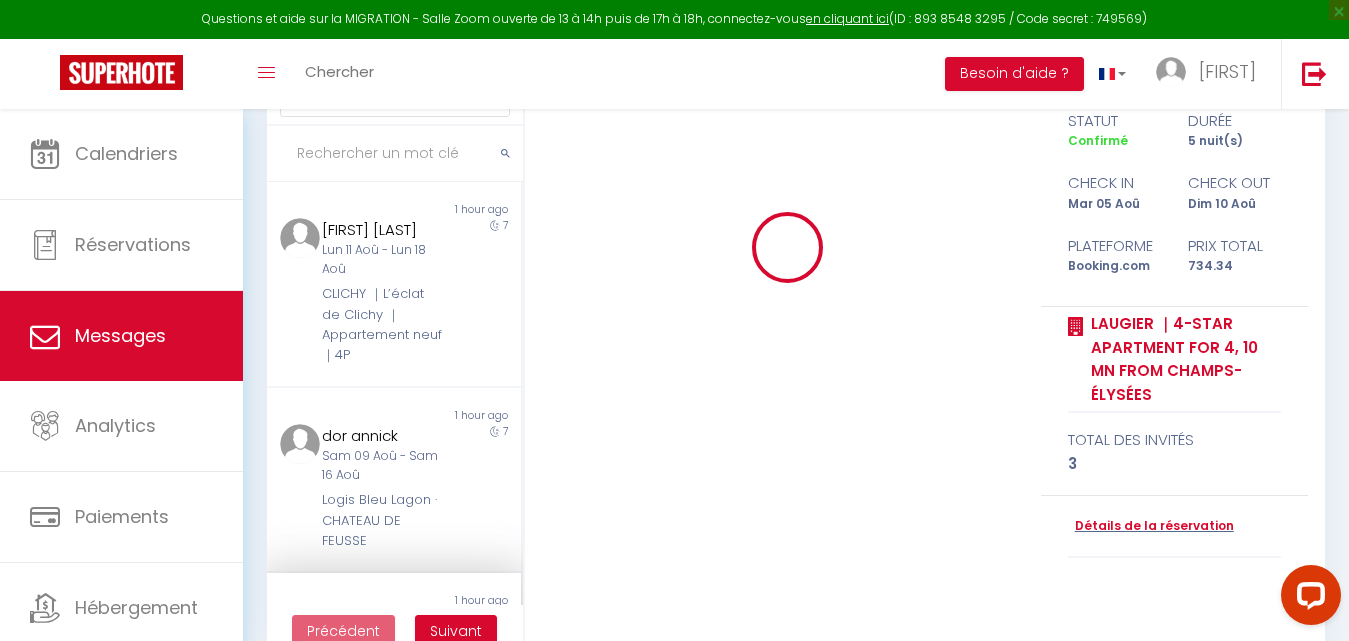 type 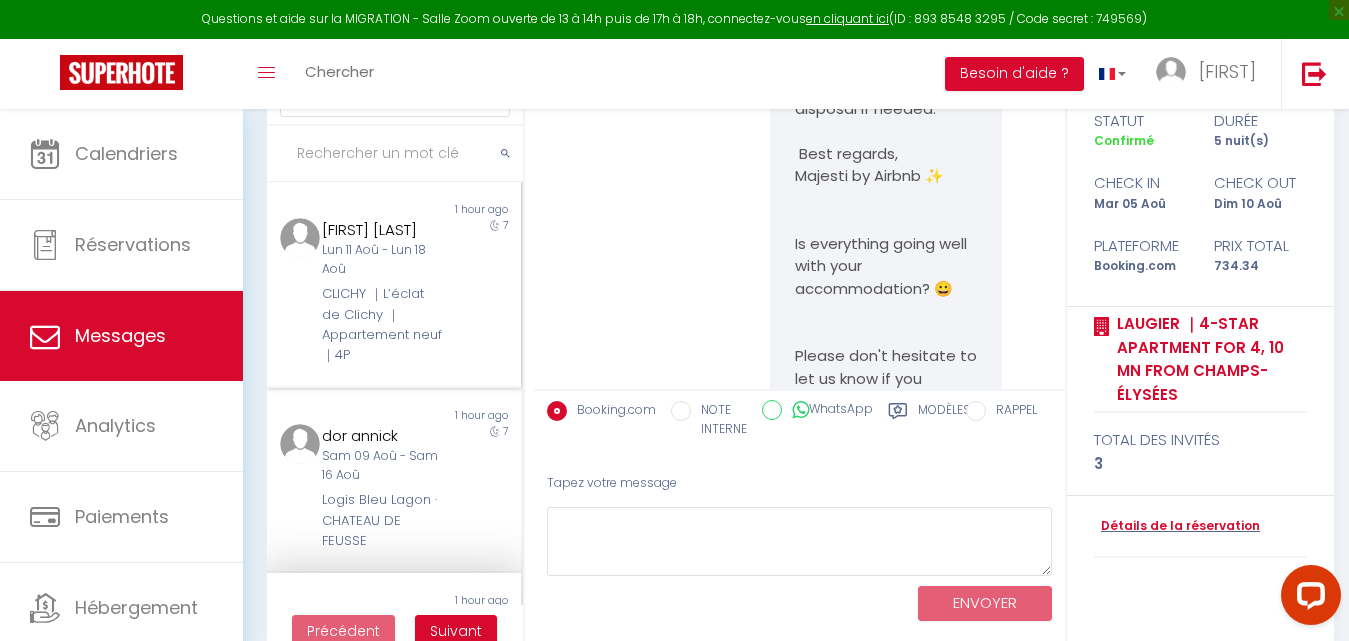 scroll, scrollTop: 20381, scrollLeft: 0, axis: vertical 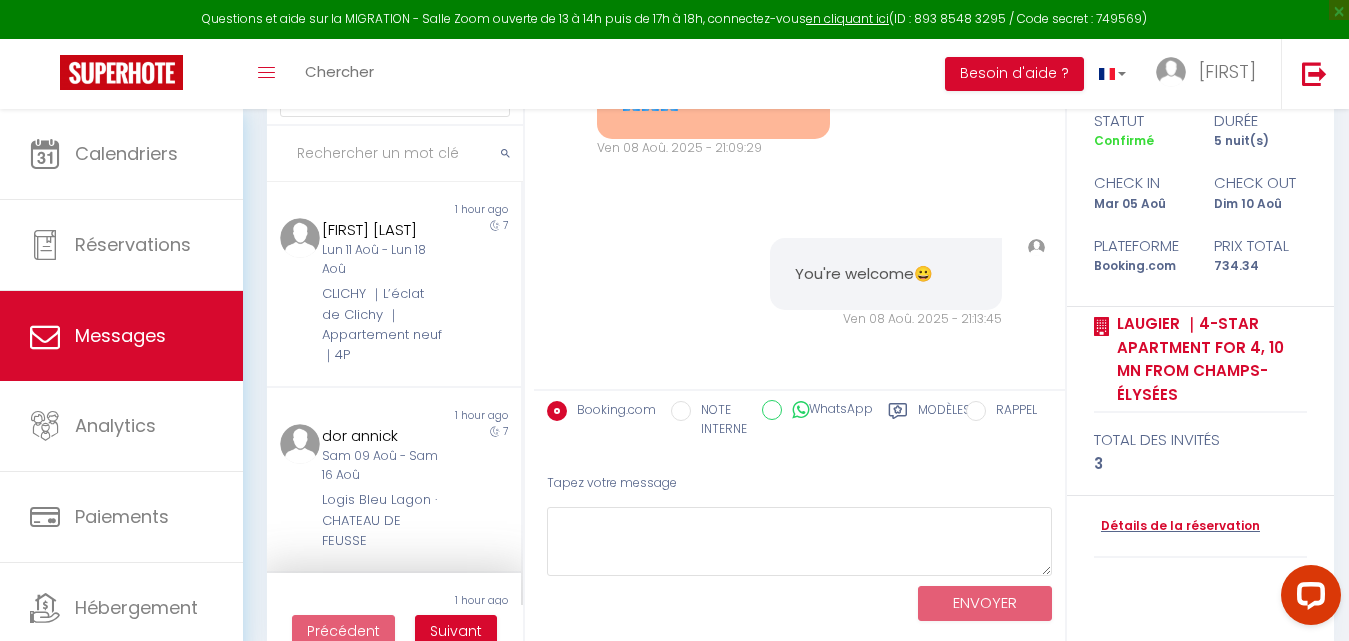 click at bounding box center (395, 154) 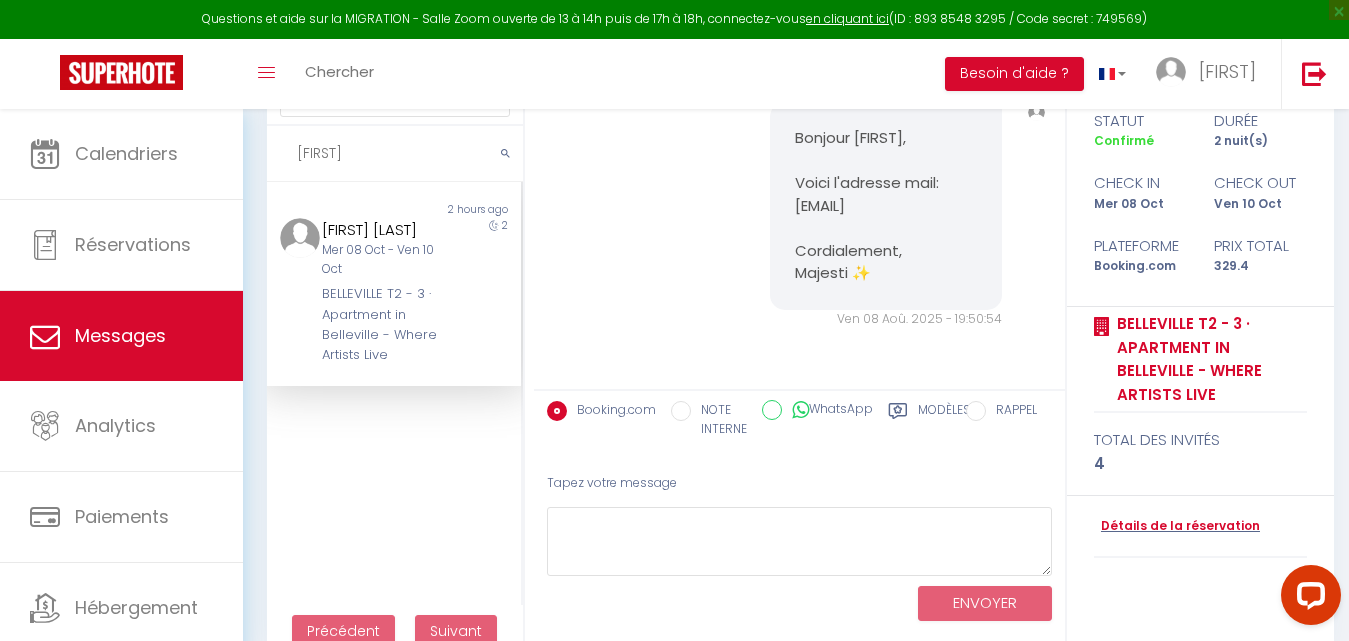 scroll, scrollTop: 5632, scrollLeft: 0, axis: vertical 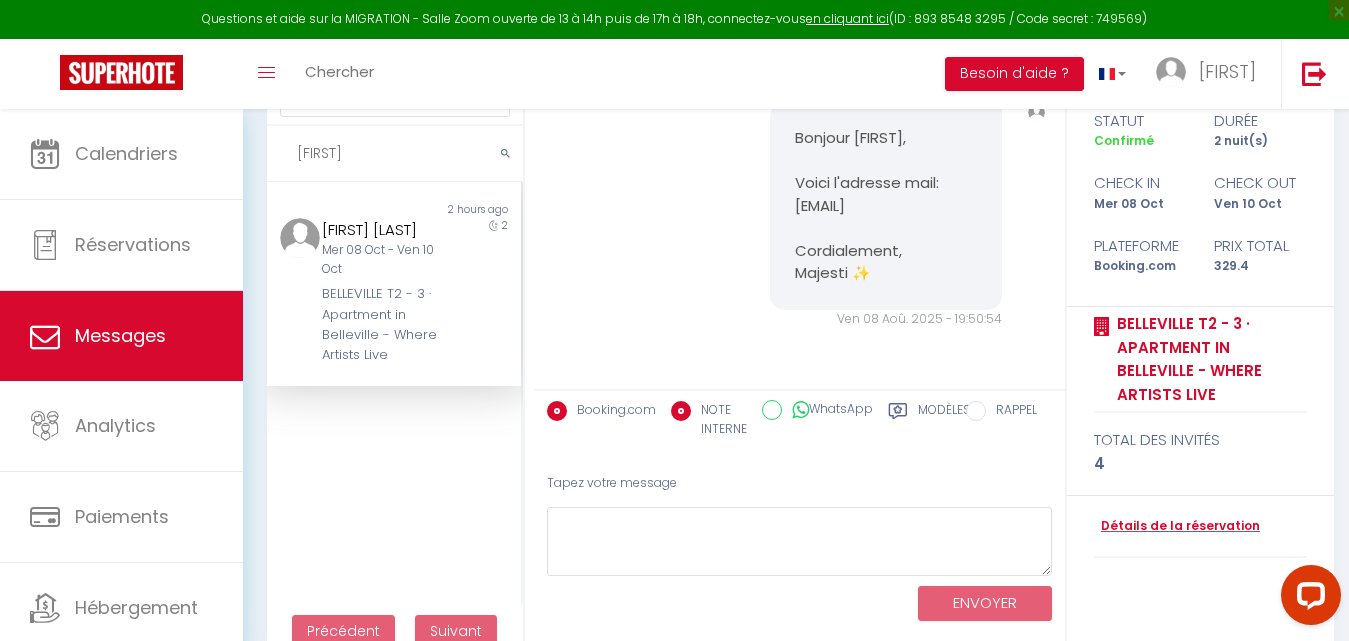 radio on "false" 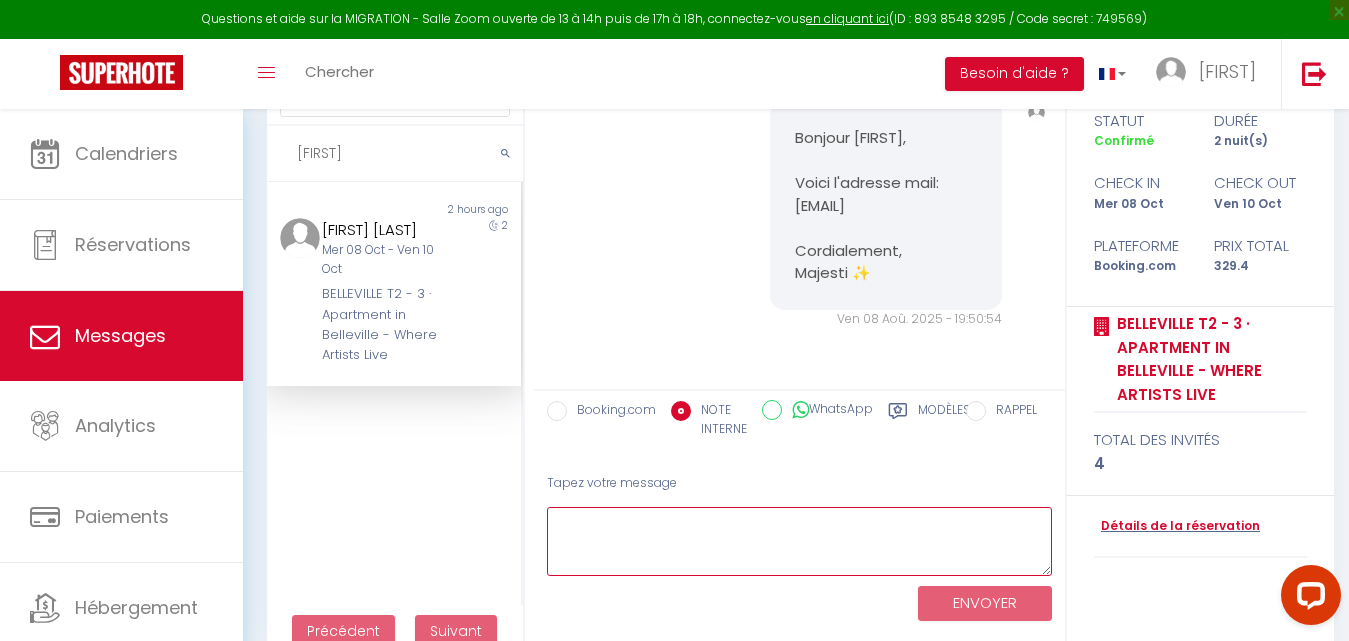 click at bounding box center [799, 541] 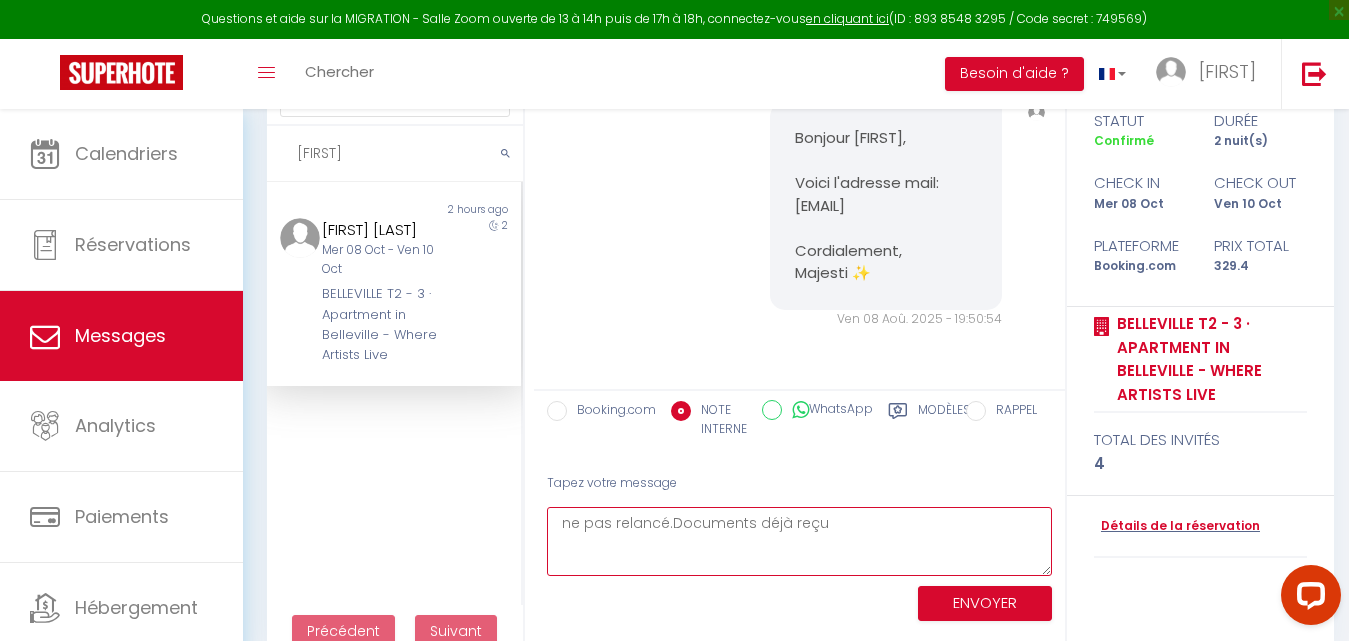 click on "ne pas relancé.Documents déjà reçu" at bounding box center [799, 541] 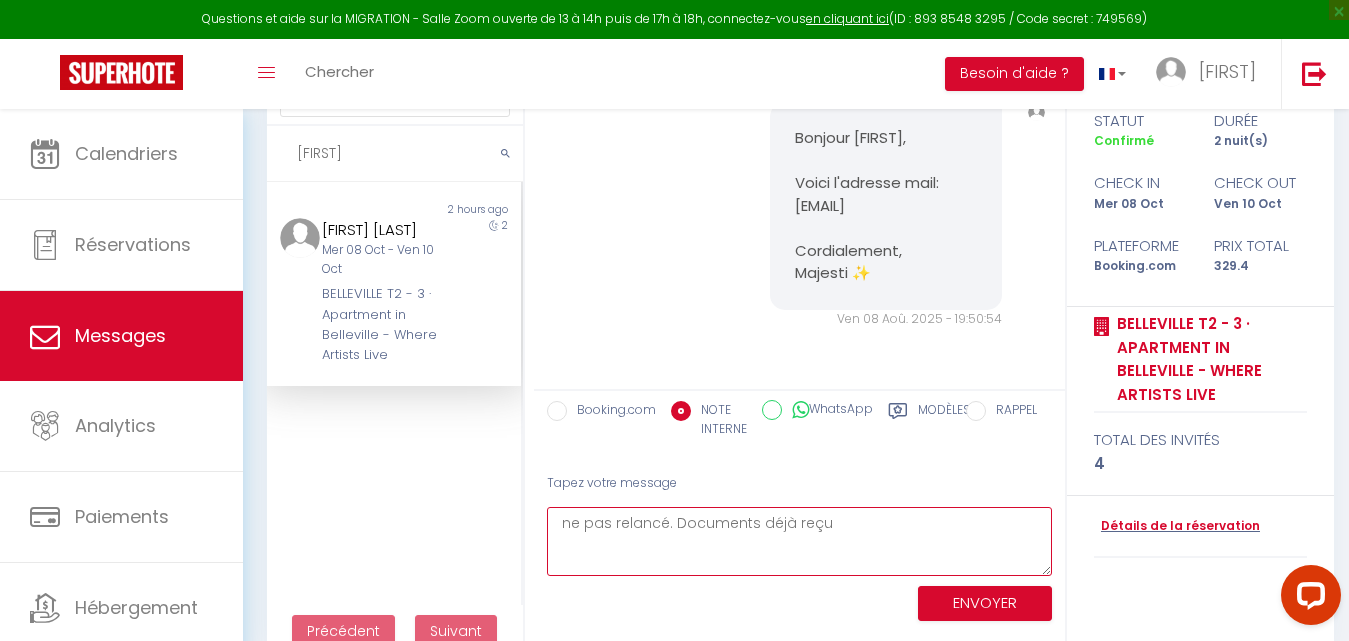 click on "ne pas relancé. Documents déjà reçu" at bounding box center [799, 541] 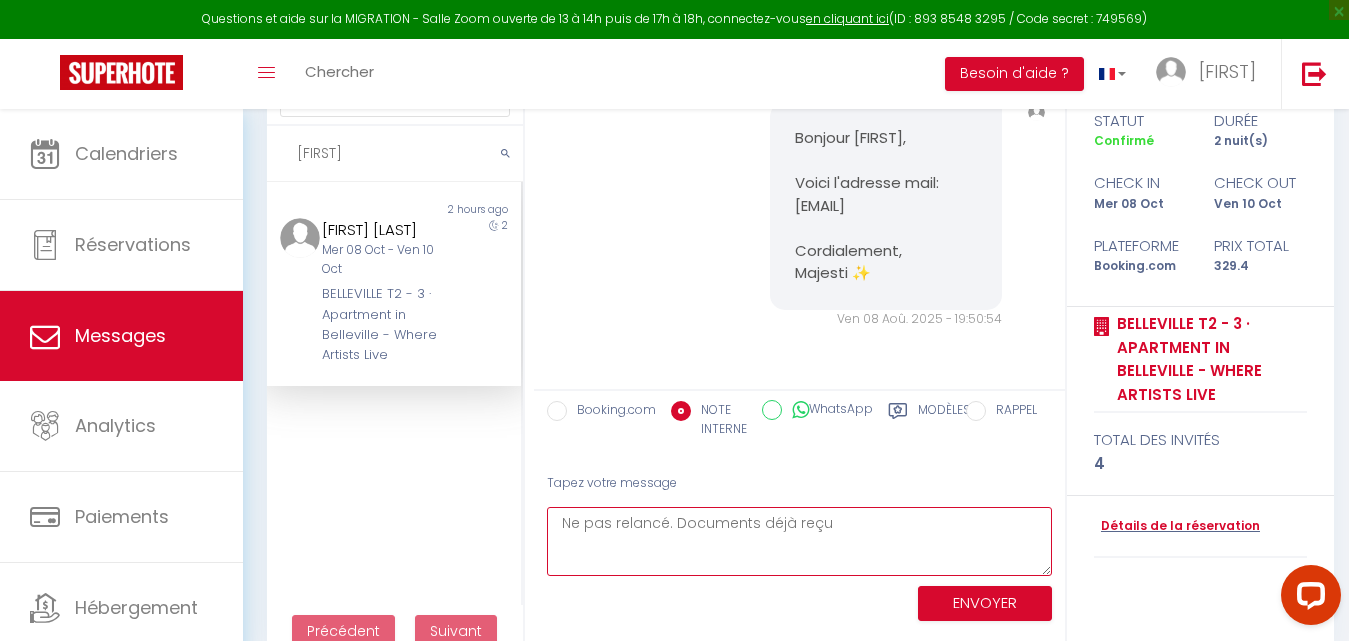 type on "Ne pas relancé. Documents déjà reçu" 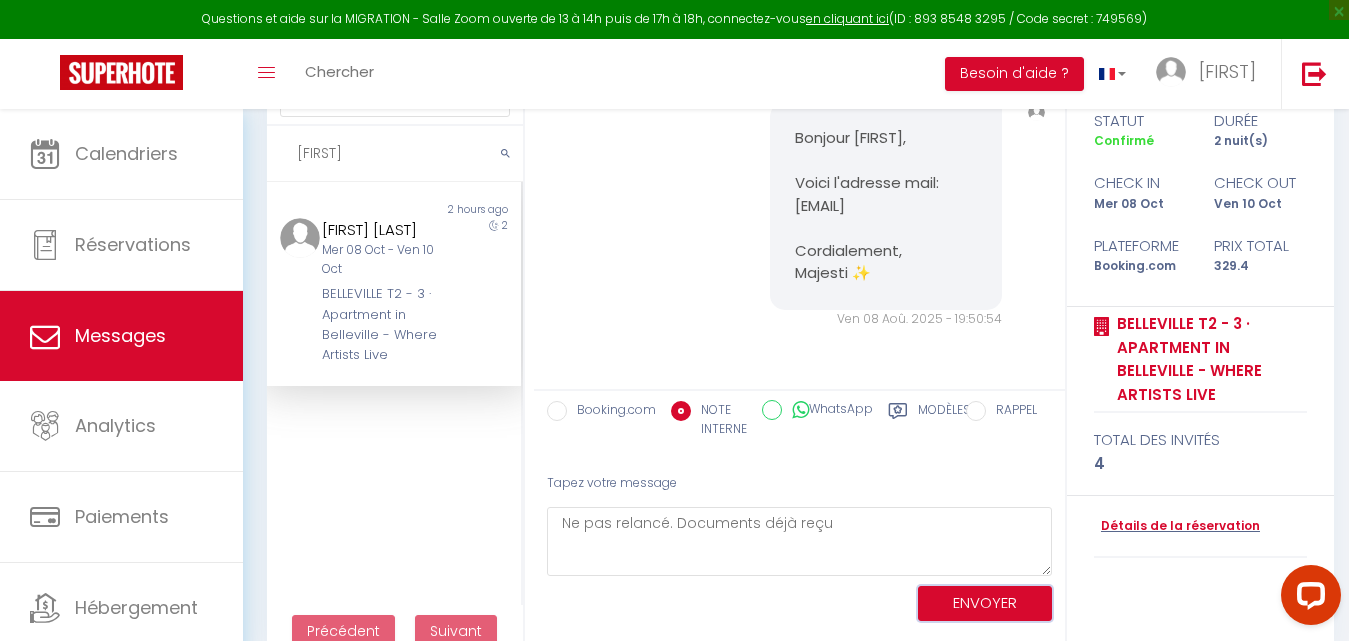 click on "ENVOYER" at bounding box center [985, 603] 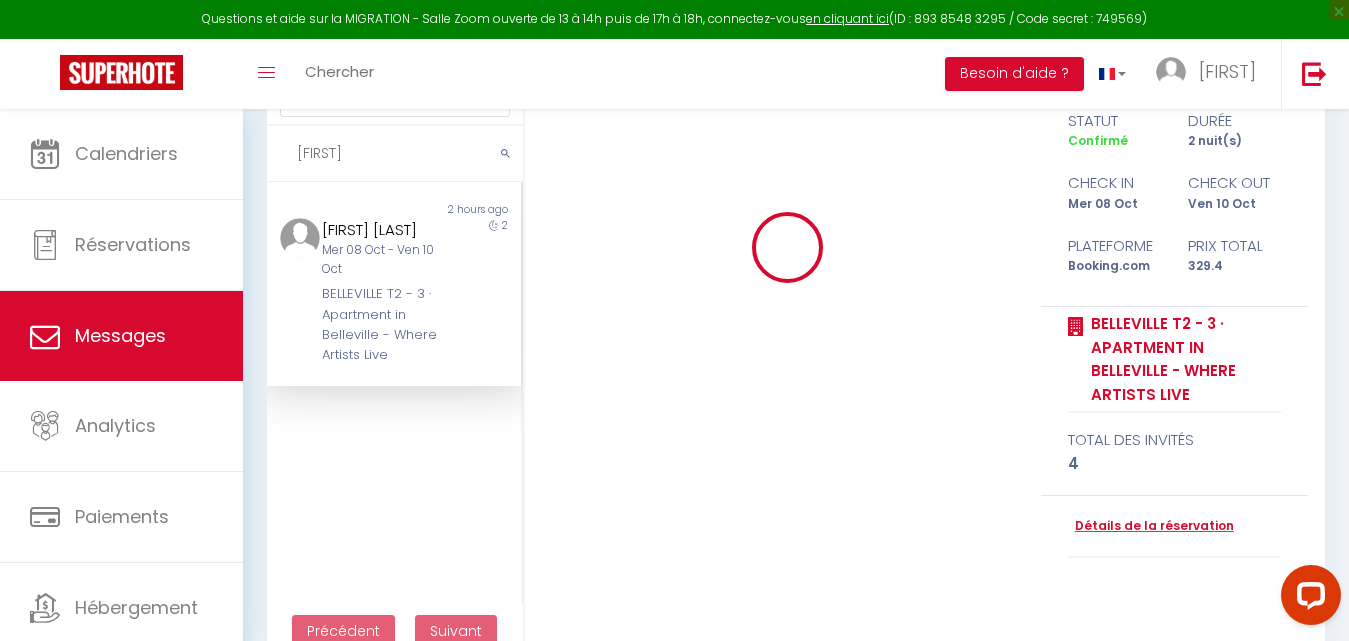 type 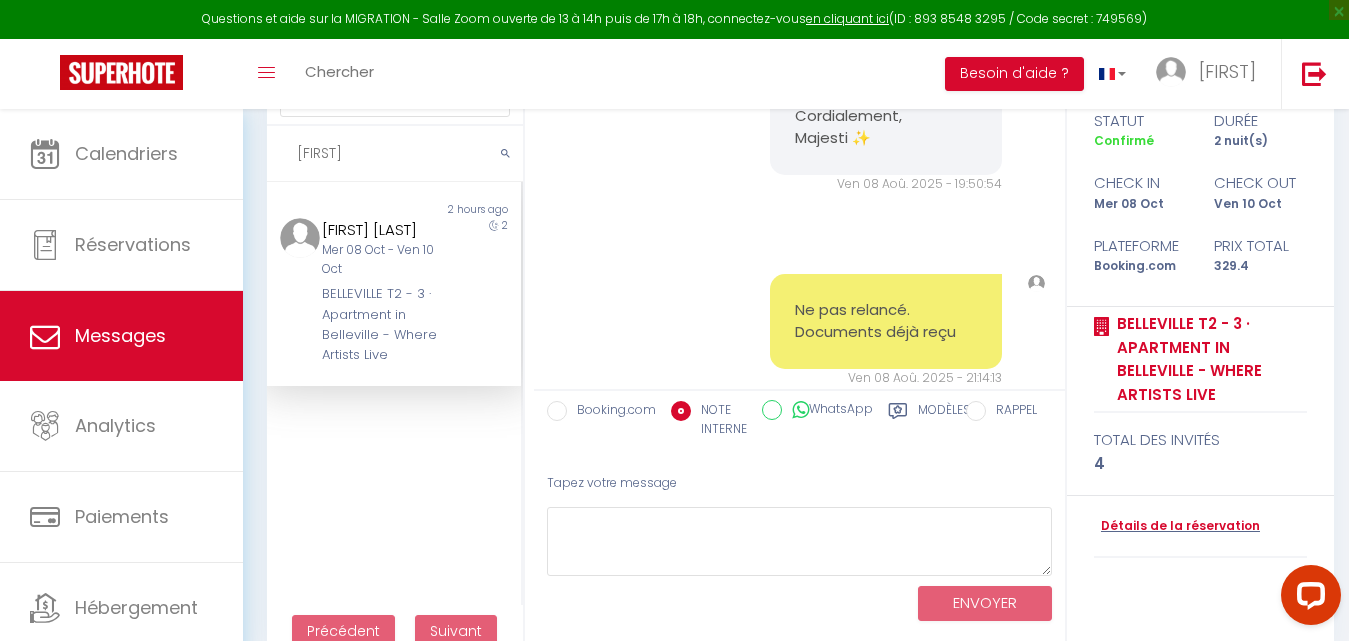 scroll, scrollTop: 5826, scrollLeft: 0, axis: vertical 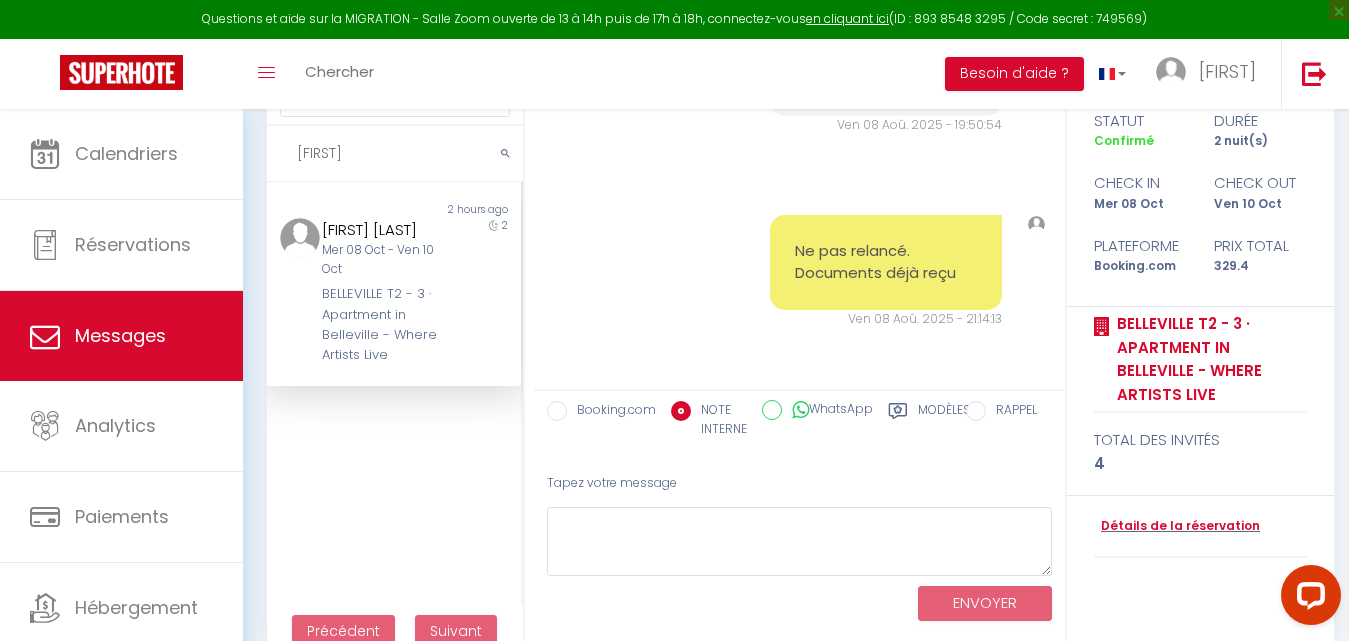 click on "Booking.com" at bounding box center (611, 412) 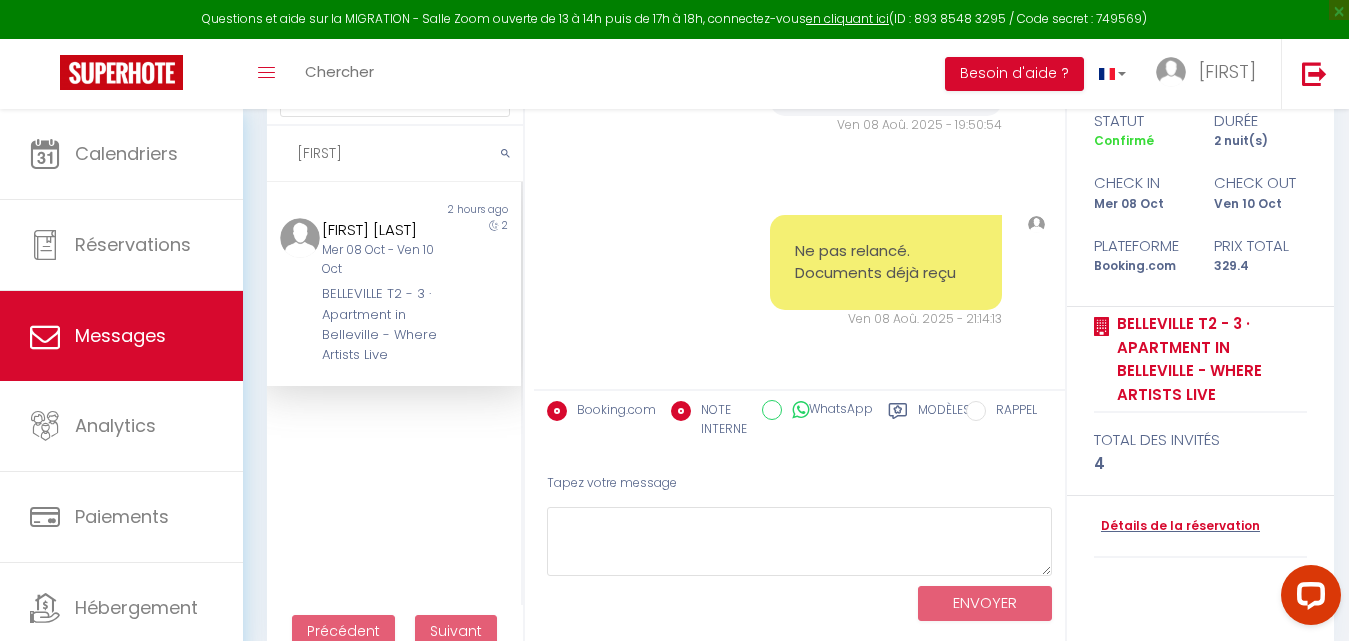 radio on "false" 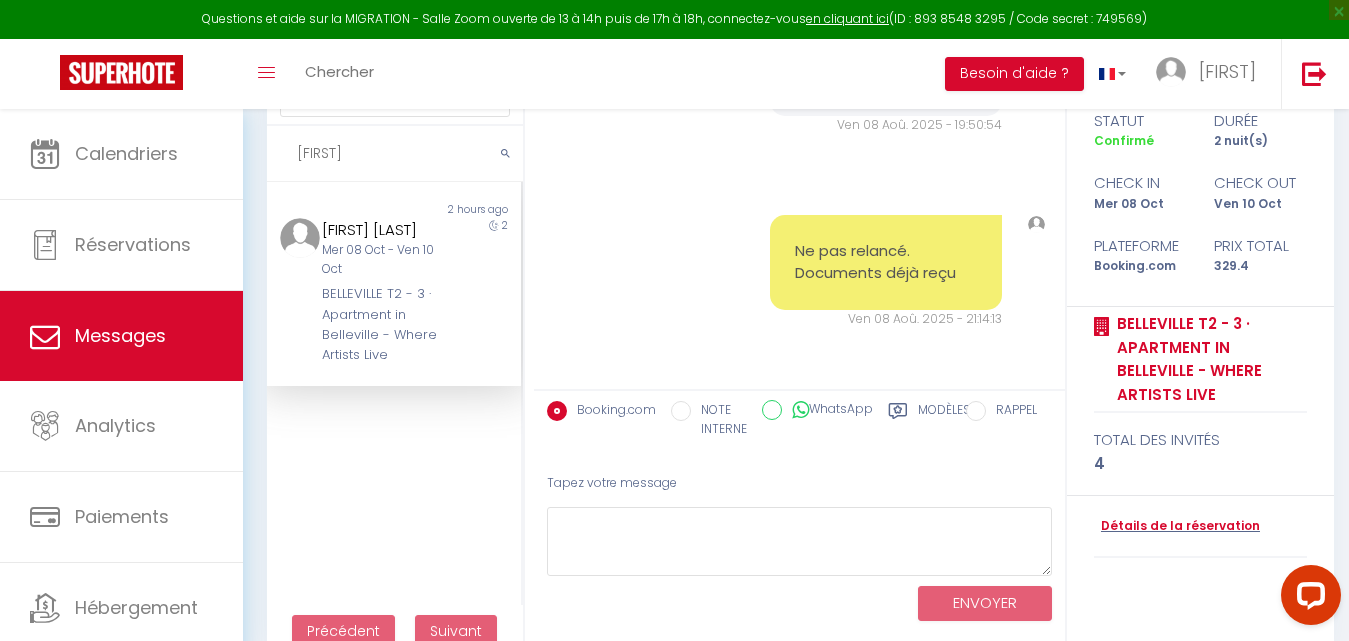 drag, startPoint x: 374, startPoint y: 153, endPoint x: 273, endPoint y: 158, distance: 101.12369 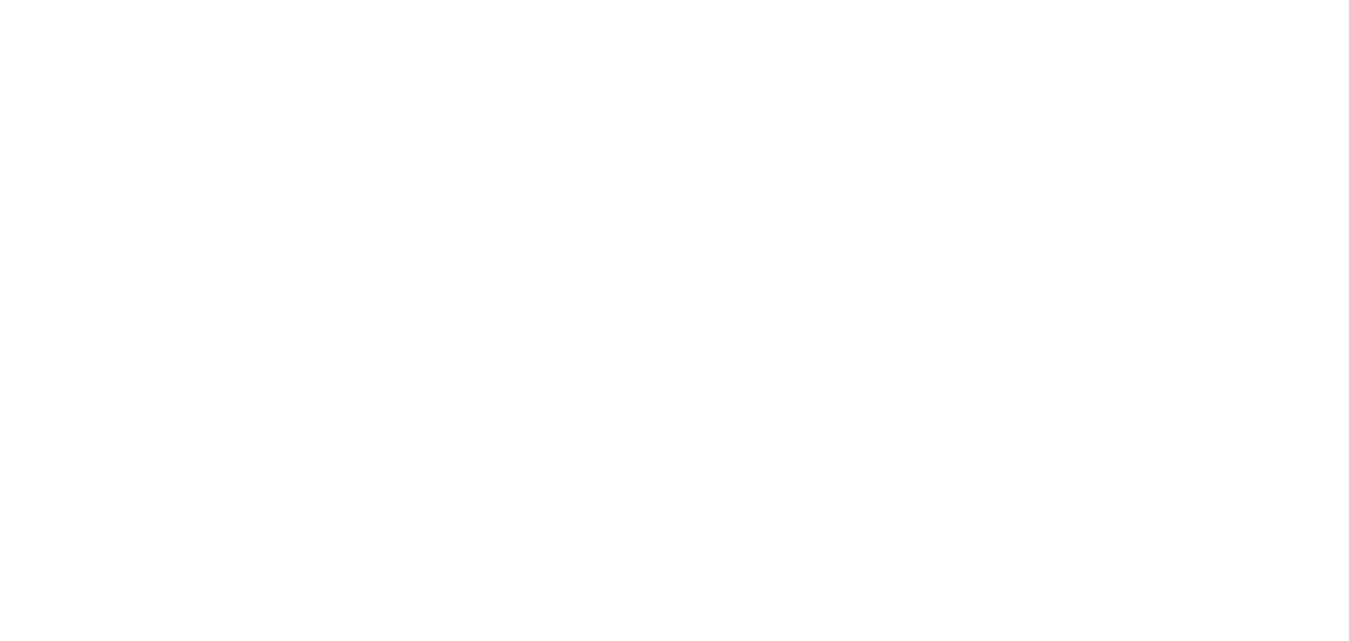 scroll, scrollTop: 0, scrollLeft: 0, axis: both 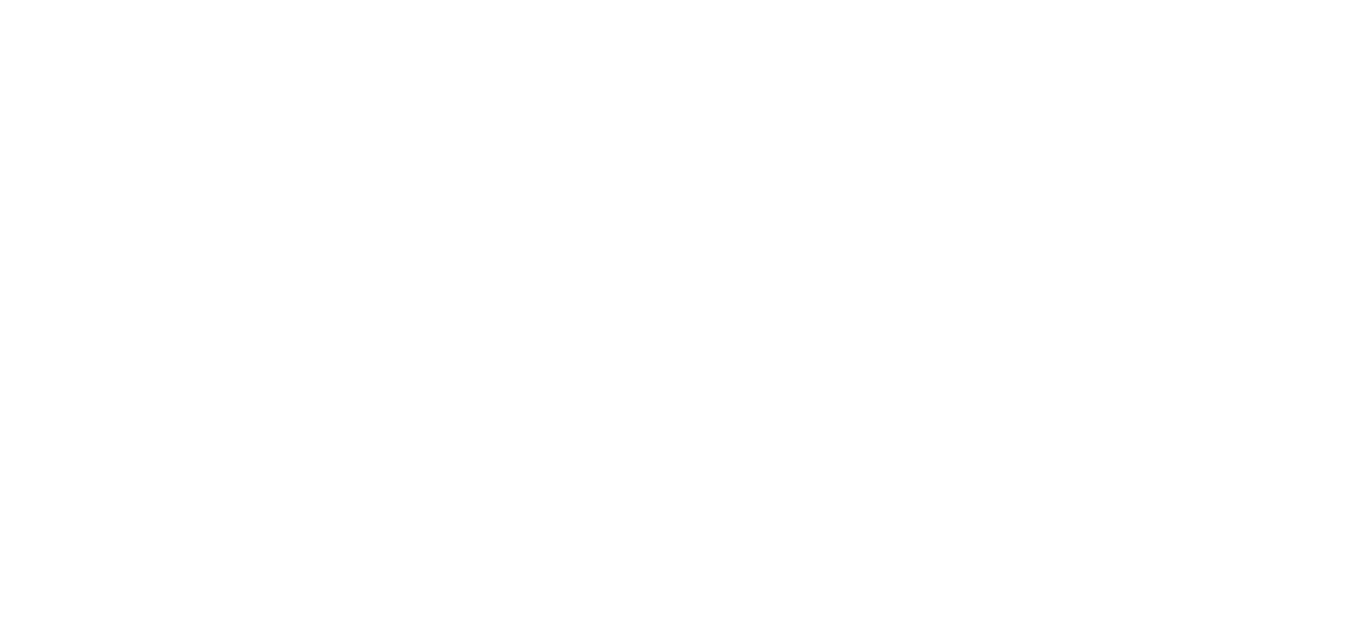 select on "message" 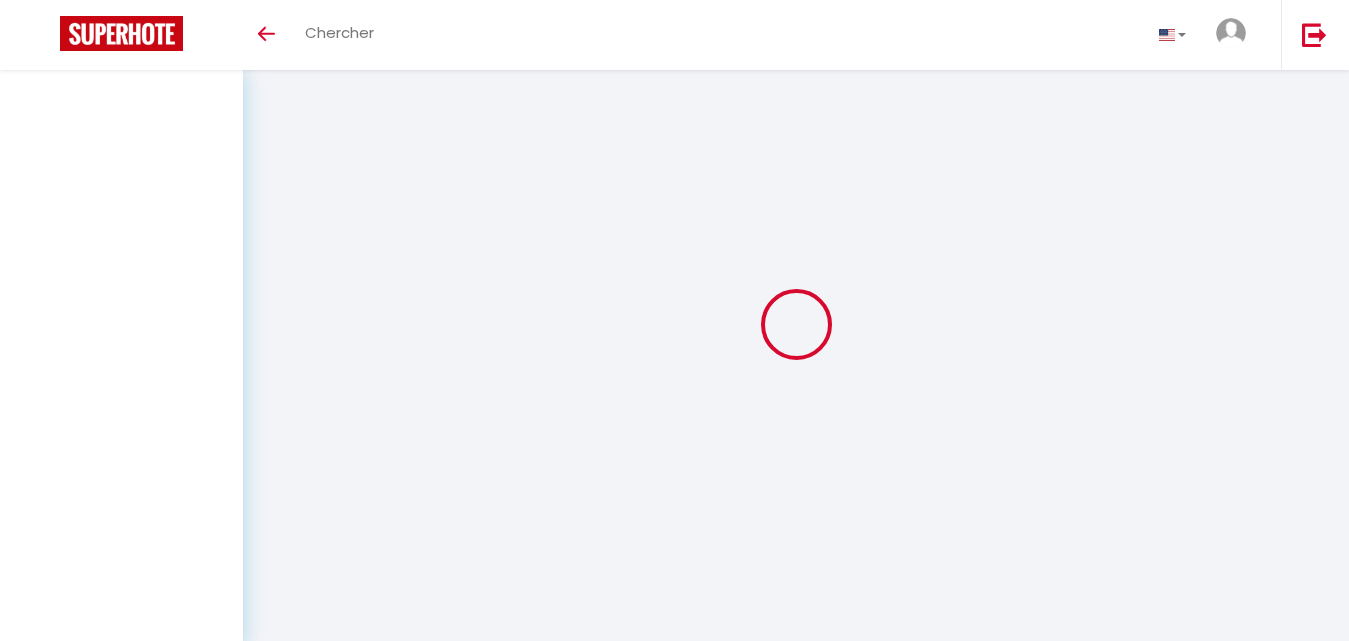 scroll, scrollTop: 96, scrollLeft: 0, axis: vertical 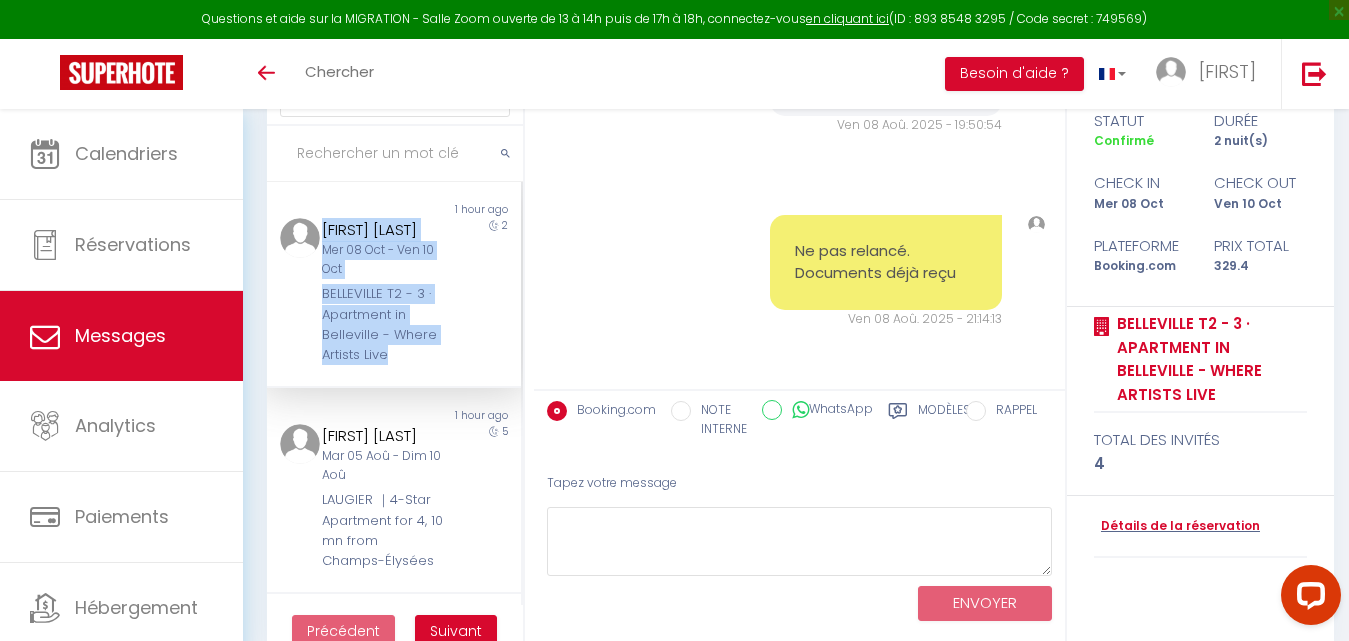 drag, startPoint x: 425, startPoint y: 390, endPoint x: 322, endPoint y: 235, distance: 186.10213 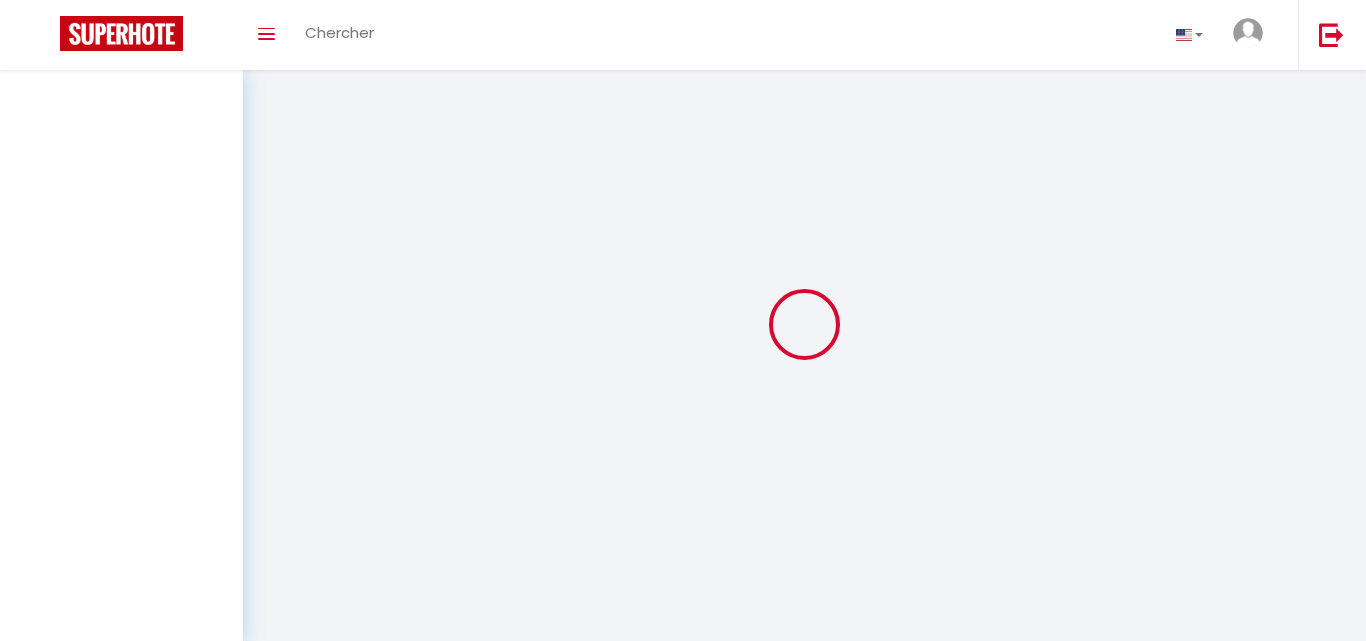 select on "message" 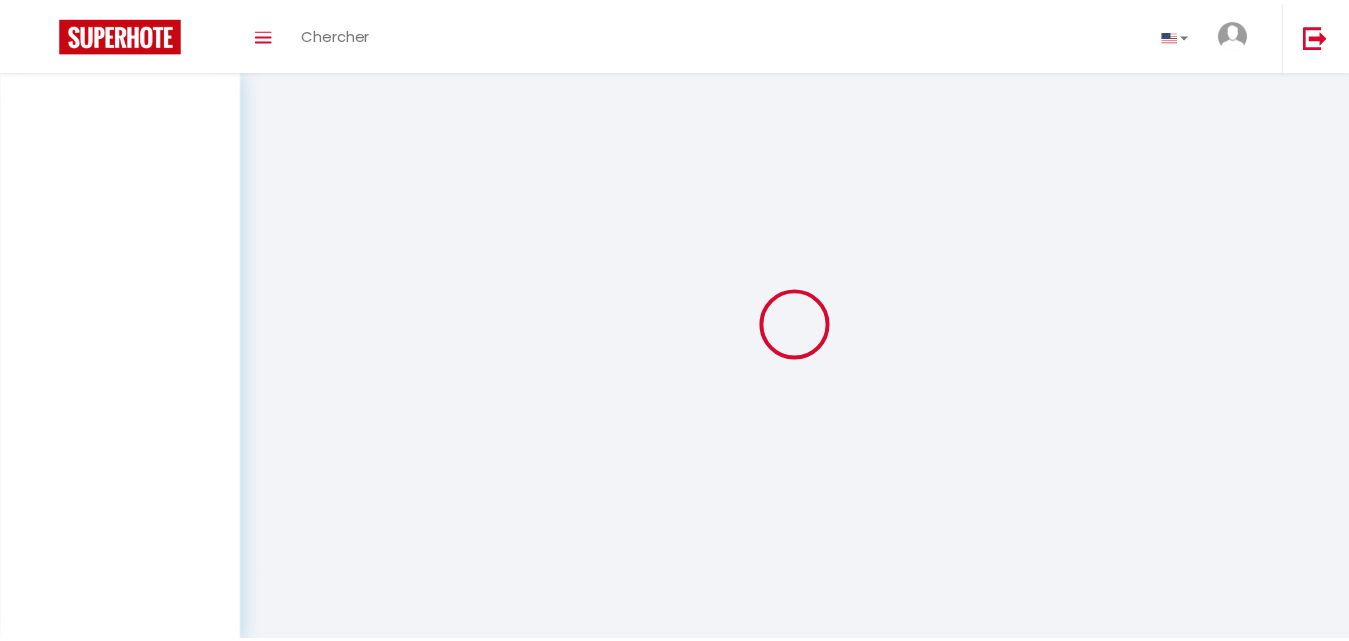 scroll, scrollTop: 0, scrollLeft: 0, axis: both 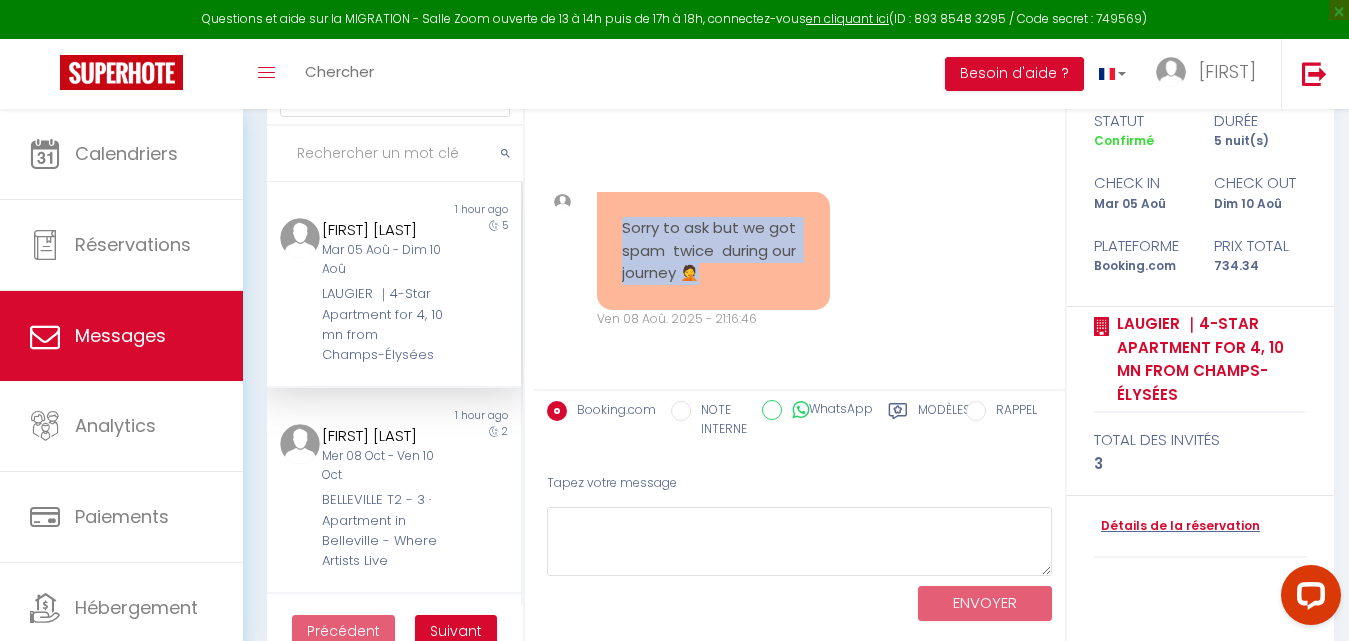 drag, startPoint x: 752, startPoint y: 280, endPoint x: 621, endPoint y: 223, distance: 142.86357 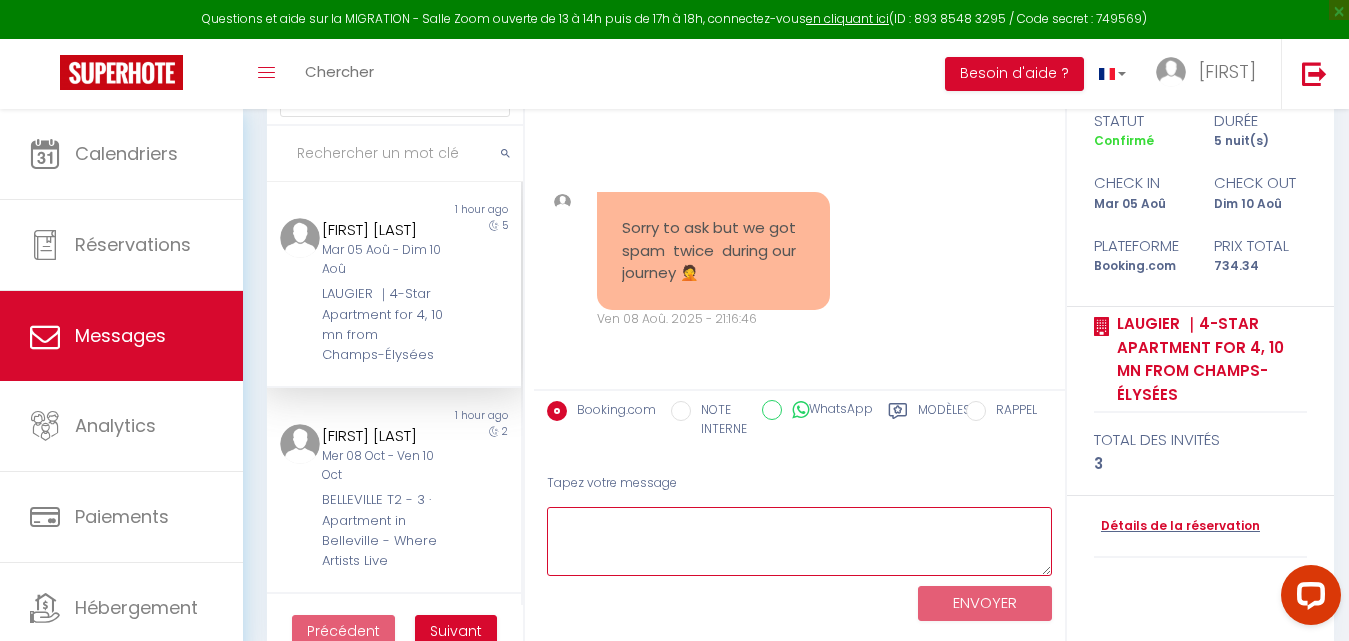 click at bounding box center [799, 541] 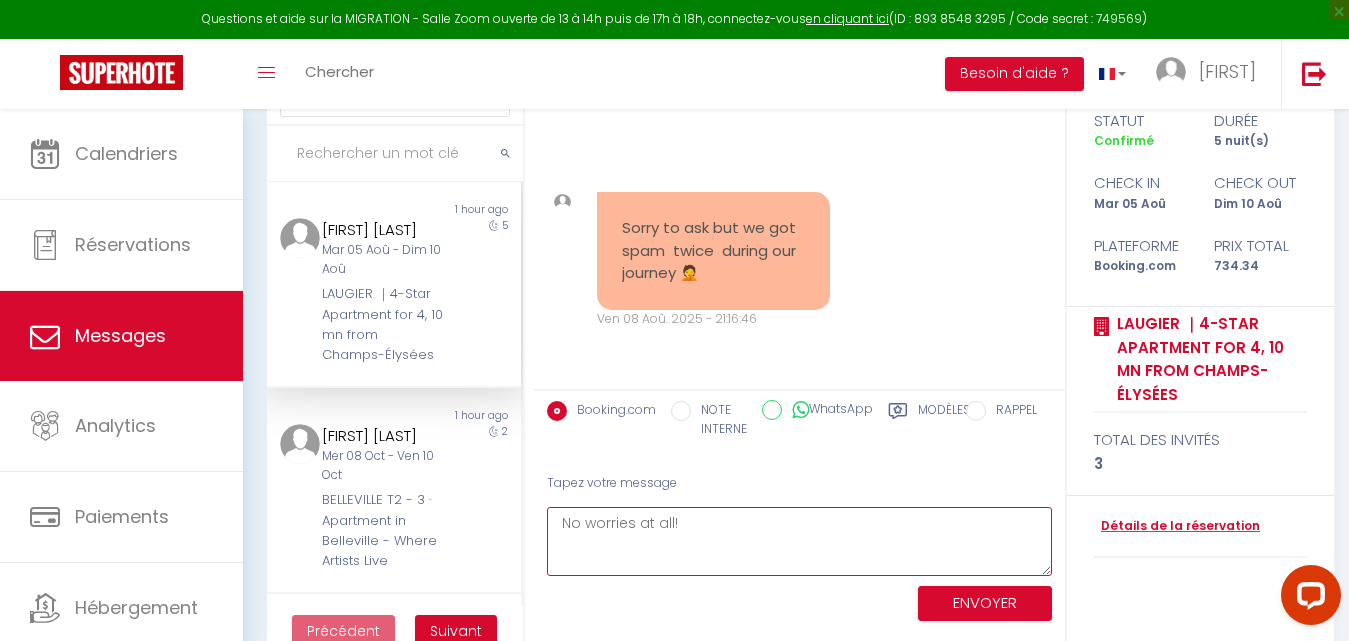 paste on "If there’s anything we can do to help or if you need assistance, please don’t hesitate to reach out." 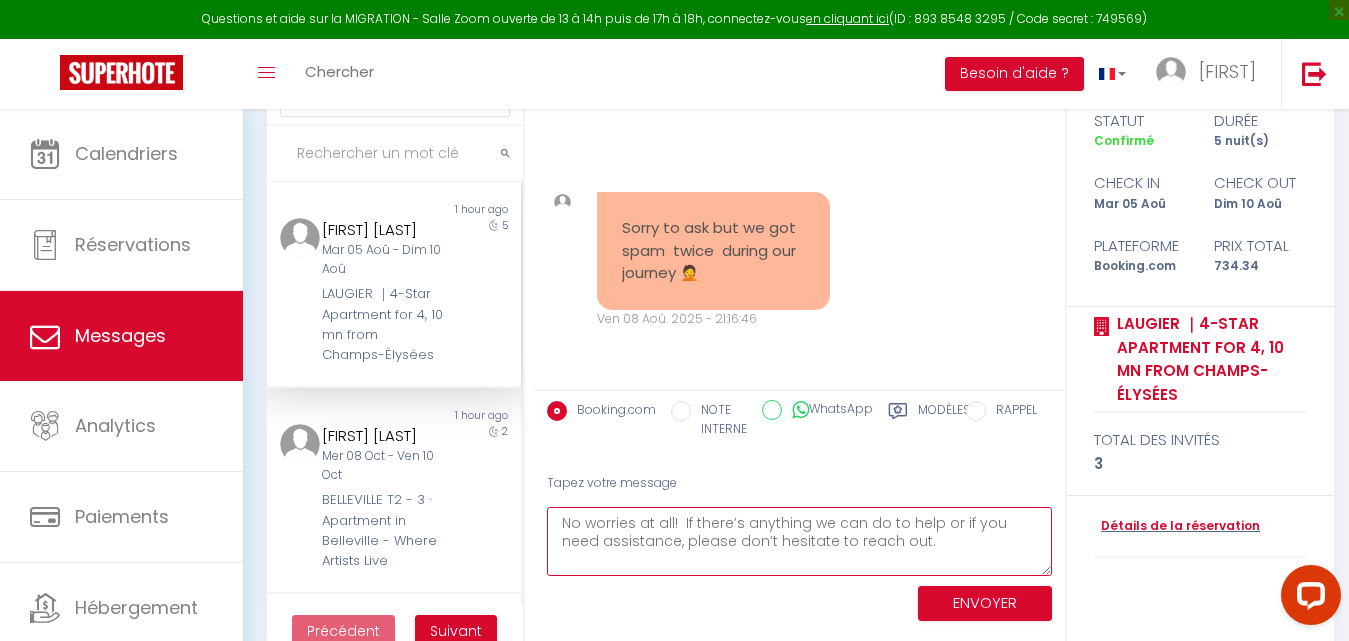 type on "No worries at all!  If there’s anything we can do to help or if you need assistance, please don’t hesitate to reach out." 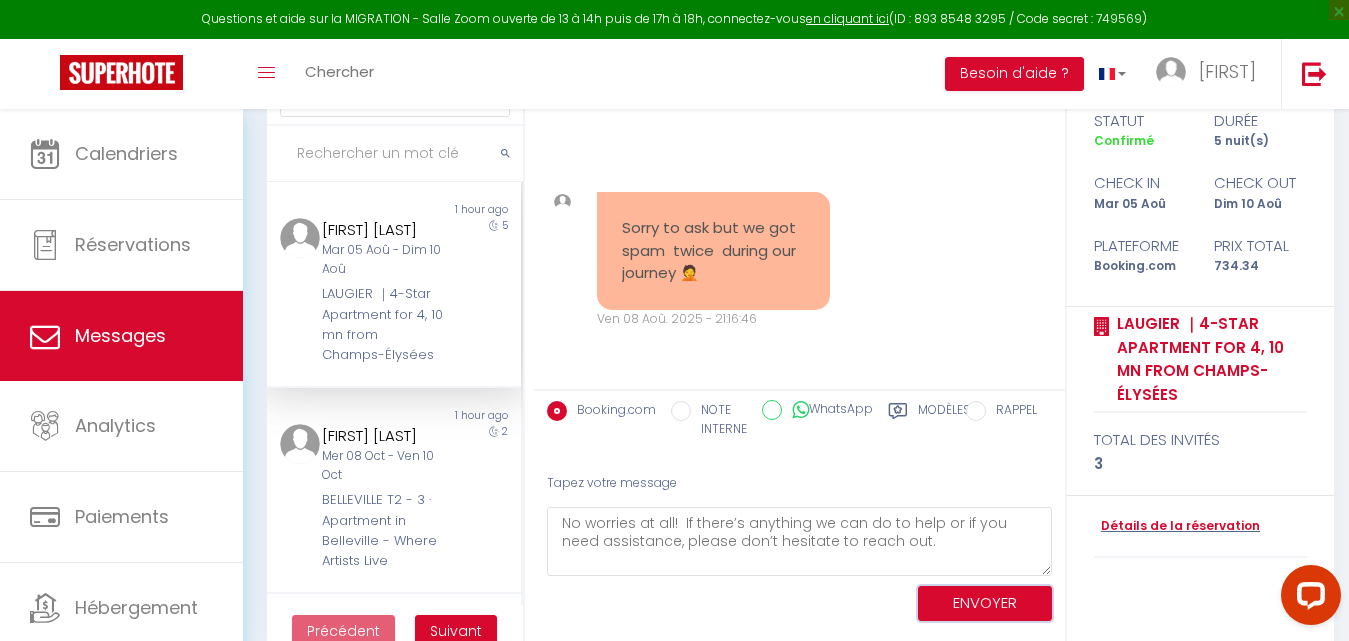 click on "ENVOYER" at bounding box center [985, 603] 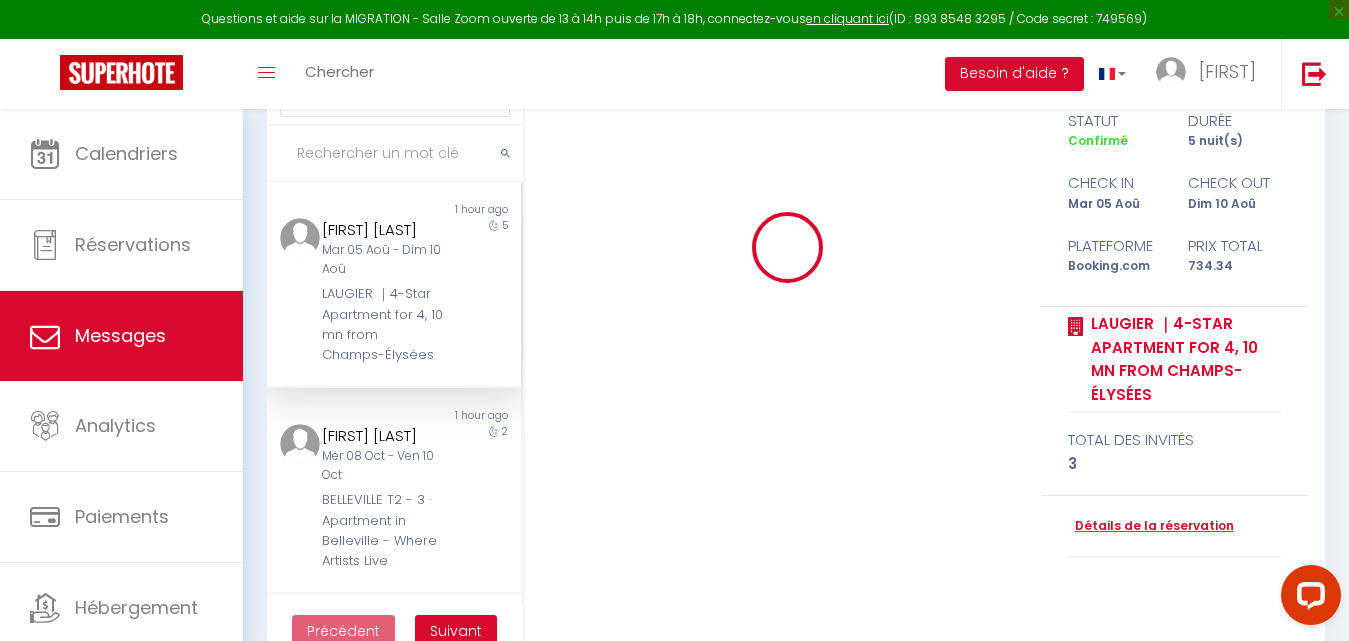 type 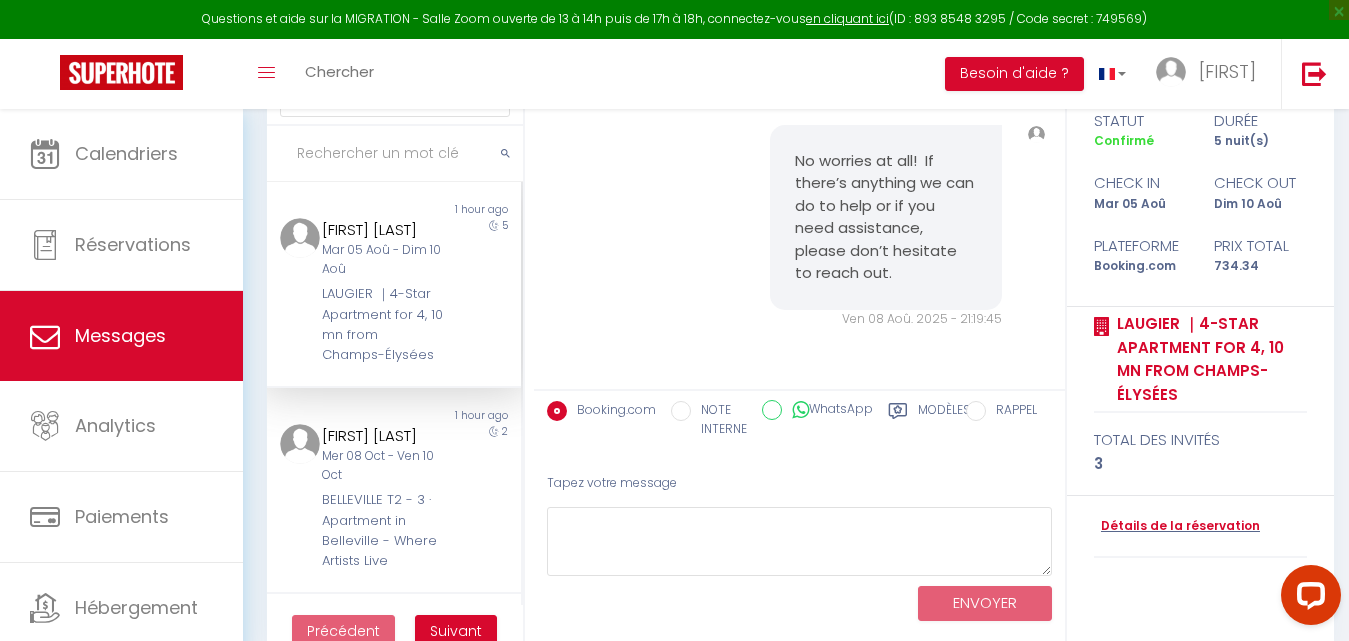 scroll, scrollTop: 20882, scrollLeft: 0, axis: vertical 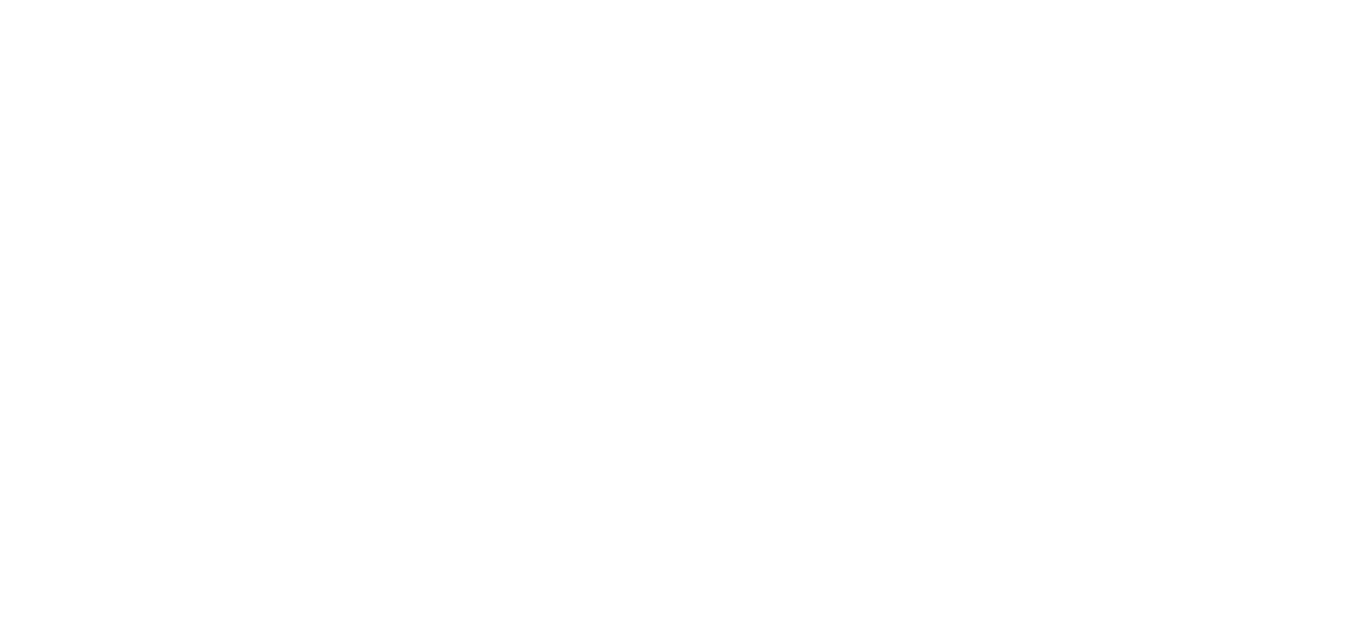 select on "message" 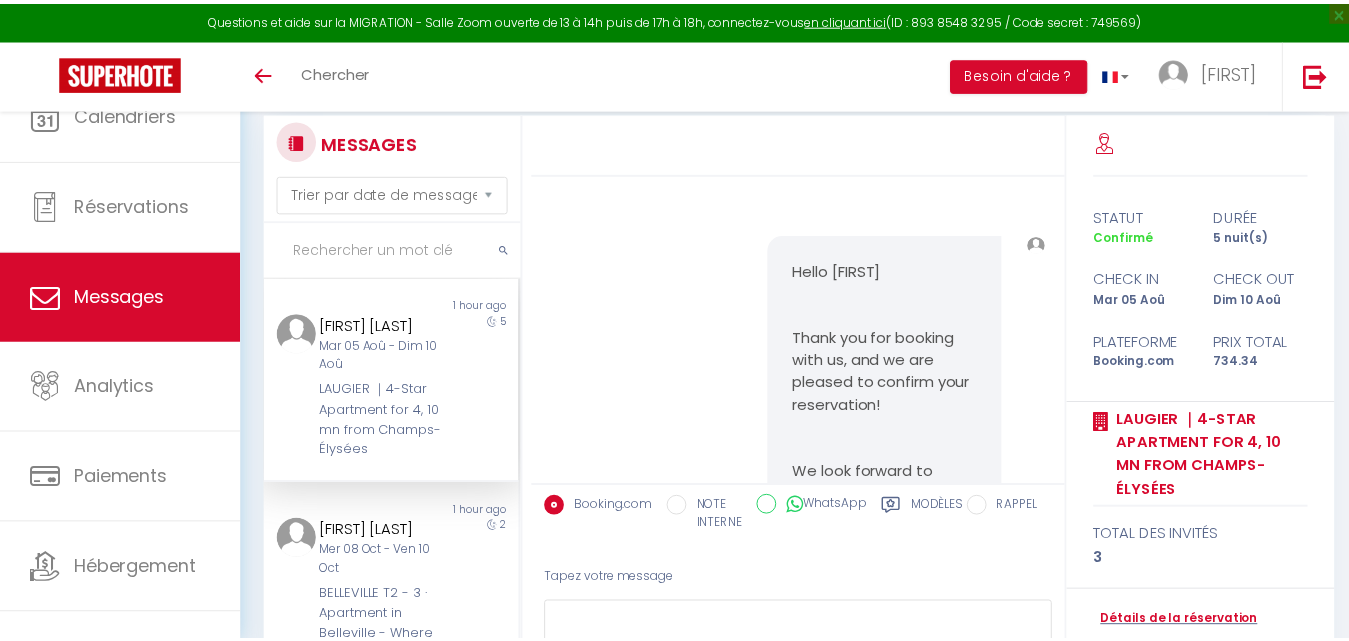 scroll, scrollTop: 135, scrollLeft: 0, axis: vertical 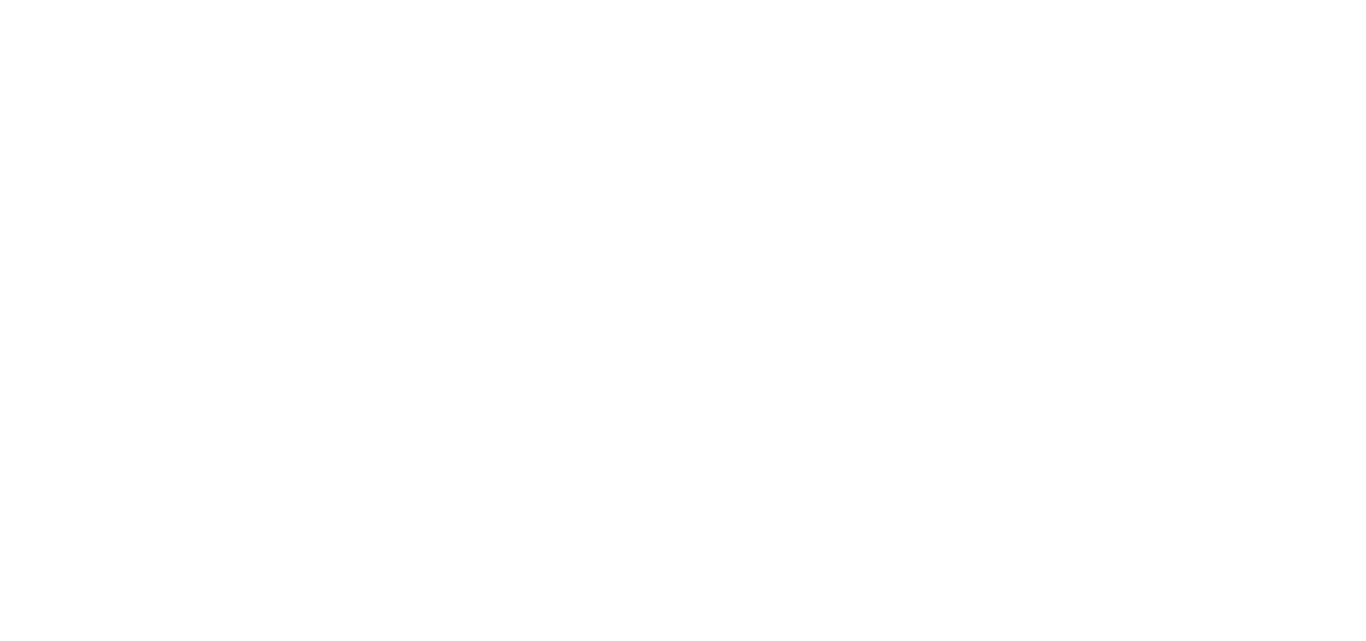 select on "message" 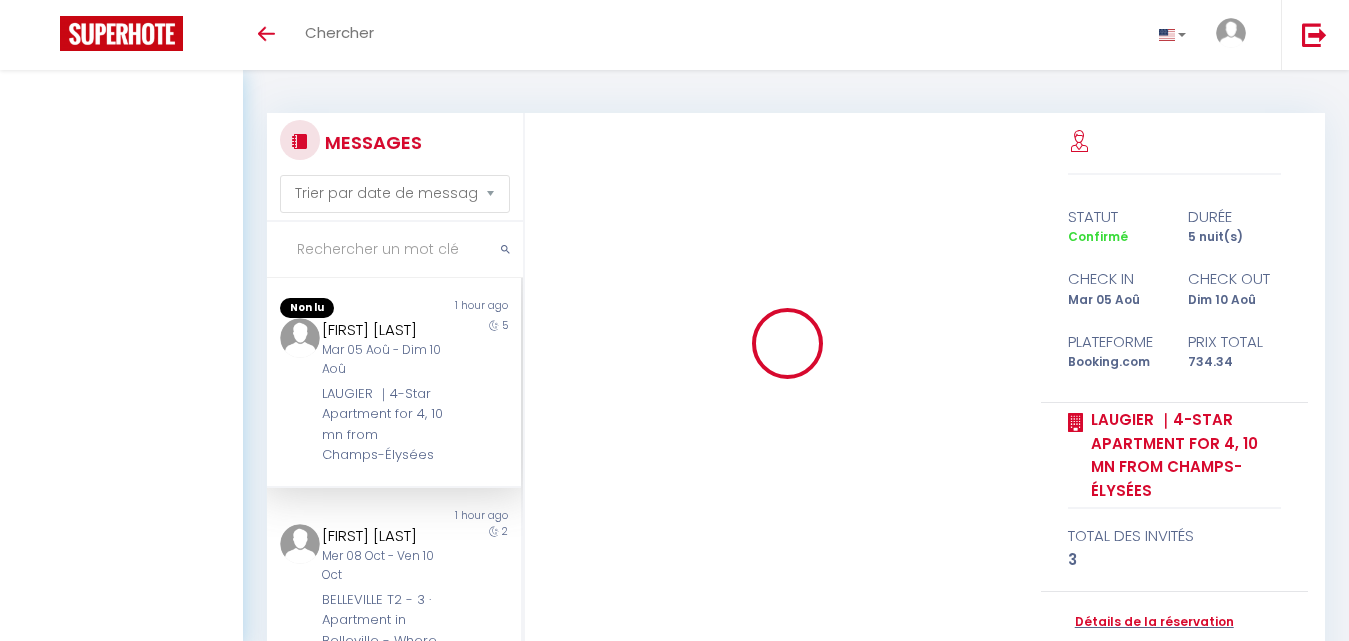 scroll, scrollTop: 96, scrollLeft: 0, axis: vertical 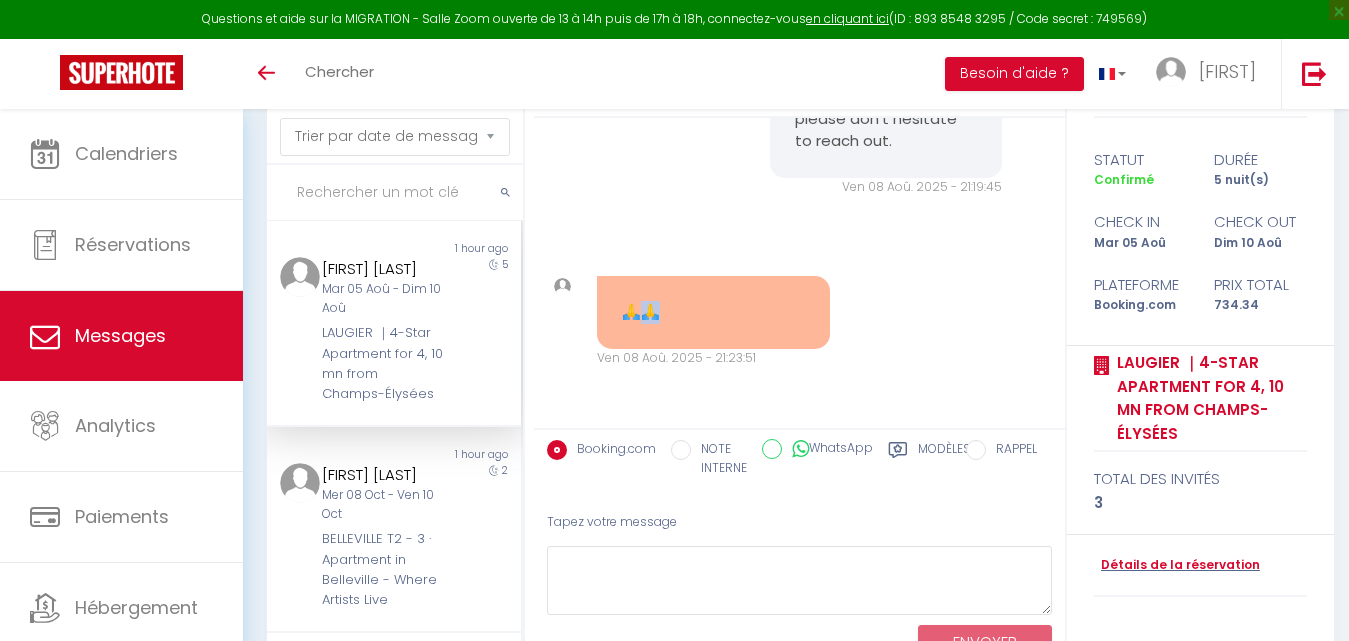 drag, startPoint x: 665, startPoint y: 312, endPoint x: 651, endPoint y: 311, distance: 14.035668 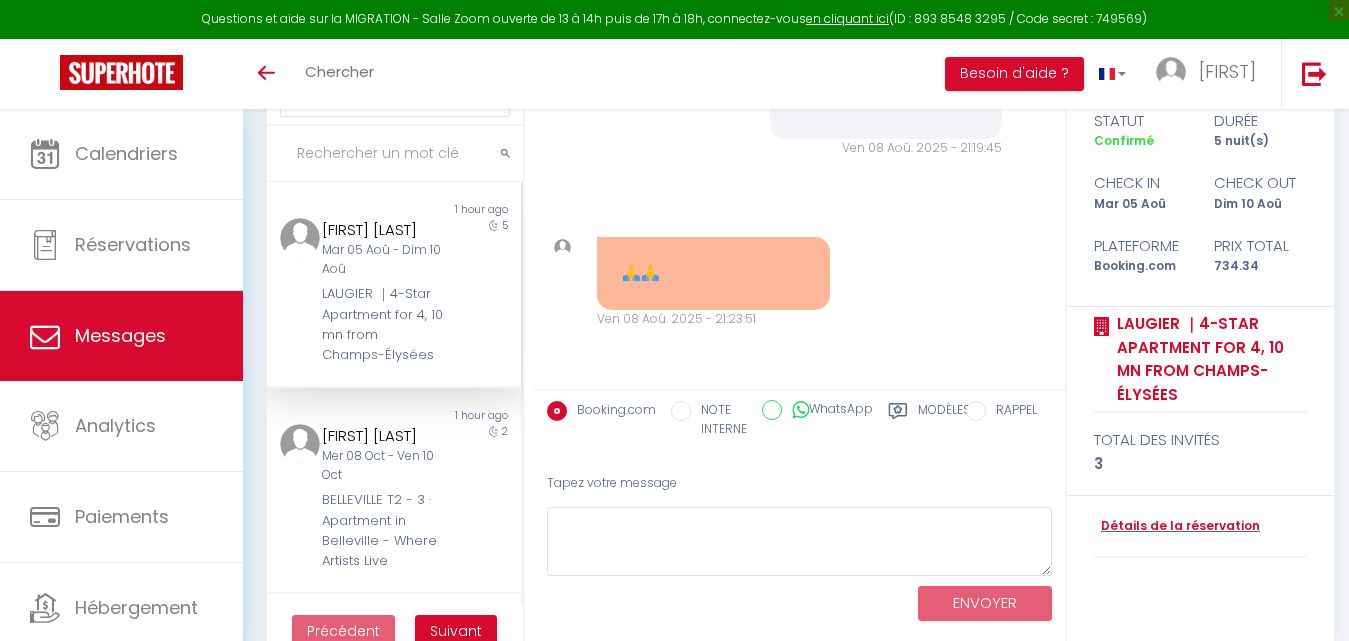 click on "No worries at all!  If there’s anything we can do to help or if you need assistance, please don’t hesitate to reach out.   Ven 08 Aoû. 2025 - 21:19:45     Note Sms     No worries at all!  If there’s anything we can do to help or if you need assistance, please don’t hesitate to reach out.   Ven 08 Aoû. 2025 - 21:19:45" at bounding box center [800, 56] 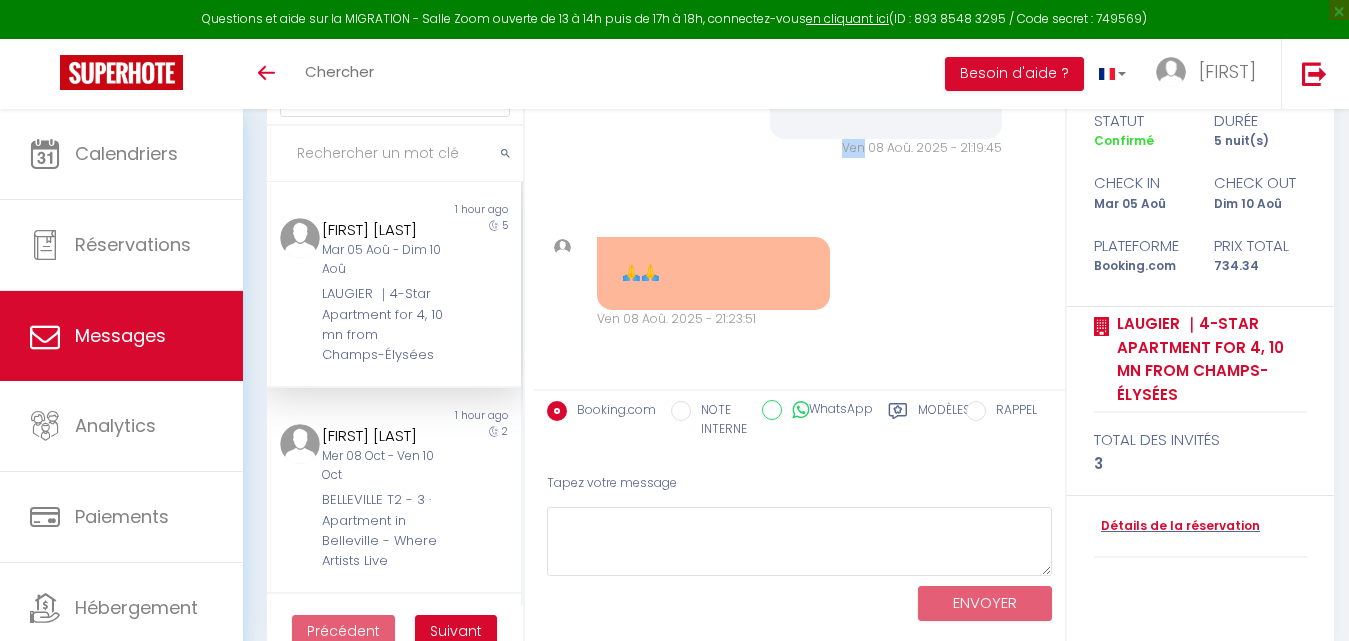 click on "No worries at all!  If there’s anything we can do to help or if you need assistance, please don’t hesitate to reach out.   Ven 08 Aoû. 2025 - 21:19:45     Note Sms     No worries at all!  If there’s anything we can do to help or if you need assistance, please don’t hesitate to reach out.   Ven 08 Aoû. 2025 - 21:19:45" at bounding box center [800, 56] 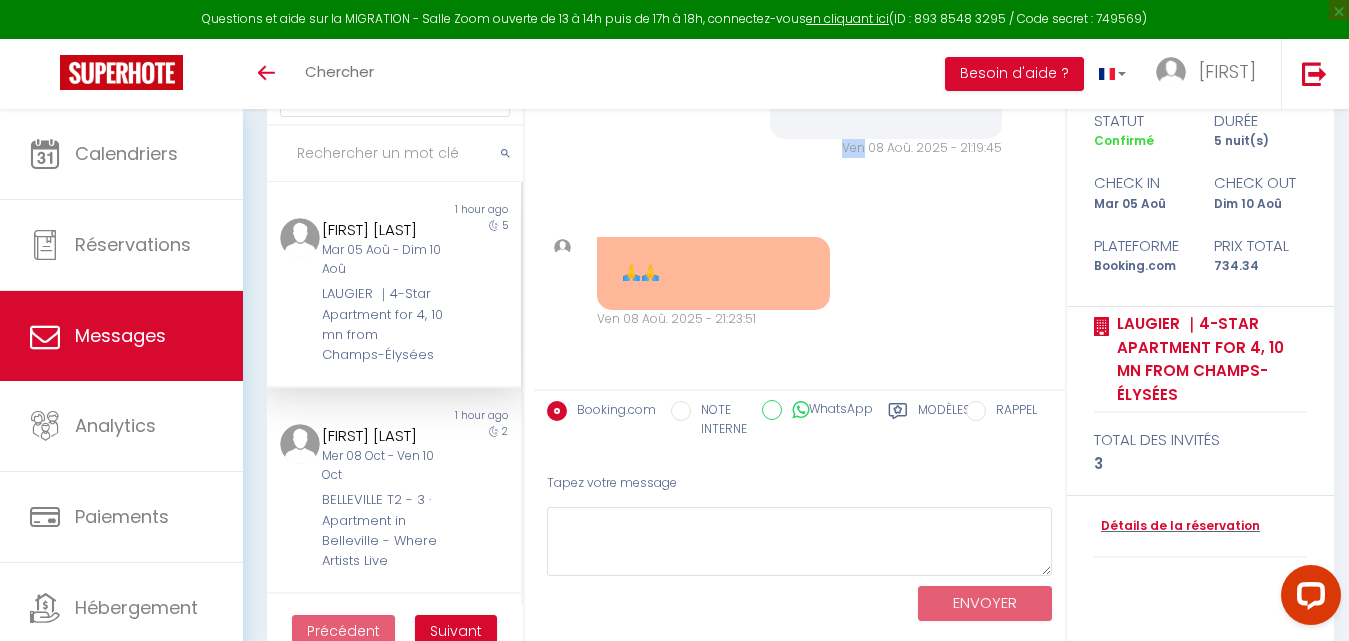 scroll, scrollTop: 0, scrollLeft: 0, axis: both 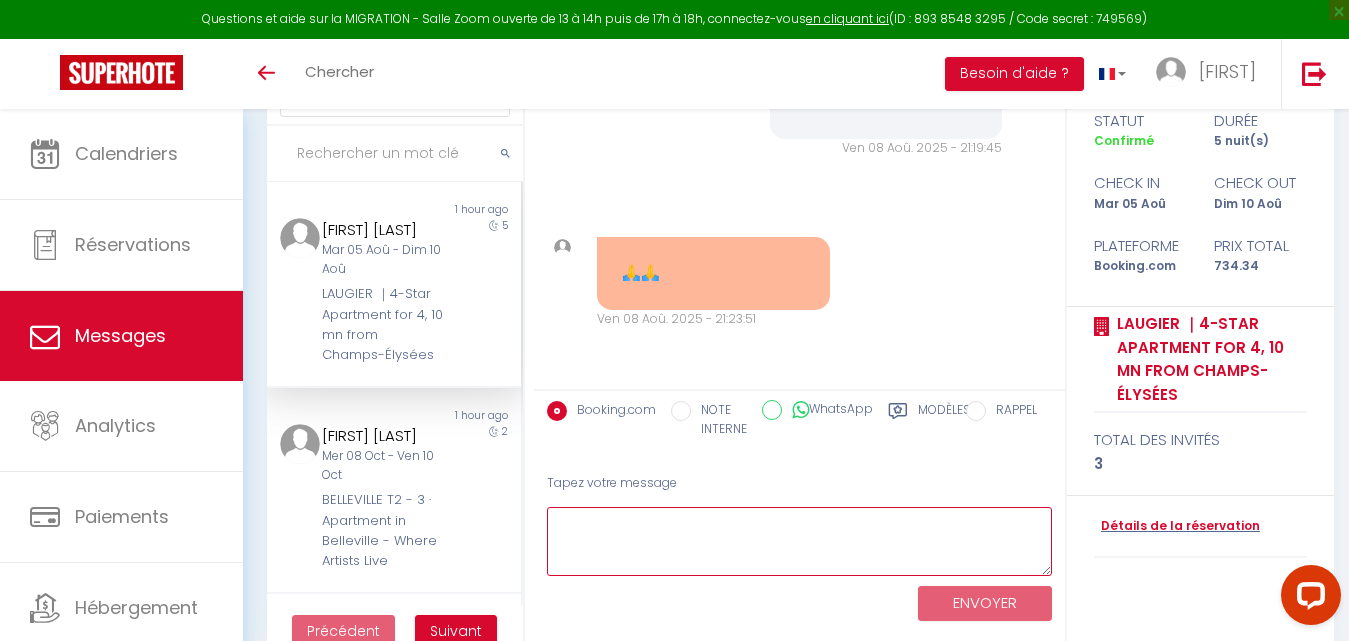 click at bounding box center [799, 541] 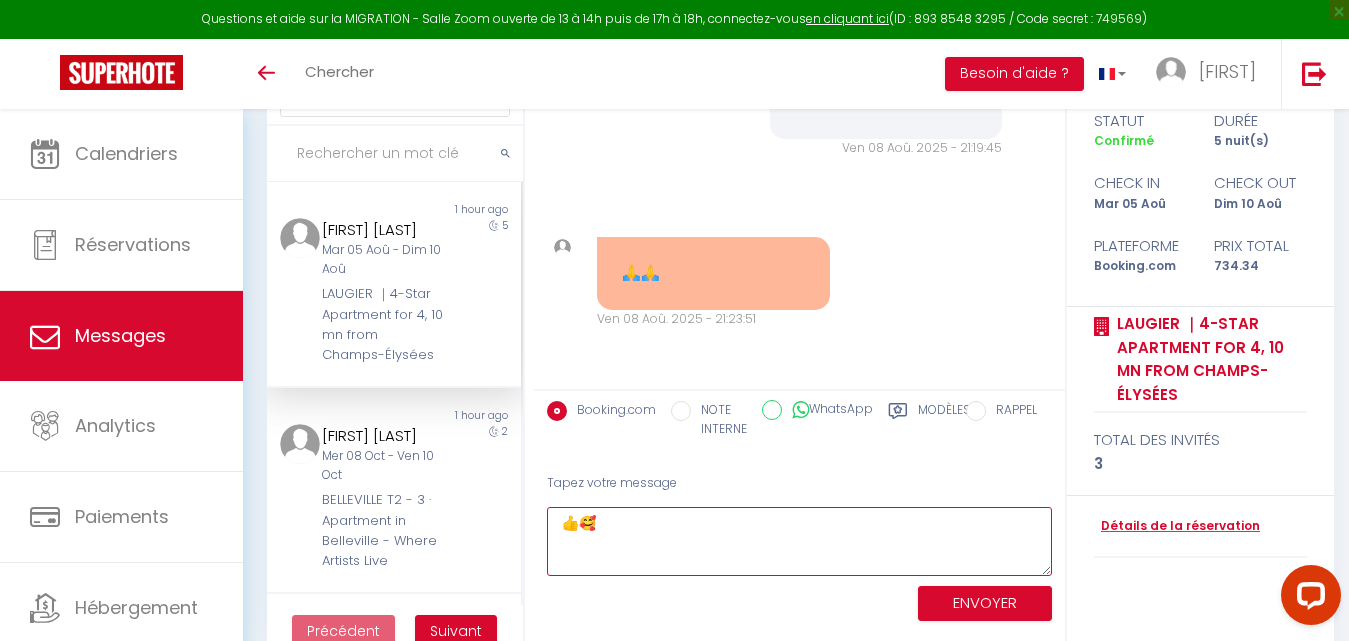 type on "👍🥰" 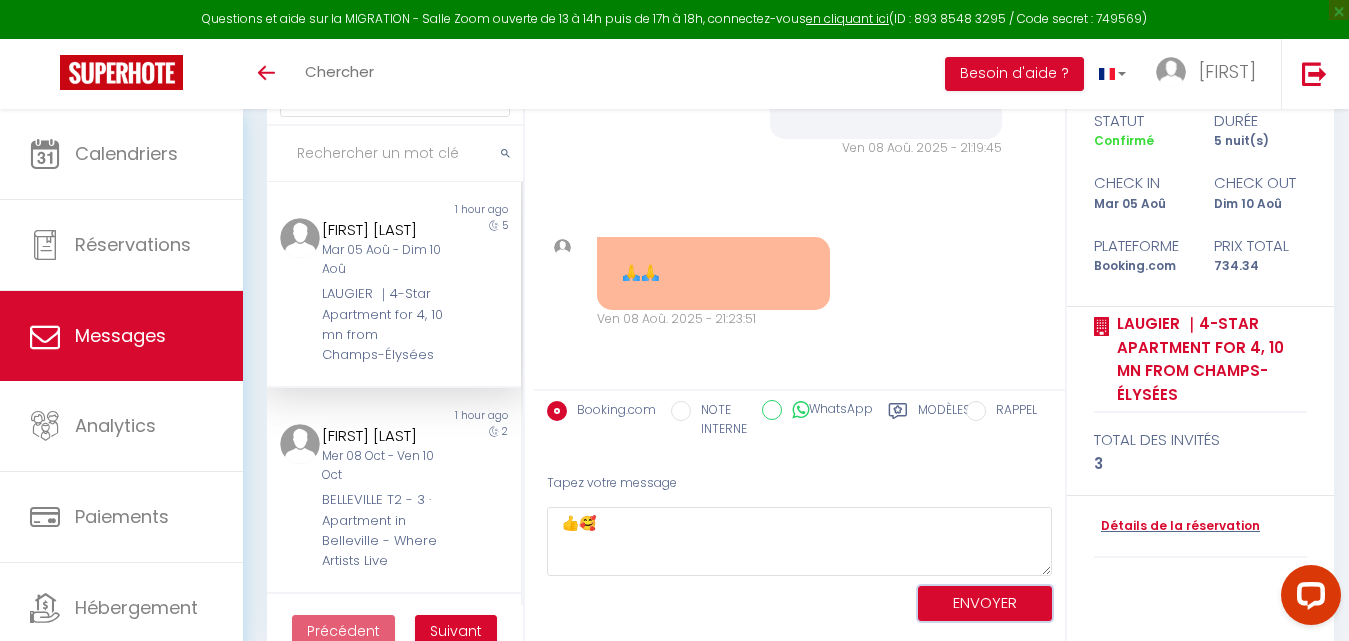 click on "ENVOYER" at bounding box center (985, 603) 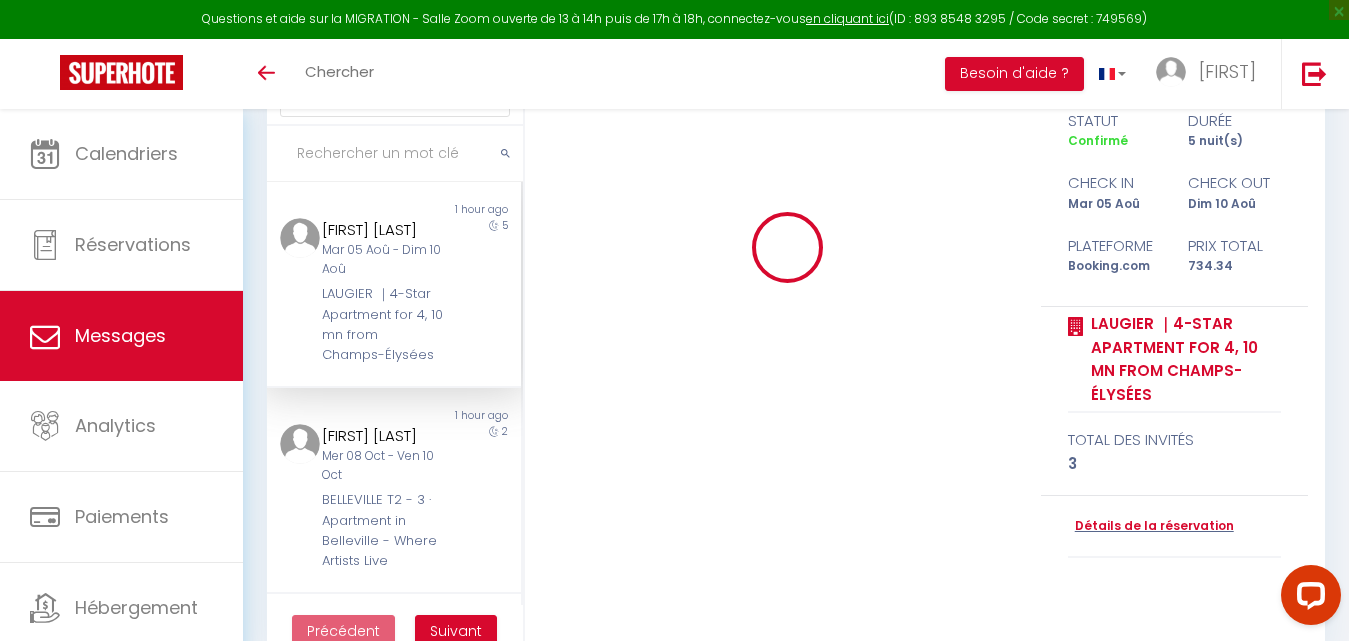 type 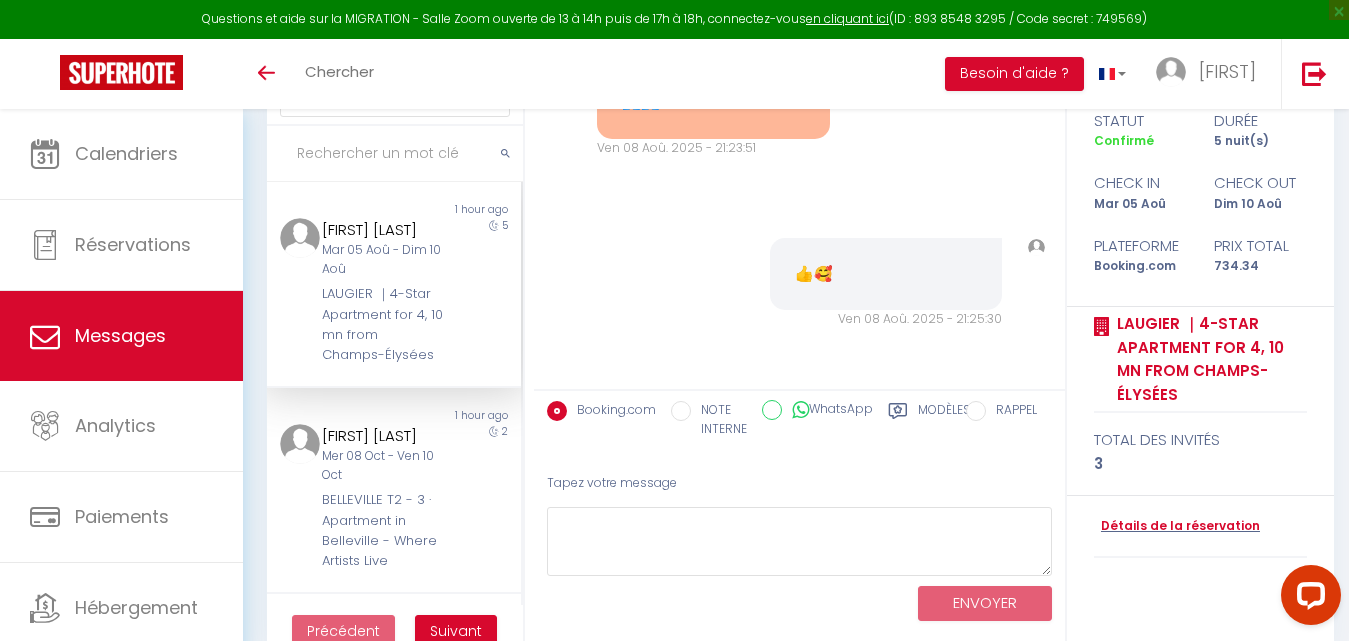 scroll, scrollTop: 21224, scrollLeft: 0, axis: vertical 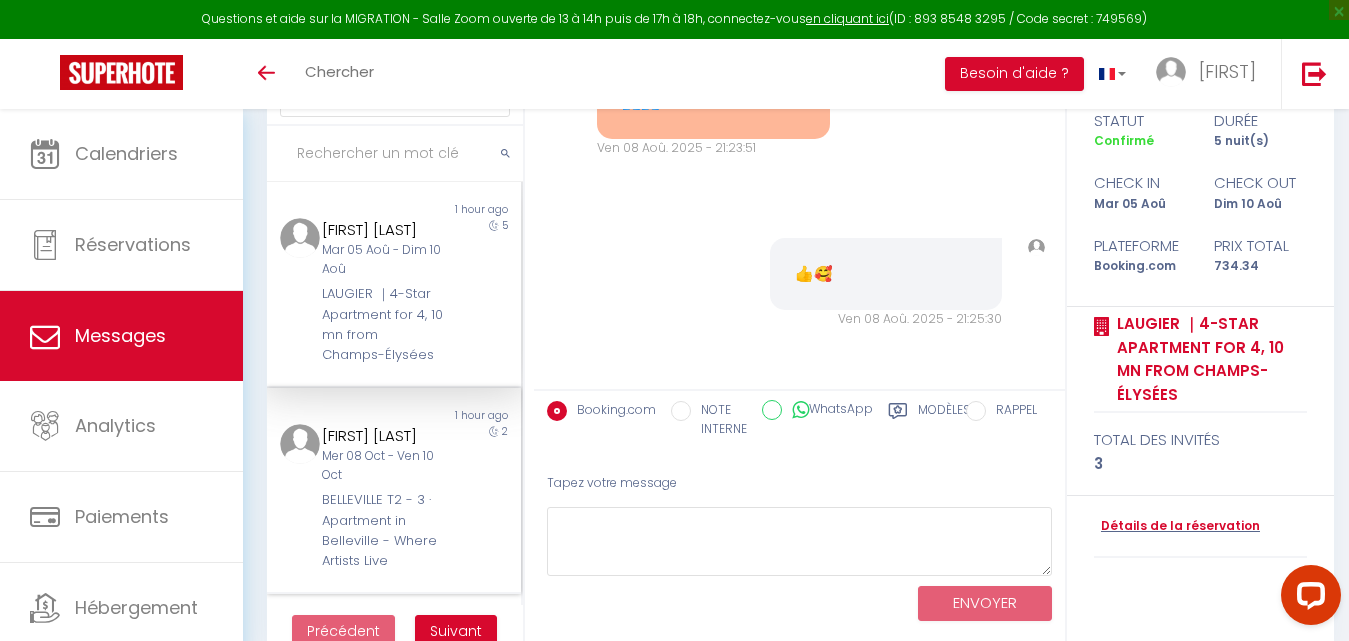click on "[FIRST] [LAST]" at bounding box center (383, 436) 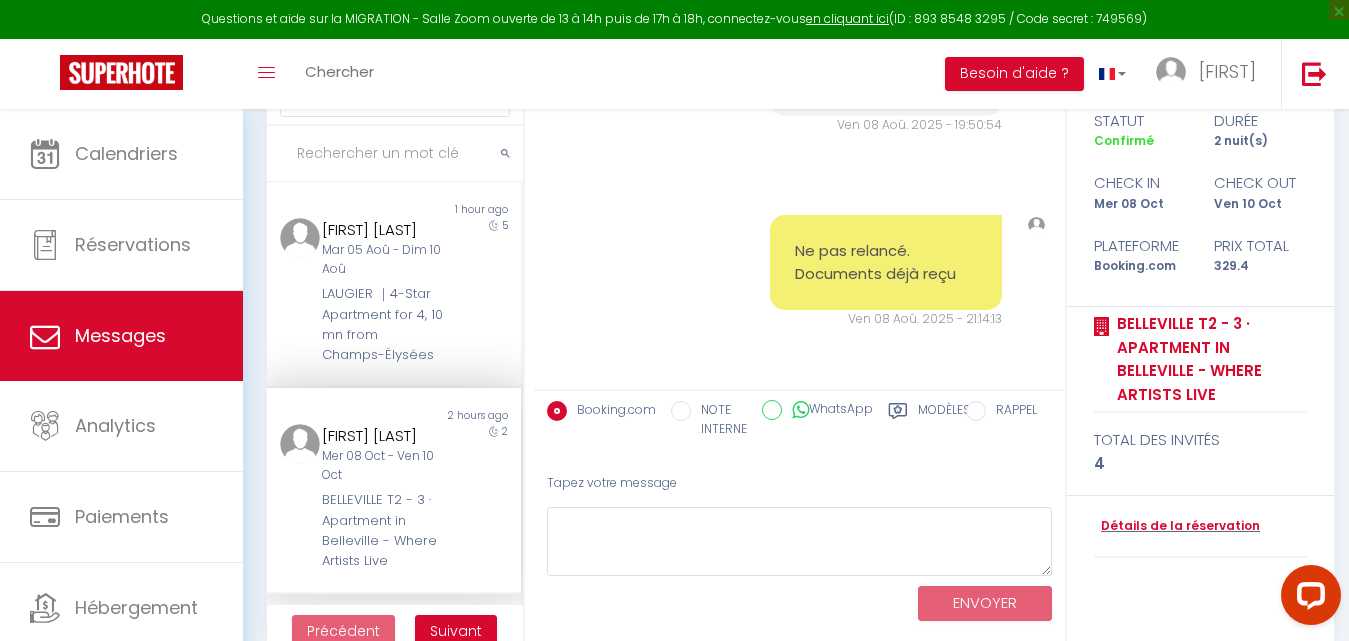 scroll, scrollTop: 5826, scrollLeft: 0, axis: vertical 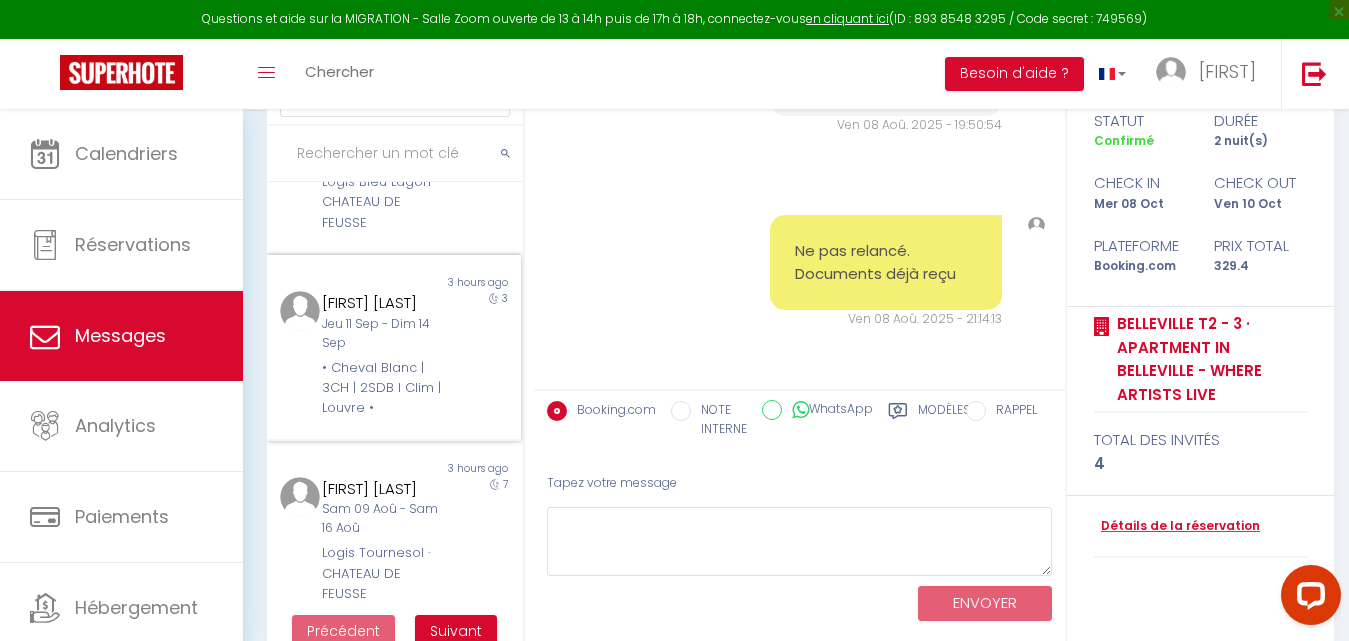 click on "• Cheval Blanc | 3CH | 2SDB I Clim | Louvre •" at bounding box center [383, 388] 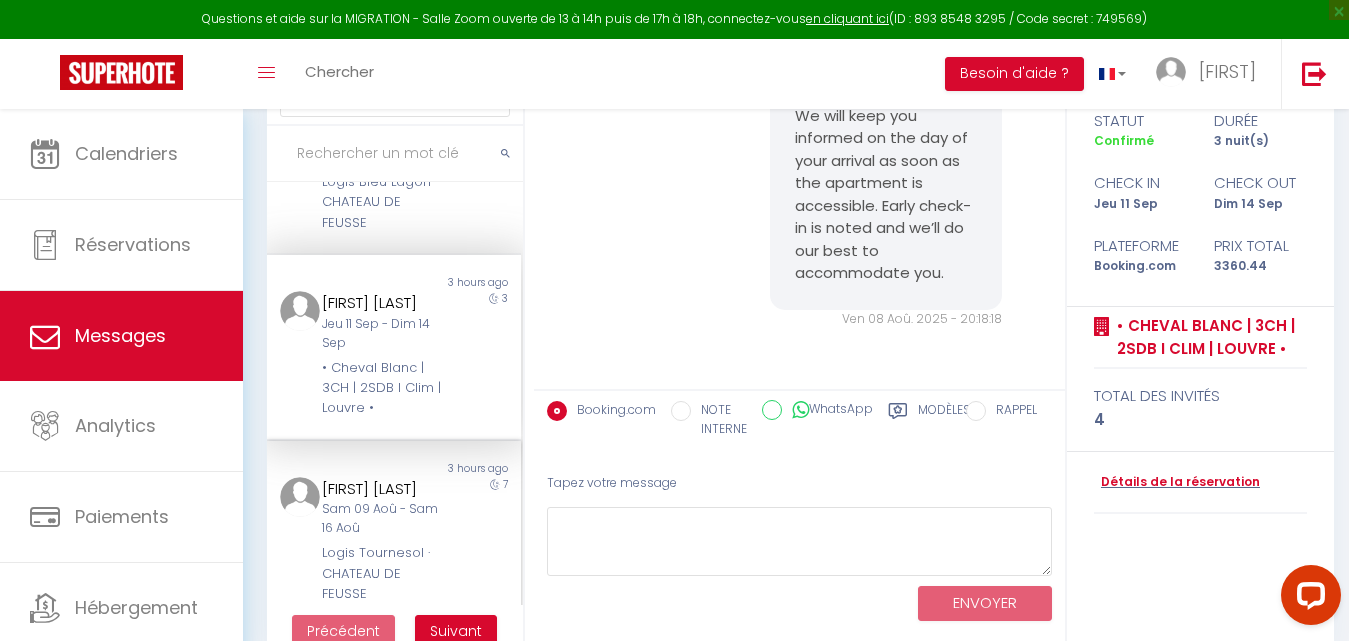click on "3 hours ago" at bounding box center [457, 469] 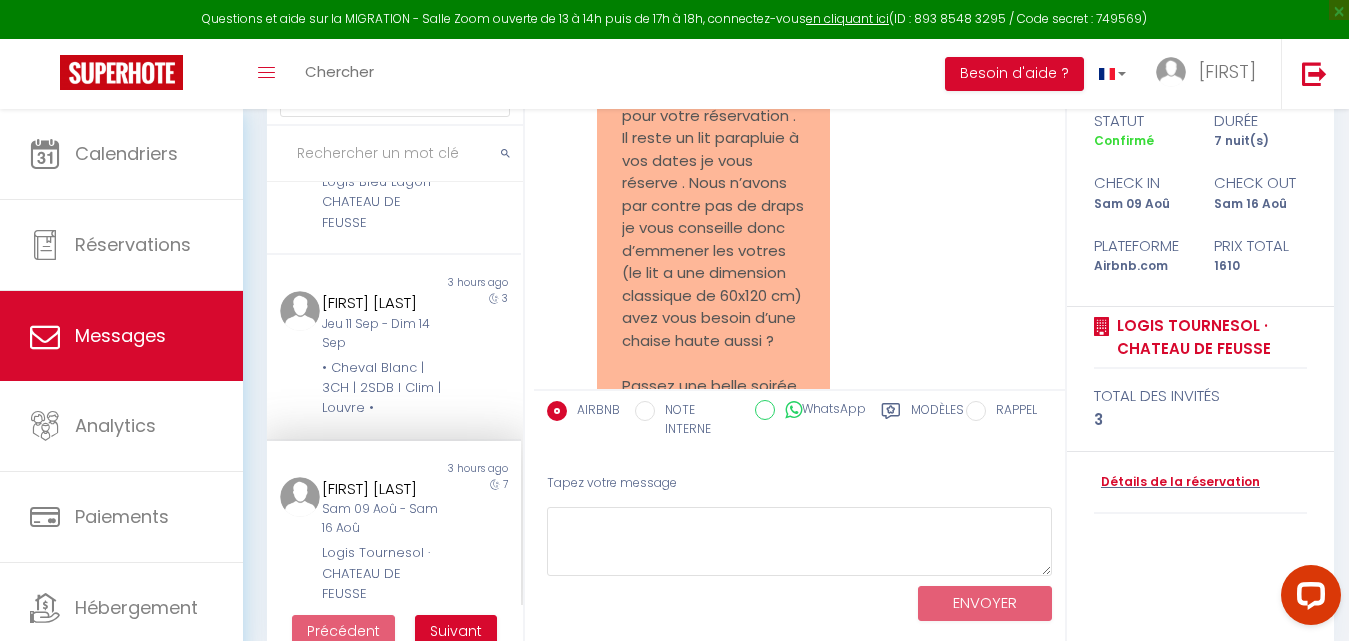 scroll, scrollTop: 5476, scrollLeft: 0, axis: vertical 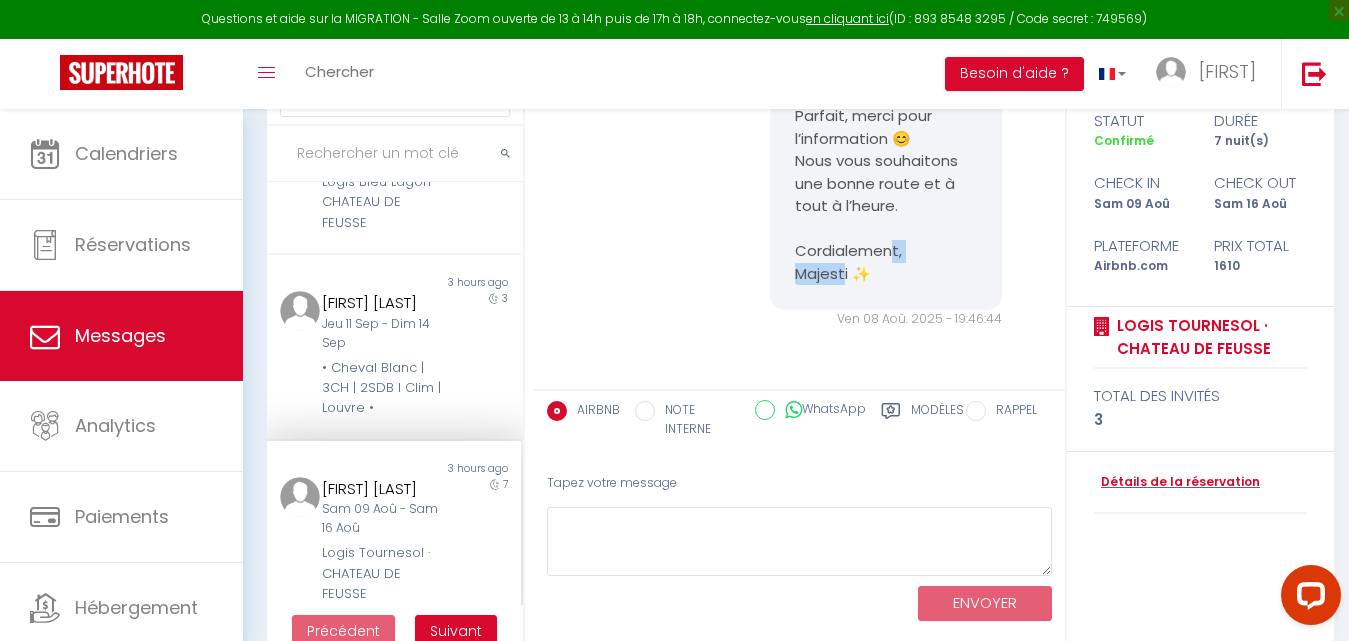 drag, startPoint x: 857, startPoint y: 272, endPoint x: 789, endPoint y: 283, distance: 68.88396 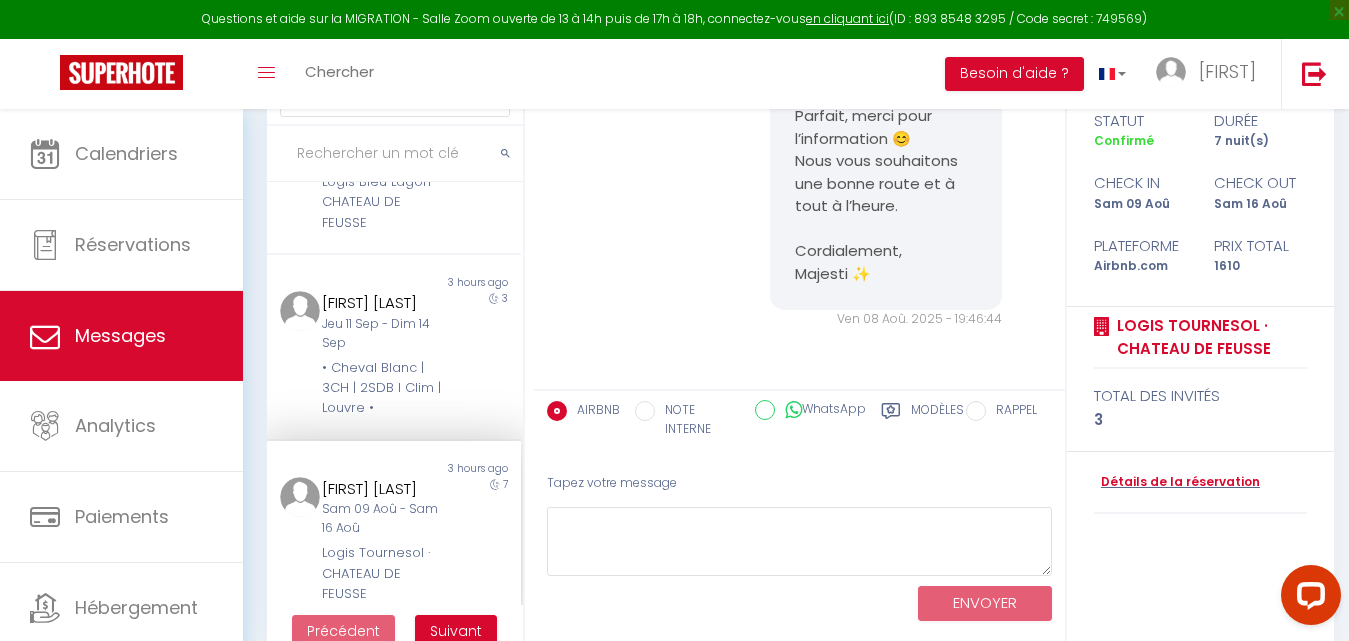 click on "Bonsoir [FIRST],
Parfait, merci pour l’information 😊
Nous vous souhaitons  une bonne route et à tout à l’heure.
Cordialement,
Majesti ✨" at bounding box center [886, 172] 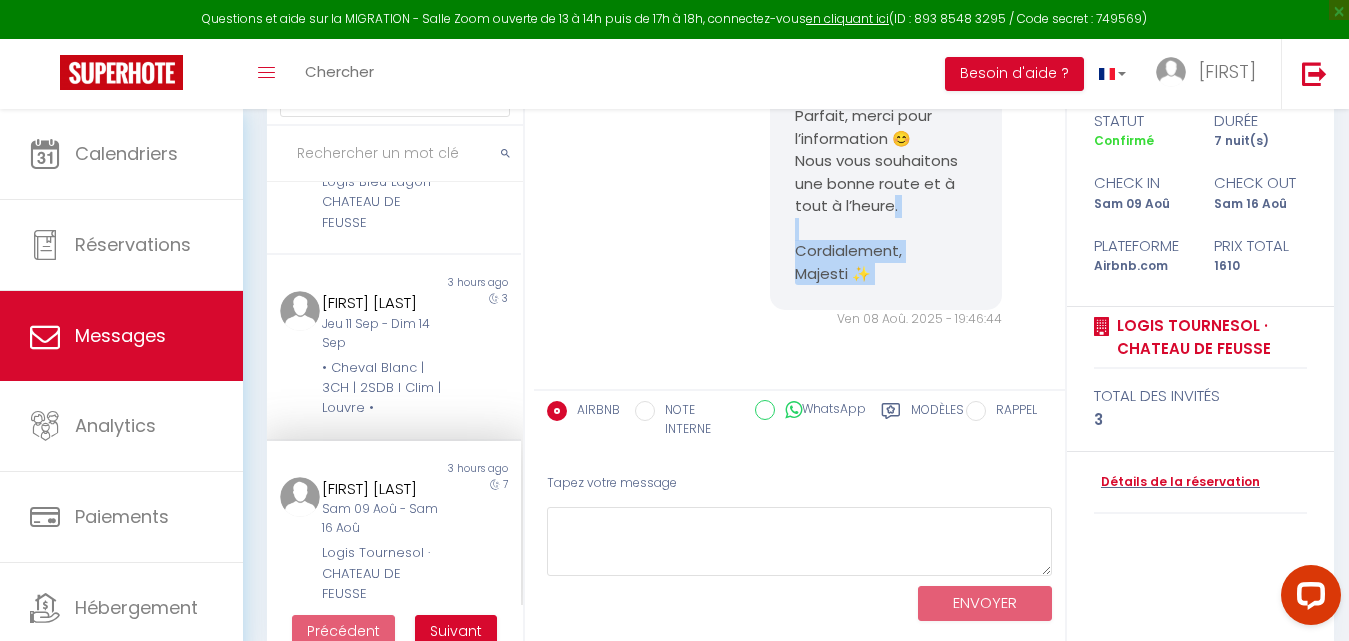 drag, startPoint x: 791, startPoint y: 244, endPoint x: 872, endPoint y: 269, distance: 84.77028 